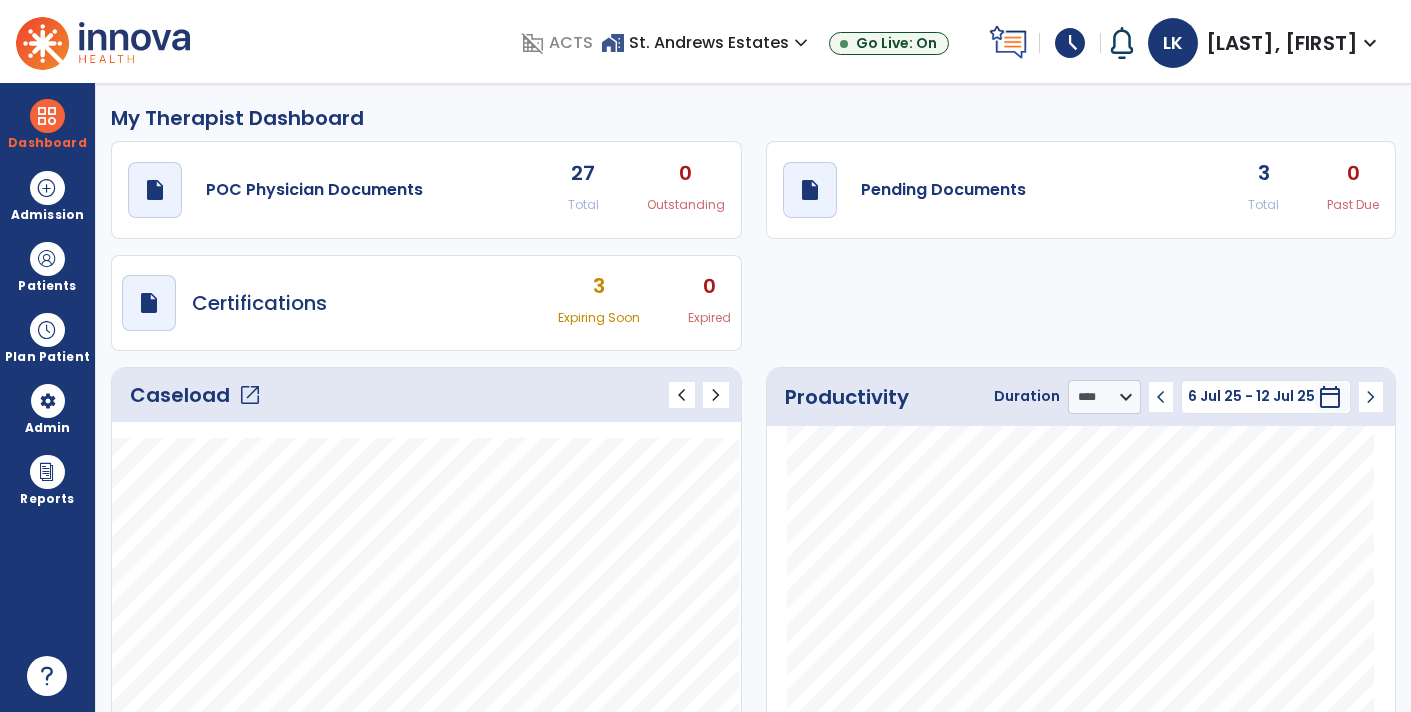 select on "****" 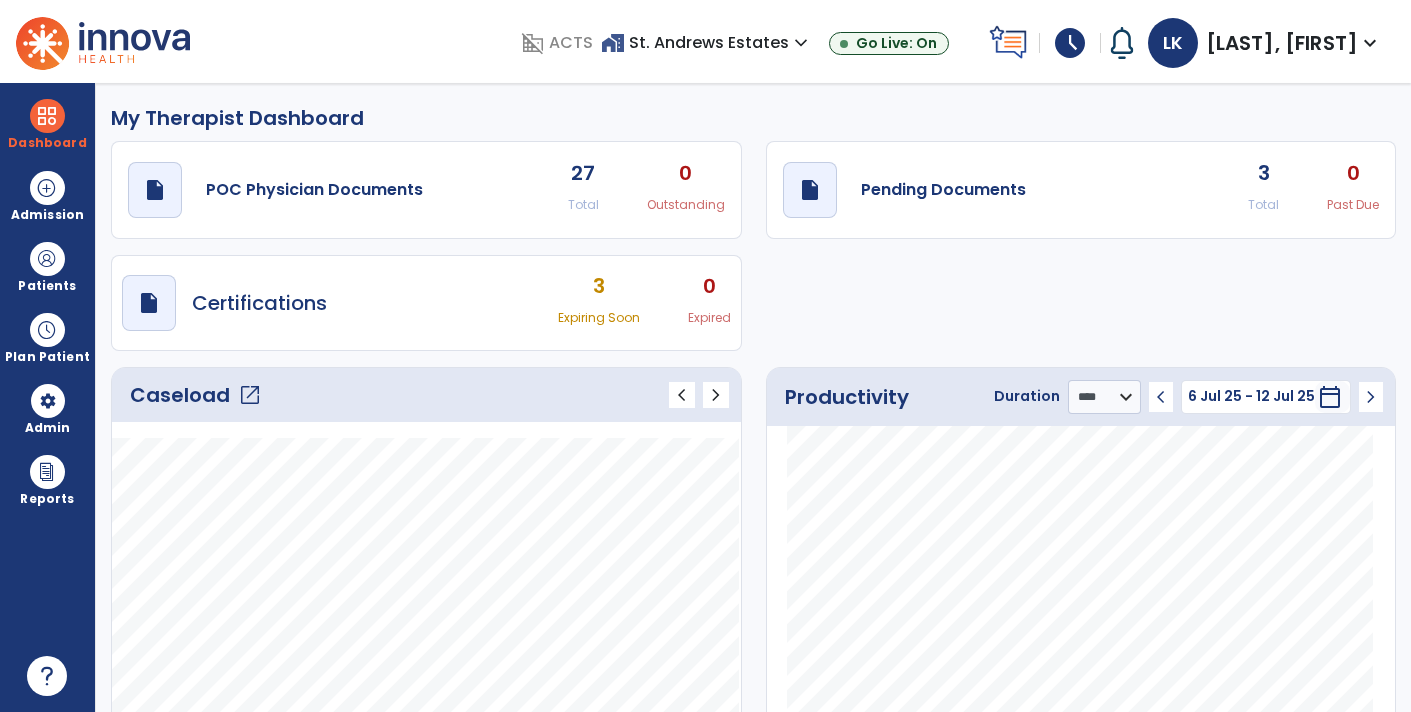 scroll, scrollTop: 0, scrollLeft: 0, axis: both 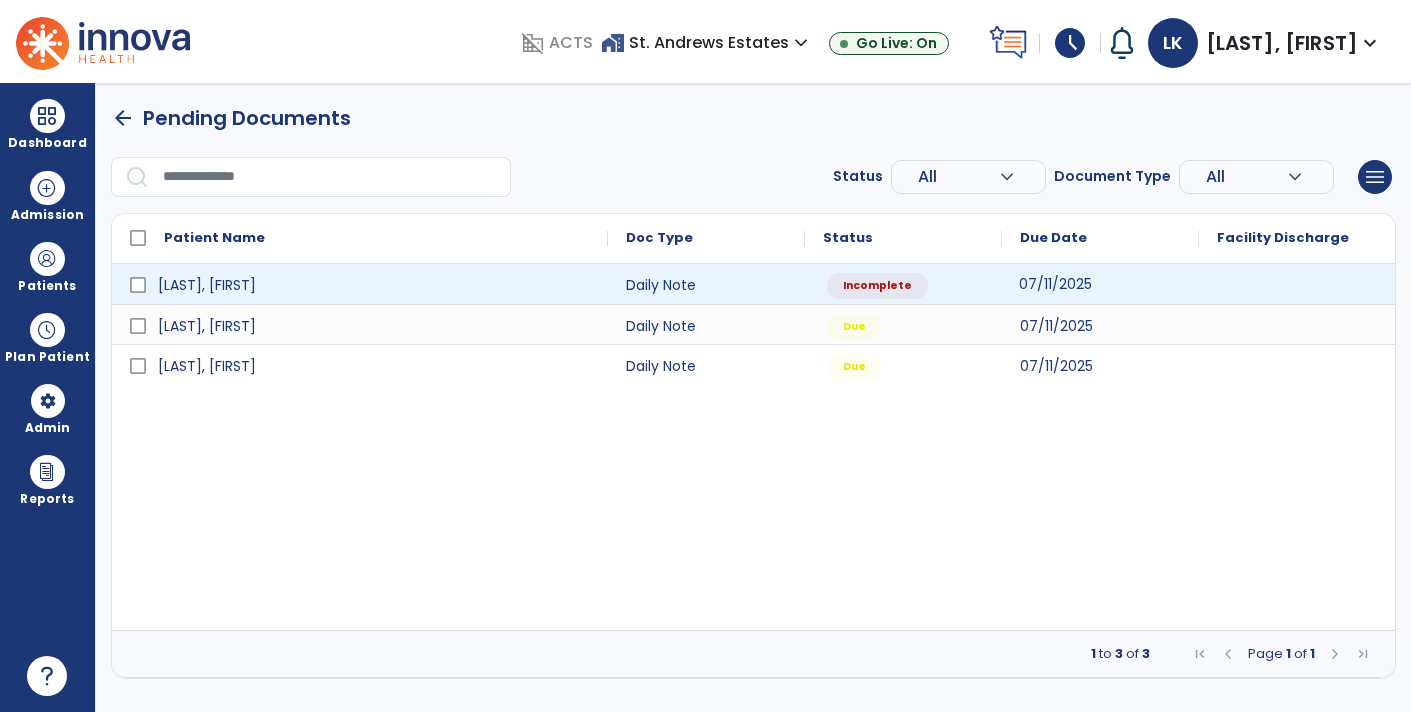 click on "07/11/2025" at bounding box center (1055, 284) 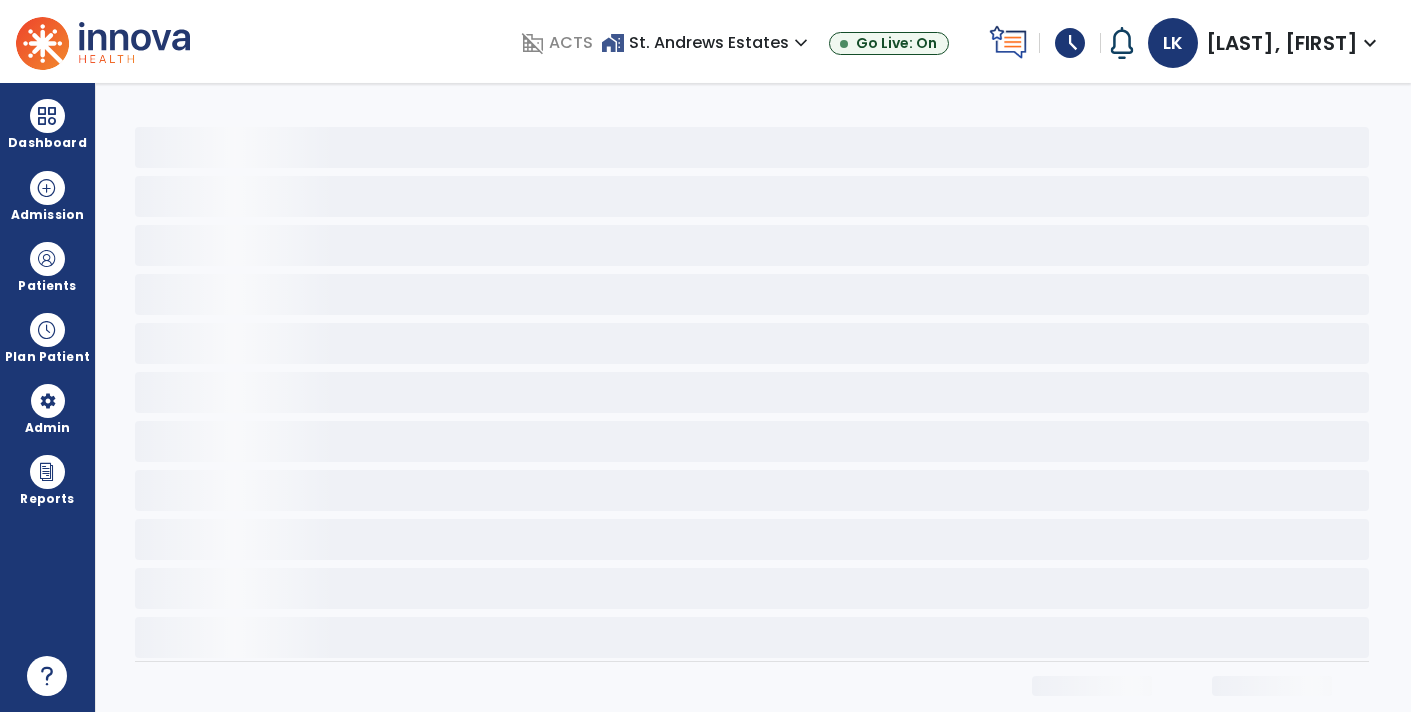 select on "*" 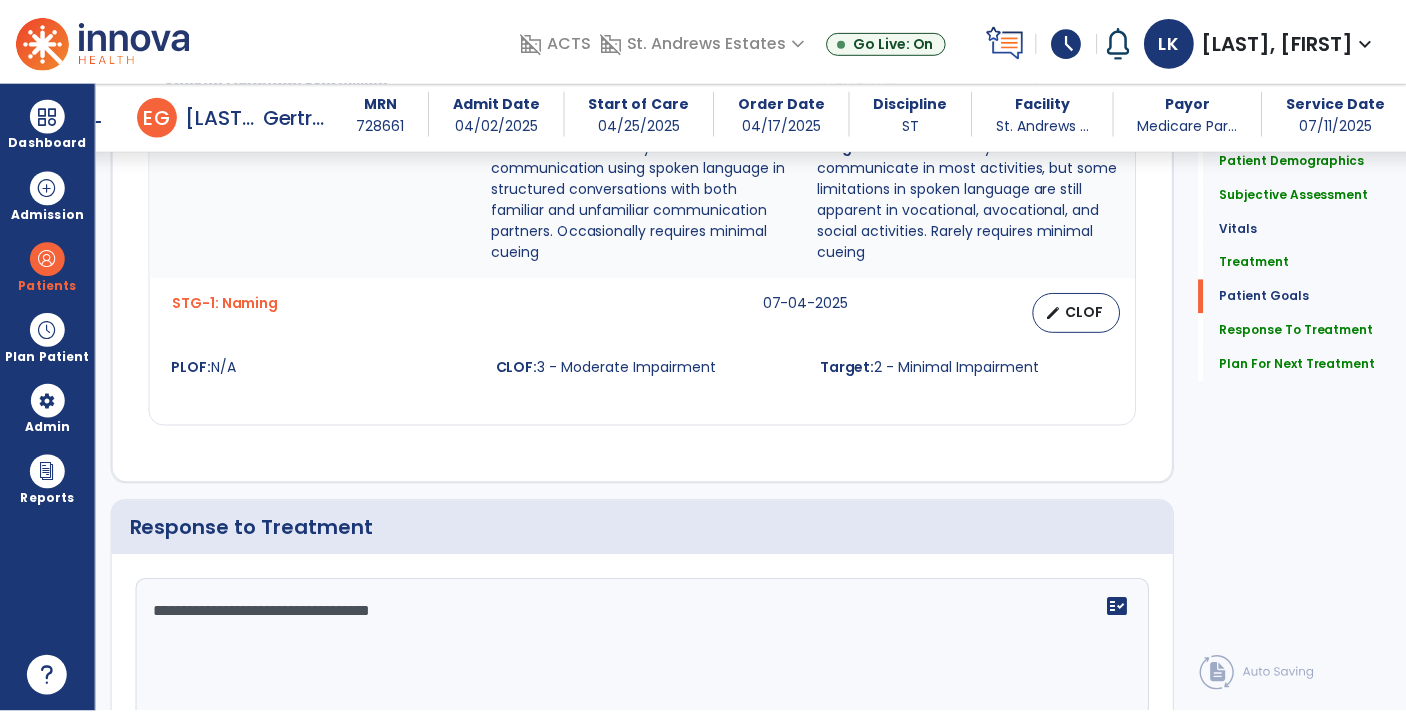 scroll, scrollTop: 2594, scrollLeft: 0, axis: vertical 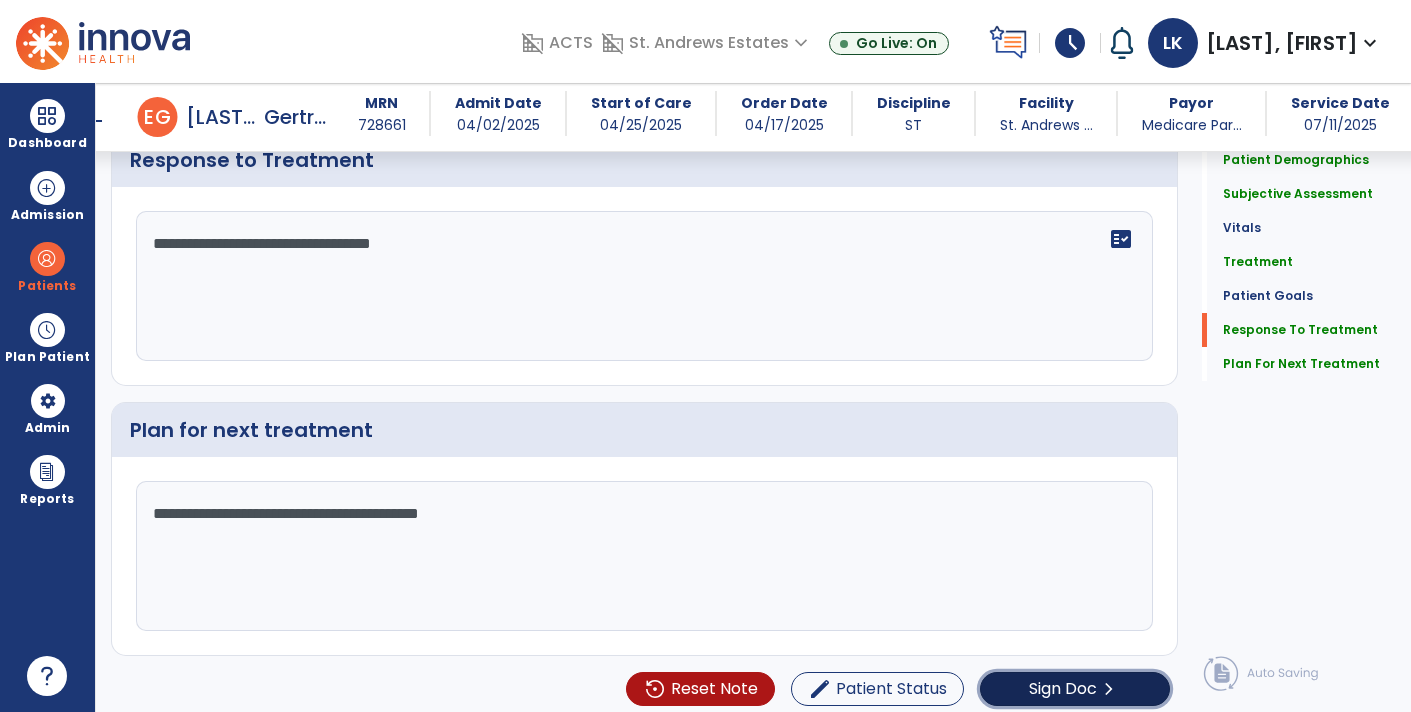 click on "chevron_right" 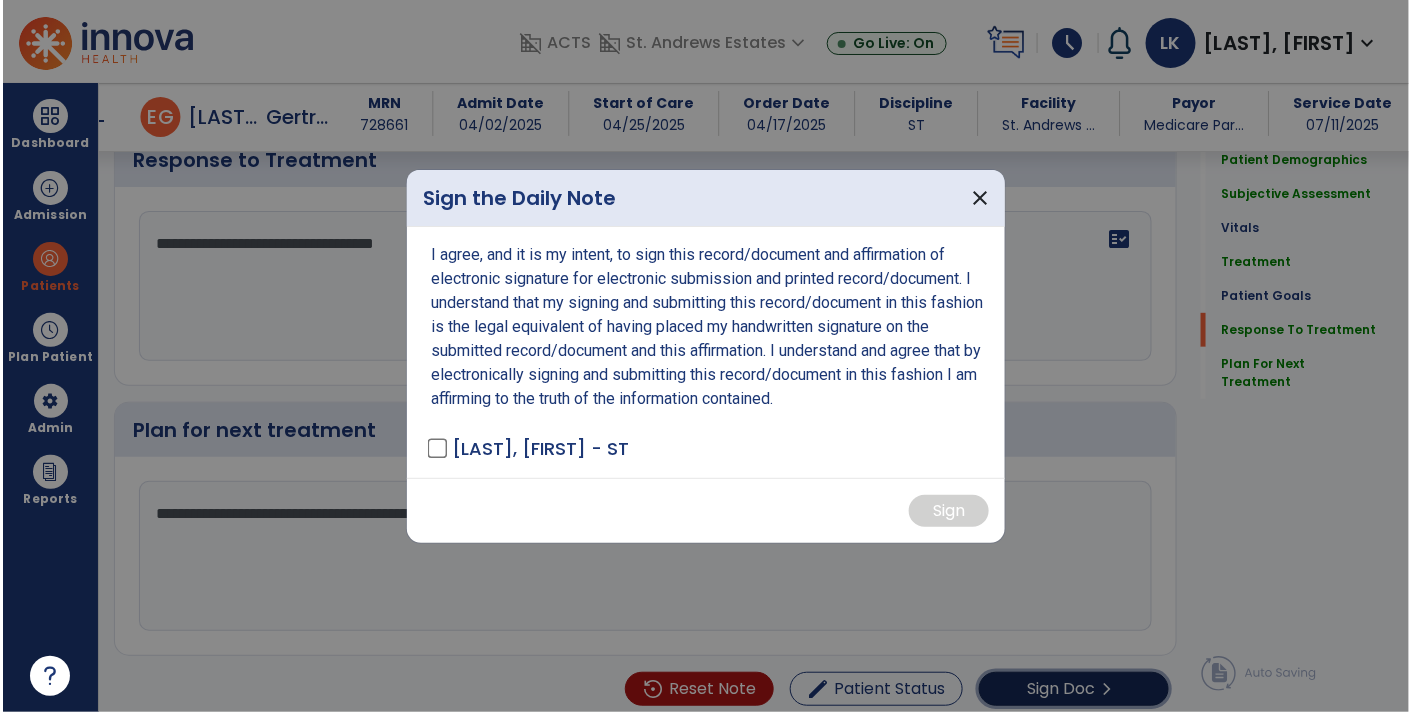 scroll, scrollTop: 2594, scrollLeft: 0, axis: vertical 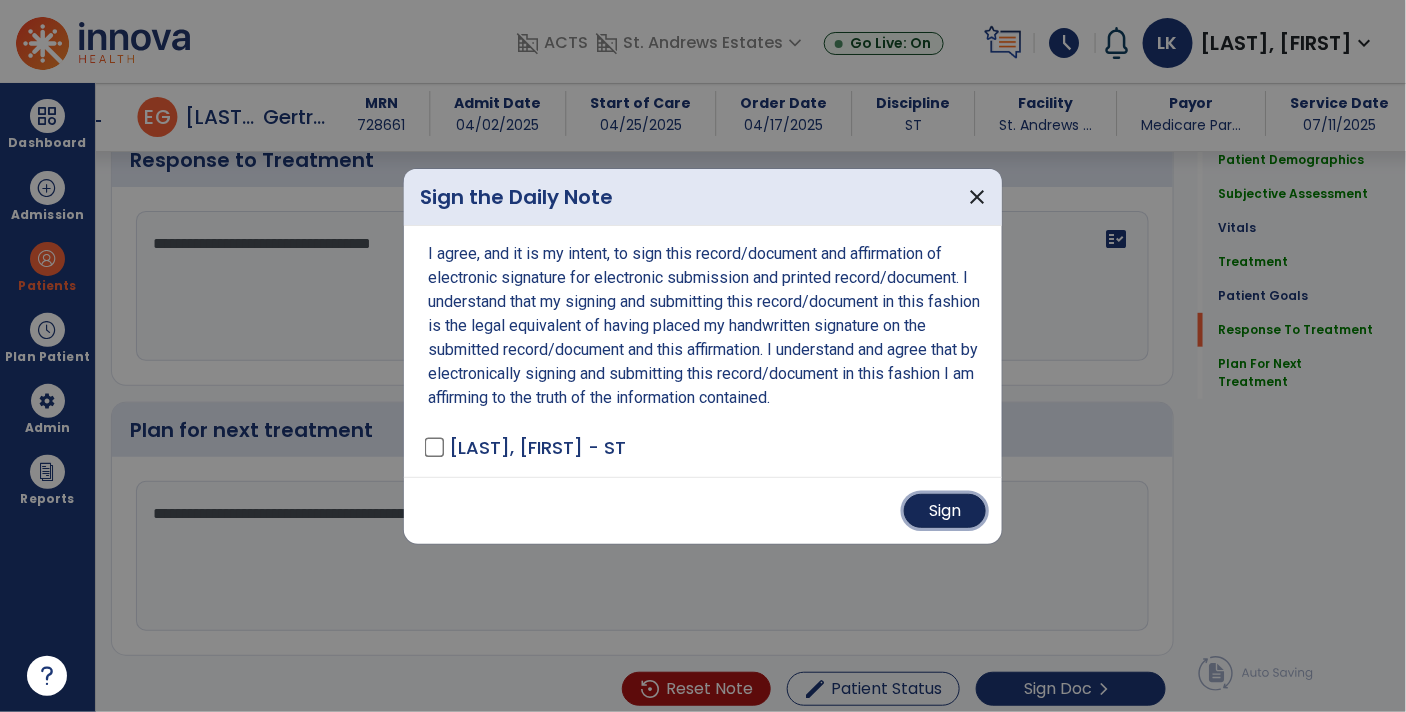 click on "Sign" at bounding box center (945, 511) 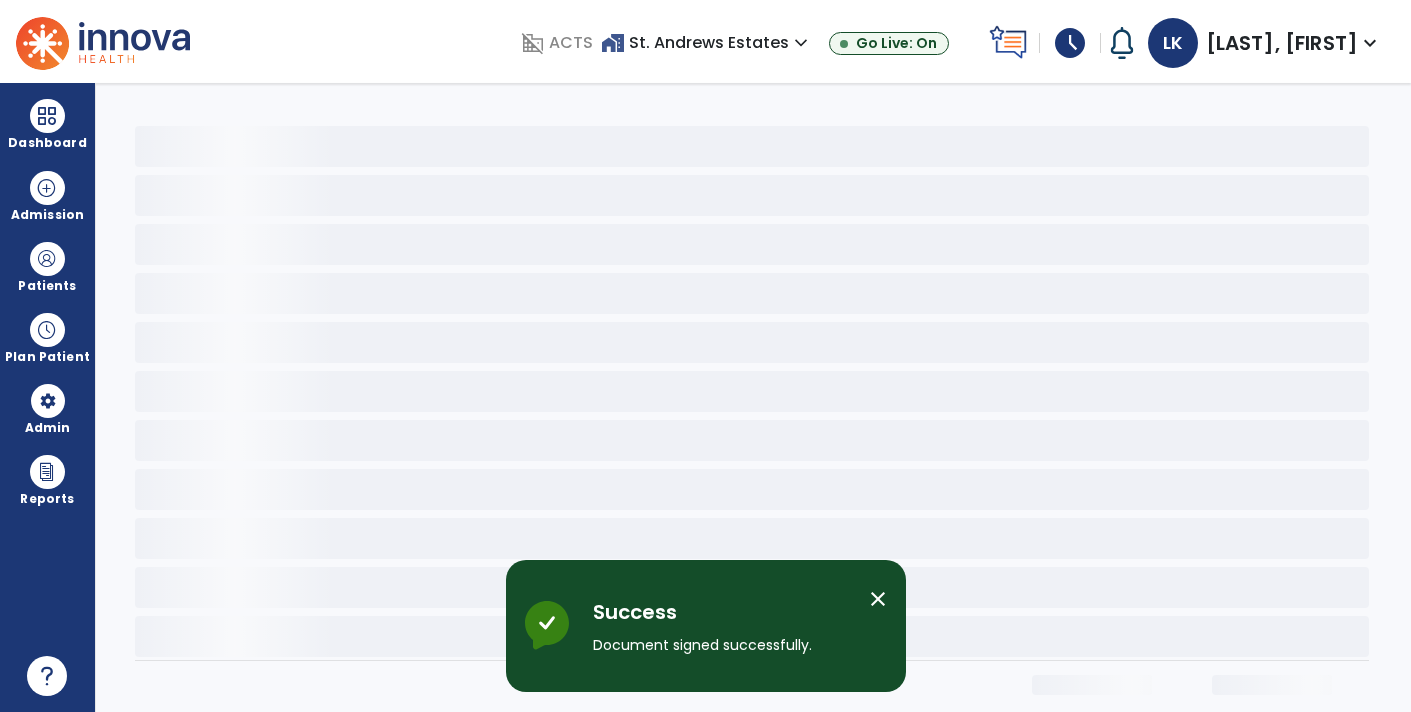 scroll, scrollTop: 0, scrollLeft: 0, axis: both 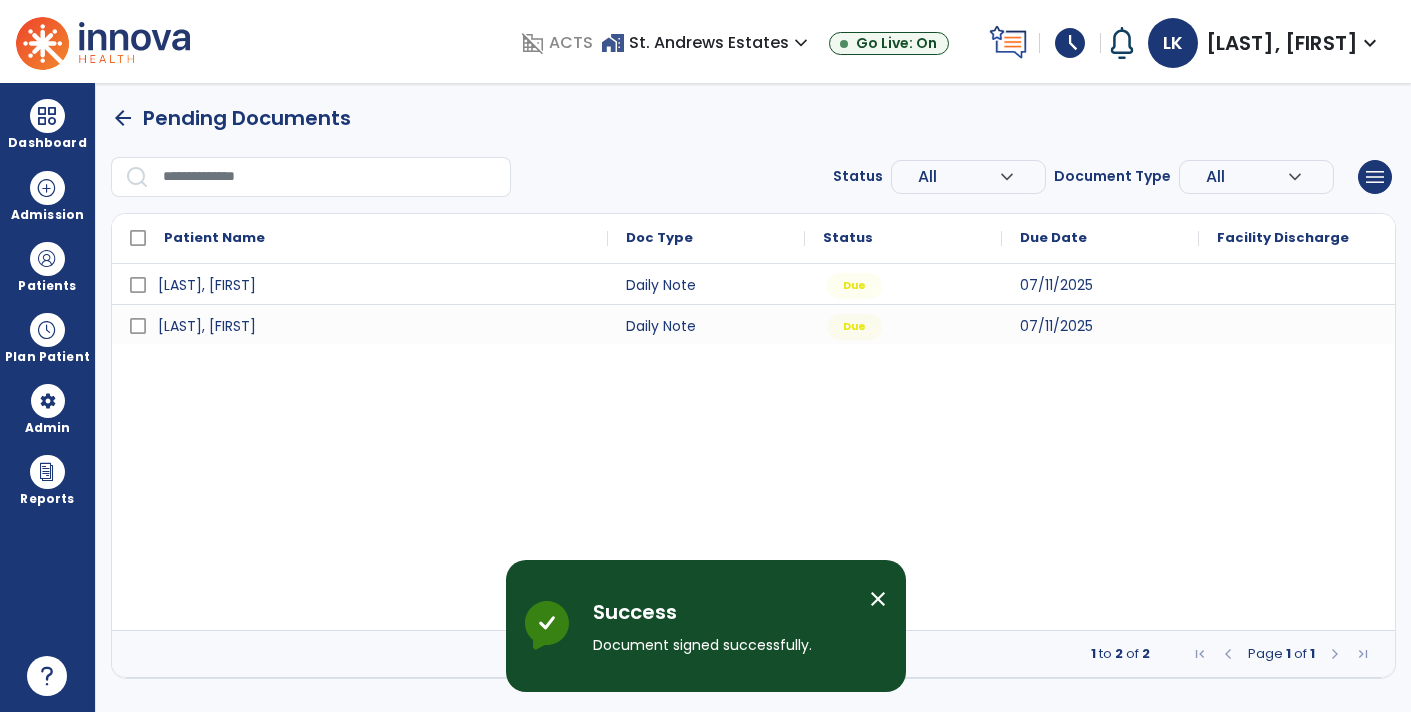 click on "[LAST], [FIRST] Daily Note Due [DATE]
[LAST], [FIRST] Daily Note Due [DATE]" at bounding box center (753, 447) 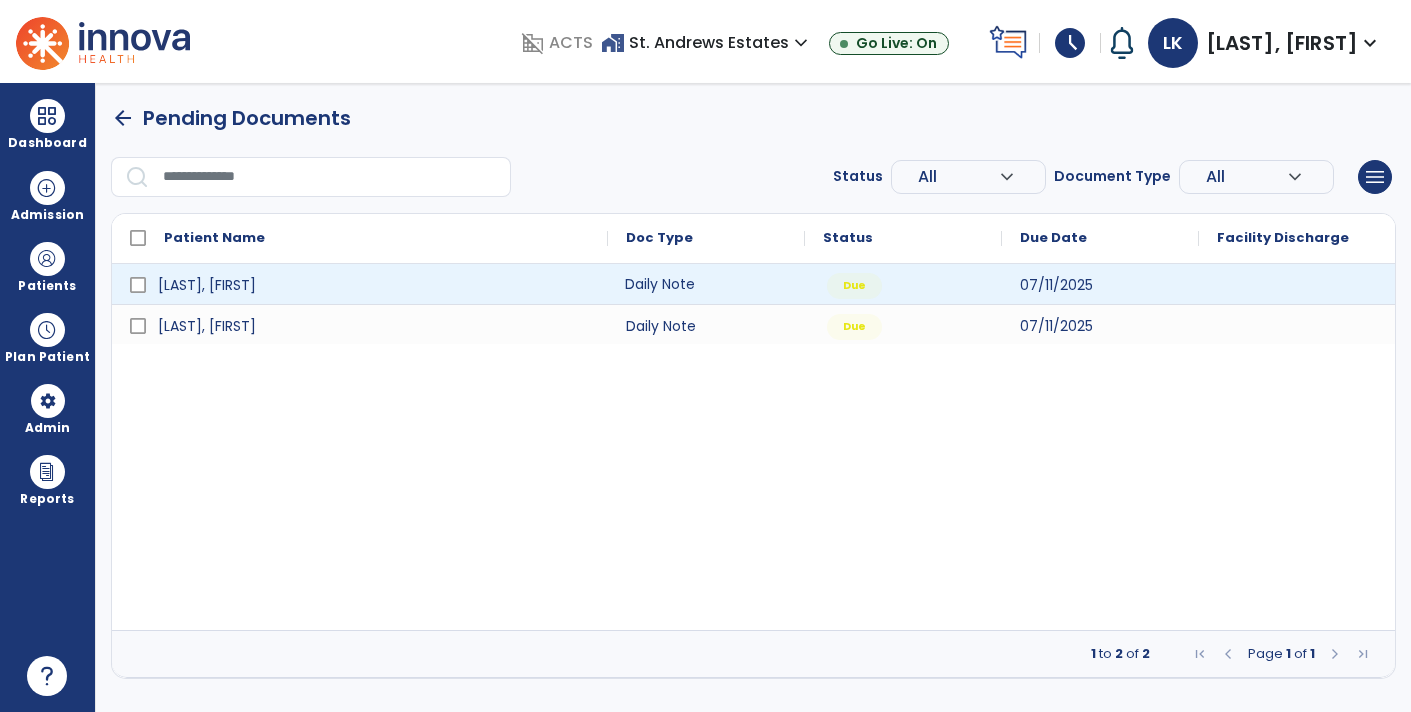 click on "Daily Note" at bounding box center (706, 284) 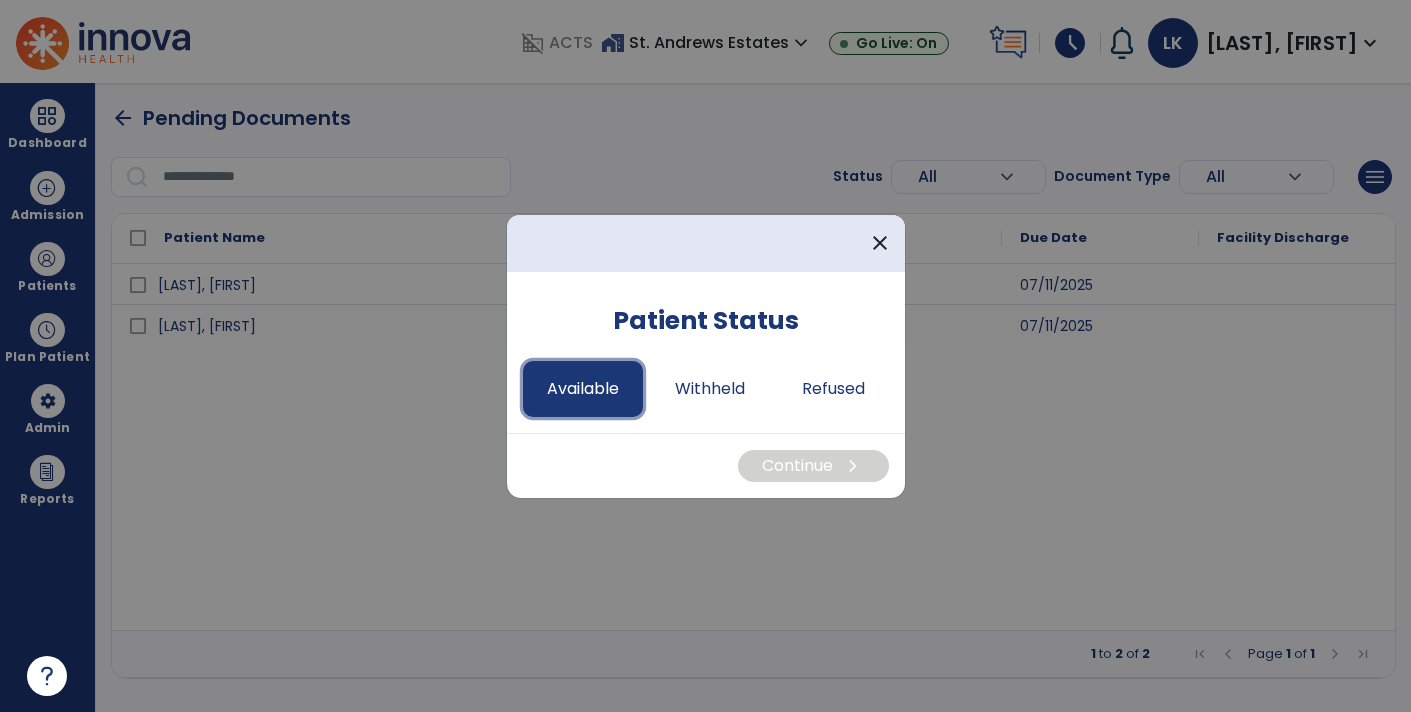 click on "Available" at bounding box center [583, 389] 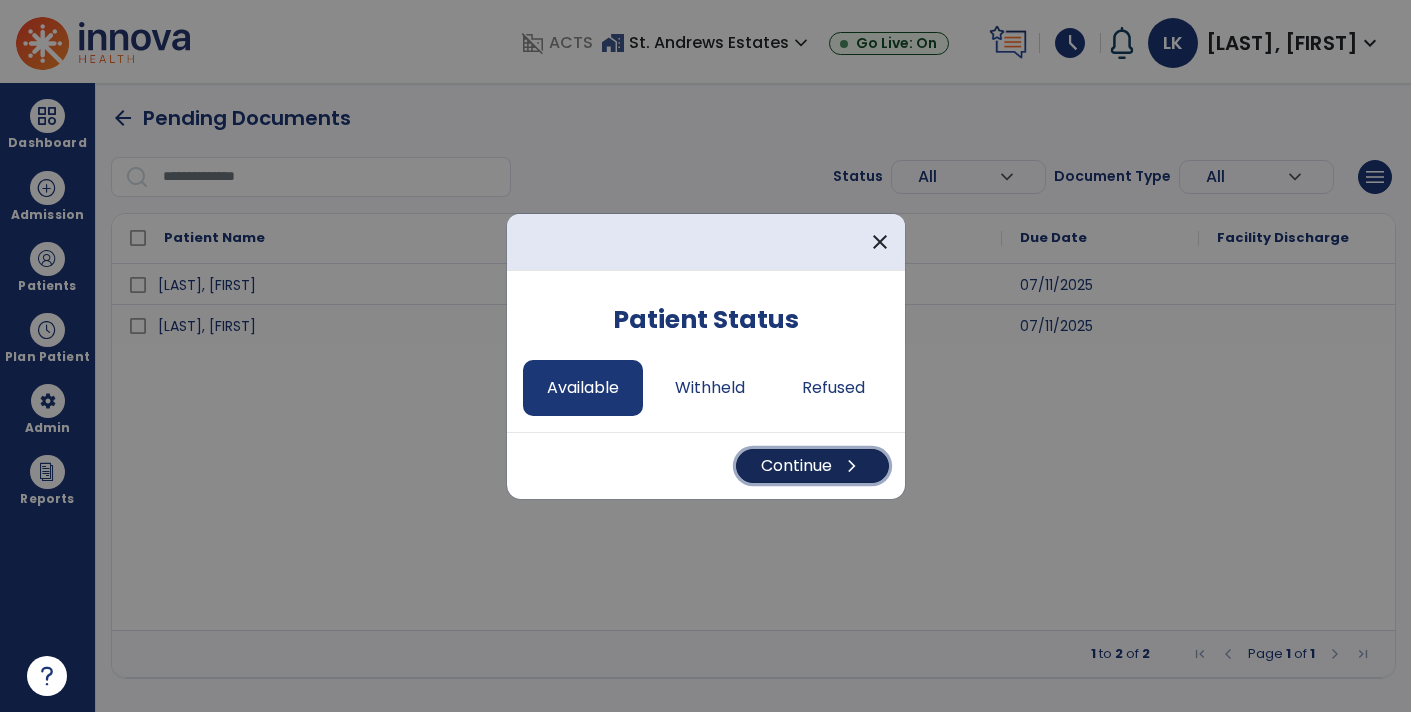 click on "Continue   chevron_right" at bounding box center (812, 466) 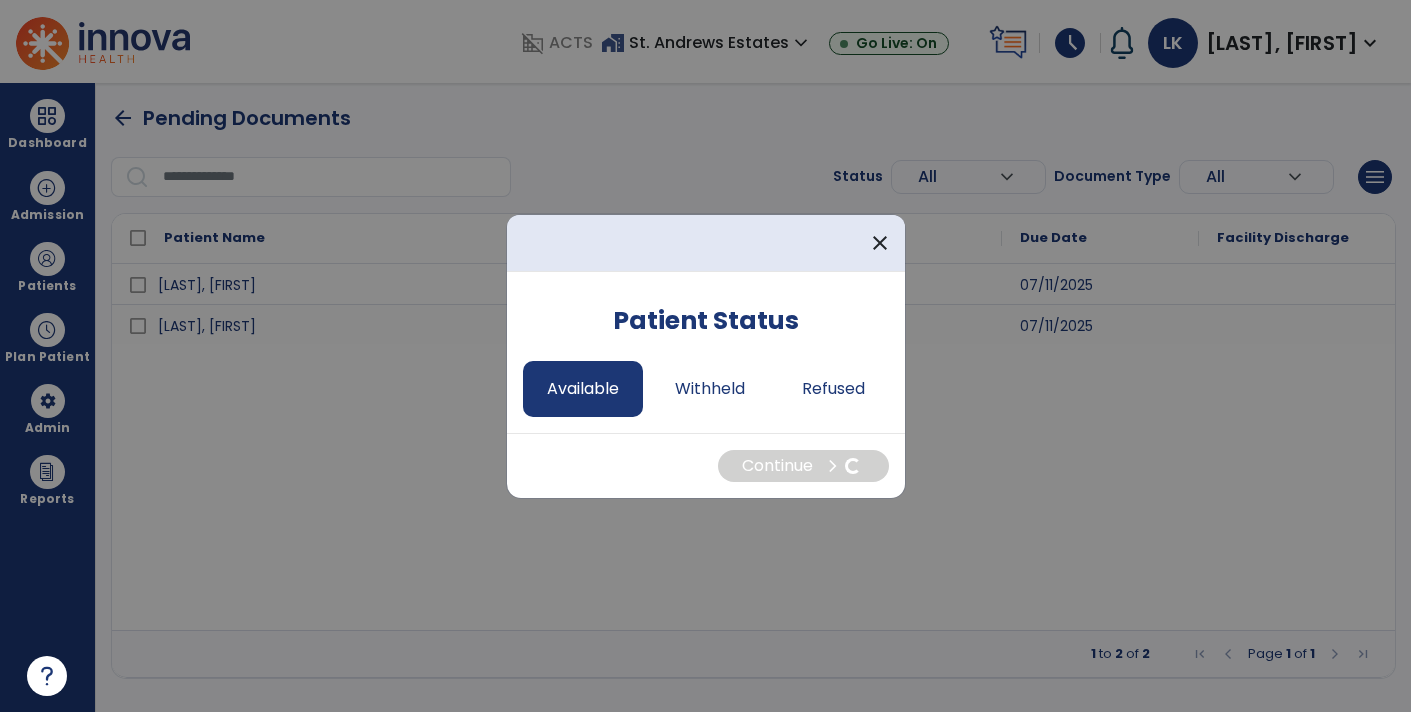select on "*" 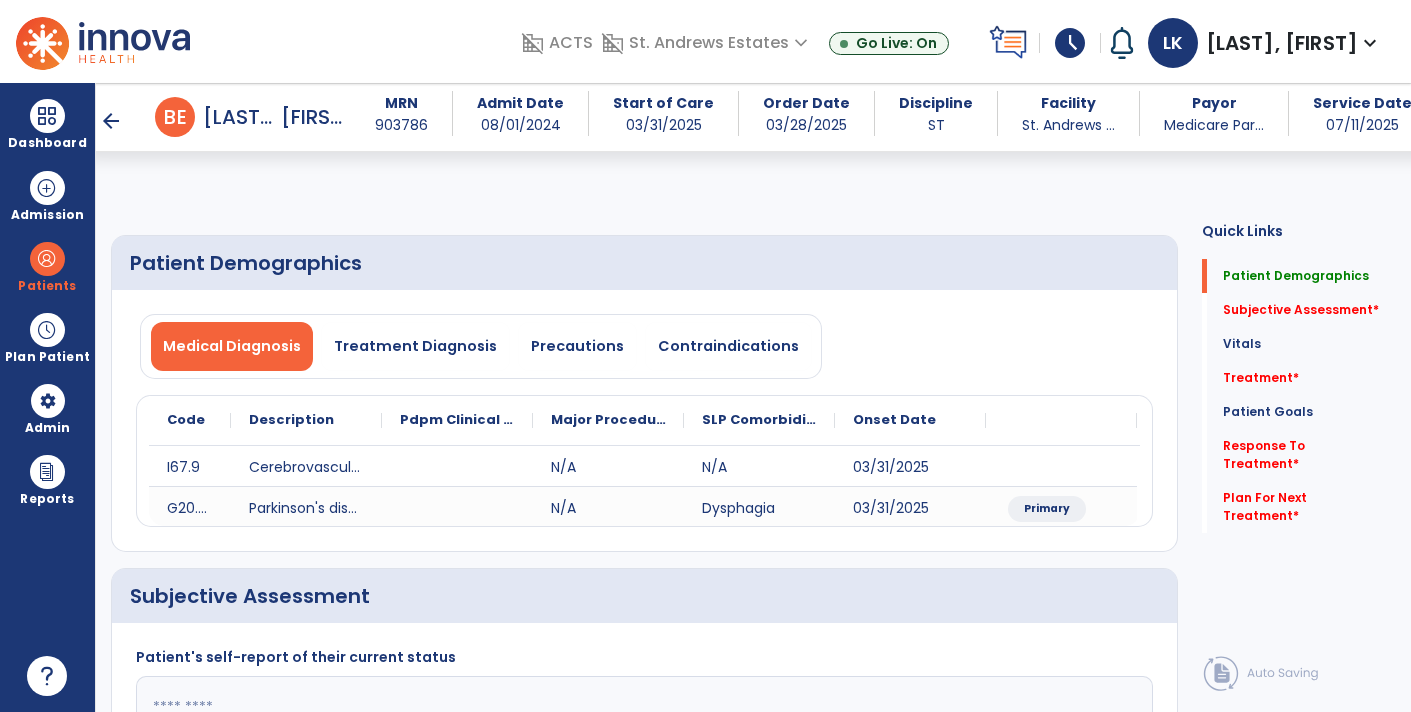 scroll, scrollTop: 266, scrollLeft: 0, axis: vertical 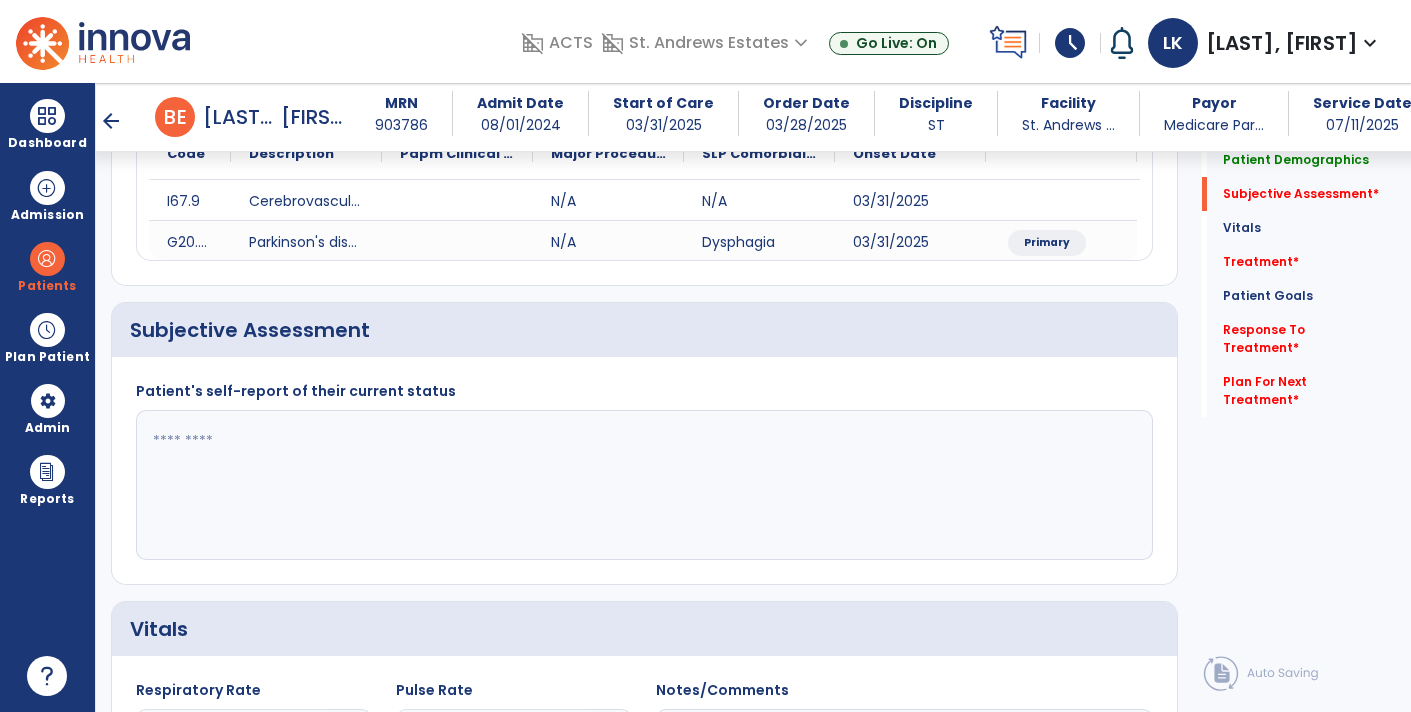 click 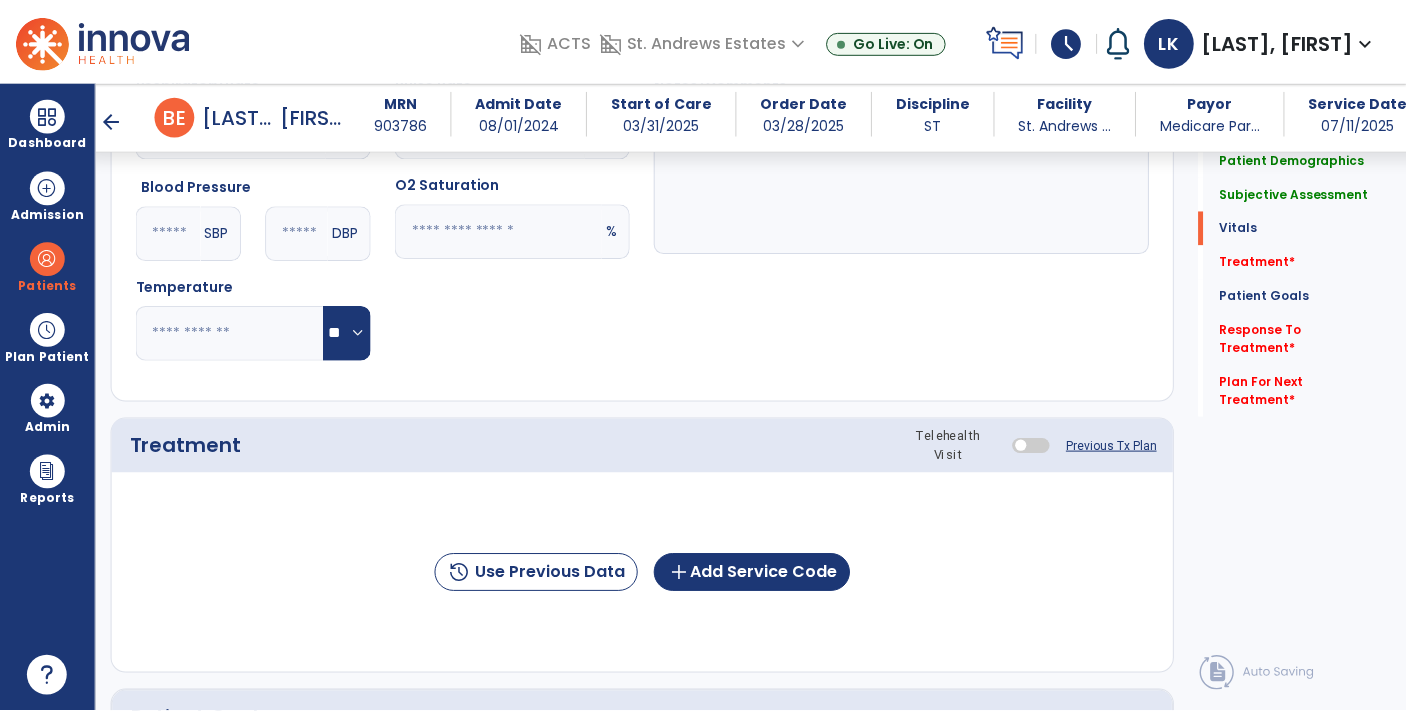 scroll, scrollTop: 883, scrollLeft: 0, axis: vertical 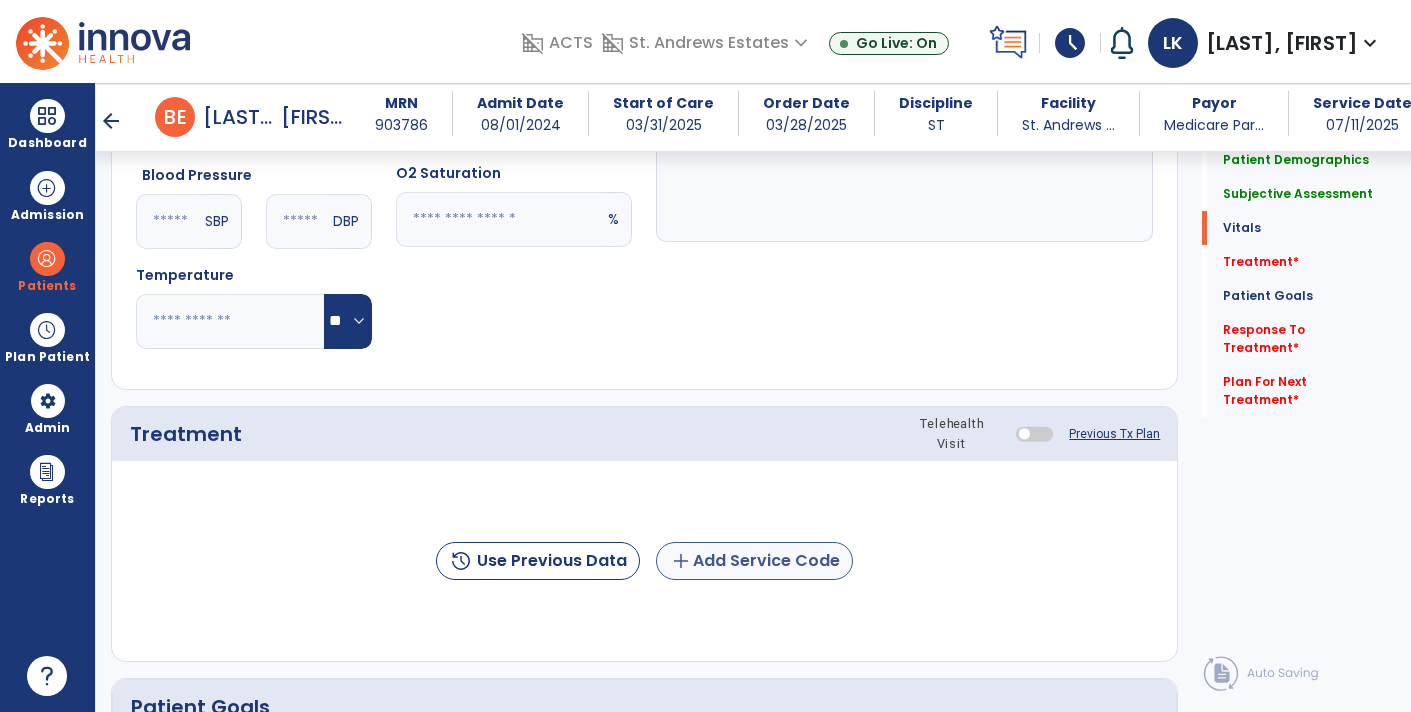type on "**********" 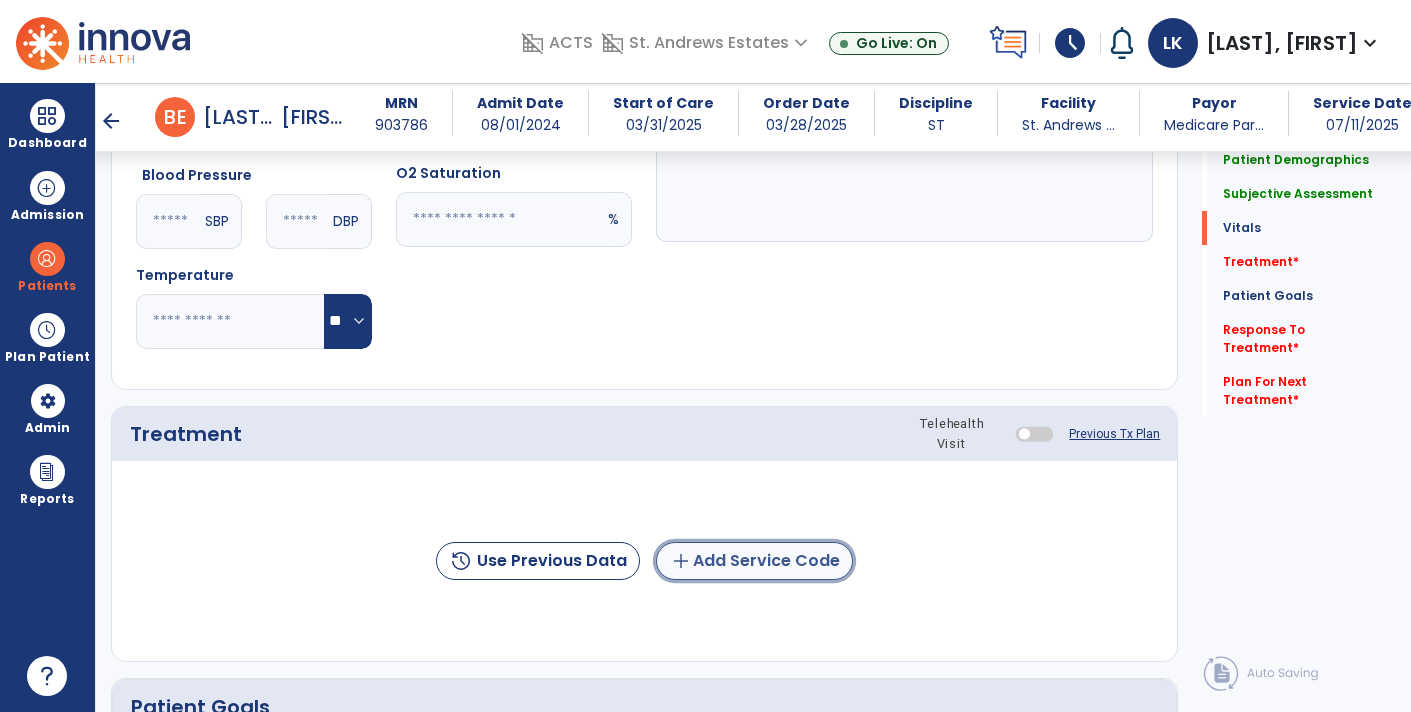 click on "add  Add Service Code" 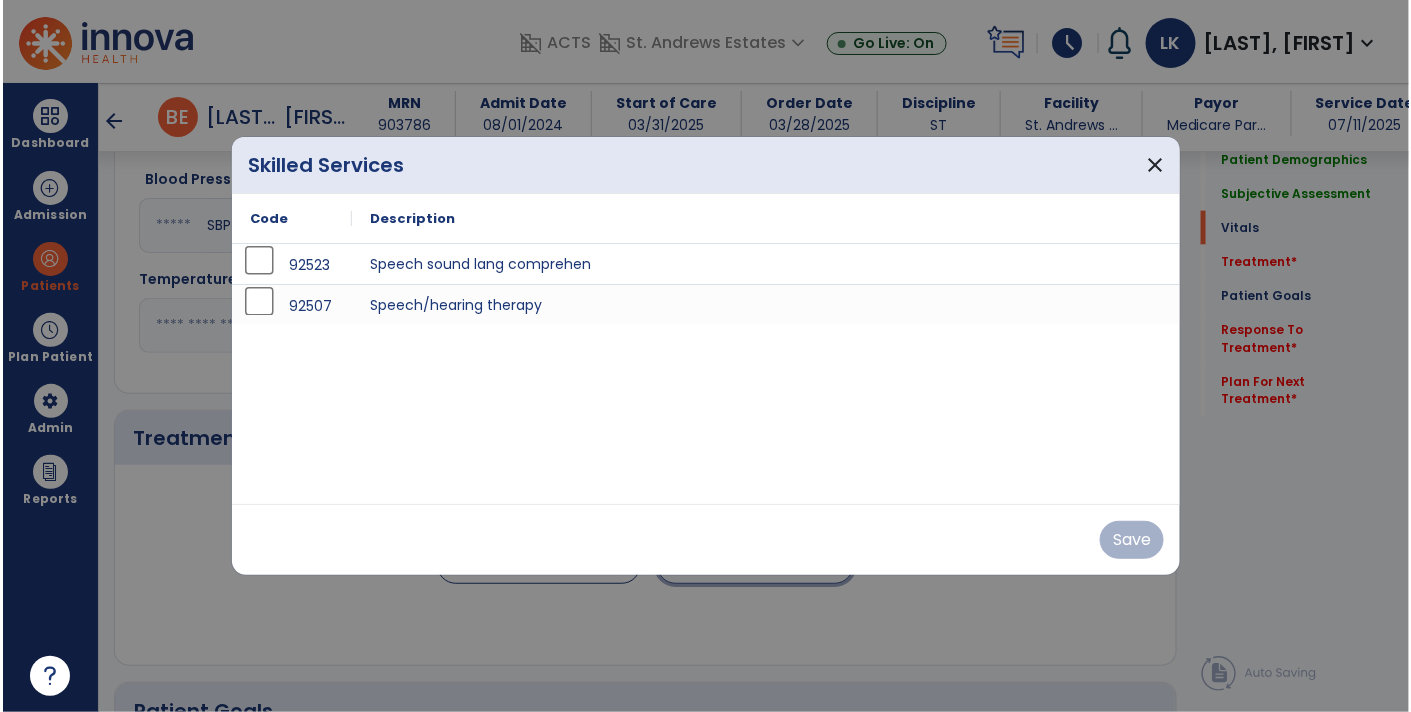 scroll, scrollTop: 883, scrollLeft: 0, axis: vertical 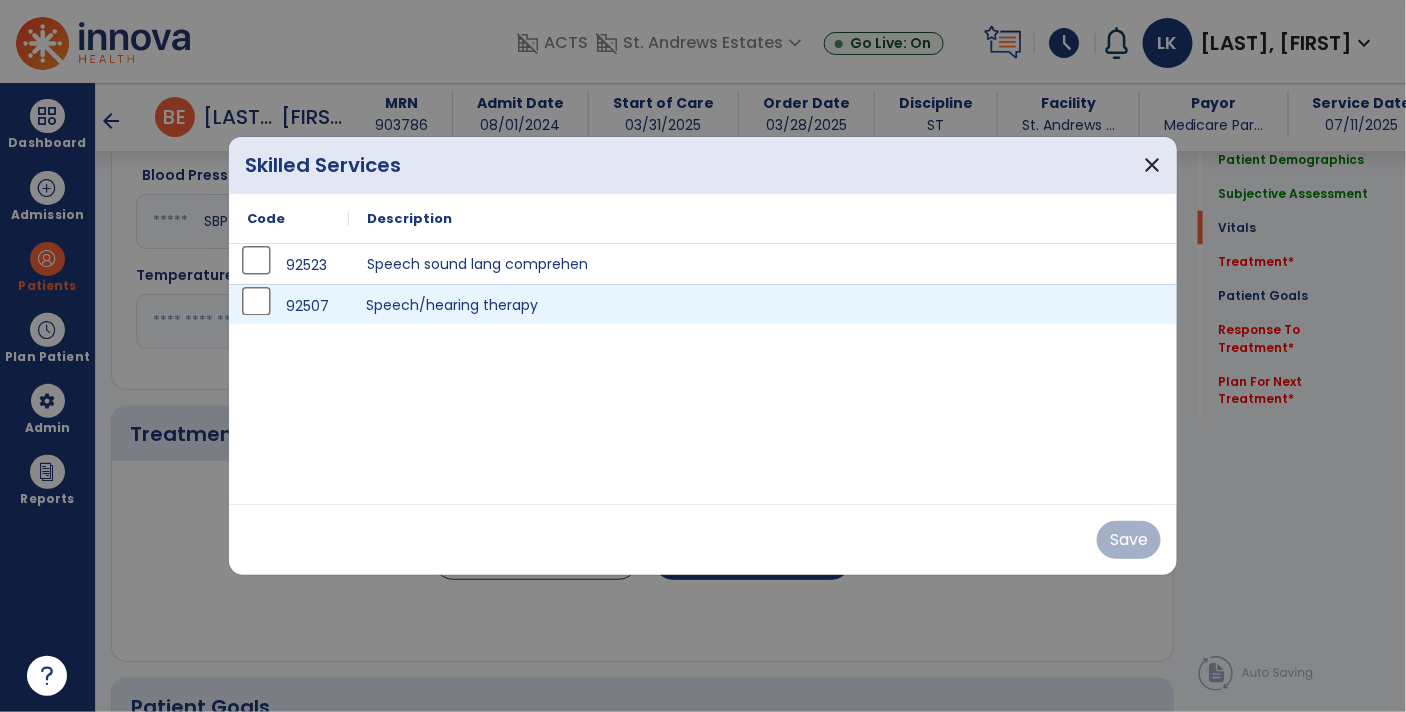 click on "Speech/hearing therapy" at bounding box center (763, 304) 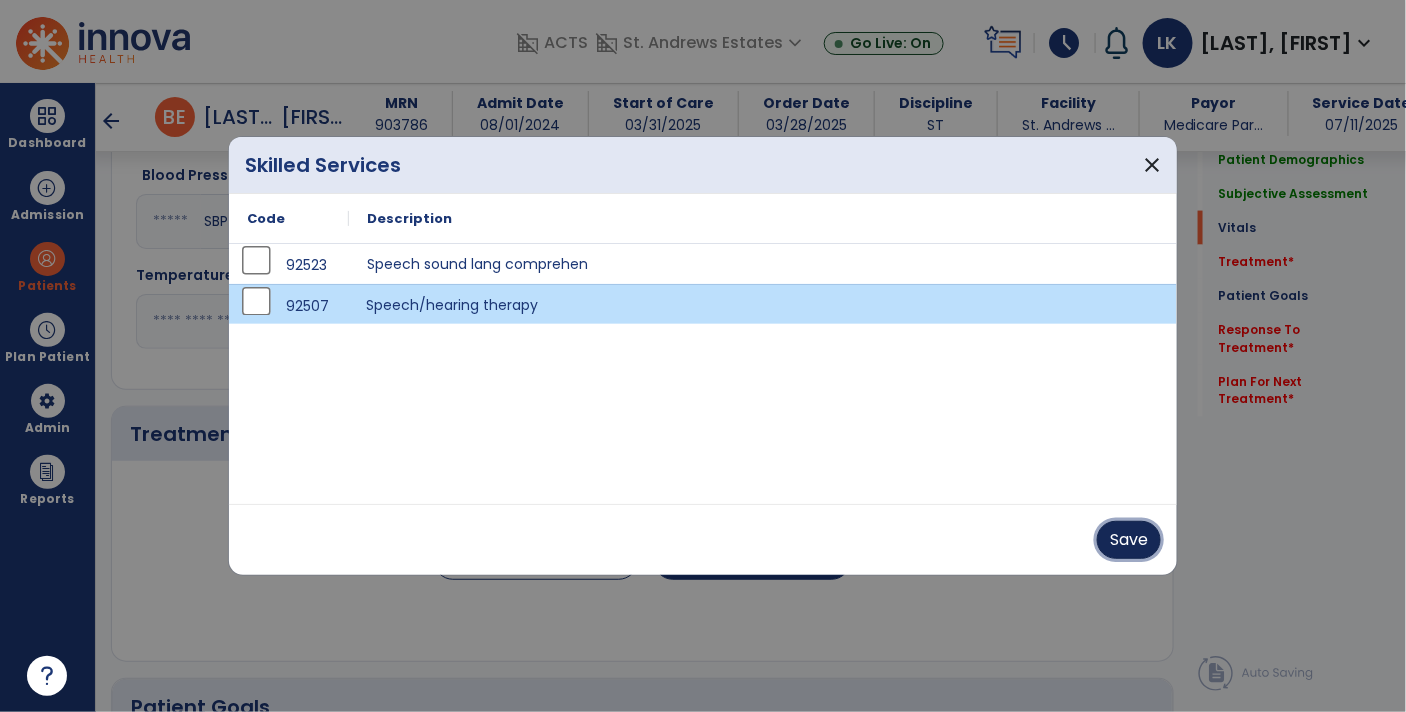 click on "Save" at bounding box center [1129, 540] 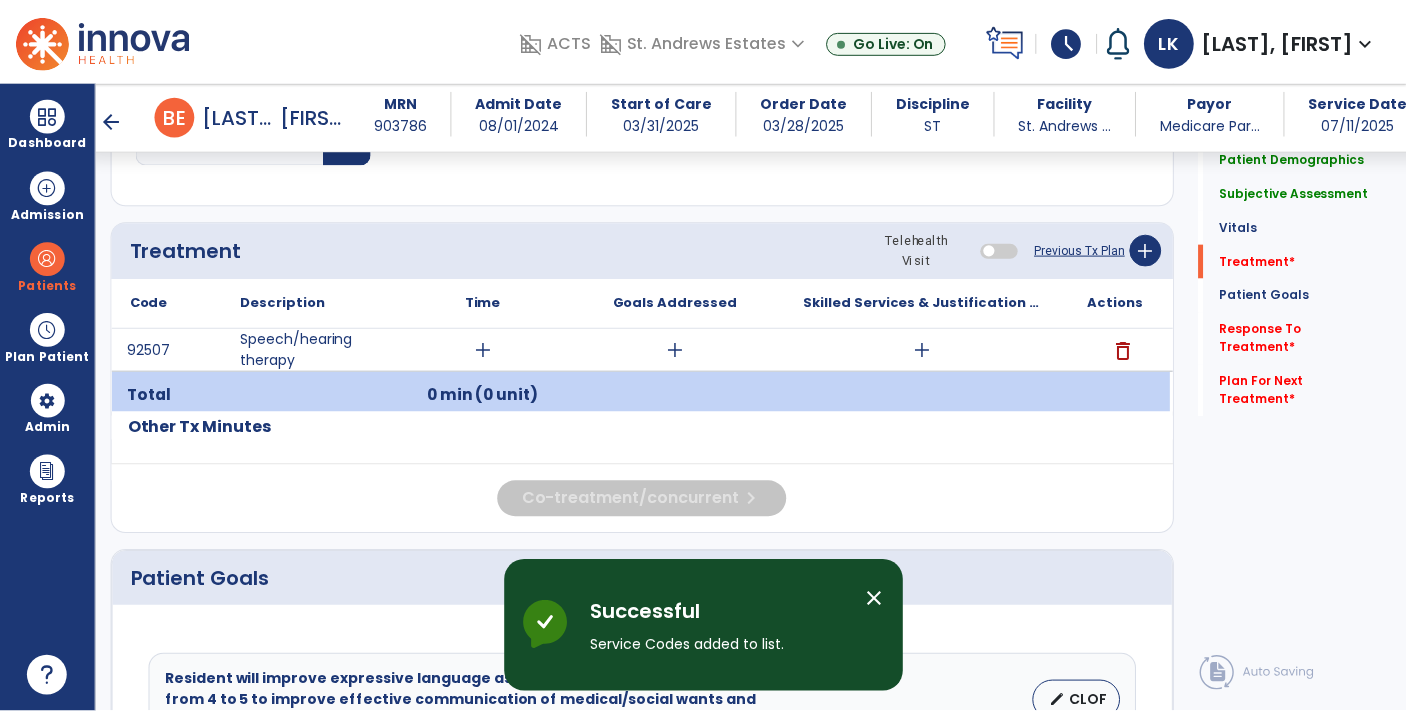 scroll, scrollTop: 1080, scrollLeft: 0, axis: vertical 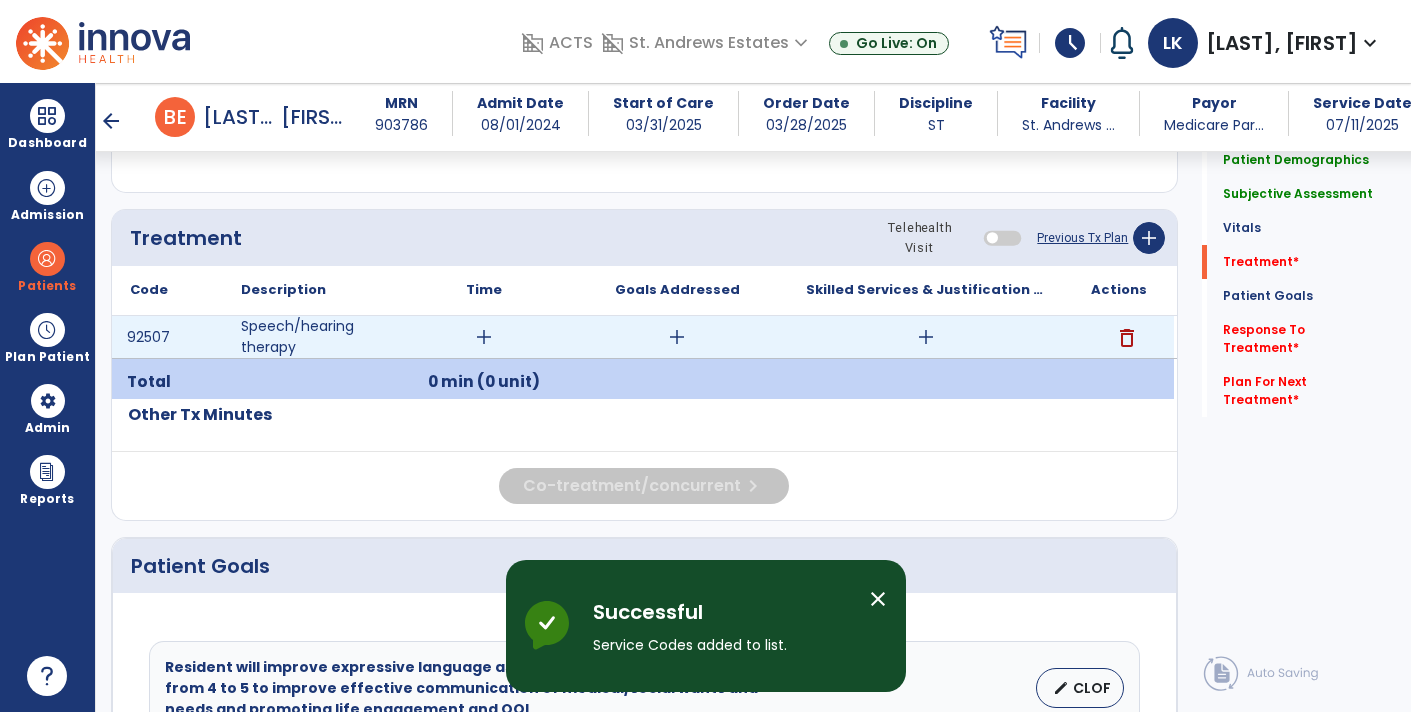 click on "add" at bounding box center [484, 337] 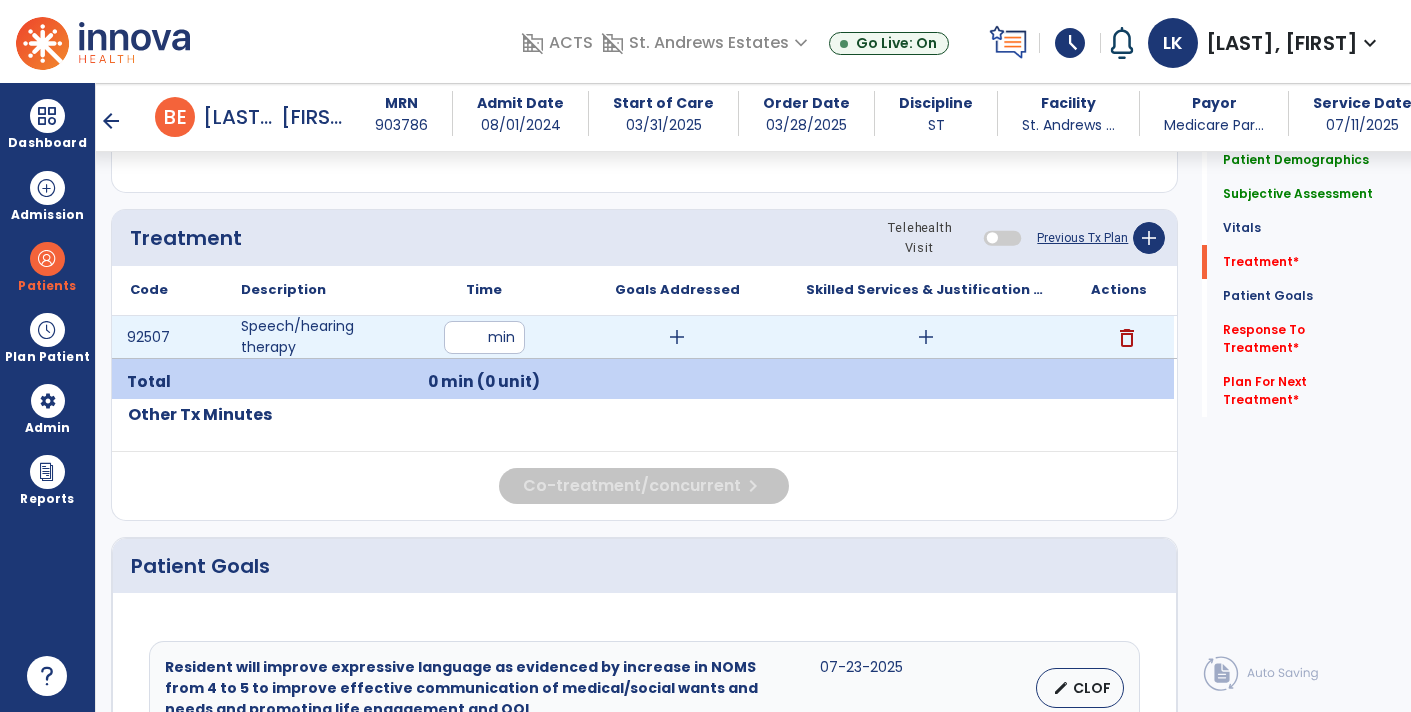 type on "**" 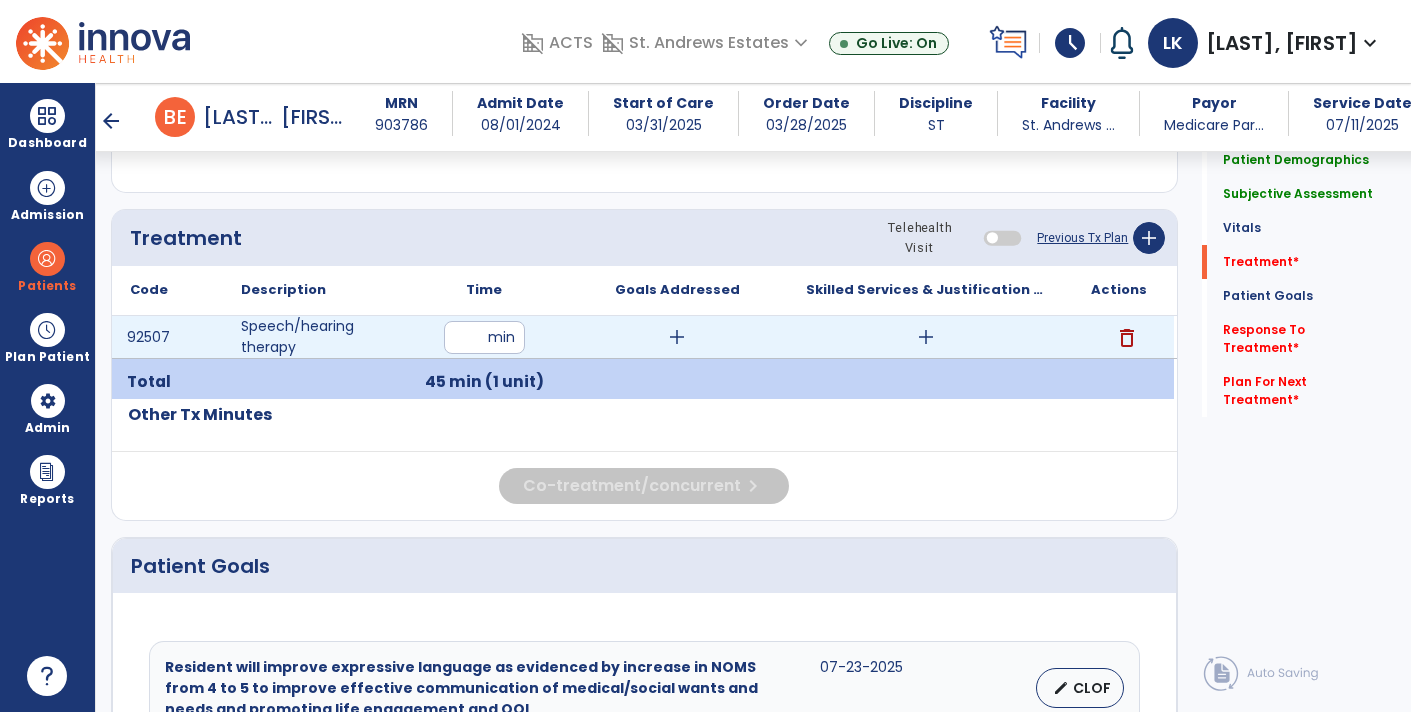 click on "add" at bounding box center (926, 337) 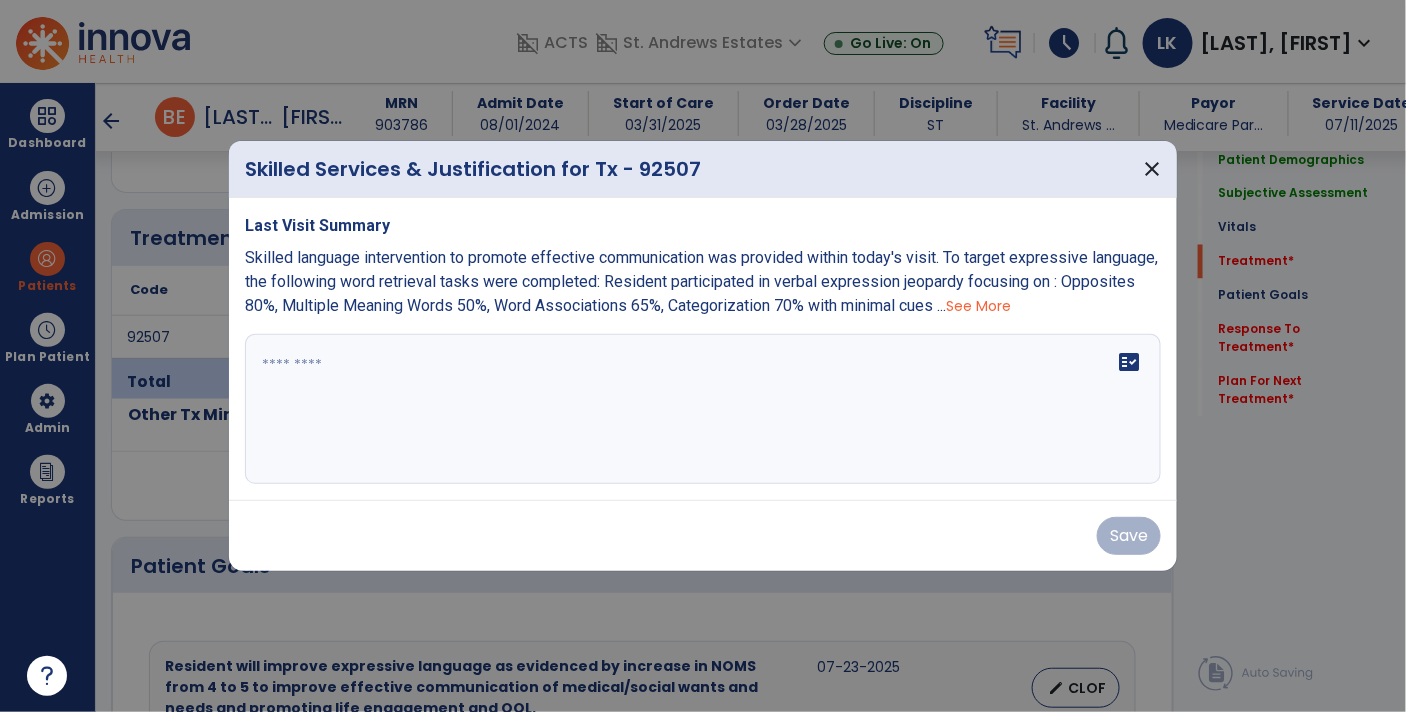 scroll, scrollTop: 1080, scrollLeft: 0, axis: vertical 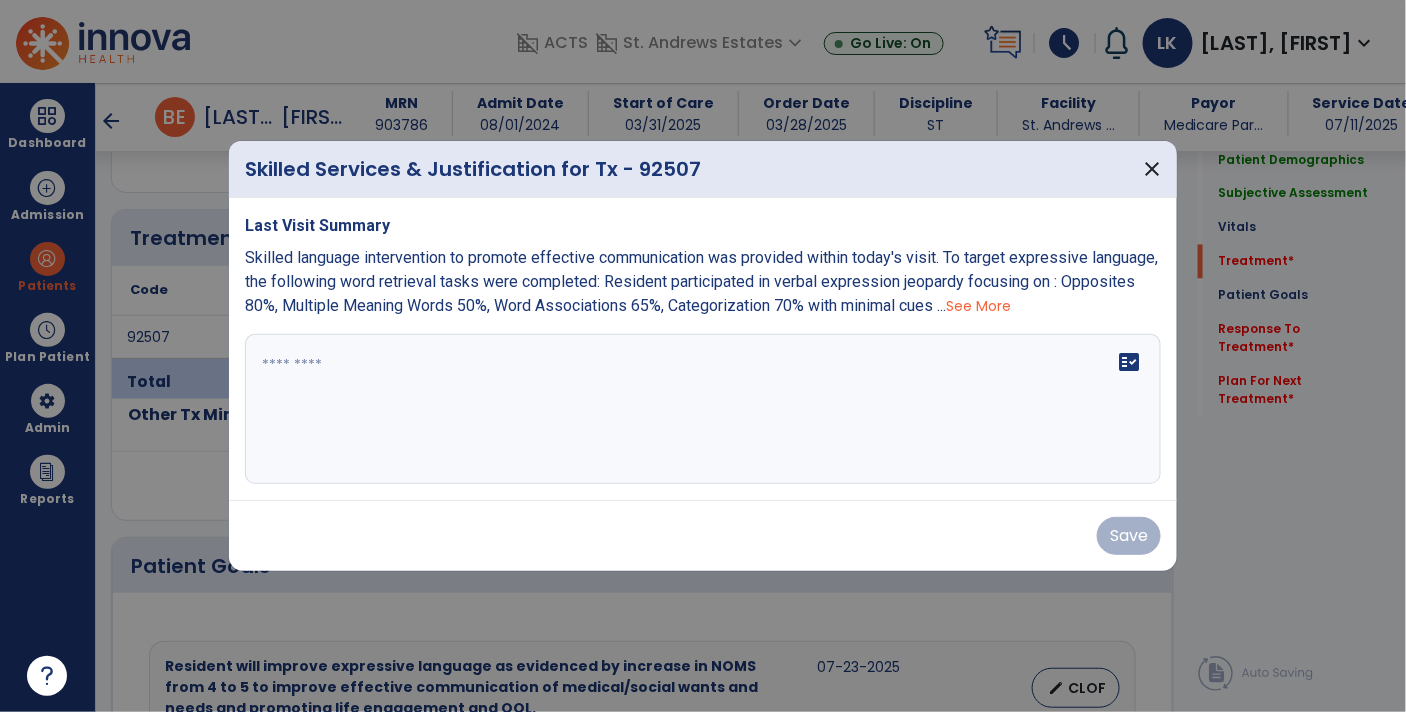 click at bounding box center (703, 409) 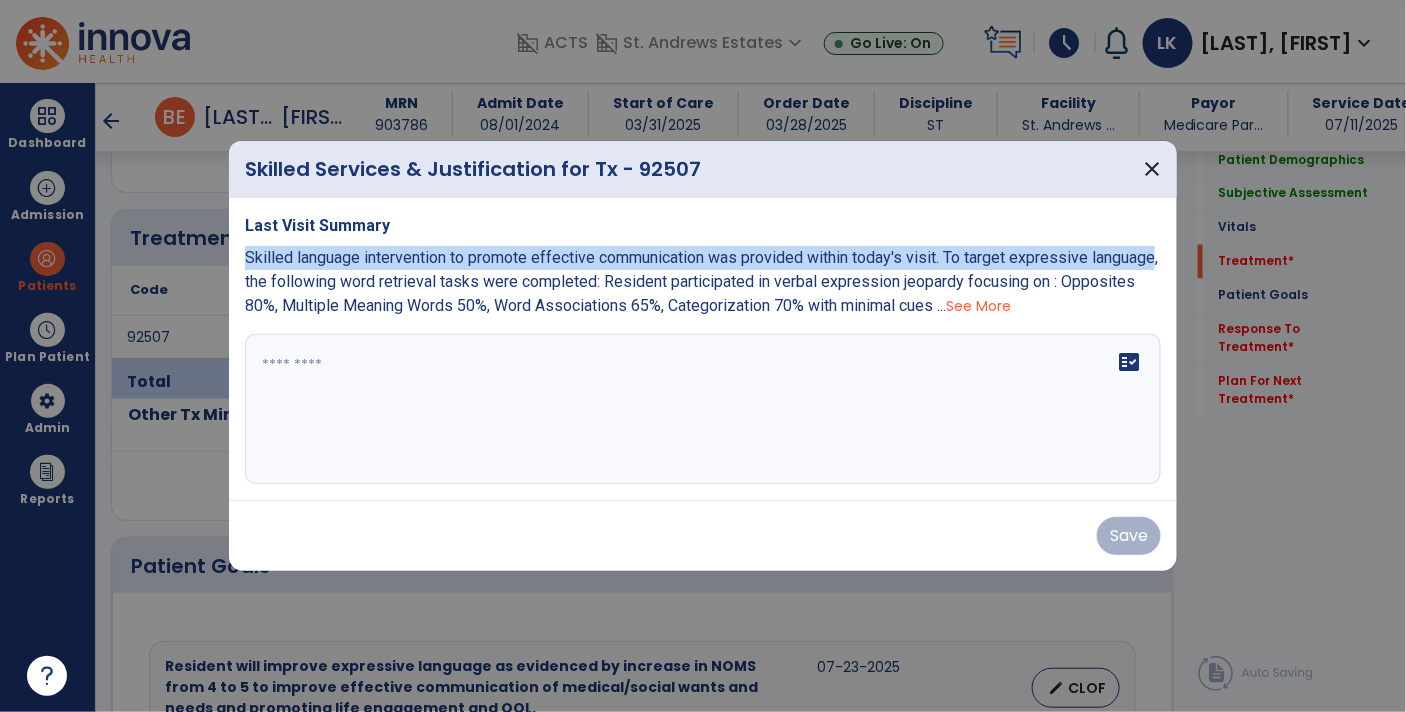 drag, startPoint x: 240, startPoint y: 259, endPoint x: 308, endPoint y: 279, distance: 70.88018 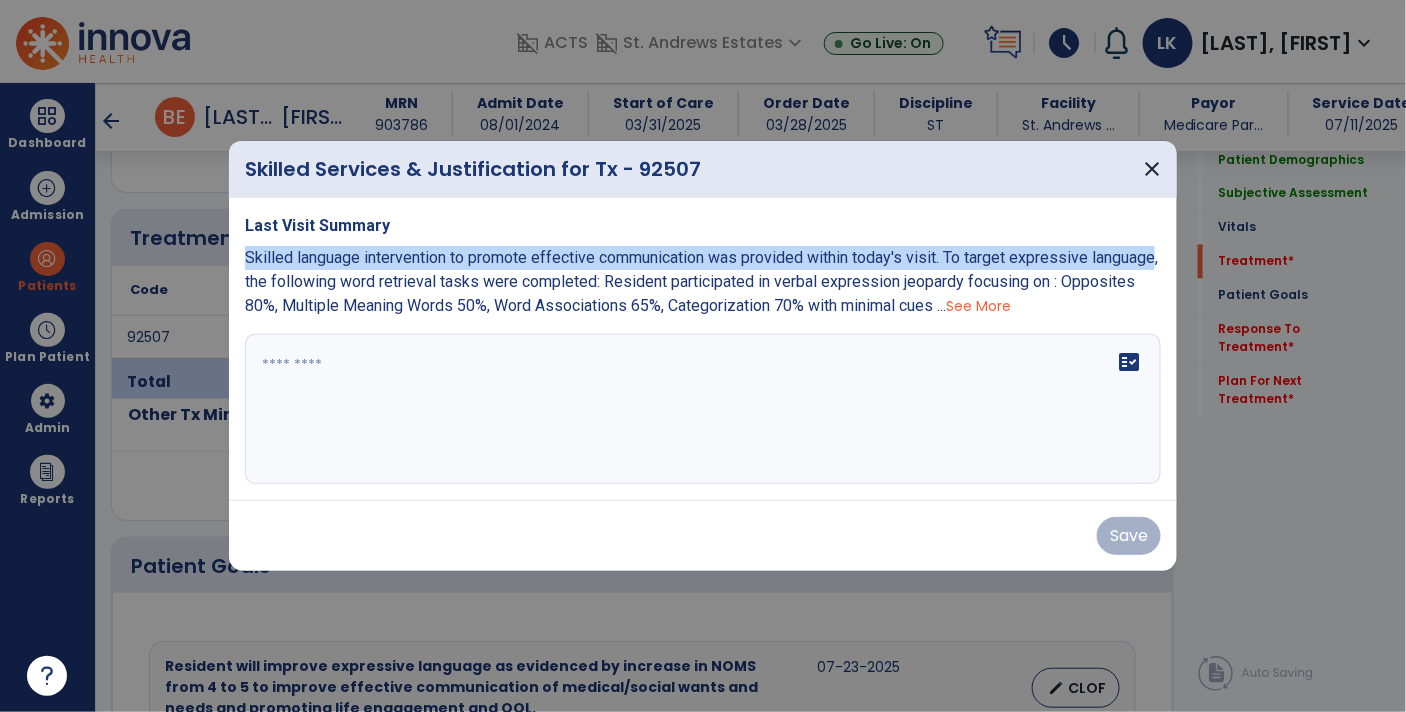click on "Last Visit Summary Skilled language intervention to promote effective communication was provided within today's visit. To target expressive language, the following word retrieval tasks were completed: Resident participated in verbal expression jeopardy focusing on : Opposites 80%, Multiple Meaning Words 50%, Word Associations 65%, Categorization 70% with minimal cues ...  See More   fact_check" at bounding box center (703, 349) 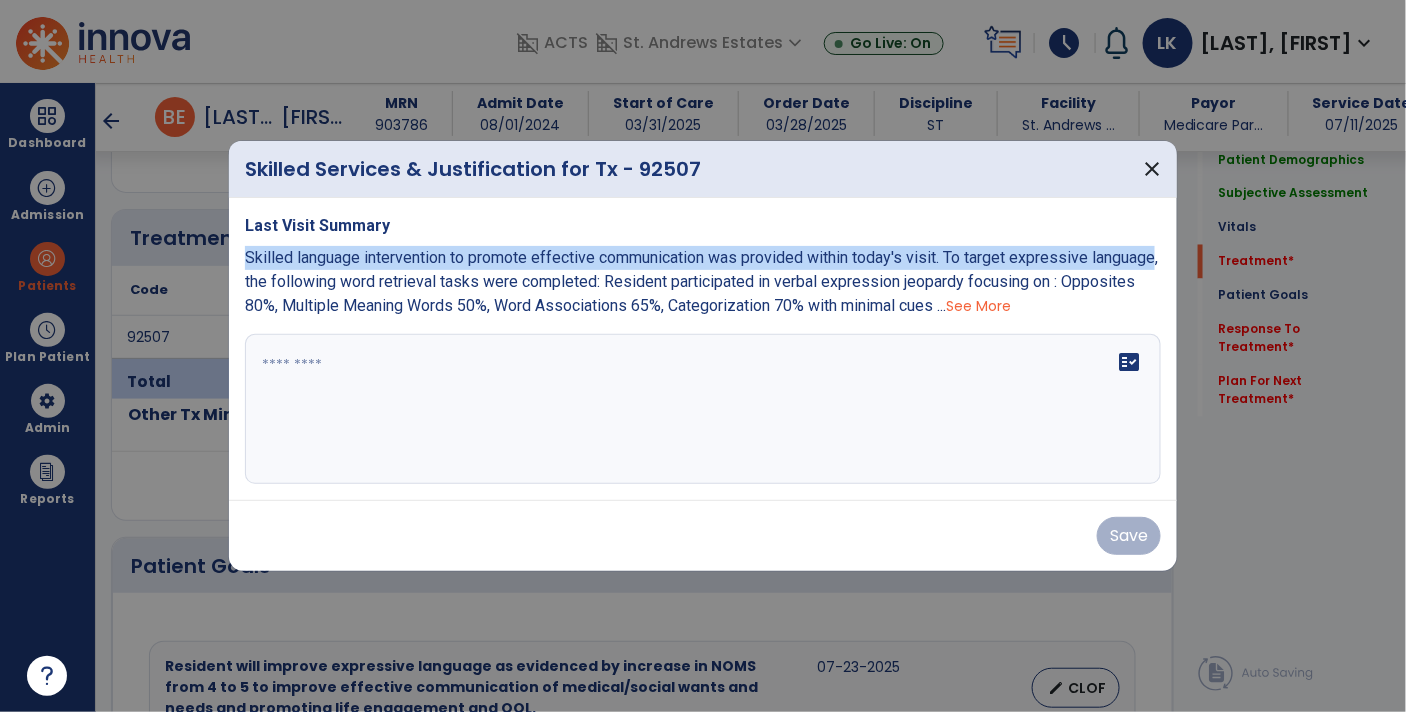copy on "Skilled language intervention to promote effective communication was provided within today's visit. To target expressive language" 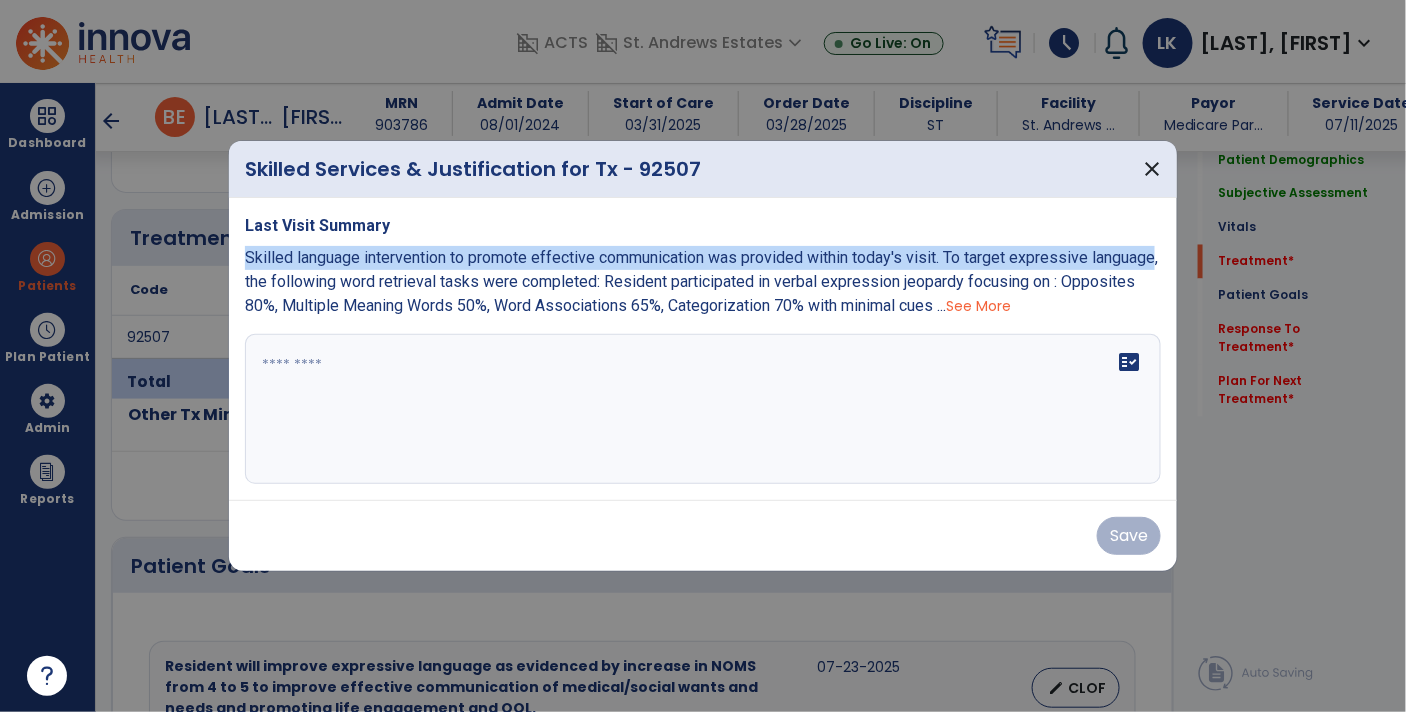 click on "fact_check" at bounding box center (703, 409) 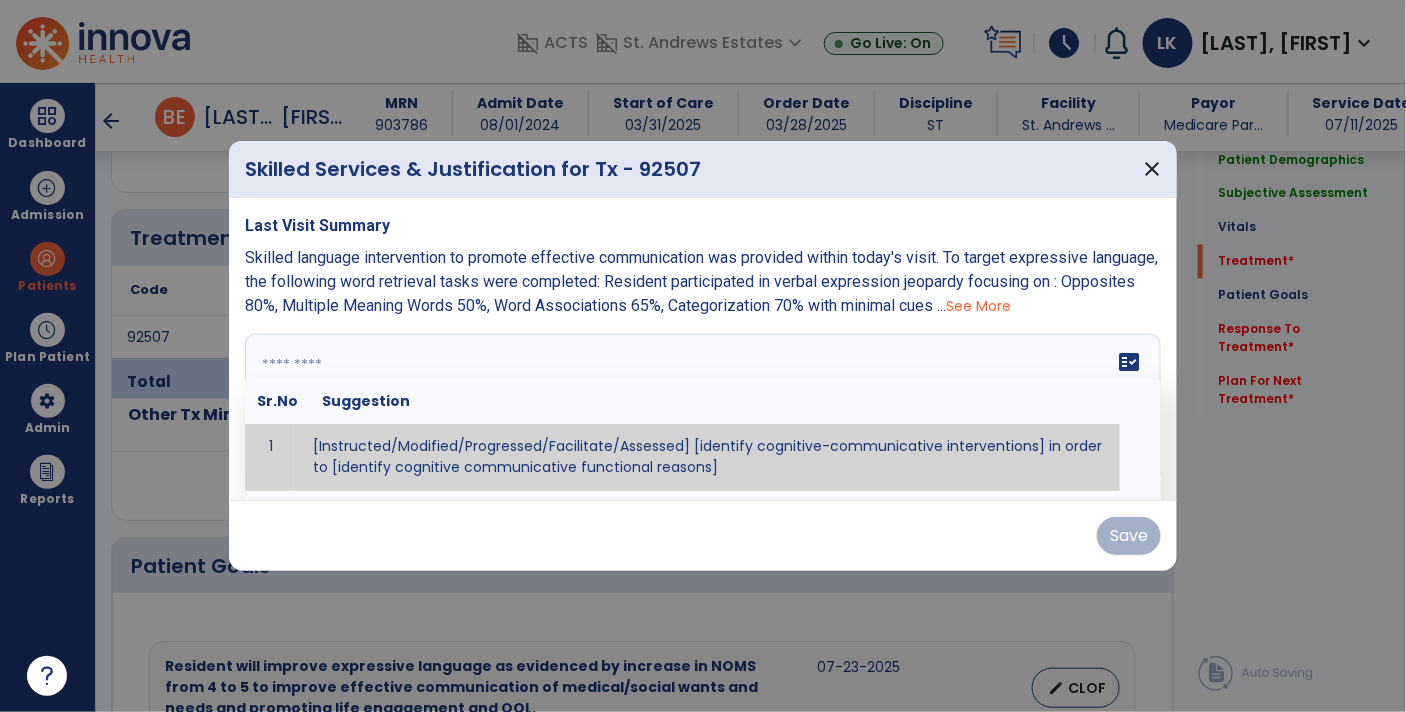paste on "**********" 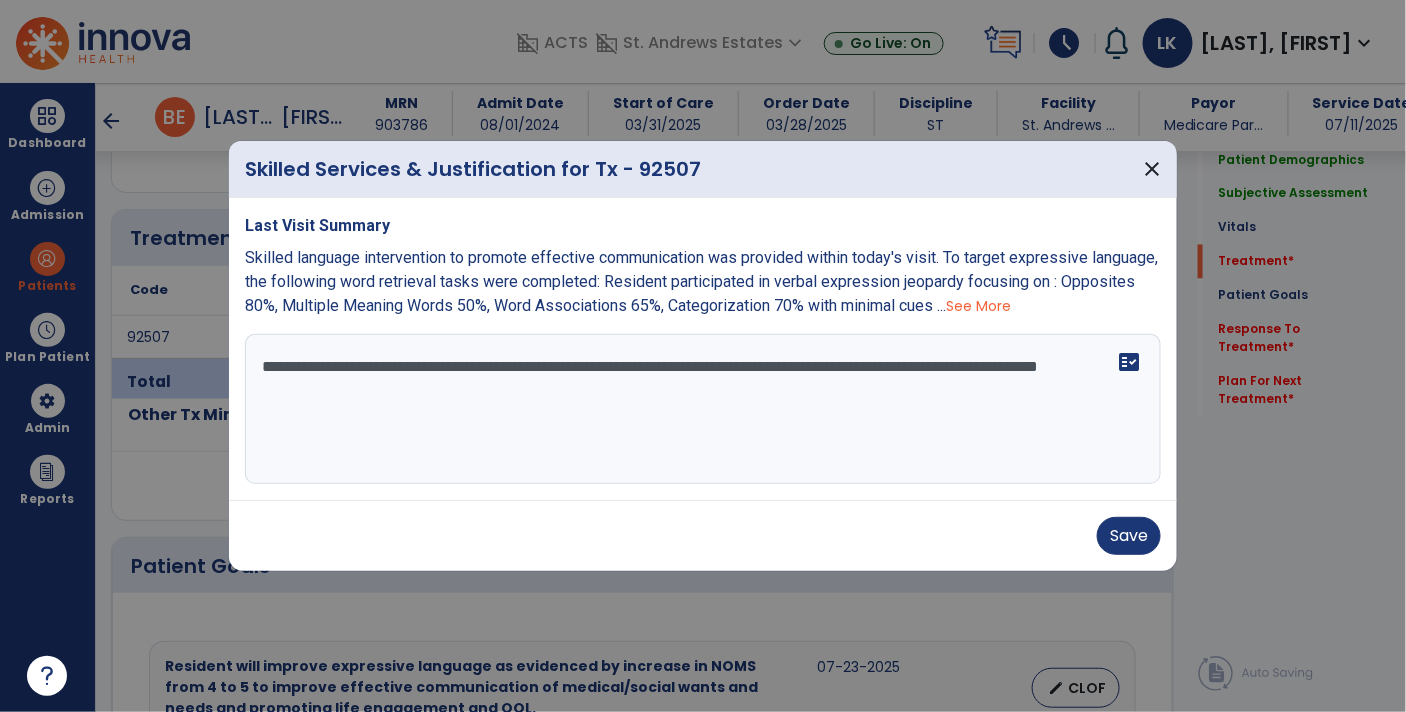 click on "**********" at bounding box center [703, 409] 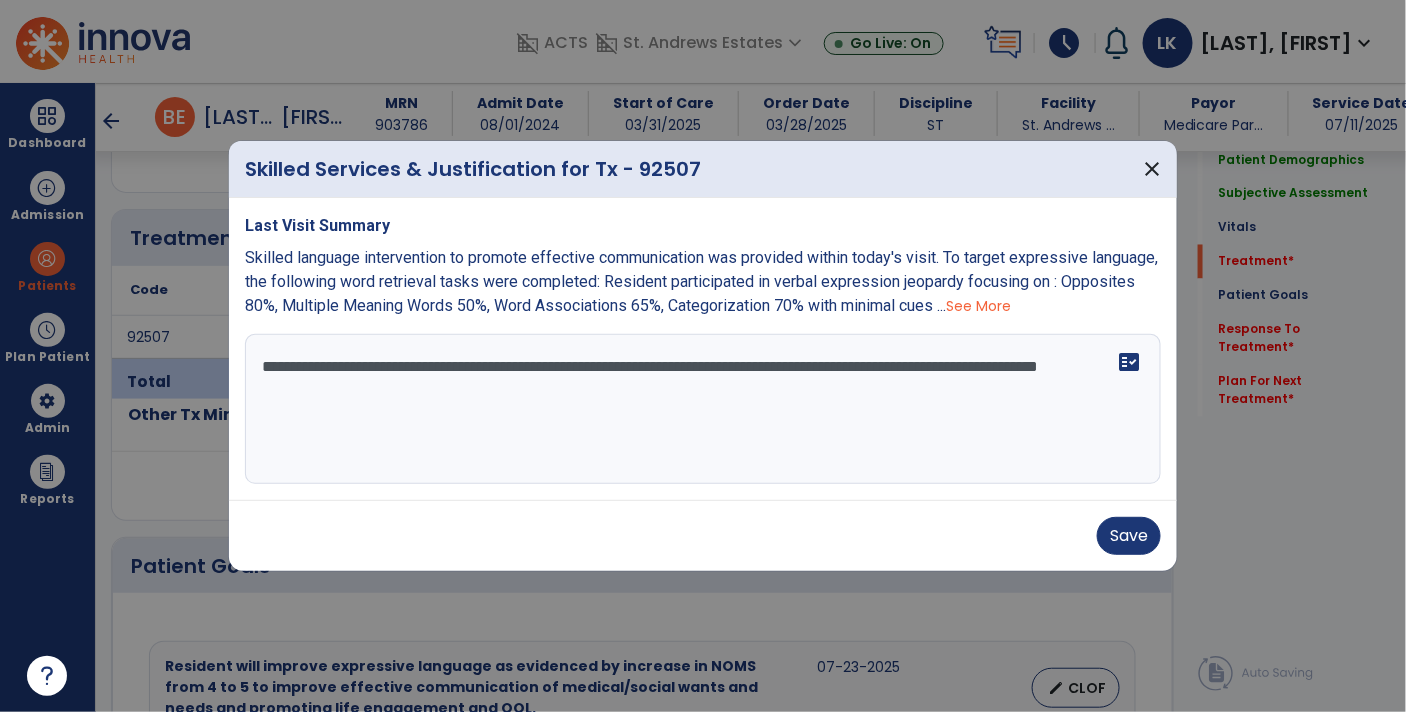 click on "**********" at bounding box center [703, 409] 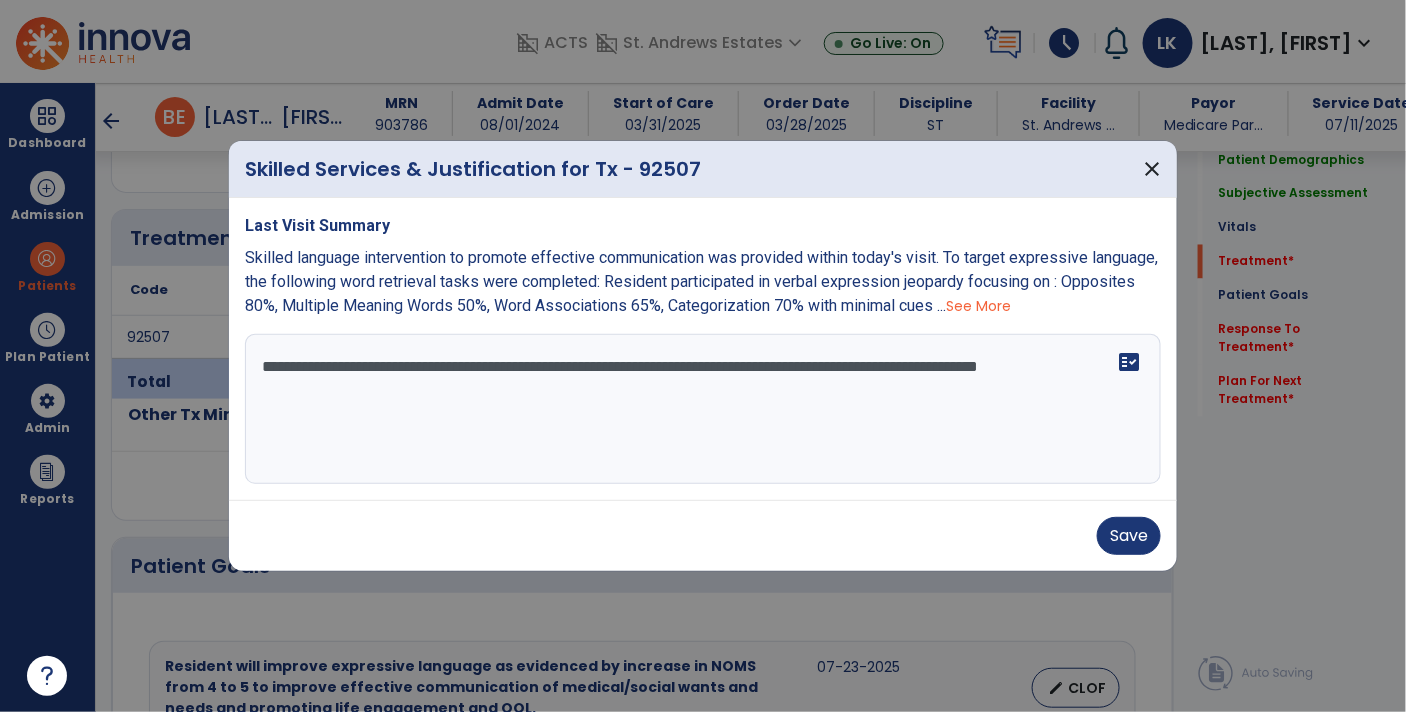 click on "**********" at bounding box center (703, 409) 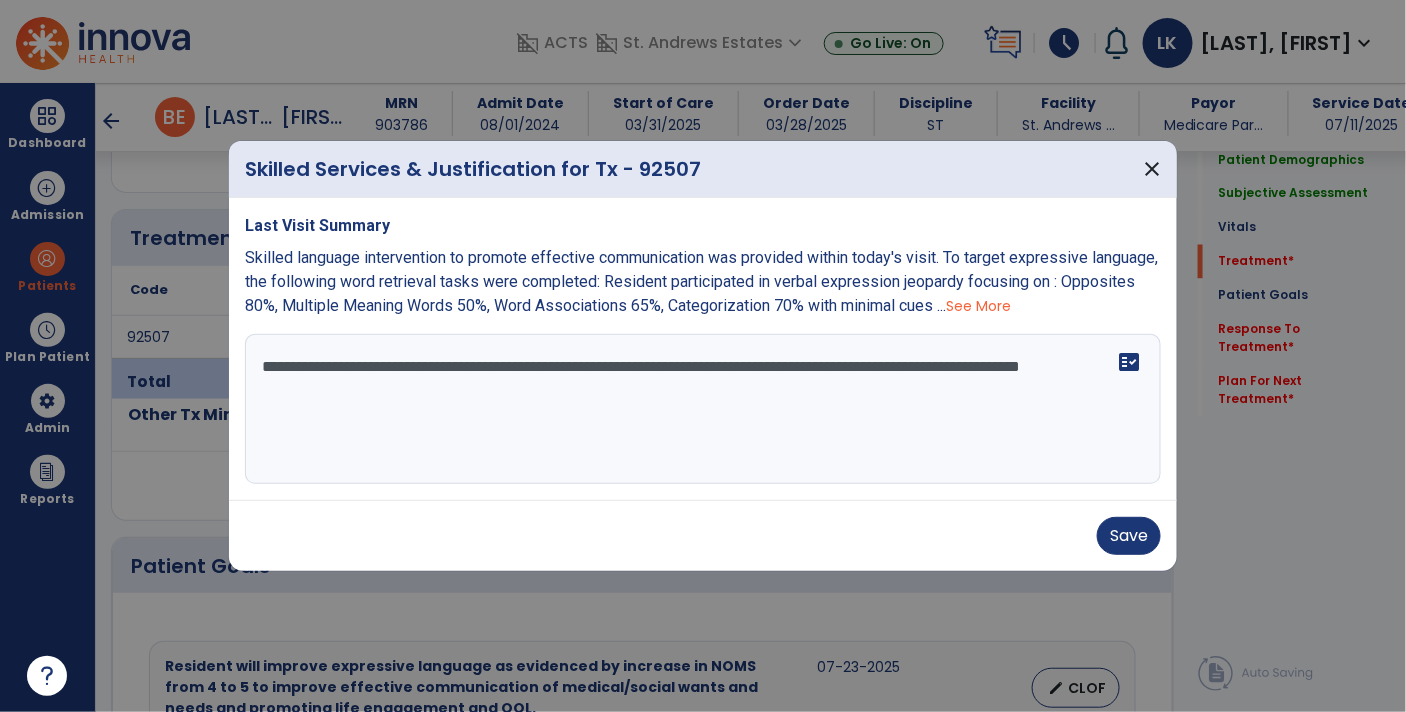 click on "**********" at bounding box center (703, 409) 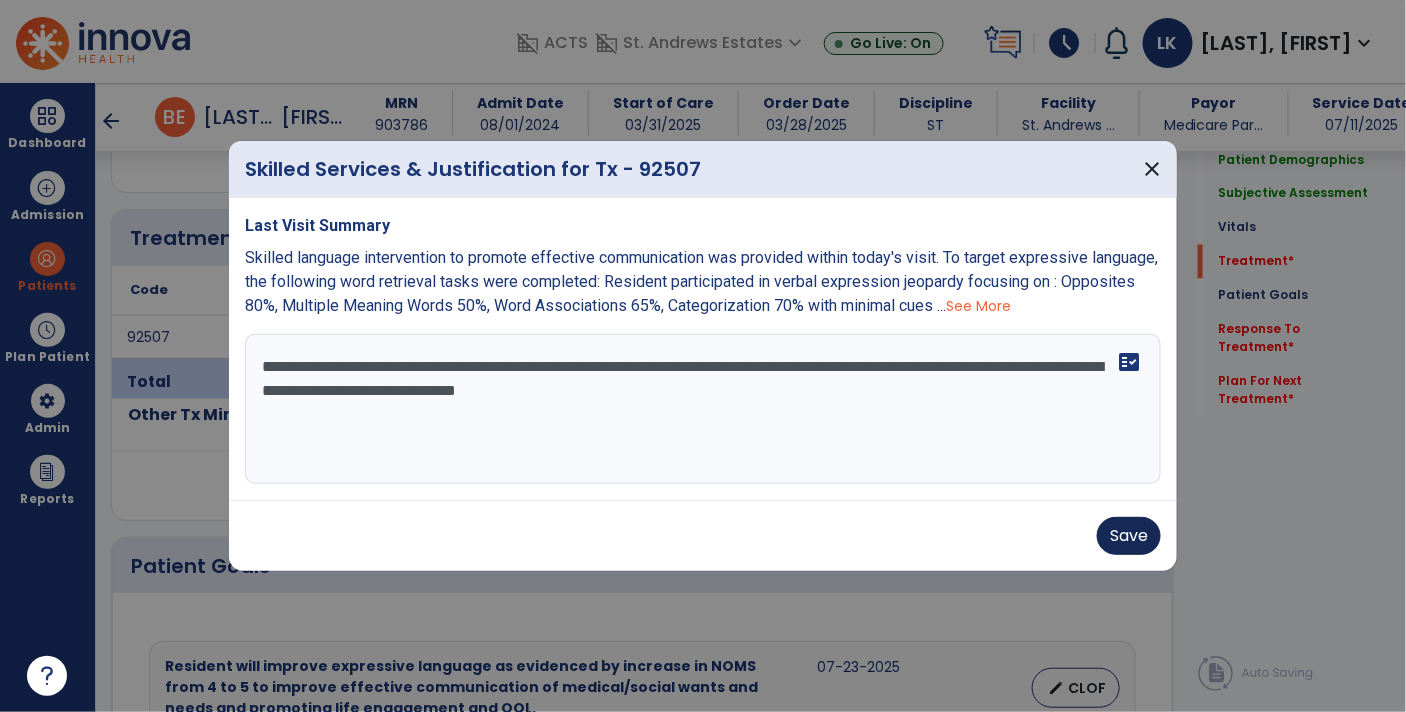 type on "**********" 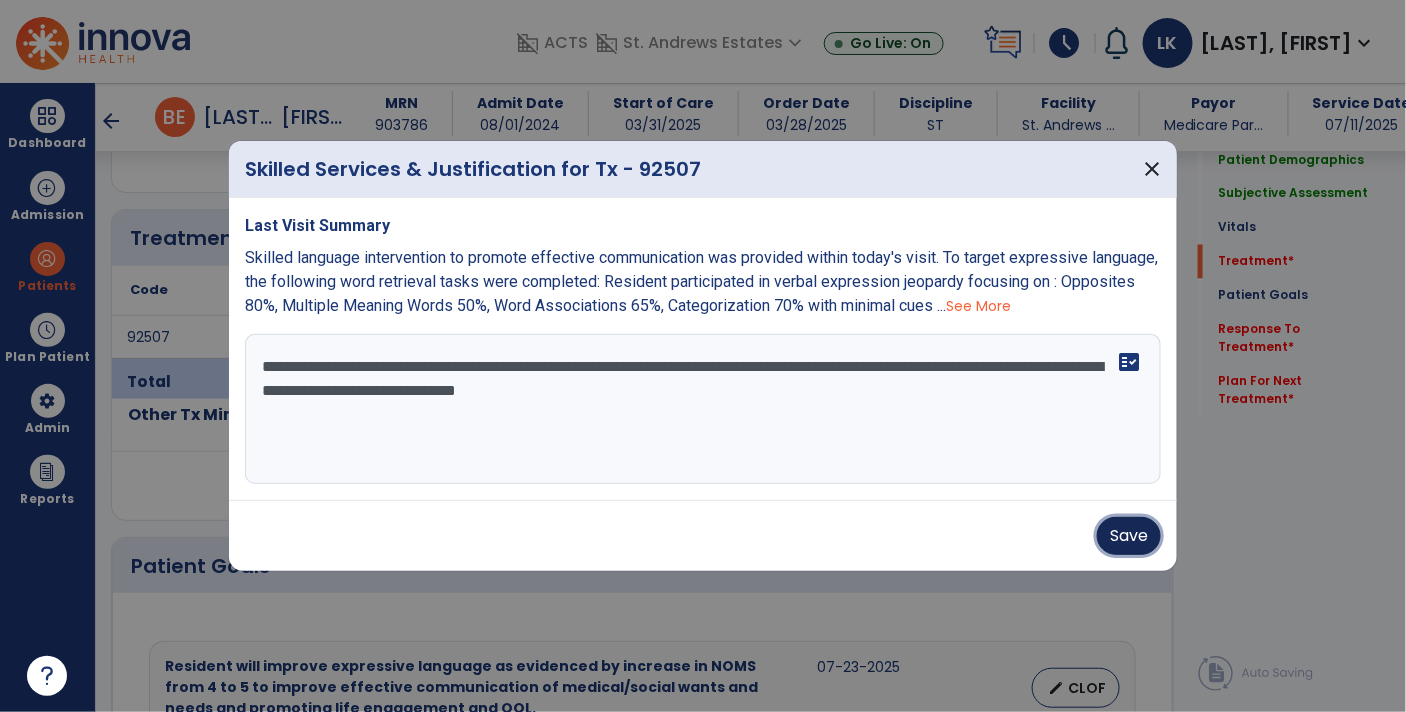 click on "Save" at bounding box center [1129, 536] 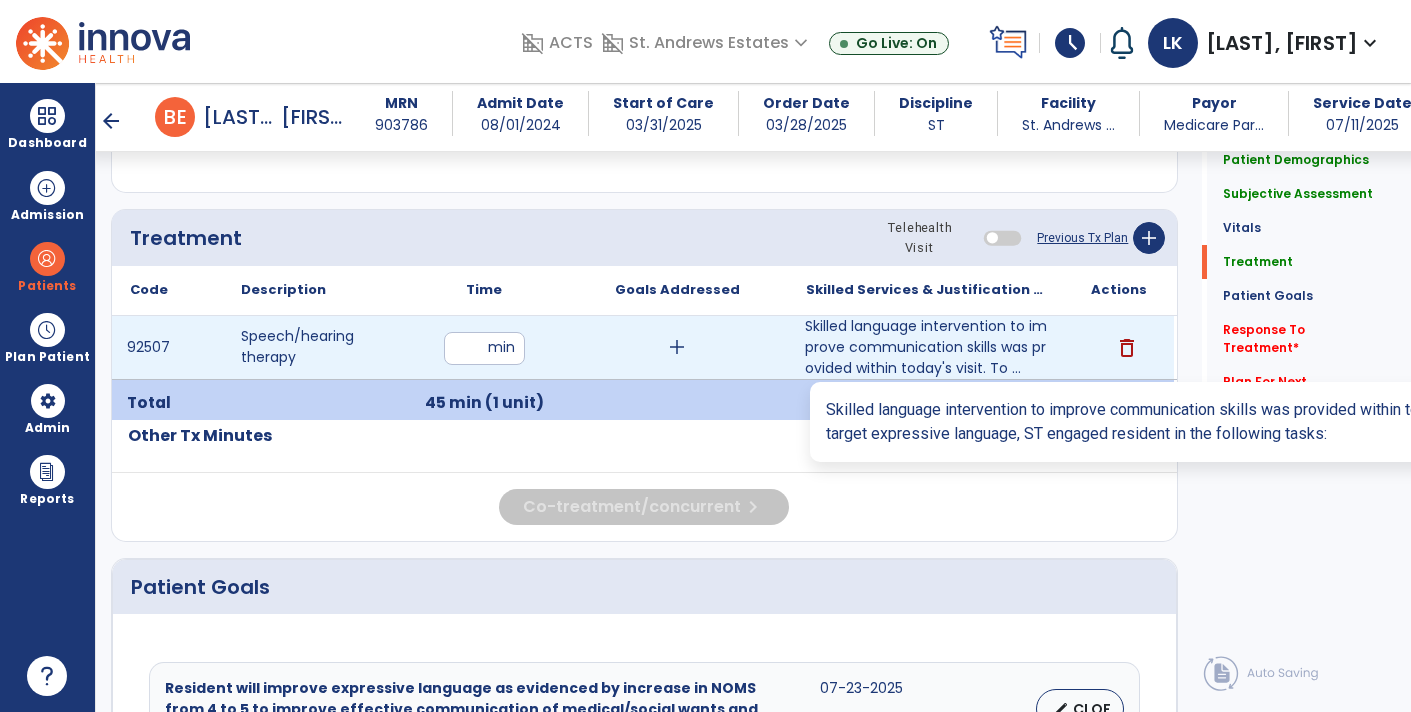 click on "Skilled language intervention to improve communication skills was provided within today's visit. To ..." at bounding box center (926, 347) 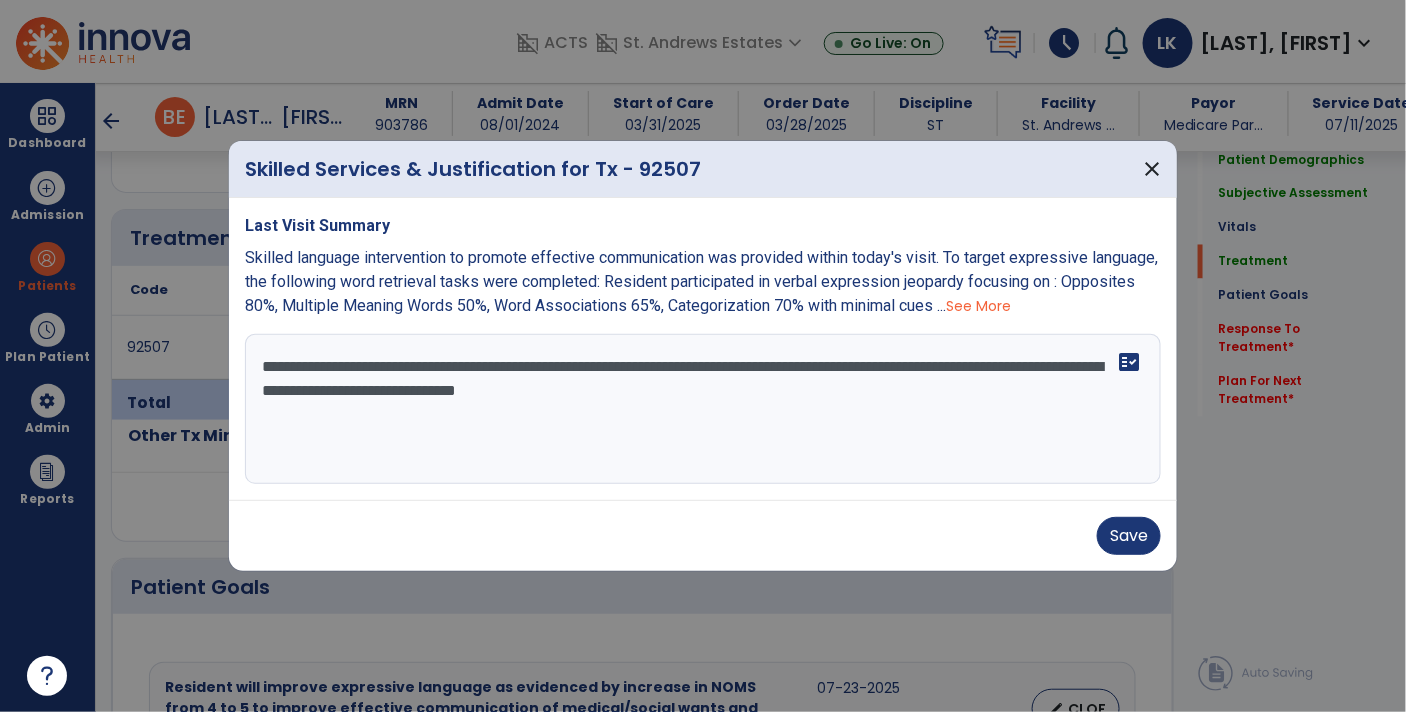 scroll, scrollTop: 1080, scrollLeft: 0, axis: vertical 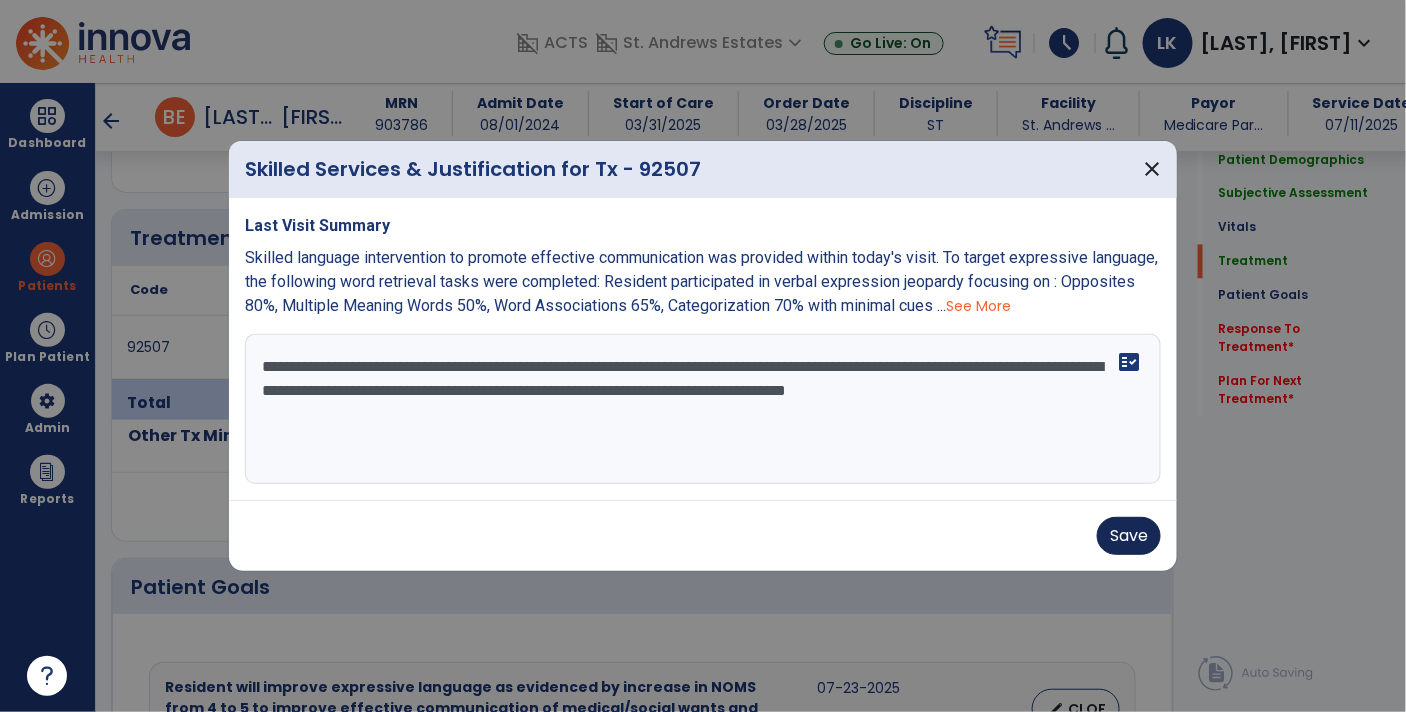 type on "**********" 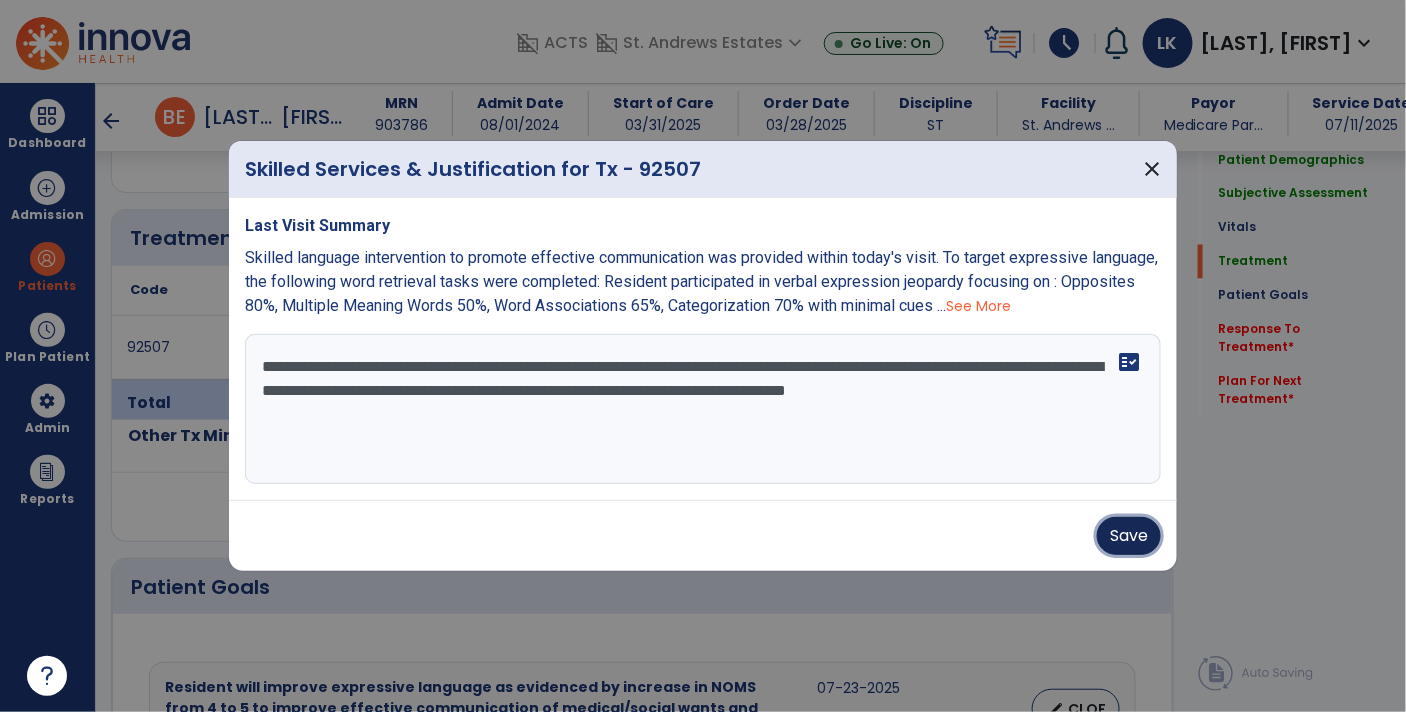 click on "Save" at bounding box center [1129, 536] 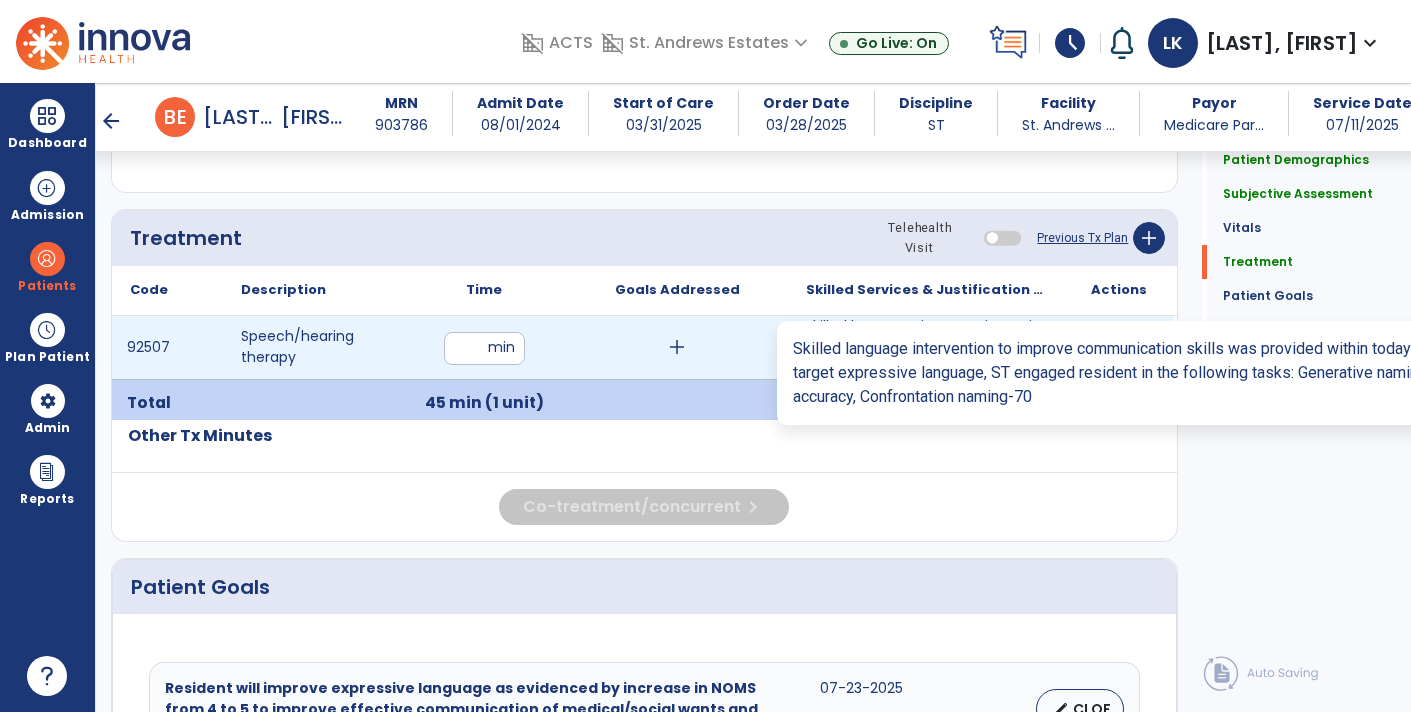 click on "Skilled language intervention to improve communication skills was provided within today's visit. To ..." at bounding box center (926, 347) 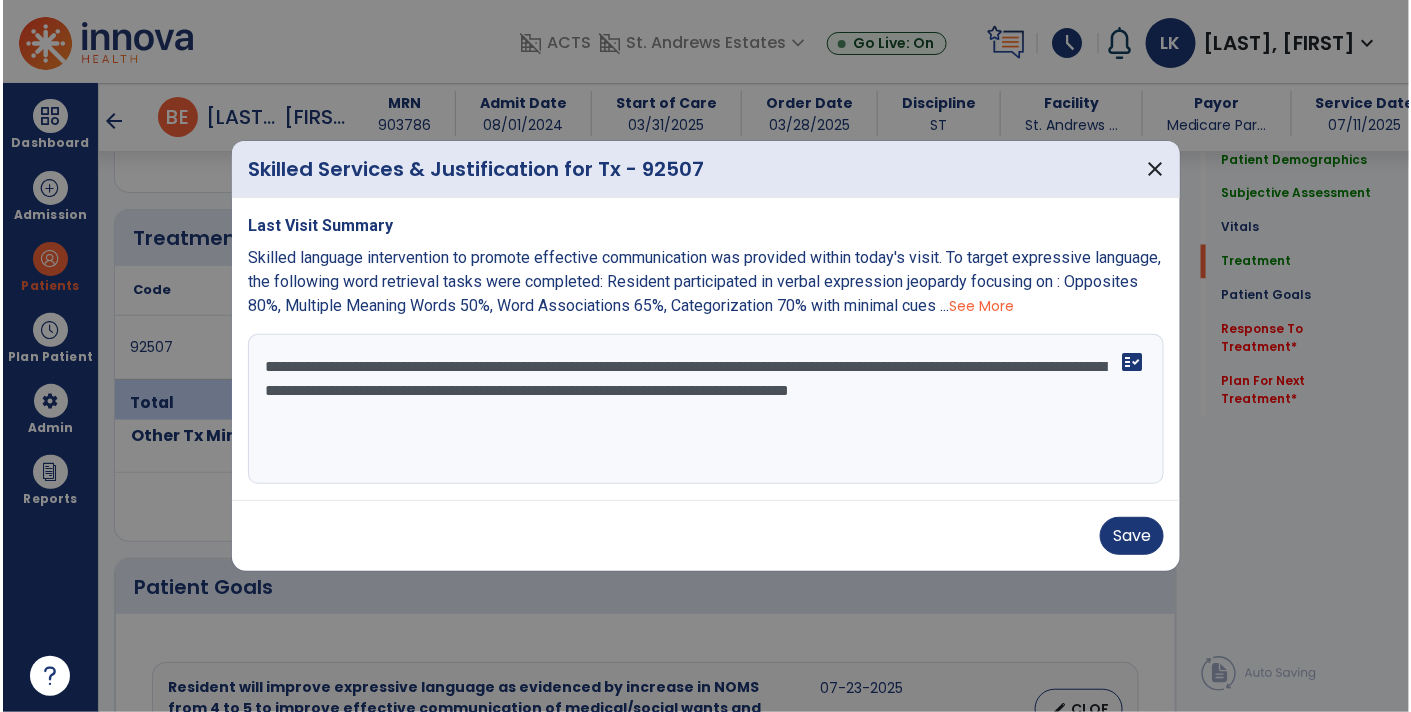 scroll, scrollTop: 1080, scrollLeft: 0, axis: vertical 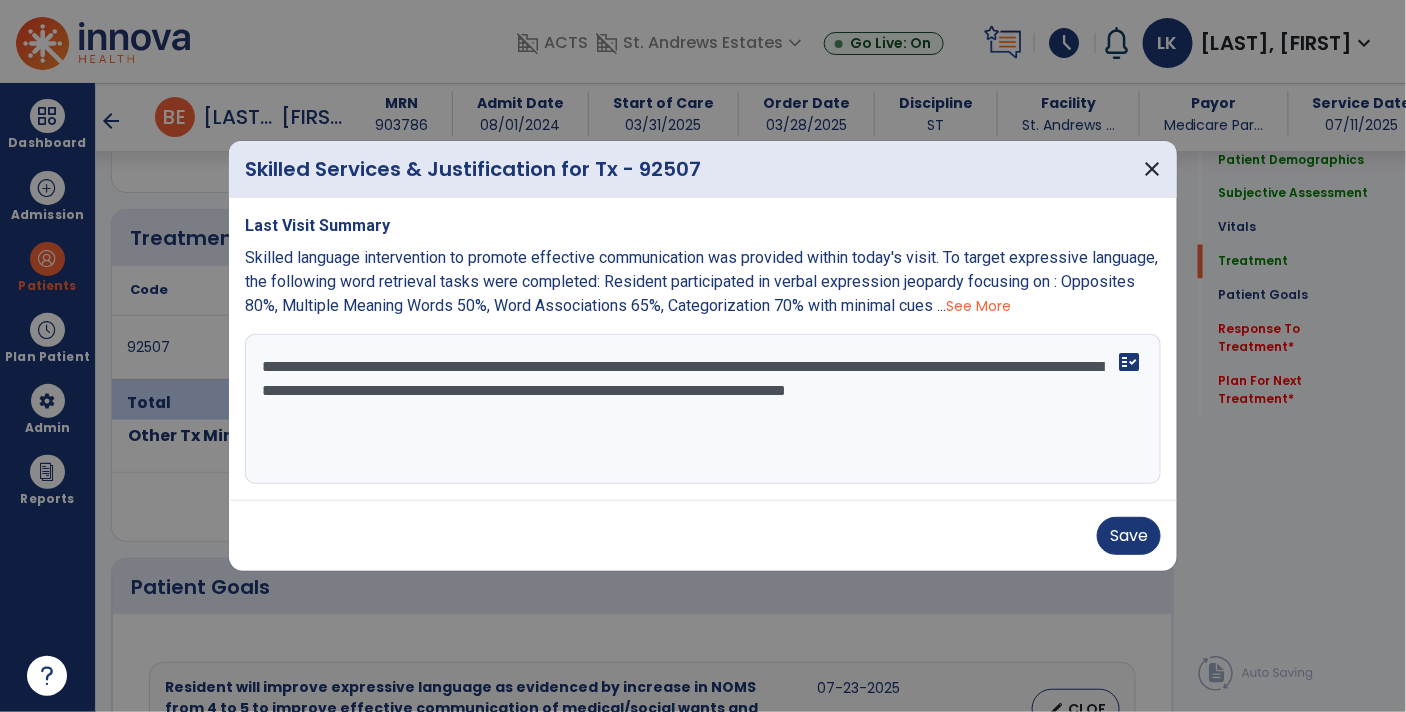 click on "See More" at bounding box center [978, 306] 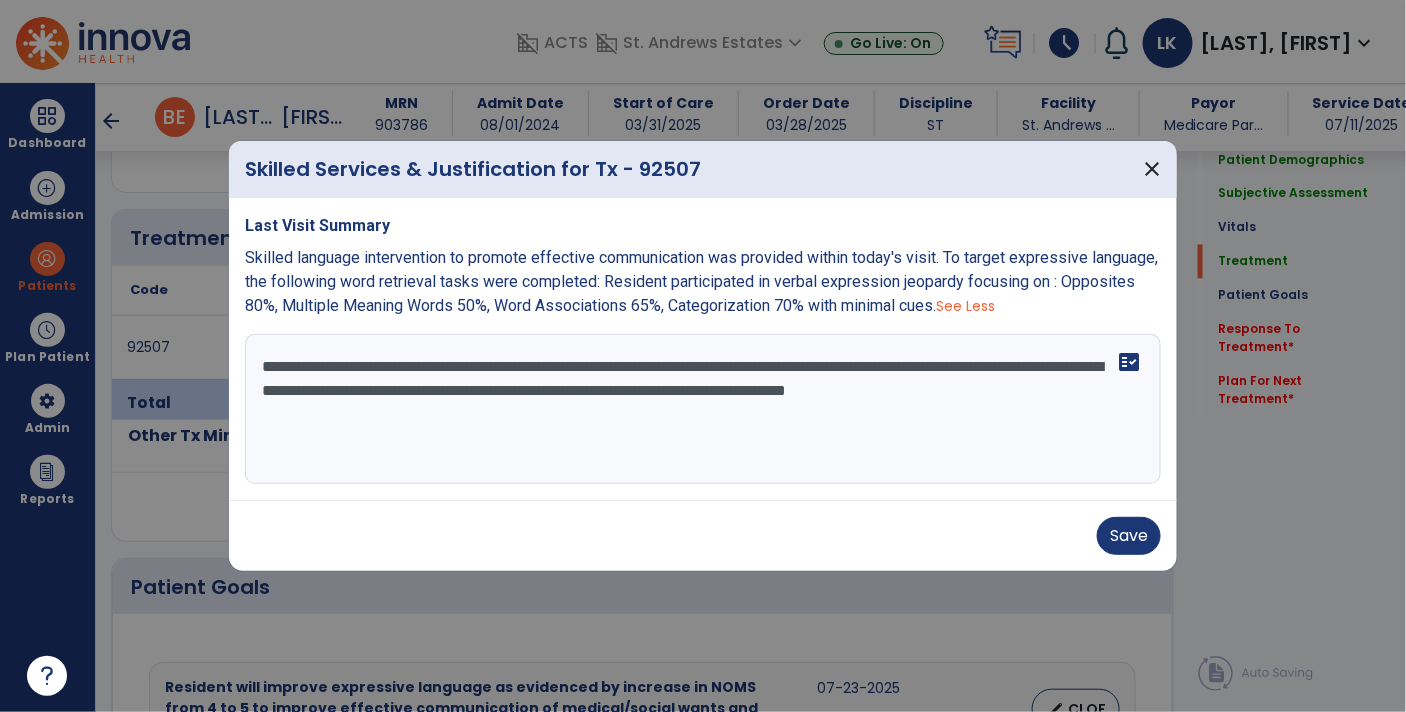 click on "**********" at bounding box center (703, 409) 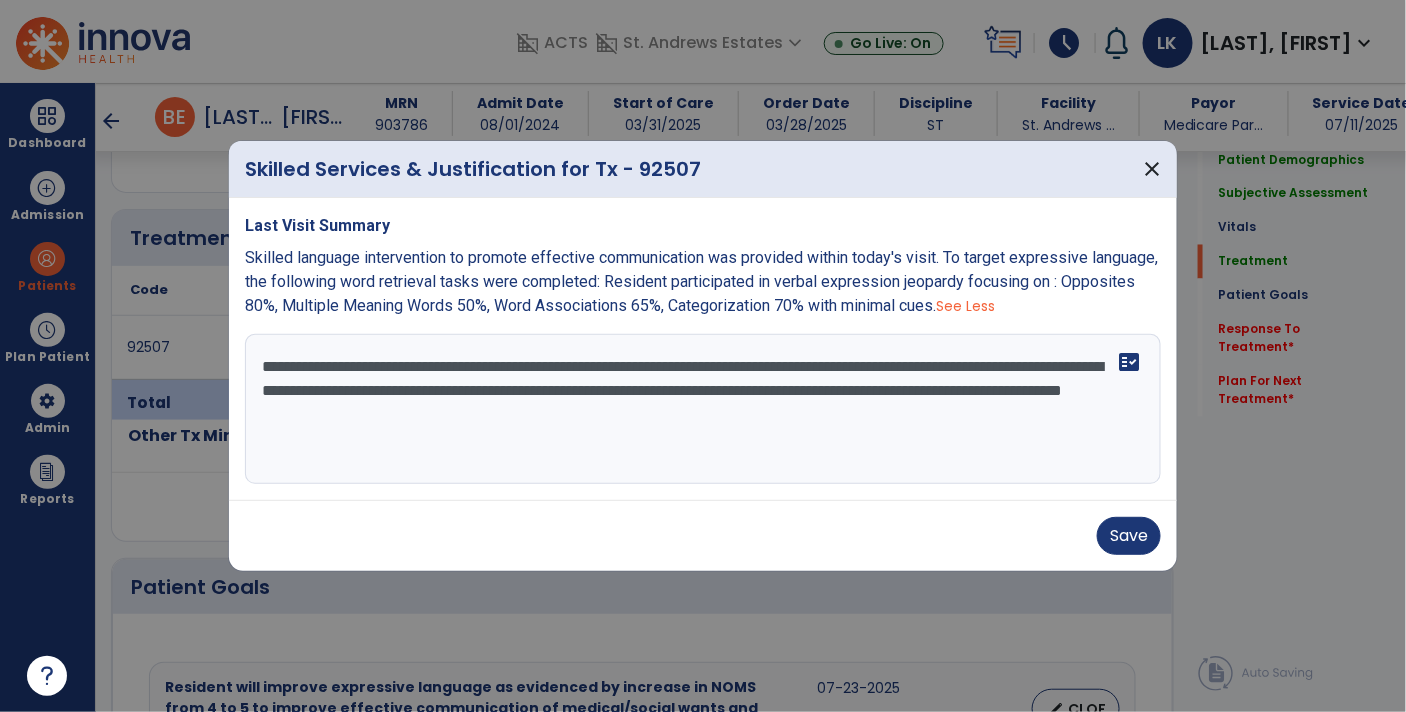 click on "See Less" at bounding box center [965, 306] 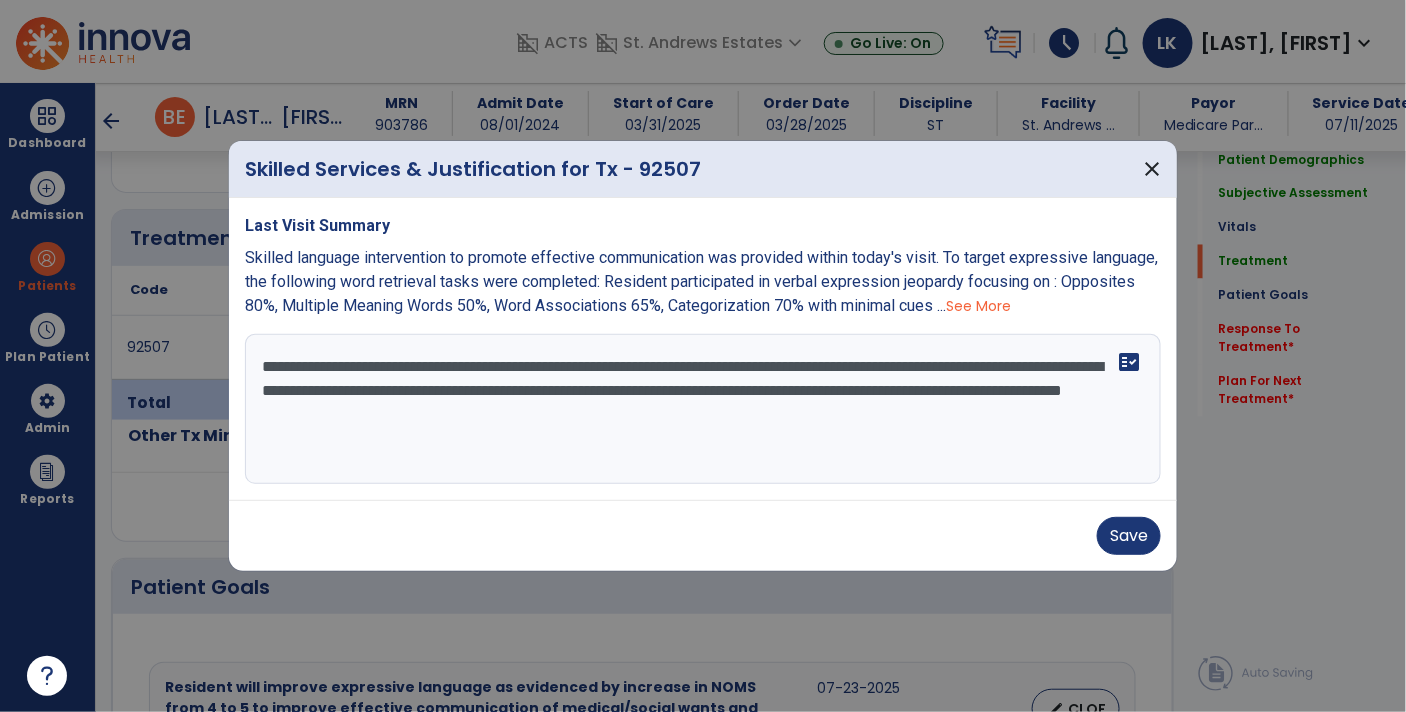 click on "See More" at bounding box center [978, 306] 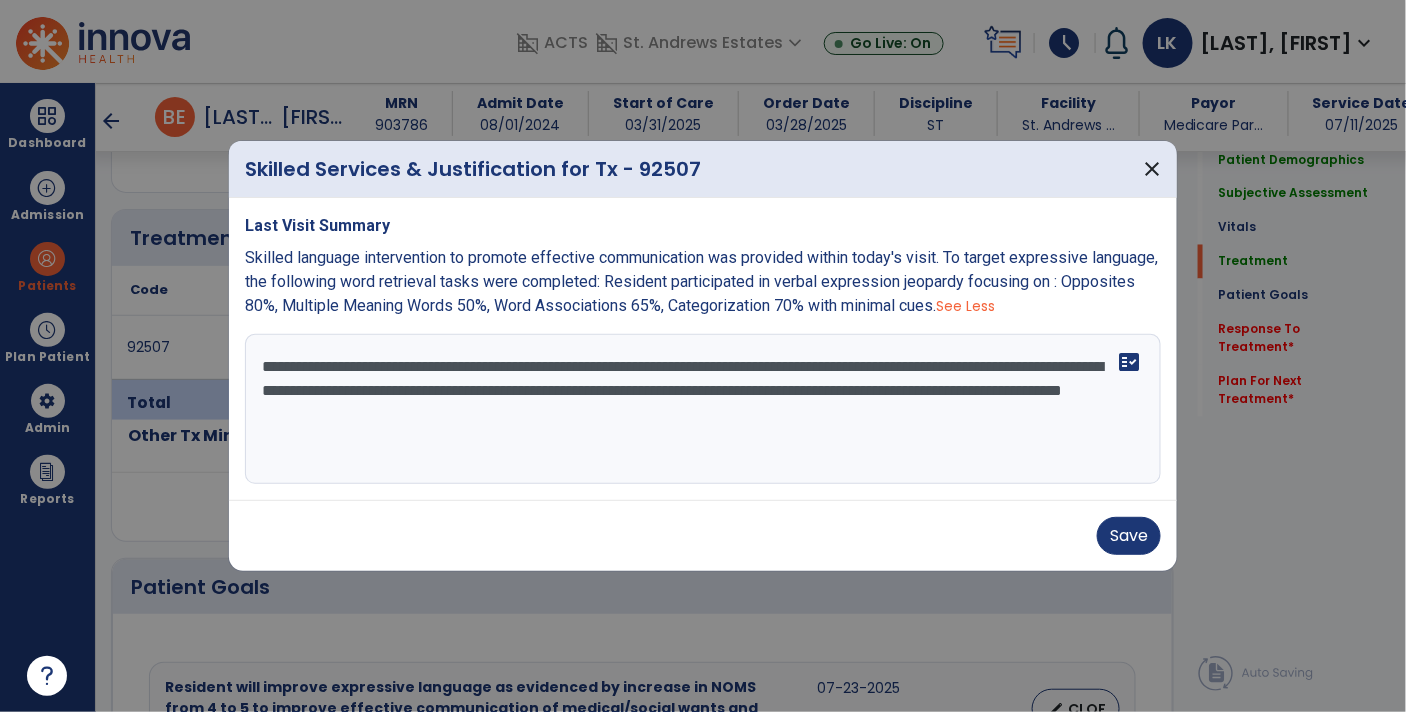 click on "**********" at bounding box center [703, 409] 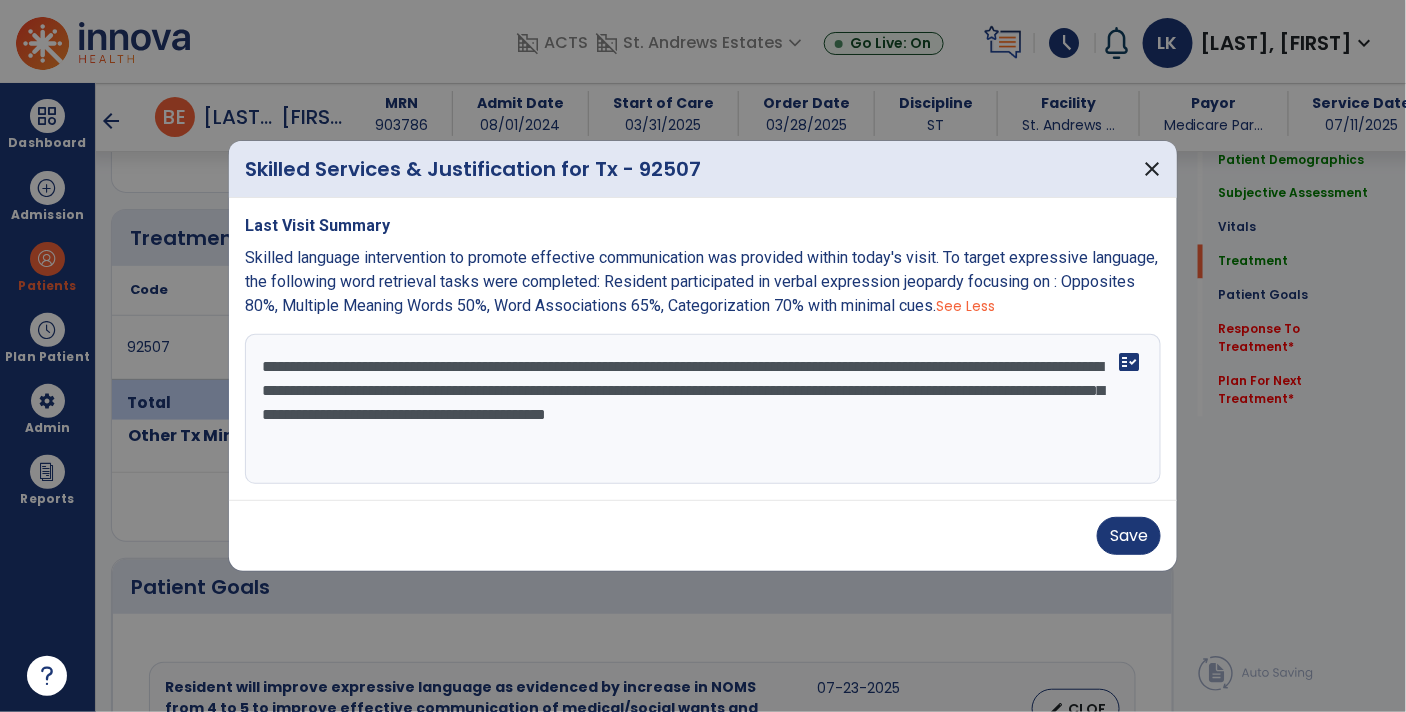 type on "**********" 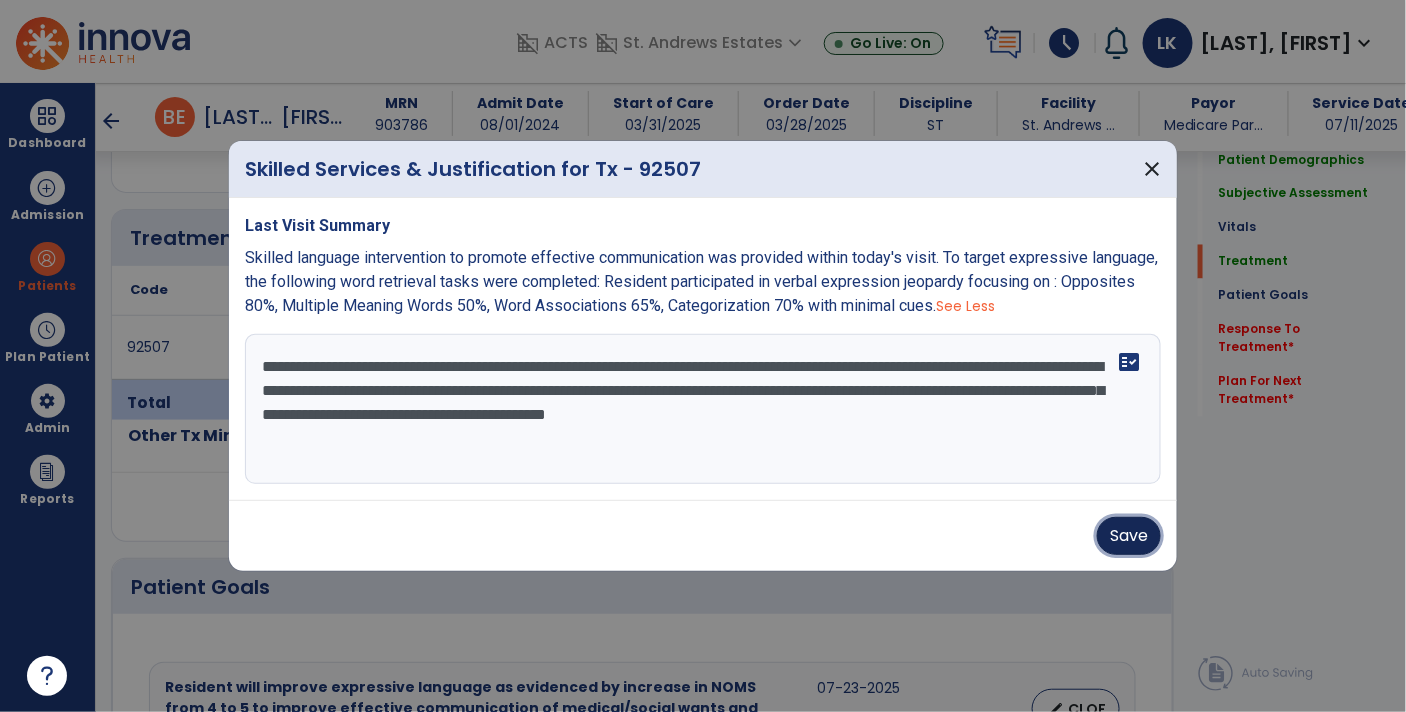 type 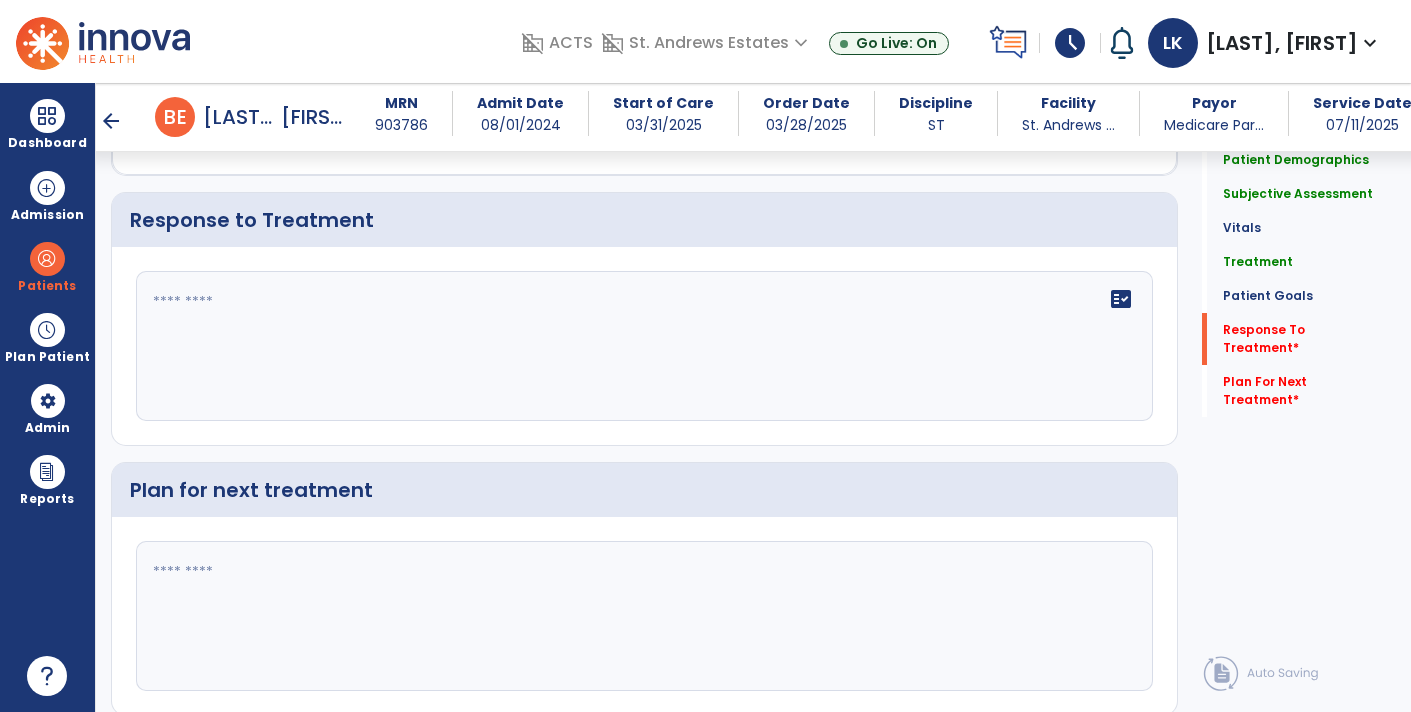 scroll, scrollTop: 2284, scrollLeft: 0, axis: vertical 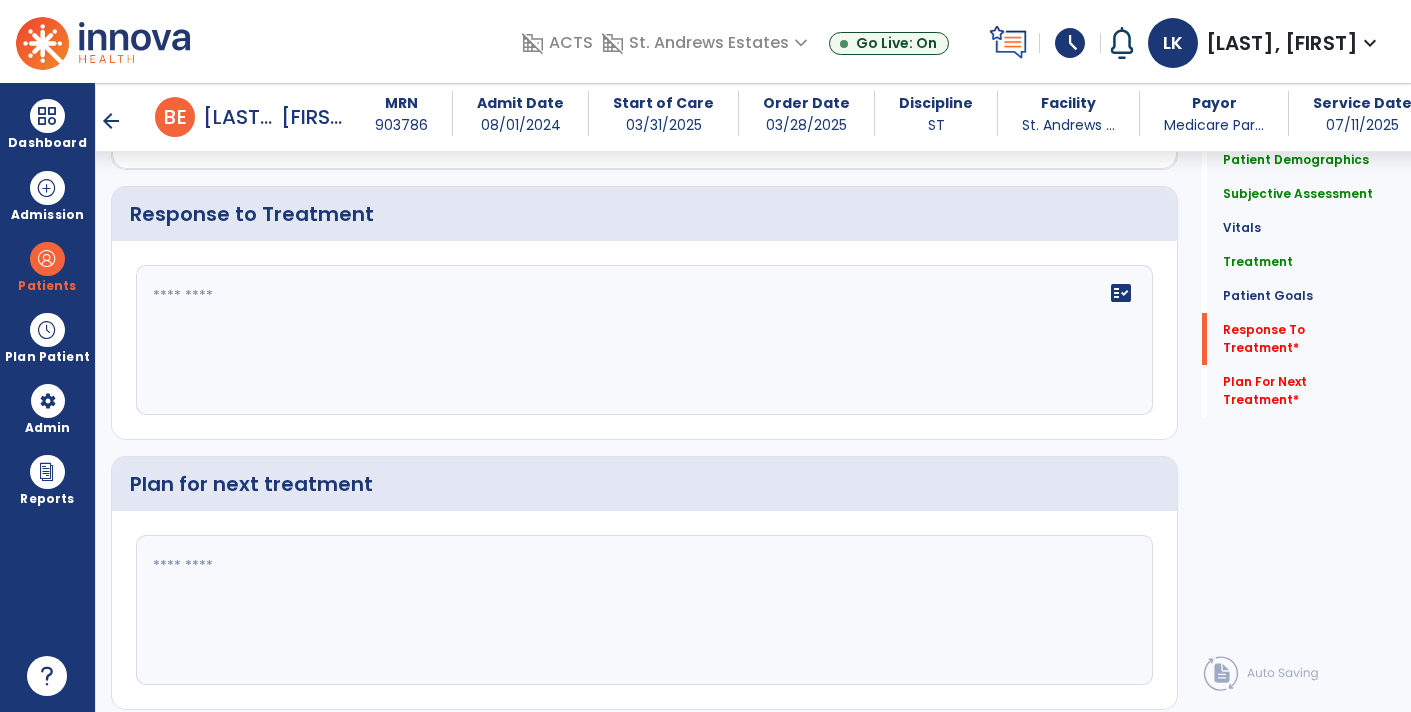 click on "fact_check" 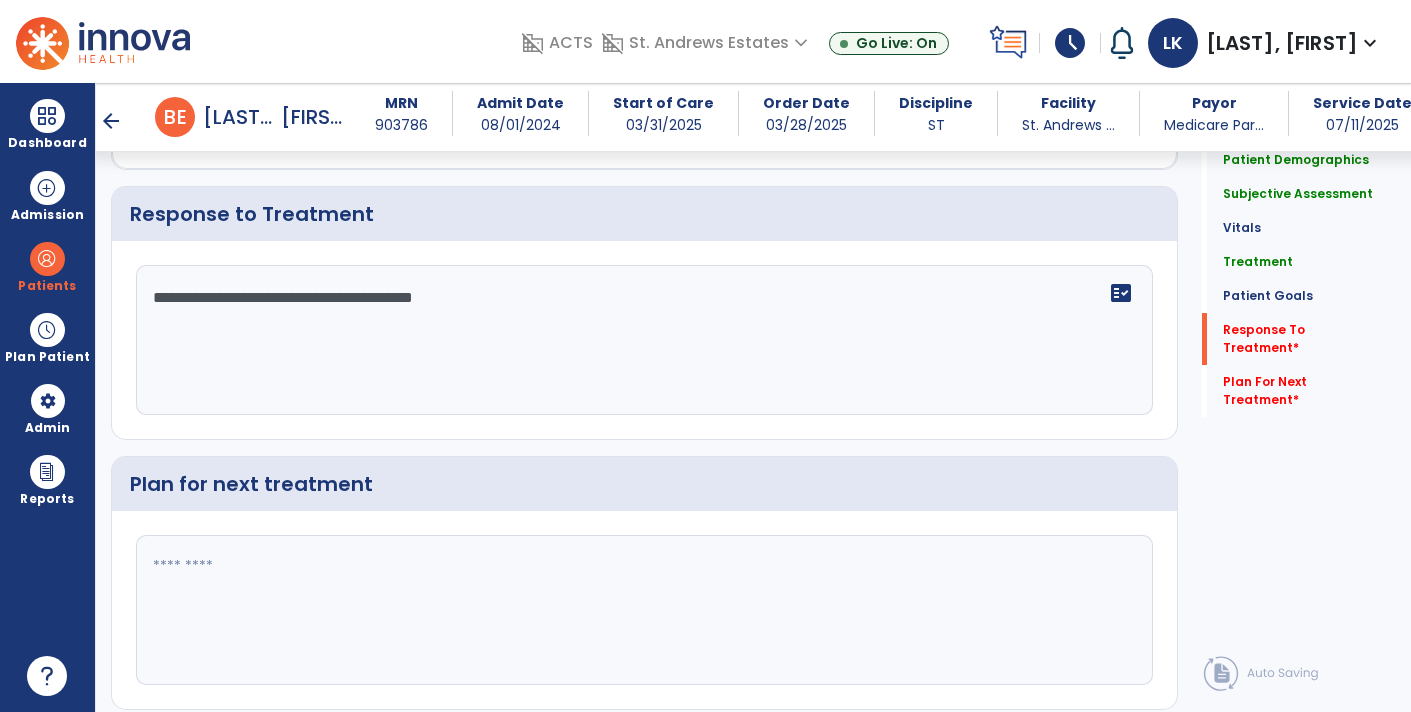 type on "**********" 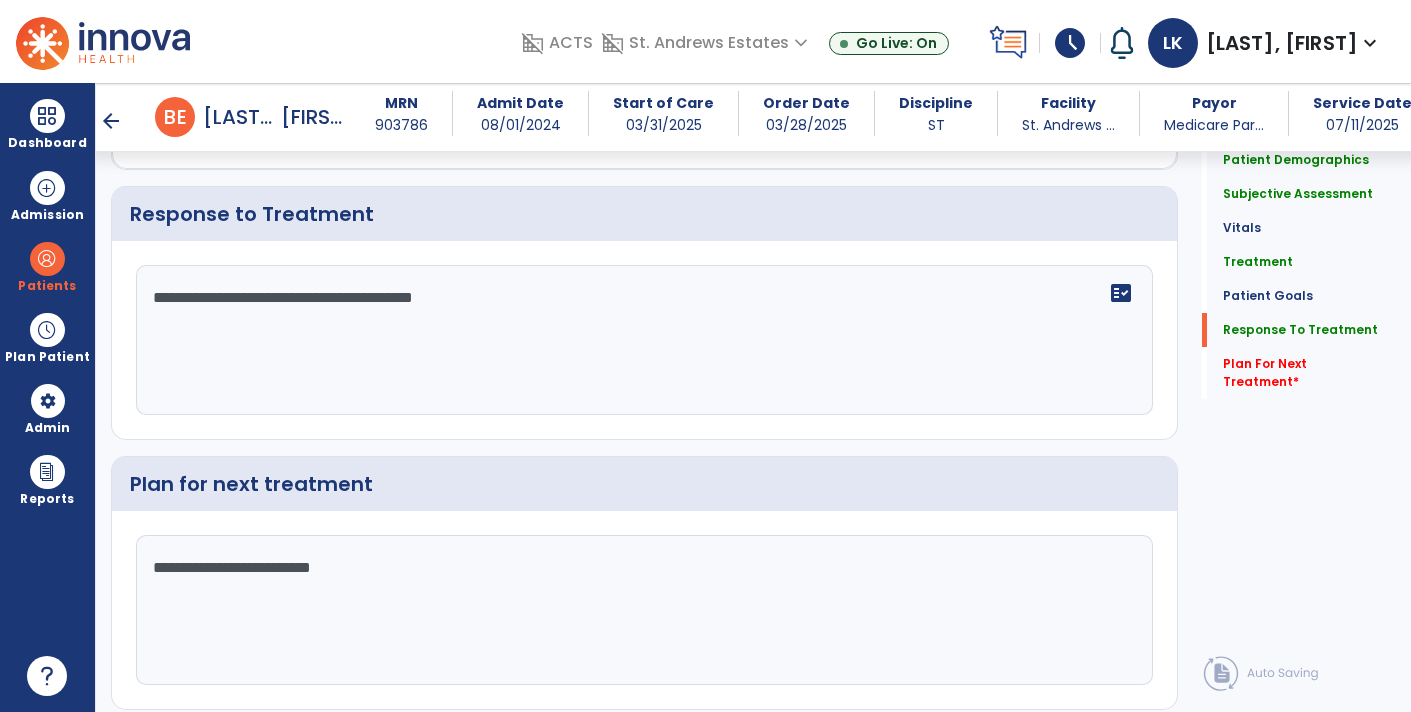 scroll, scrollTop: 2338, scrollLeft: 0, axis: vertical 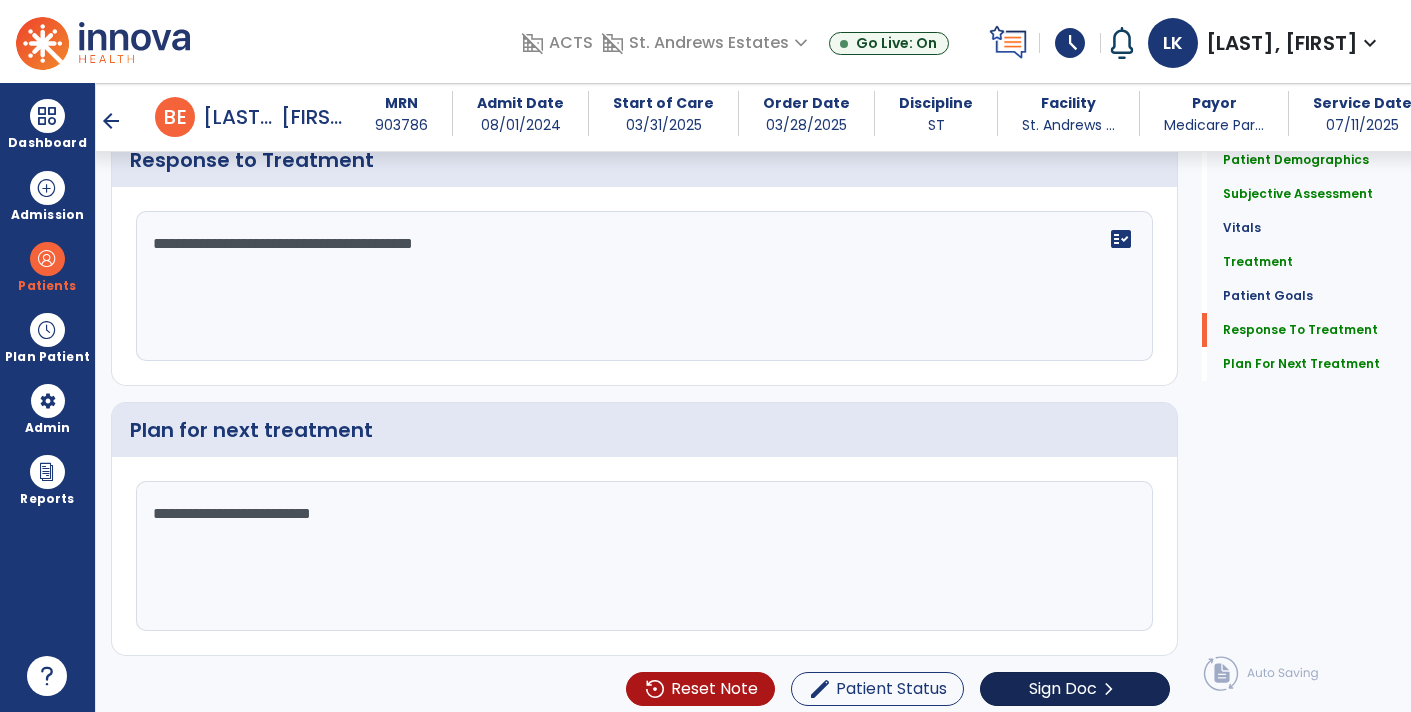 type on "**********" 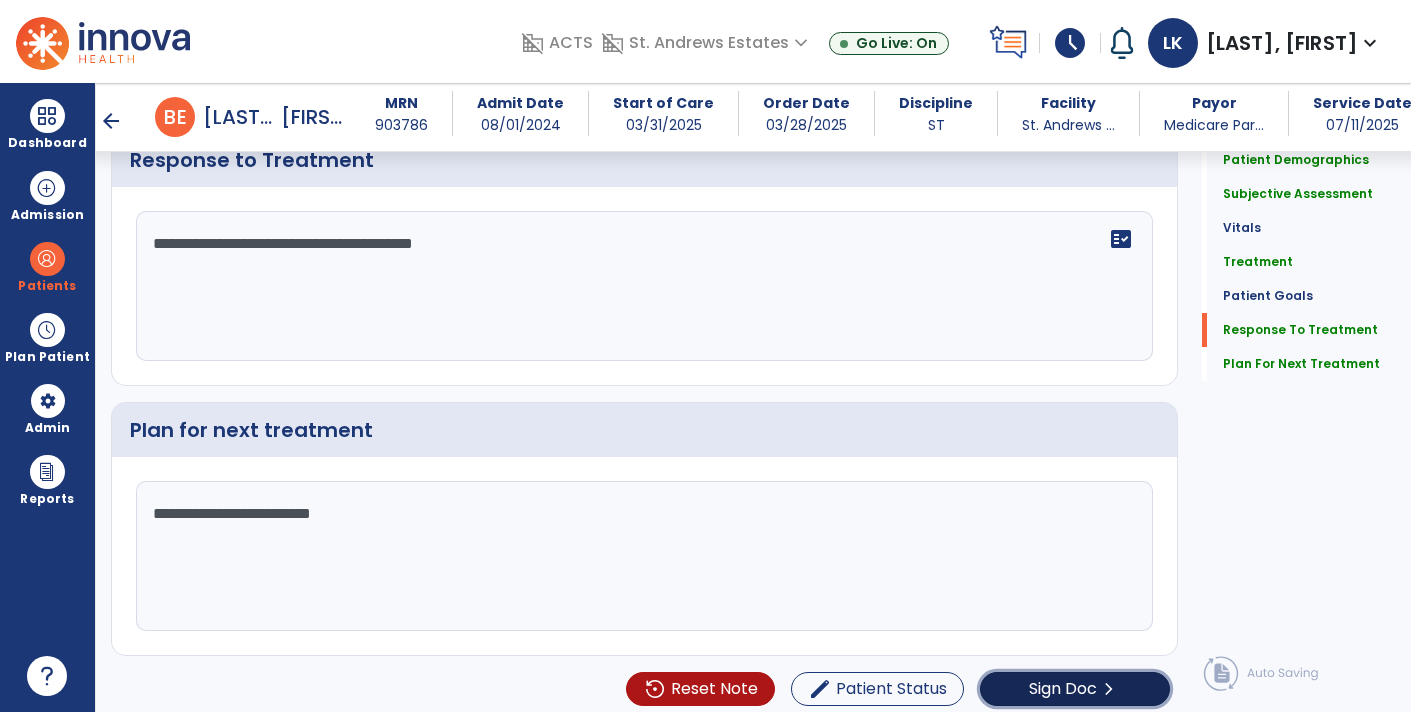 click on "chevron_right" 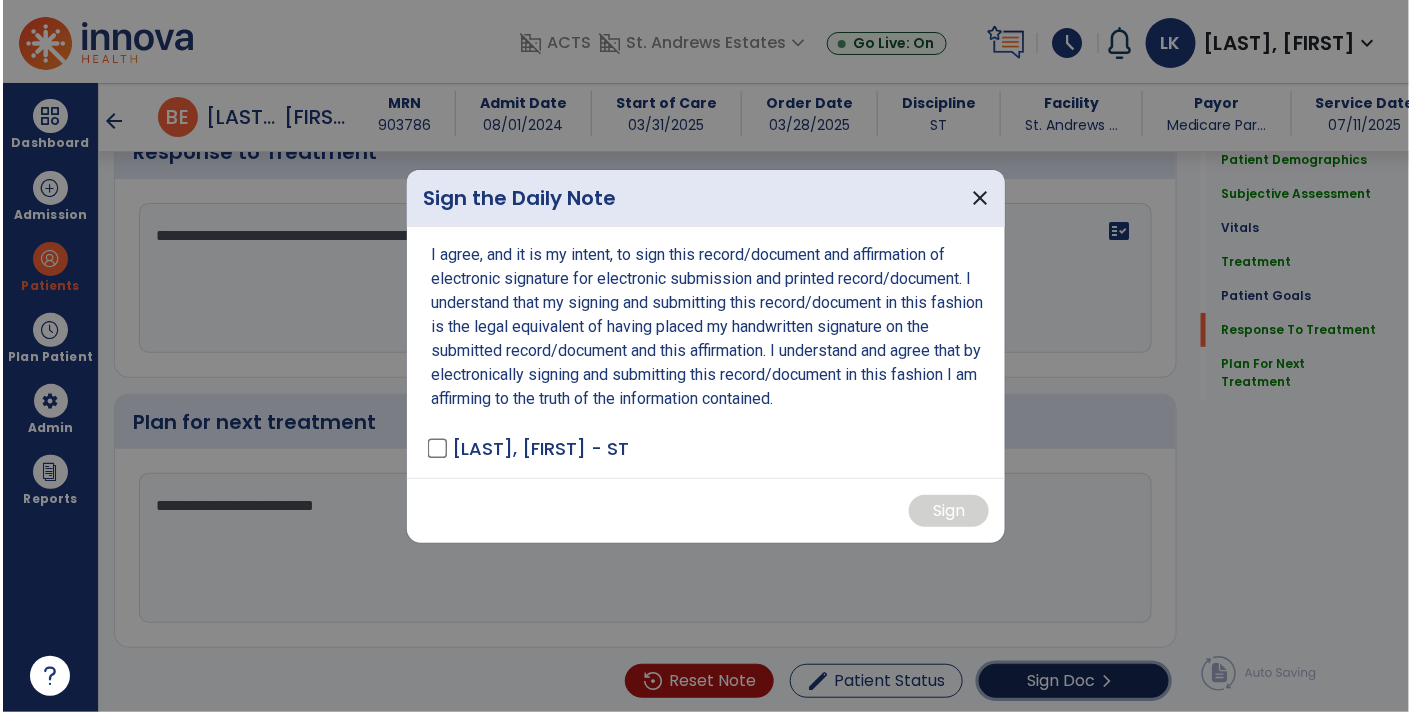 scroll, scrollTop: 2338, scrollLeft: 0, axis: vertical 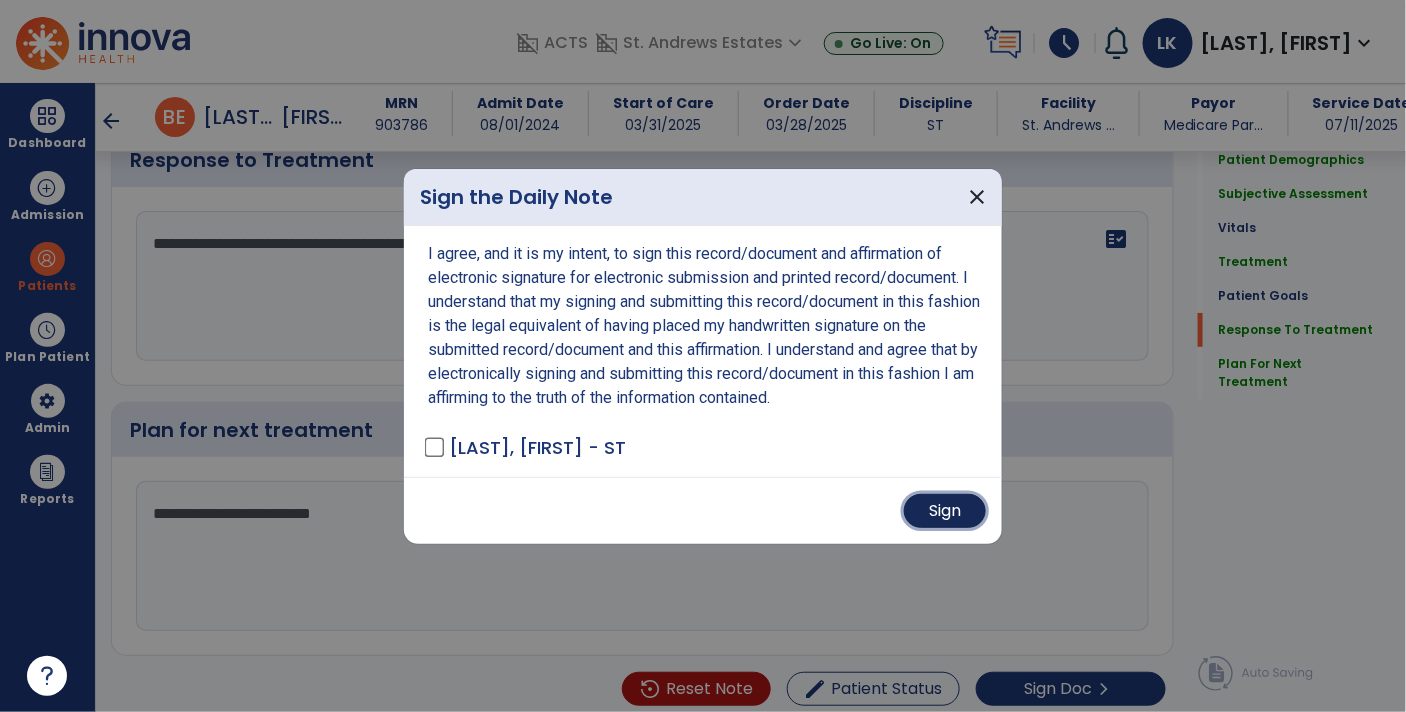 click on "Sign" at bounding box center [945, 511] 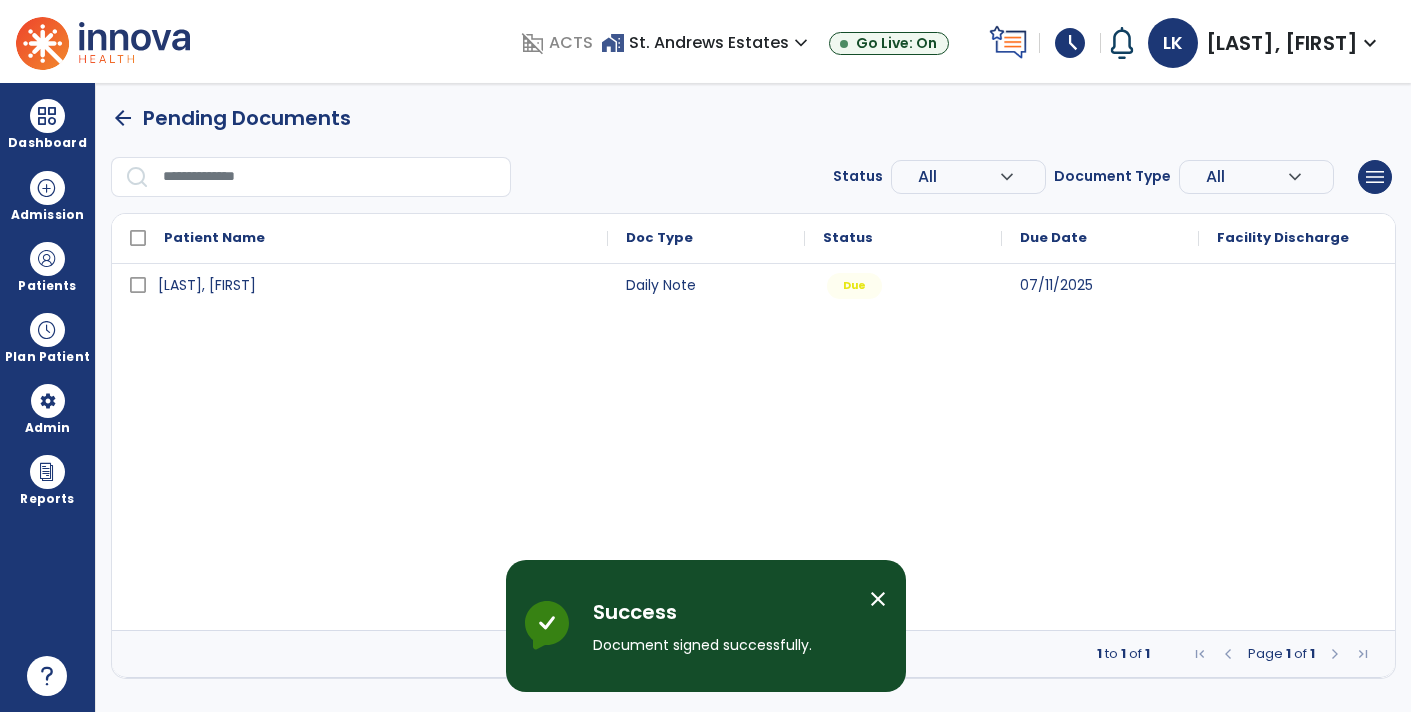 scroll, scrollTop: 0, scrollLeft: 0, axis: both 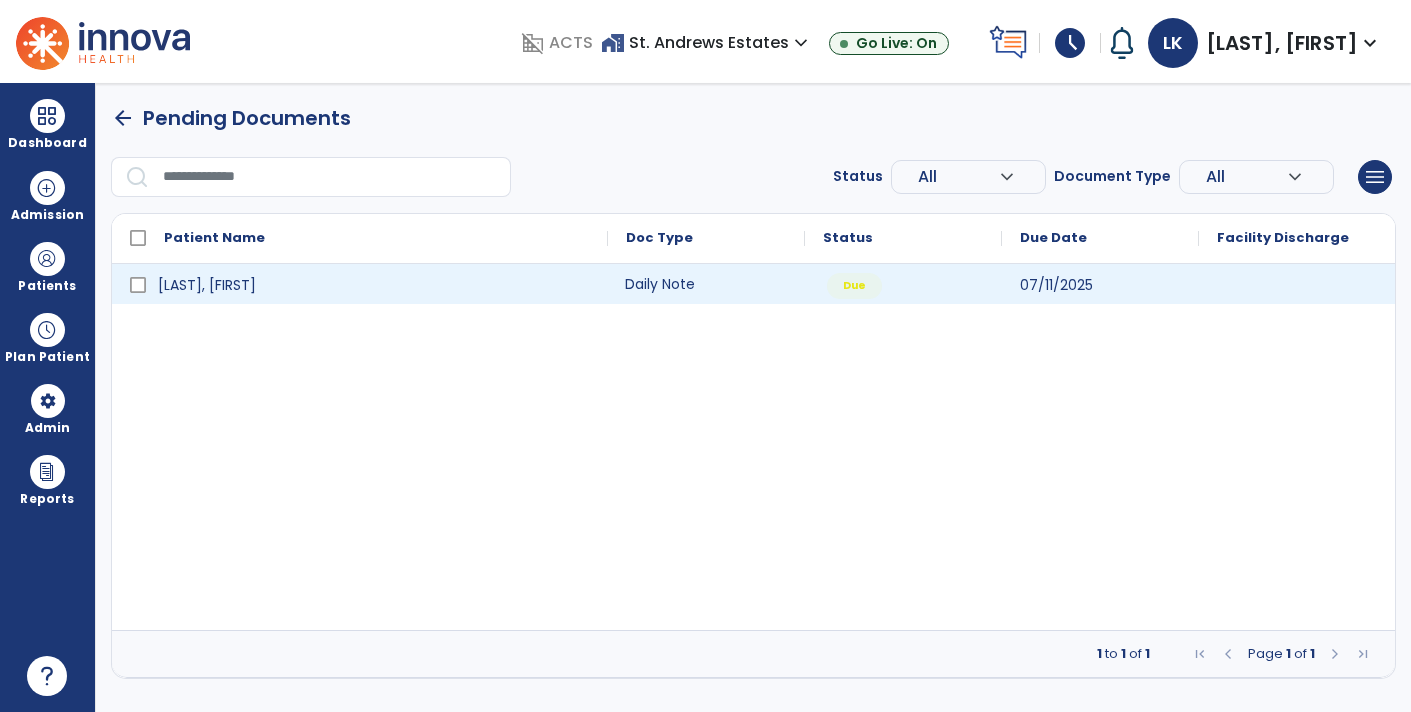 click on "Daily Note" at bounding box center [706, 284] 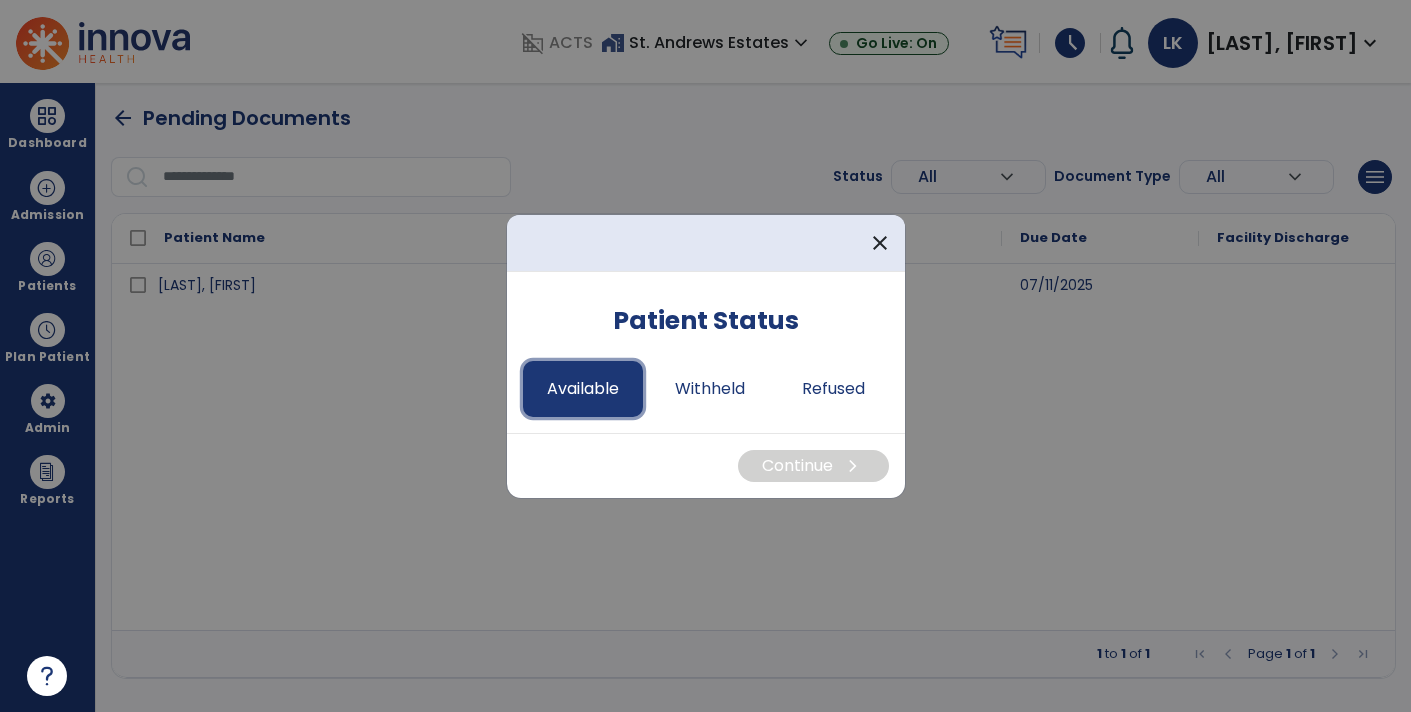 click on "Available" at bounding box center [583, 389] 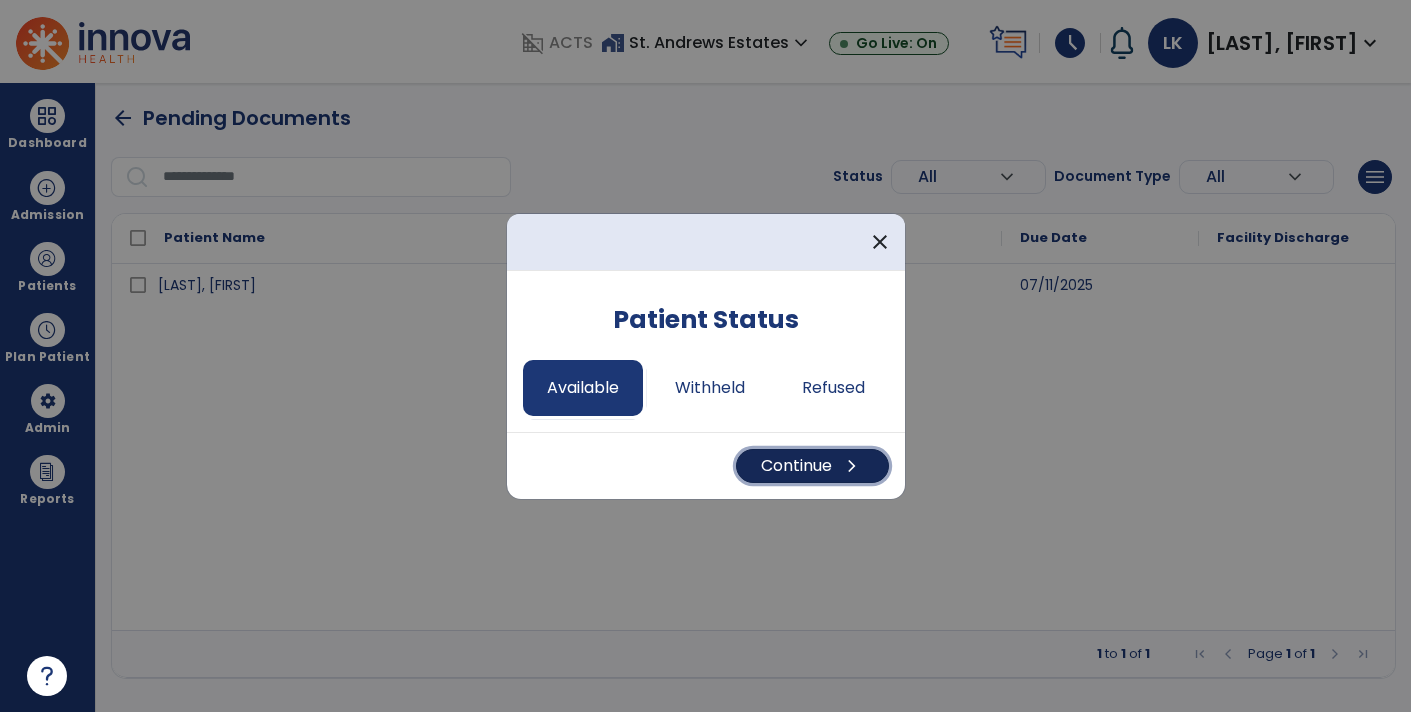 click on "Continue   chevron_right" at bounding box center (812, 466) 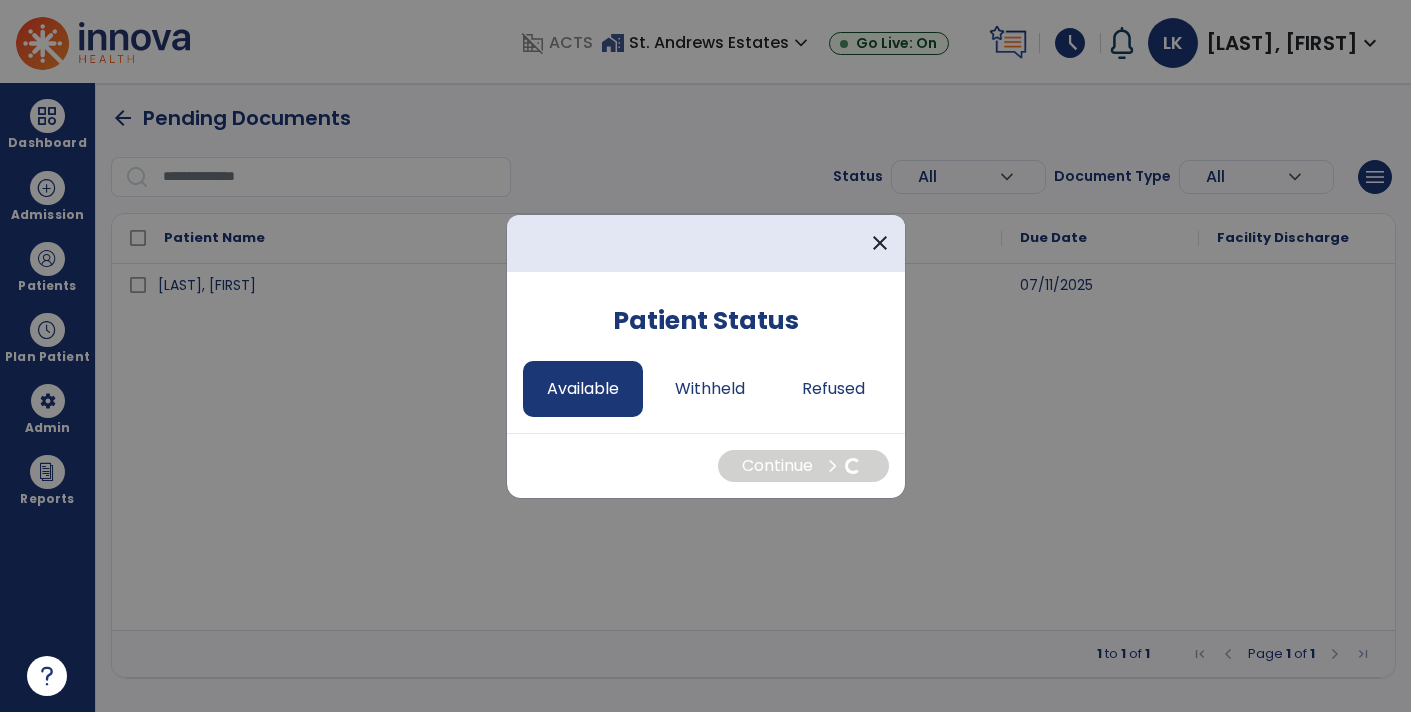 select on "*" 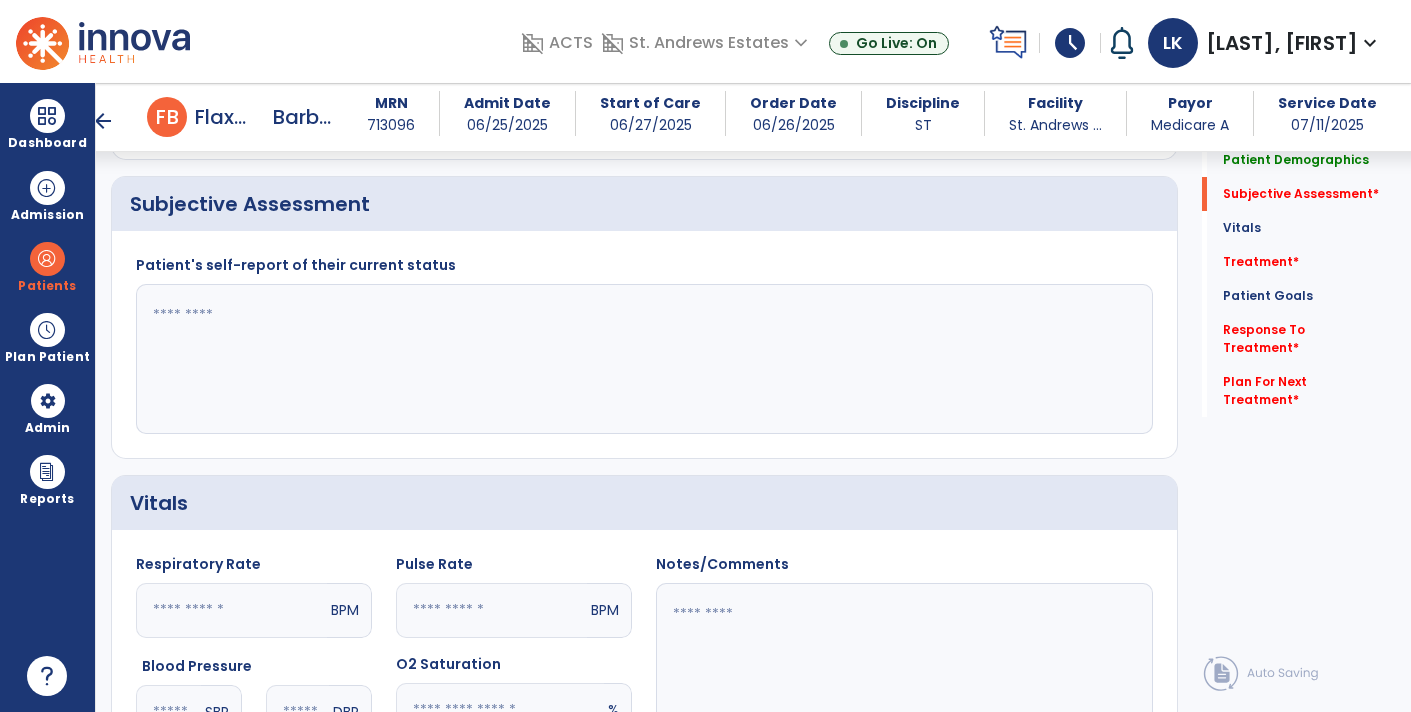 scroll, scrollTop: 374, scrollLeft: 0, axis: vertical 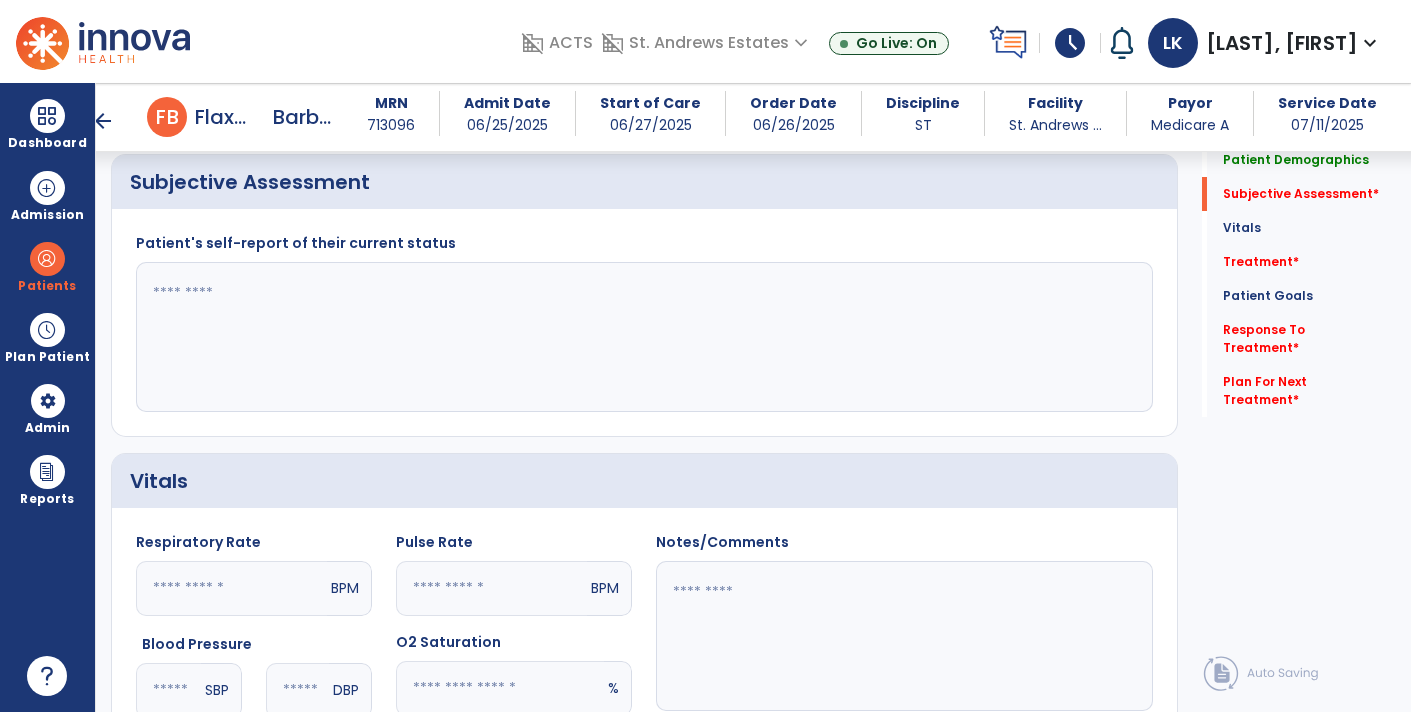 click 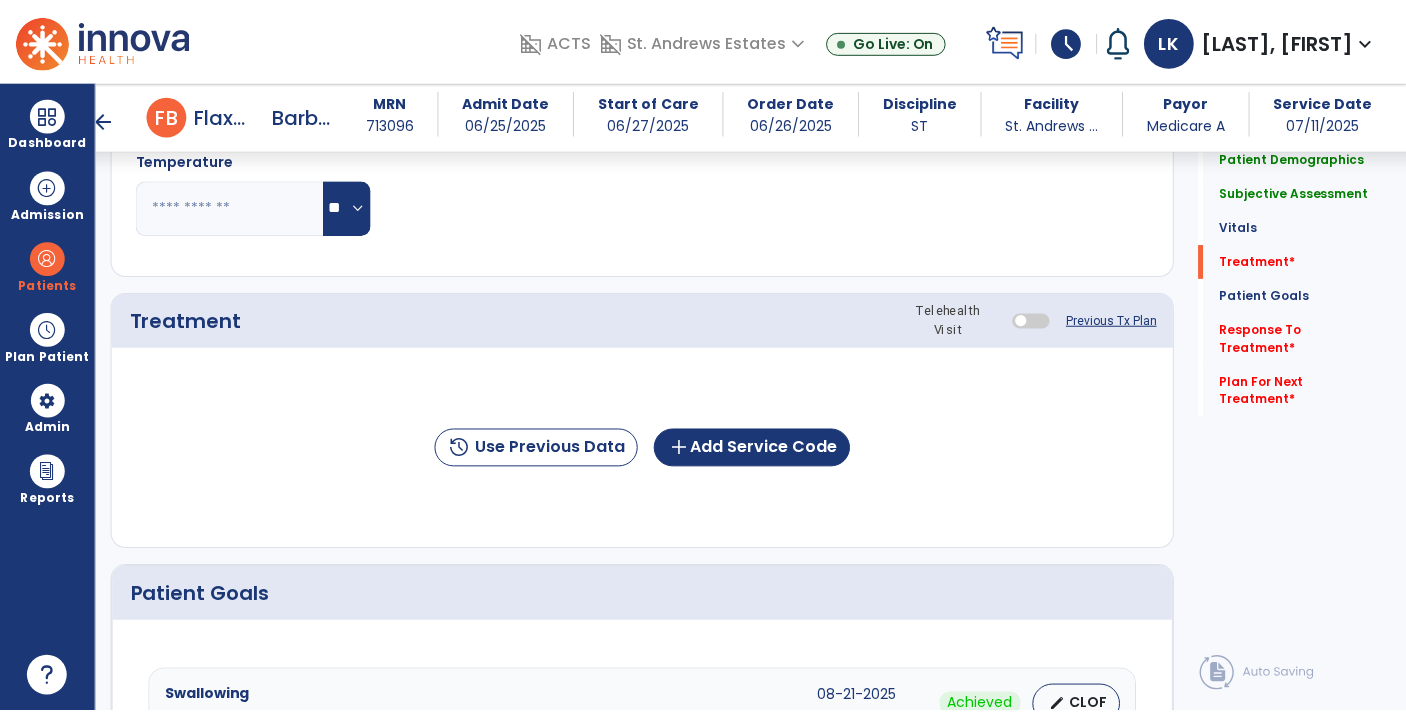 scroll, scrollTop: 957, scrollLeft: 0, axis: vertical 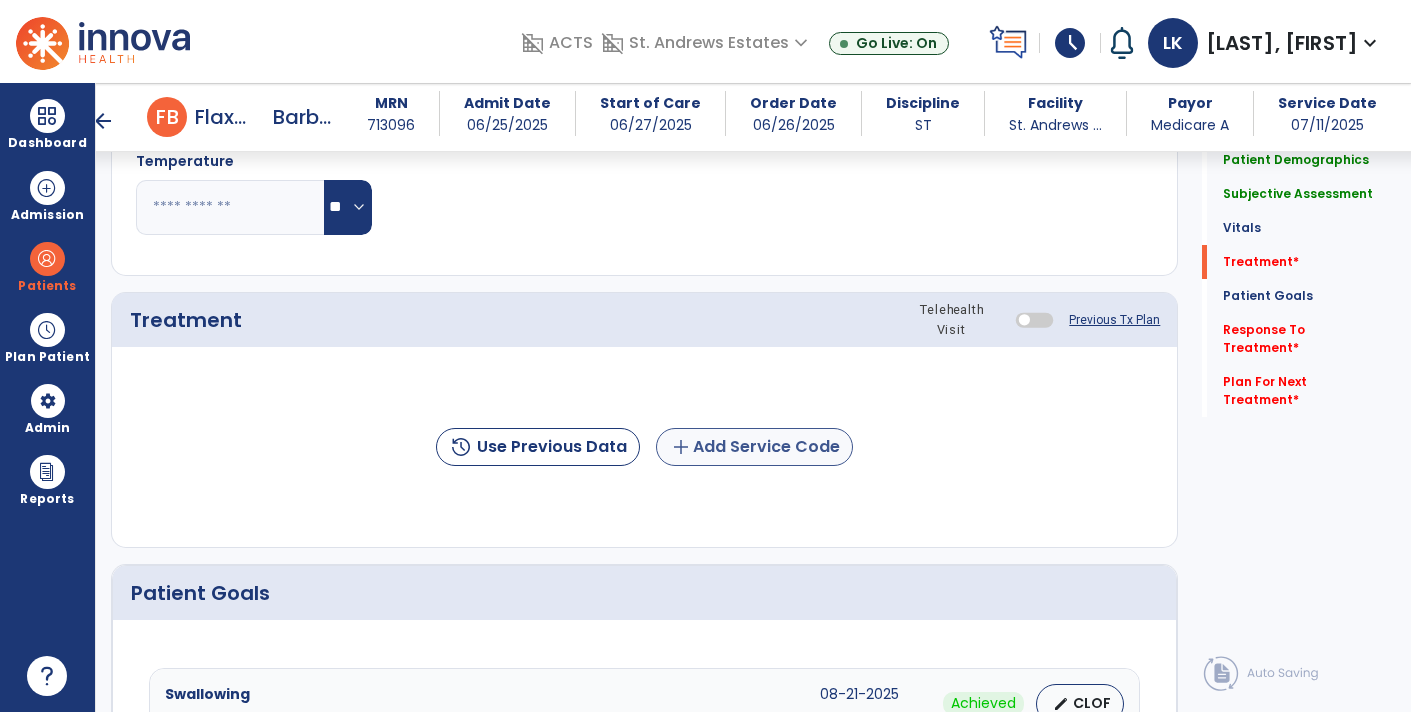 type on "**********" 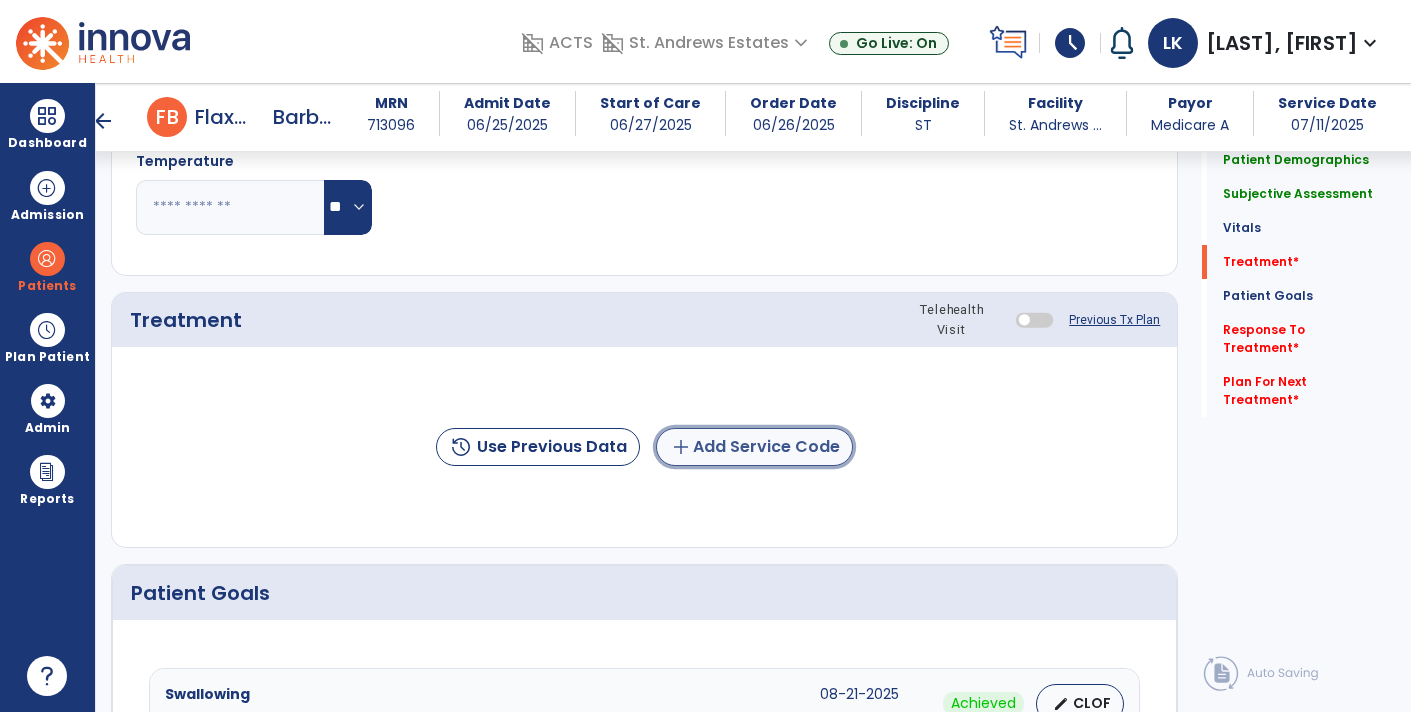 click on "add  Add Service Code" 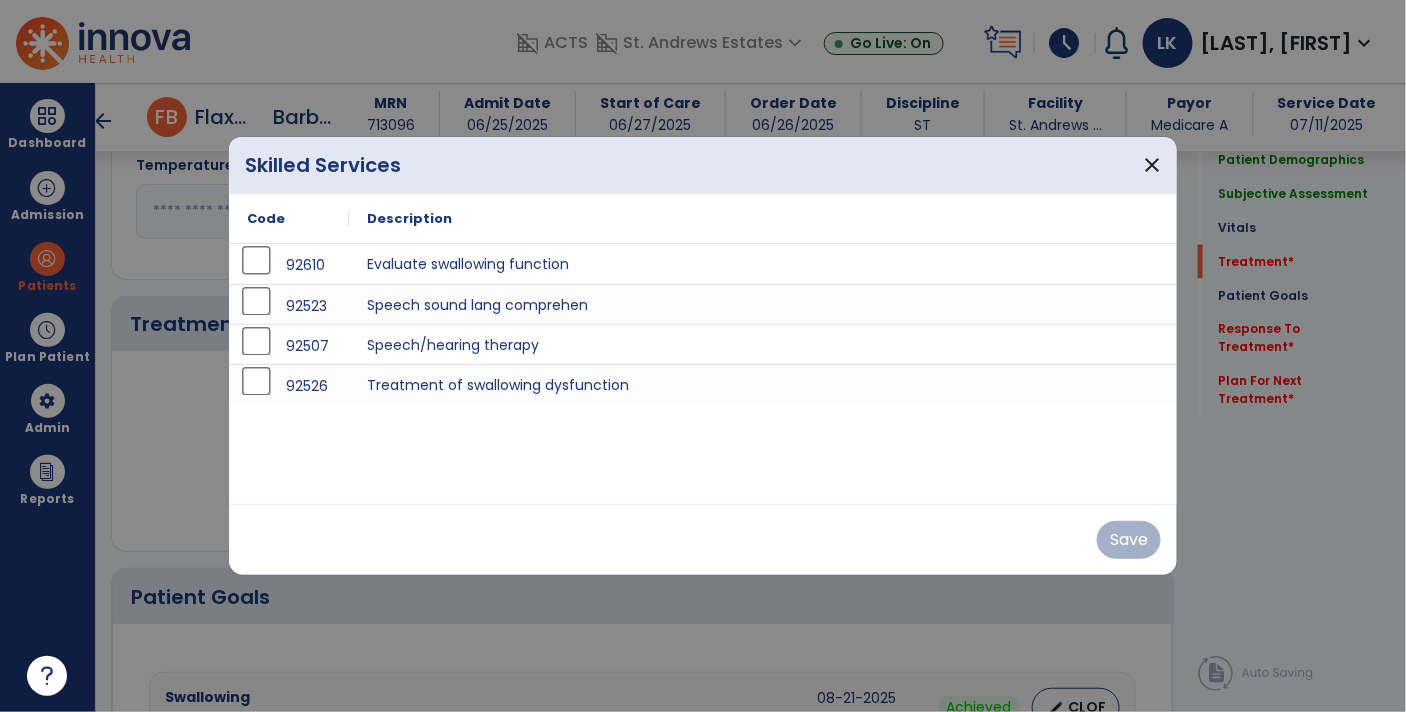scroll, scrollTop: 957, scrollLeft: 0, axis: vertical 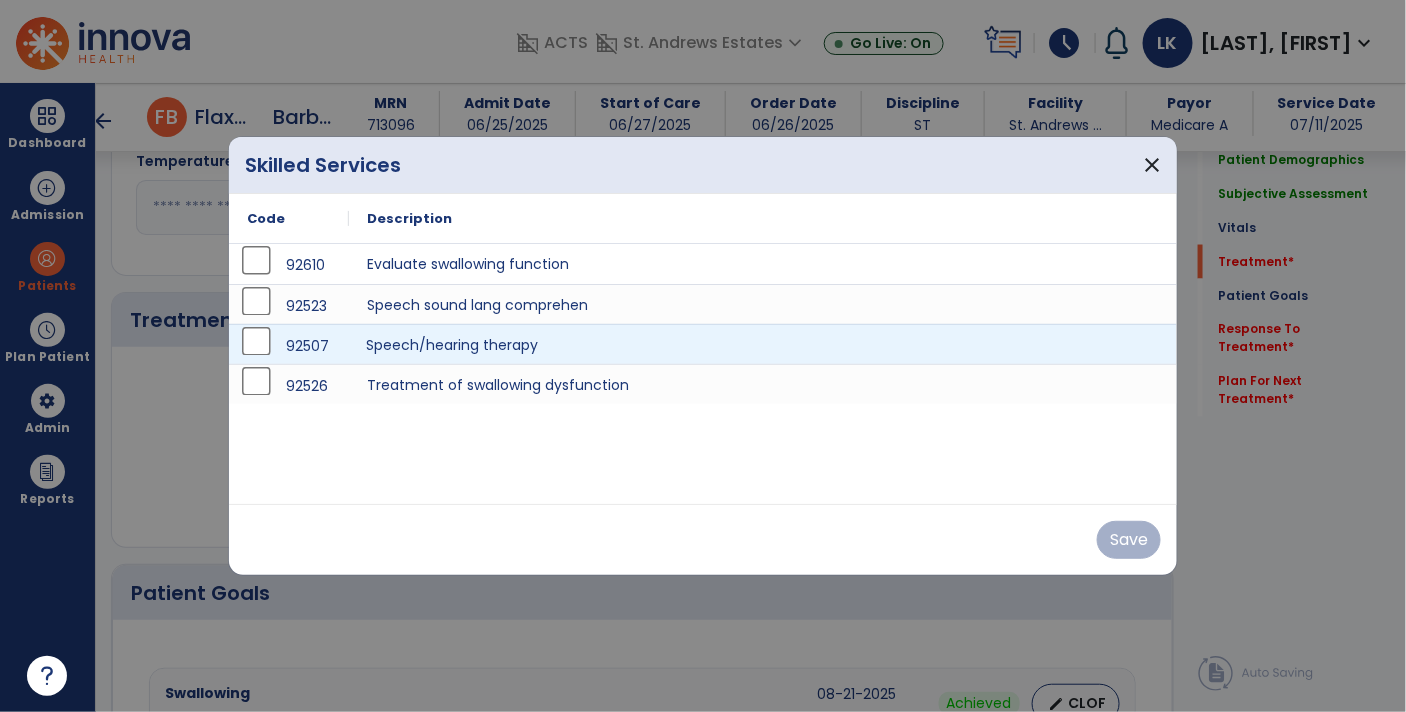 click on "Speech/hearing therapy" at bounding box center [763, 344] 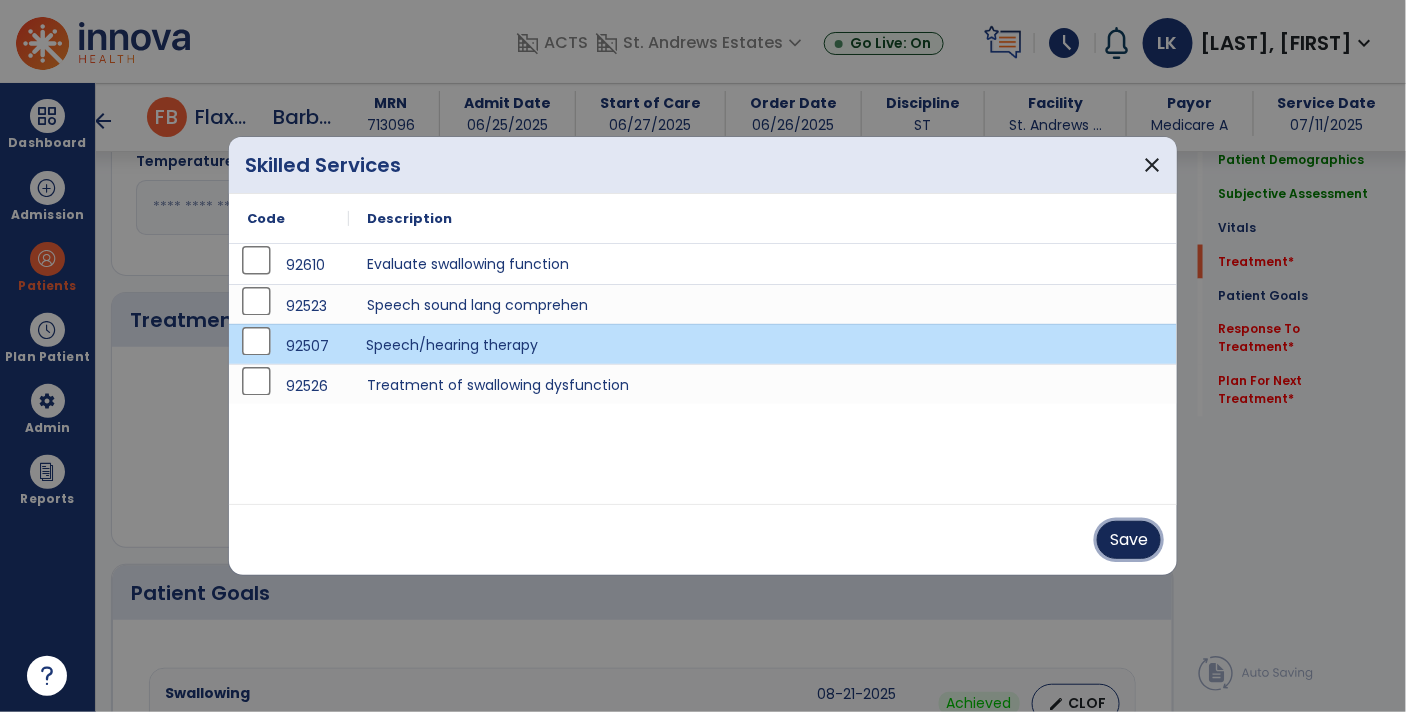 click on "Save" at bounding box center [1129, 540] 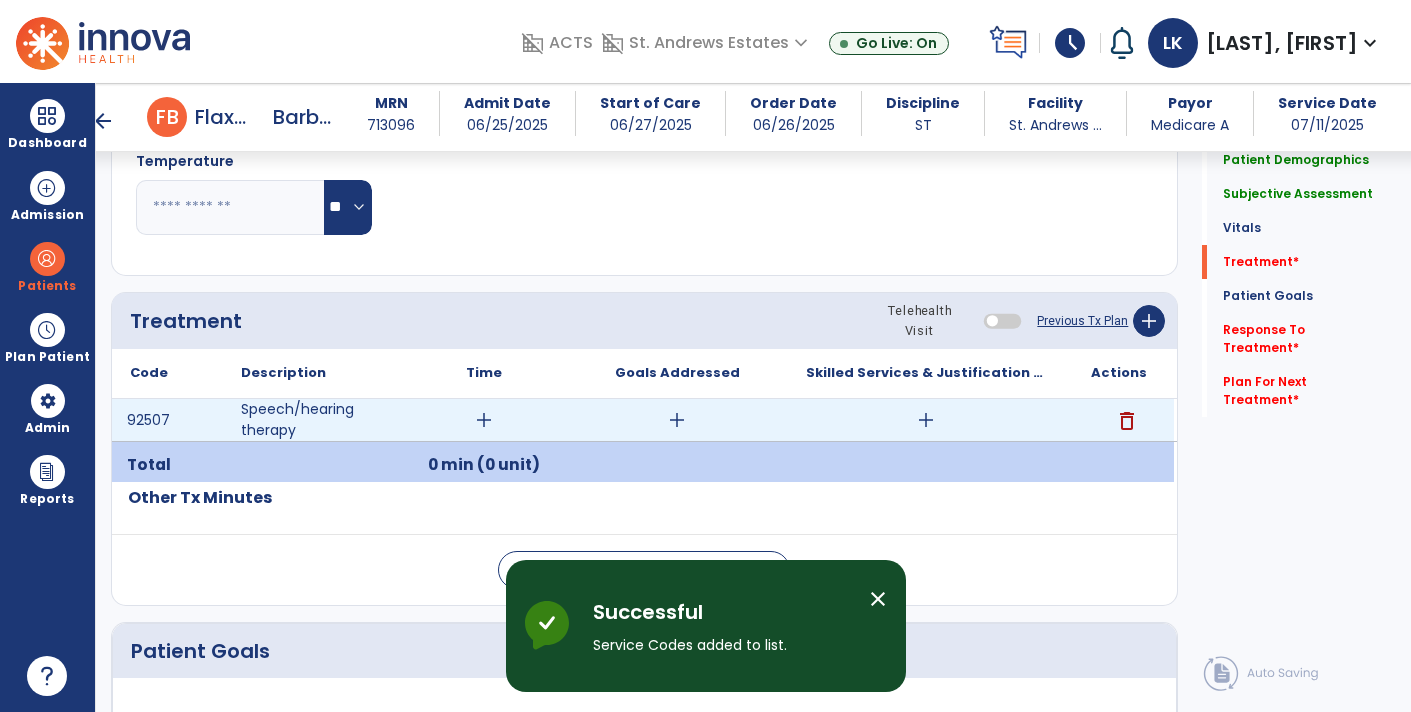 click on "add" at bounding box center [926, 420] 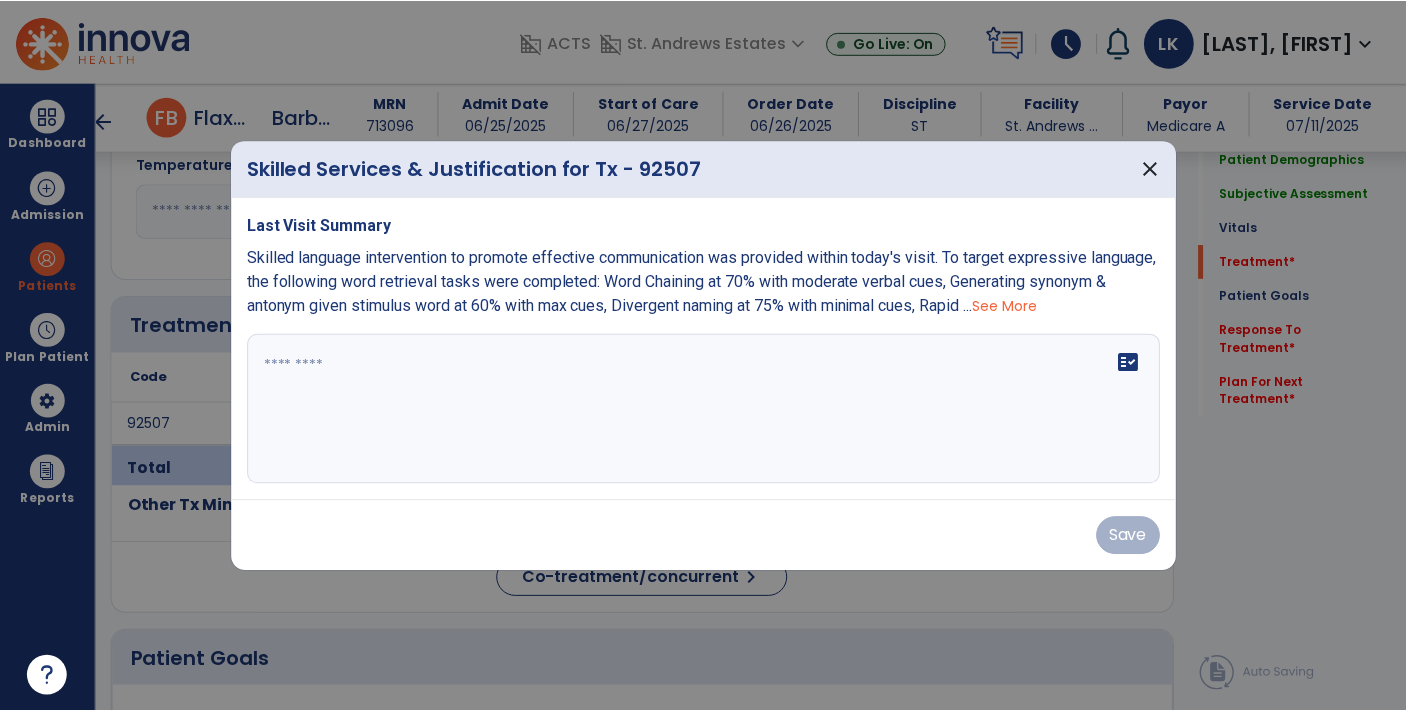 scroll, scrollTop: 957, scrollLeft: 0, axis: vertical 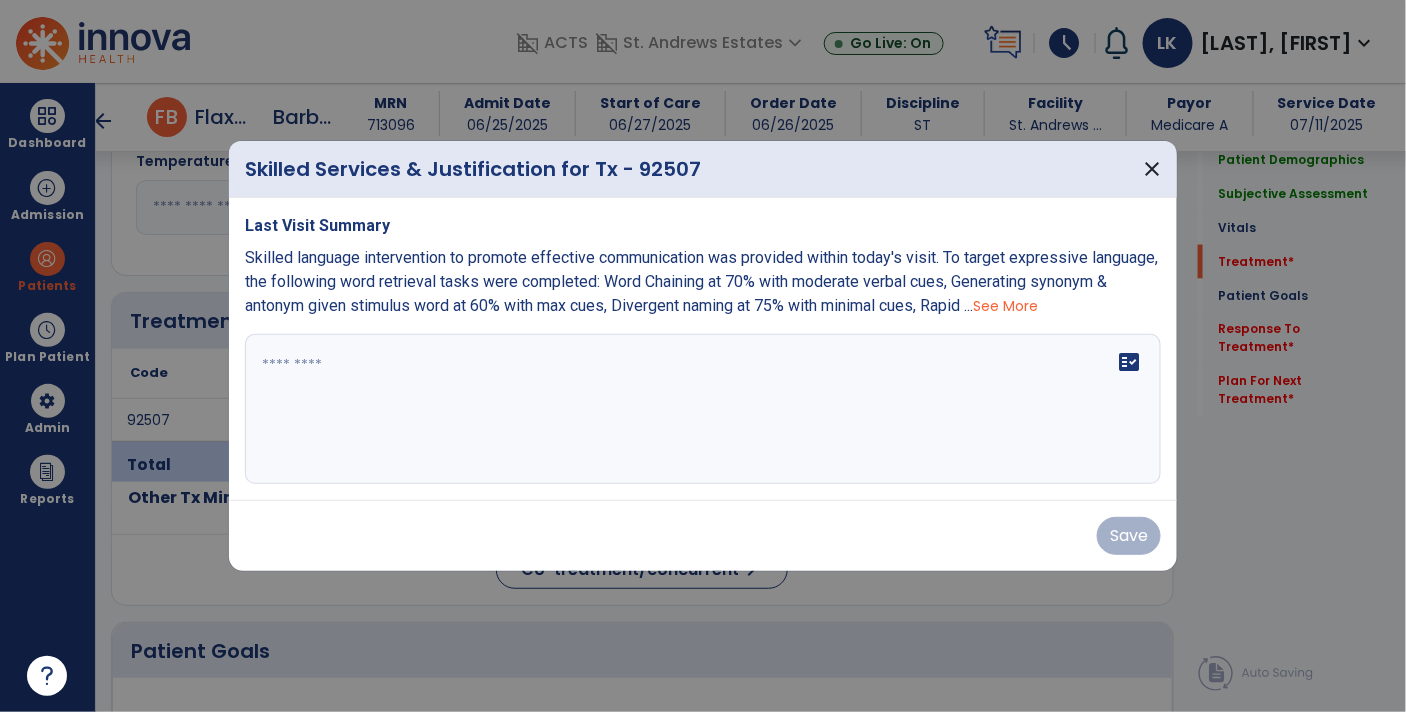 click on "fact_check" at bounding box center (703, 409) 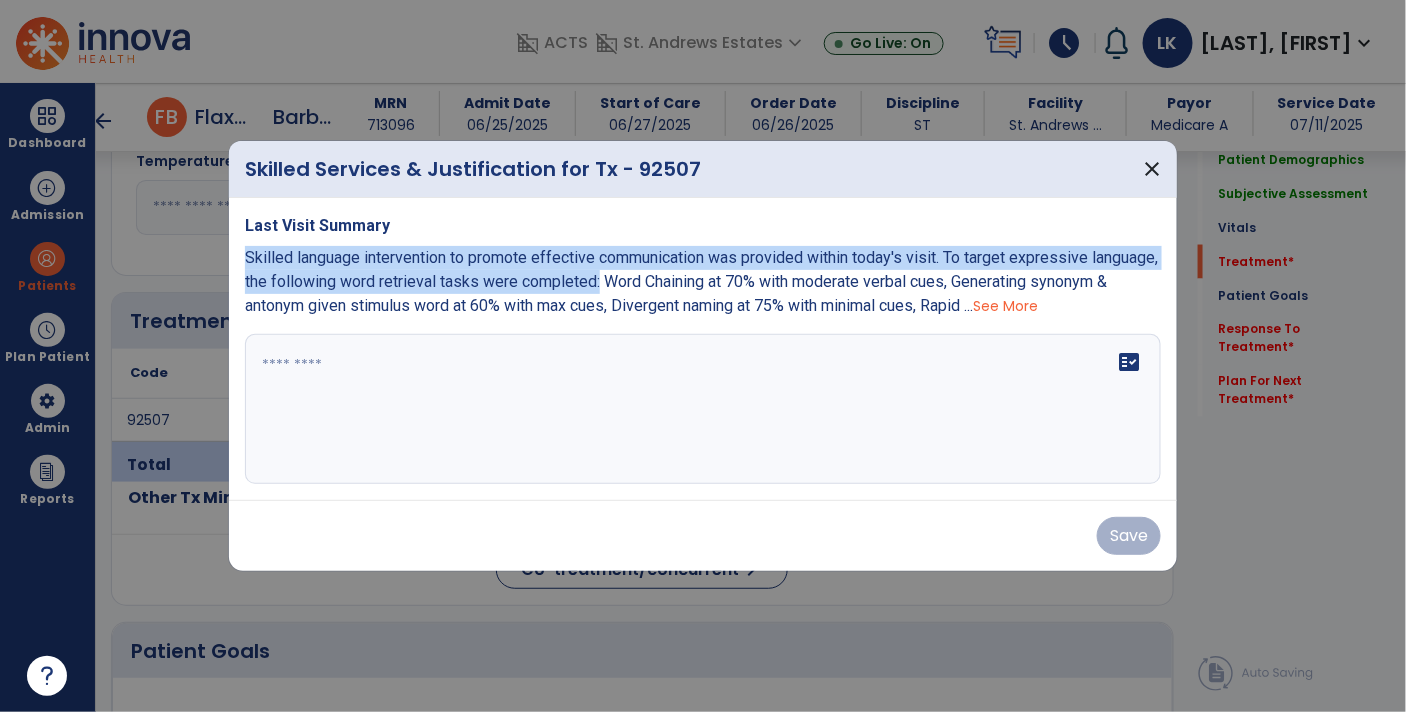 drag, startPoint x: 244, startPoint y: 255, endPoint x: 675, endPoint y: 278, distance: 431.61325 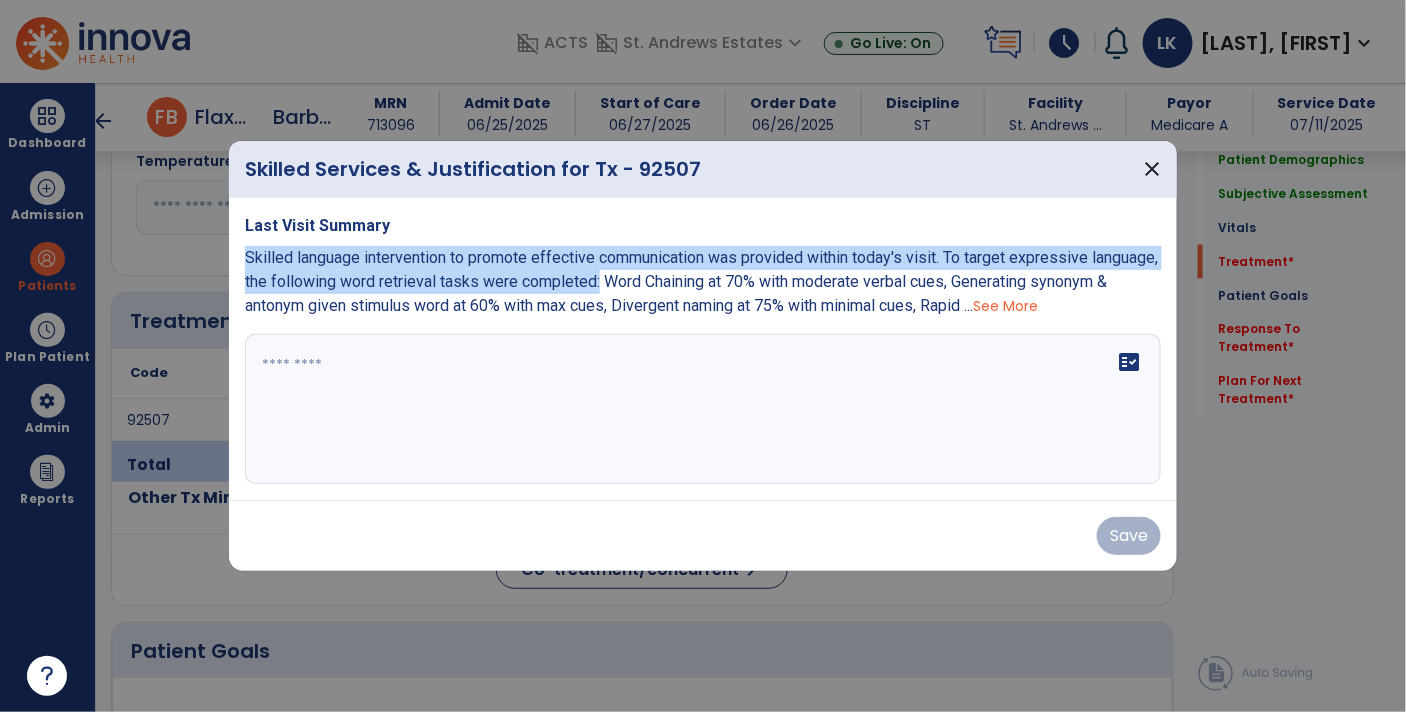 click on "Last Visit Summary Skilled language intervention to promote effective communication was provided within today's visit. To target expressive language, the following word retrieval tasks were completed: Word Chaining at 70% with moderate verbal cues, Generating synonym & antonym given stimulus word at 60% with max cues, Divergent naming at 75% with minimal cues, Rapid  ...  See More   fact_check" at bounding box center [703, 349] 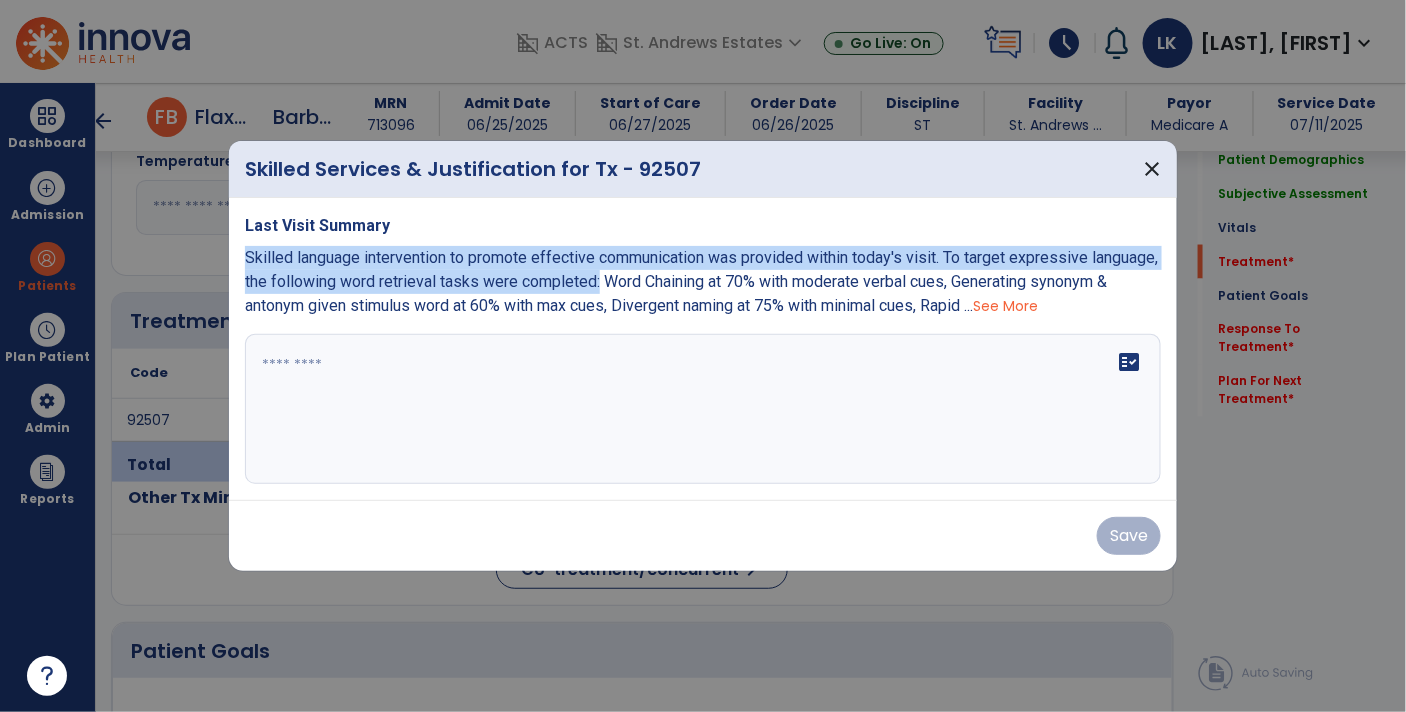 copy on "Skilled language intervention to promote effective communication was provided within today's visit. To target expressive language, the following word retrieval tasks were completed:" 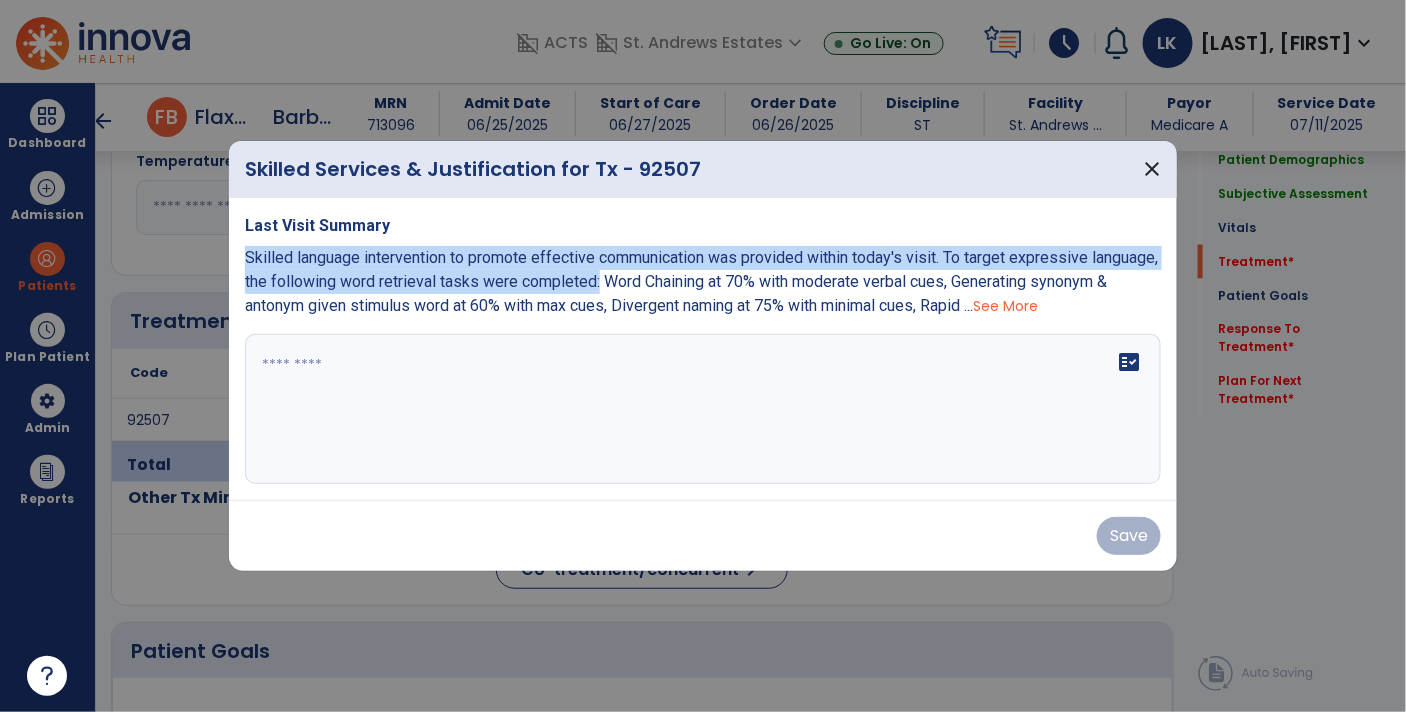click at bounding box center (703, 409) 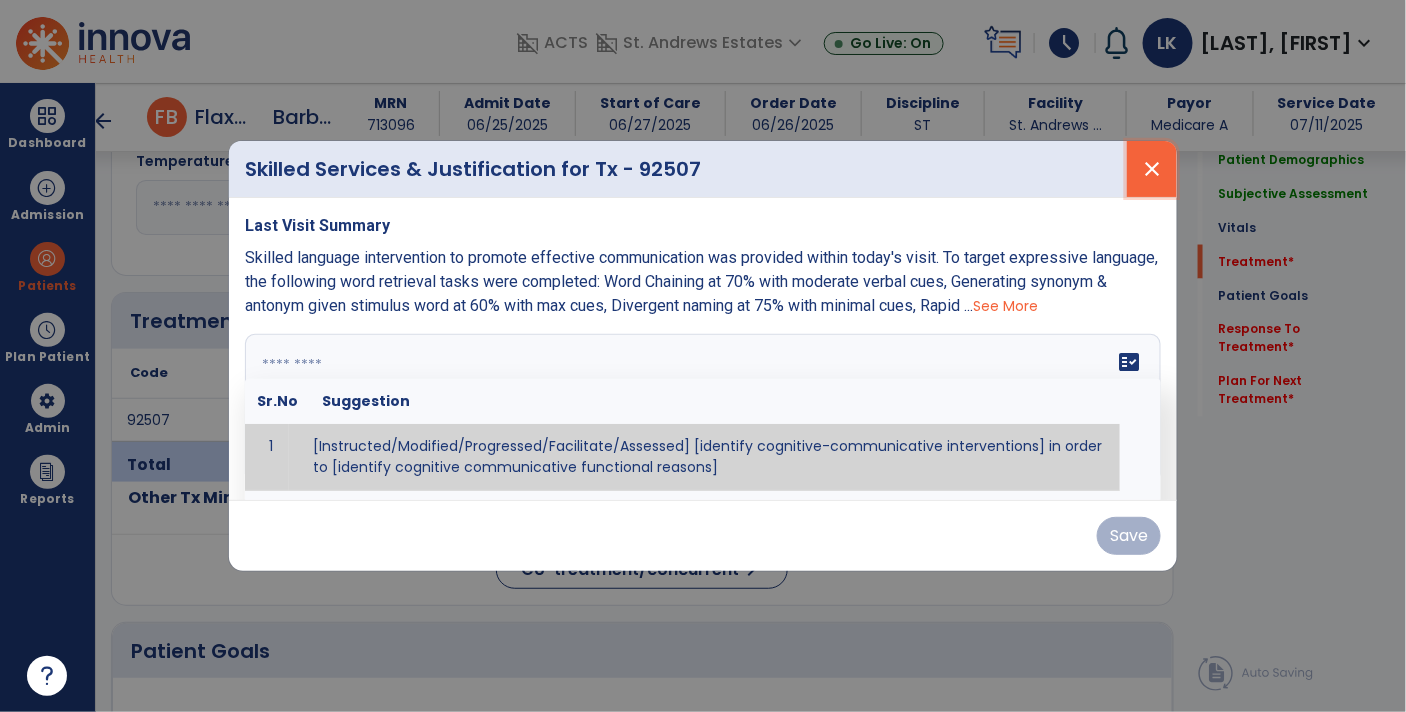 click on "close" at bounding box center [1152, 169] 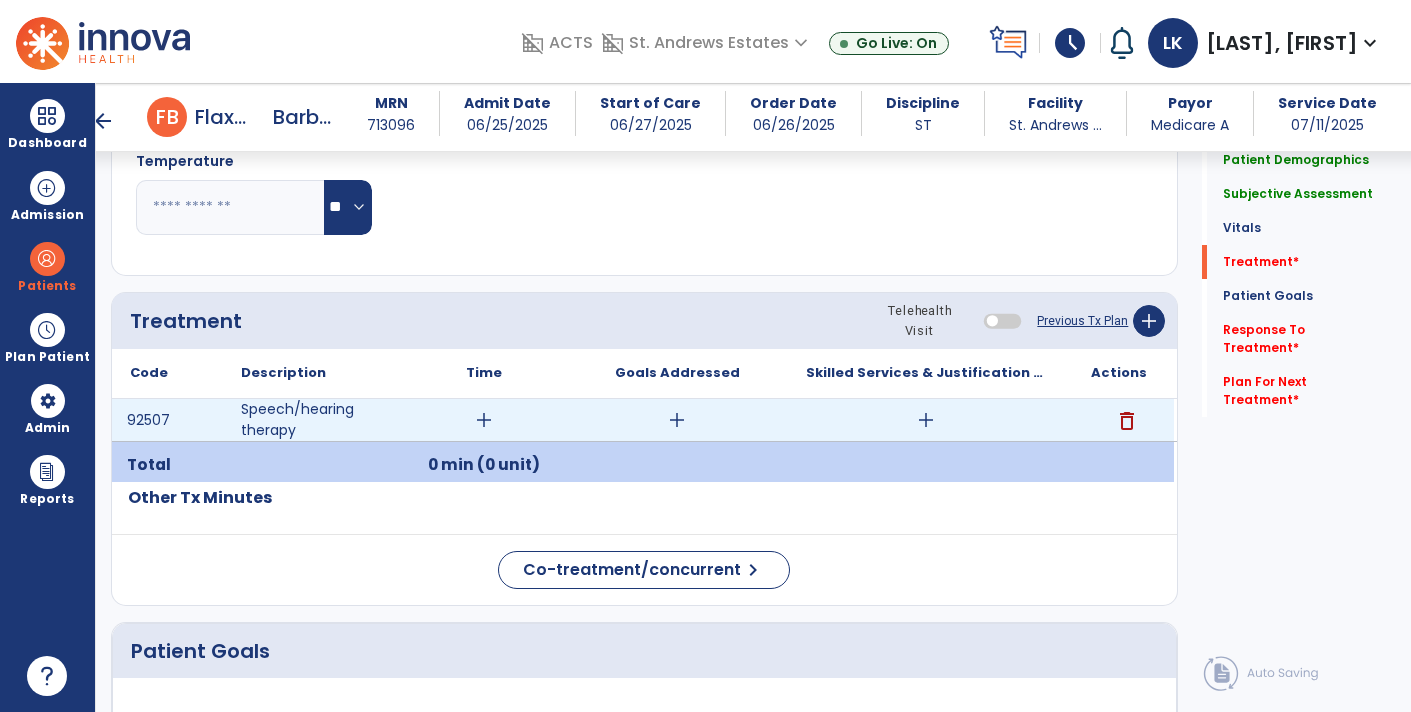 click on "delete" at bounding box center [1127, 421] 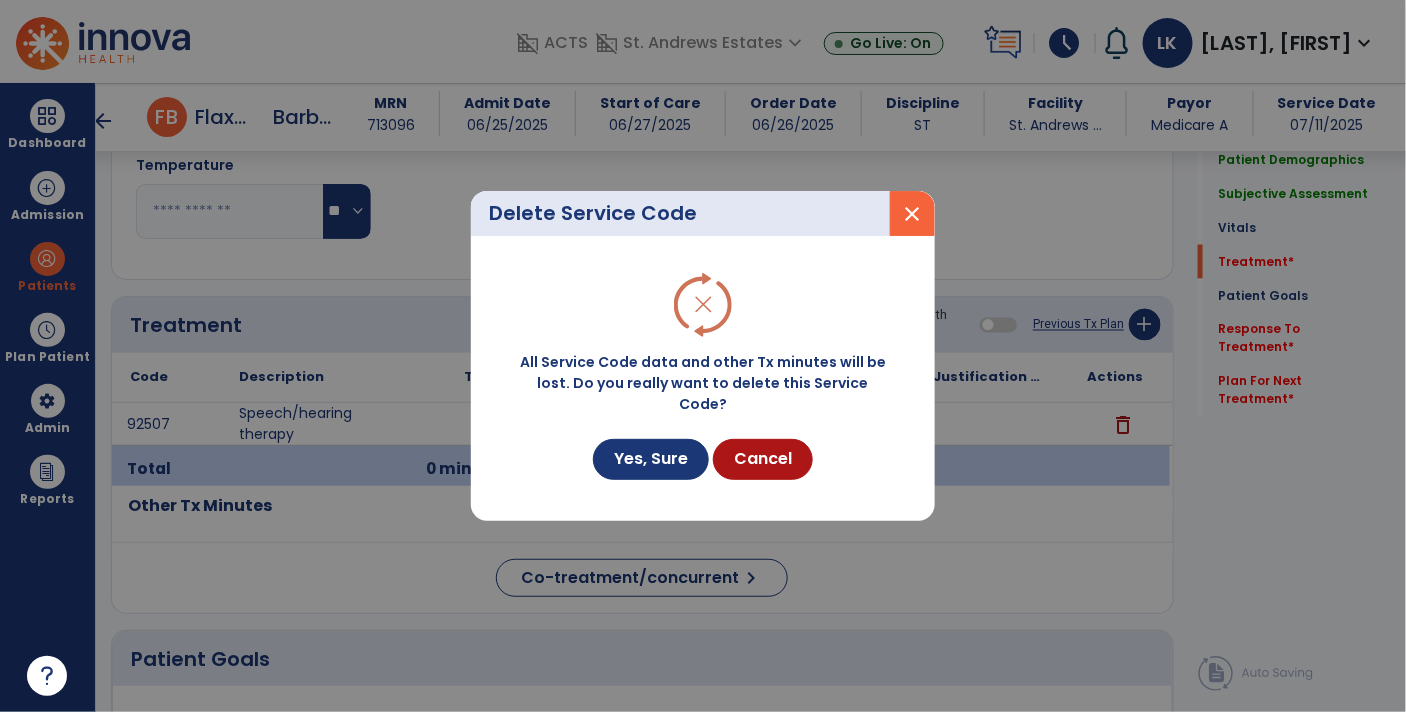 scroll, scrollTop: 957, scrollLeft: 0, axis: vertical 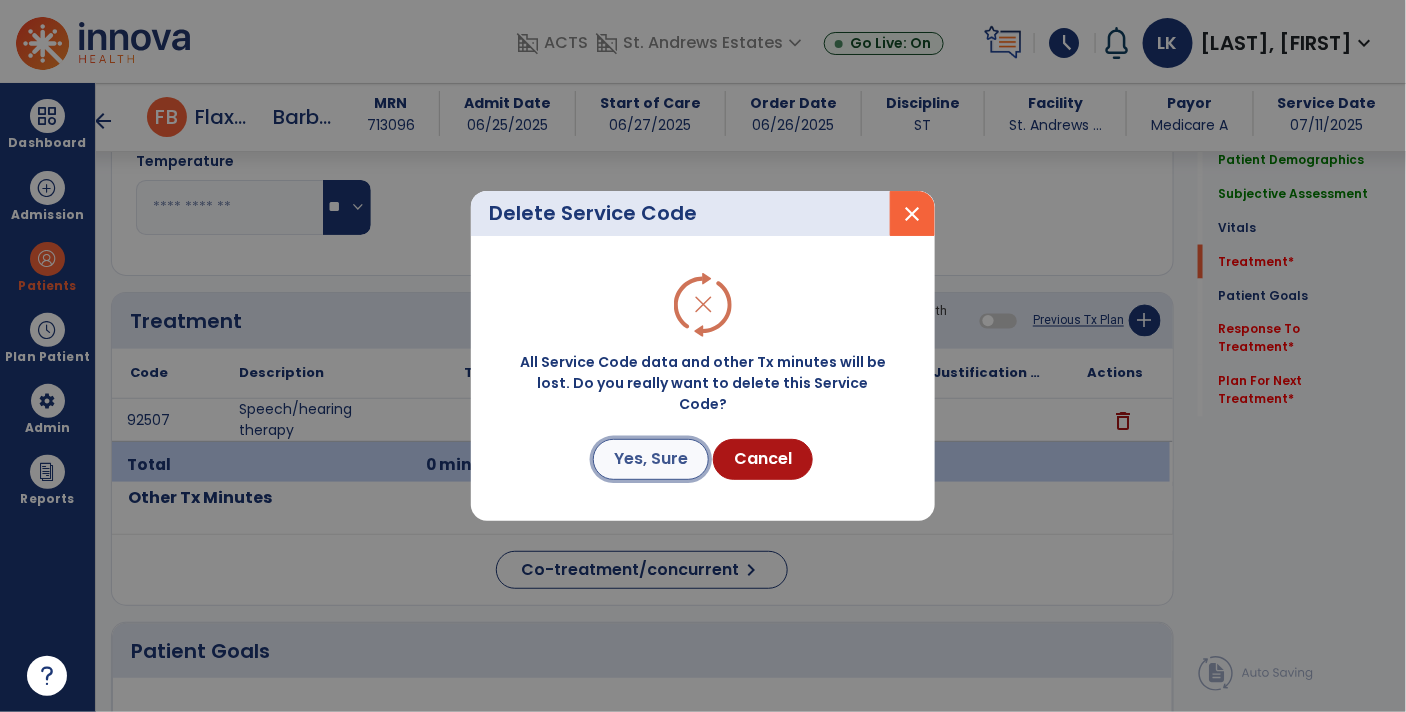 click on "Yes, Sure" at bounding box center (651, 459) 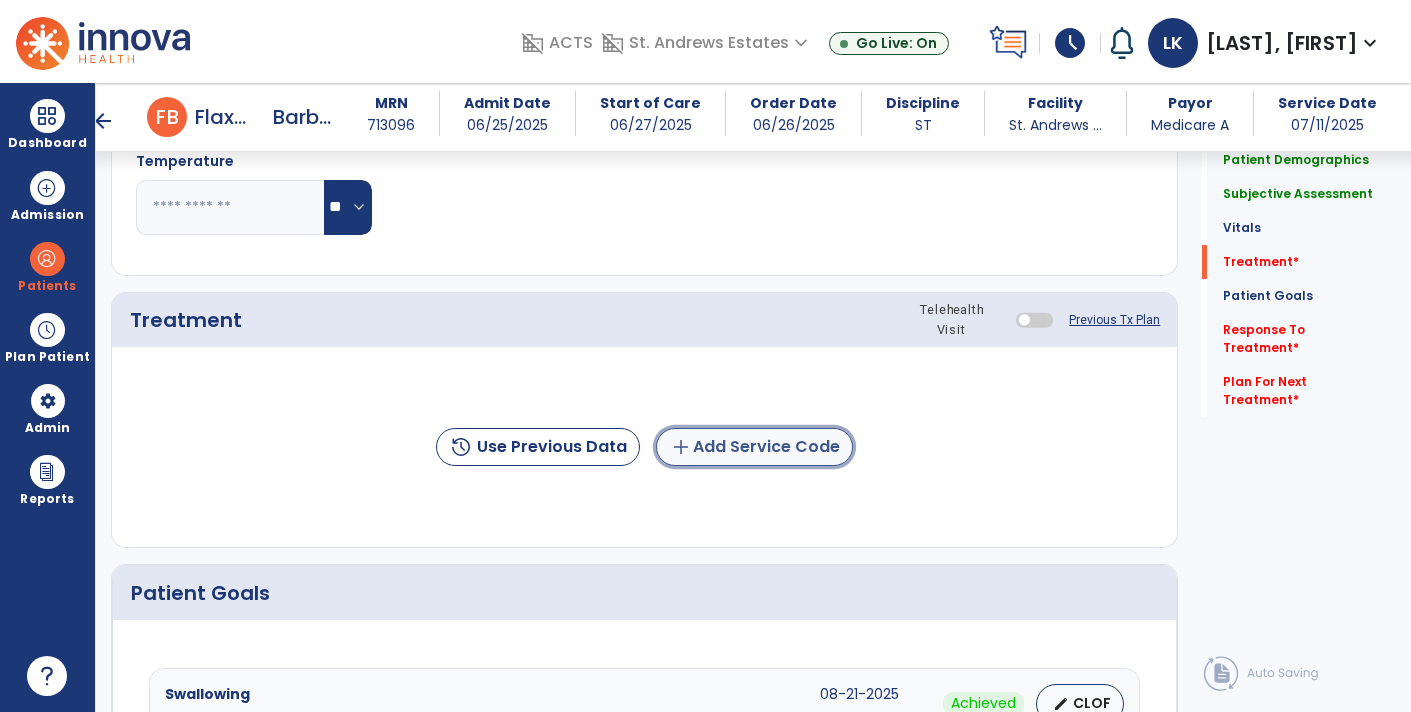 click on "add  Add Service Code" 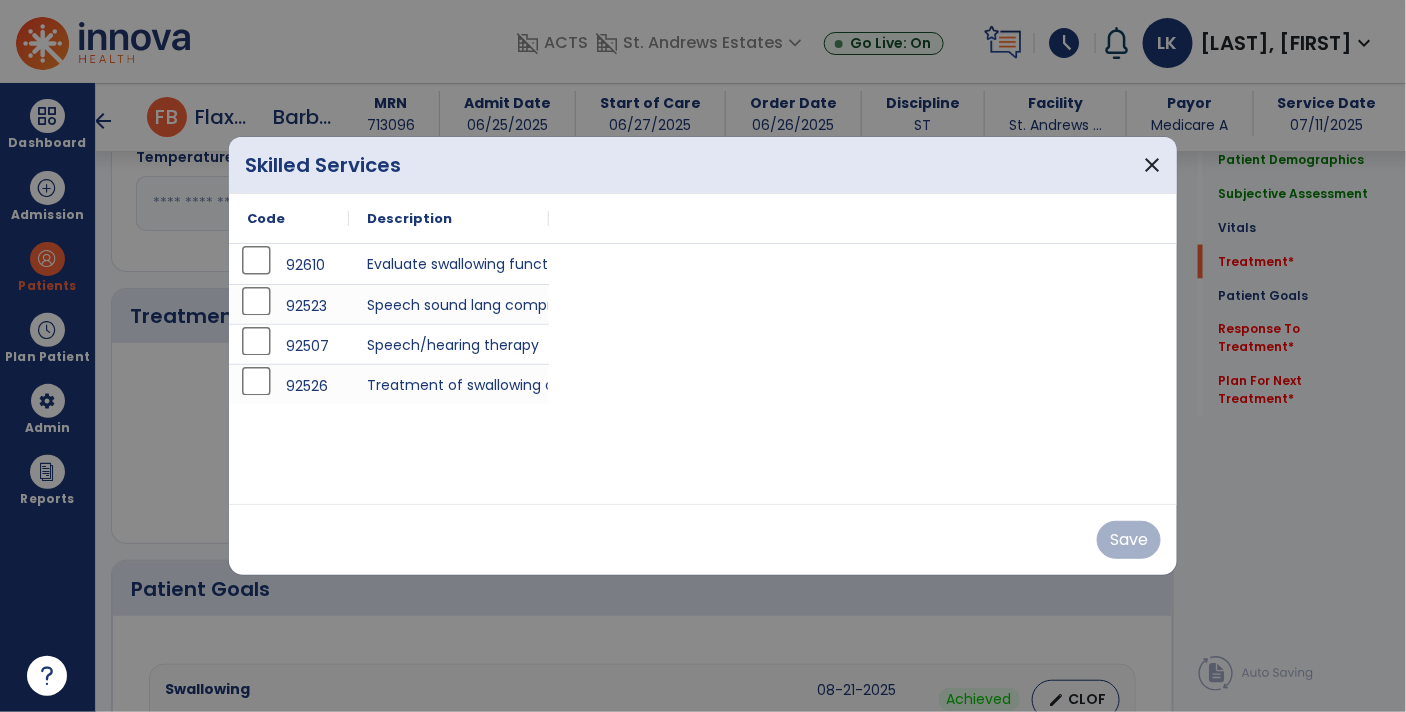 scroll, scrollTop: 957, scrollLeft: 0, axis: vertical 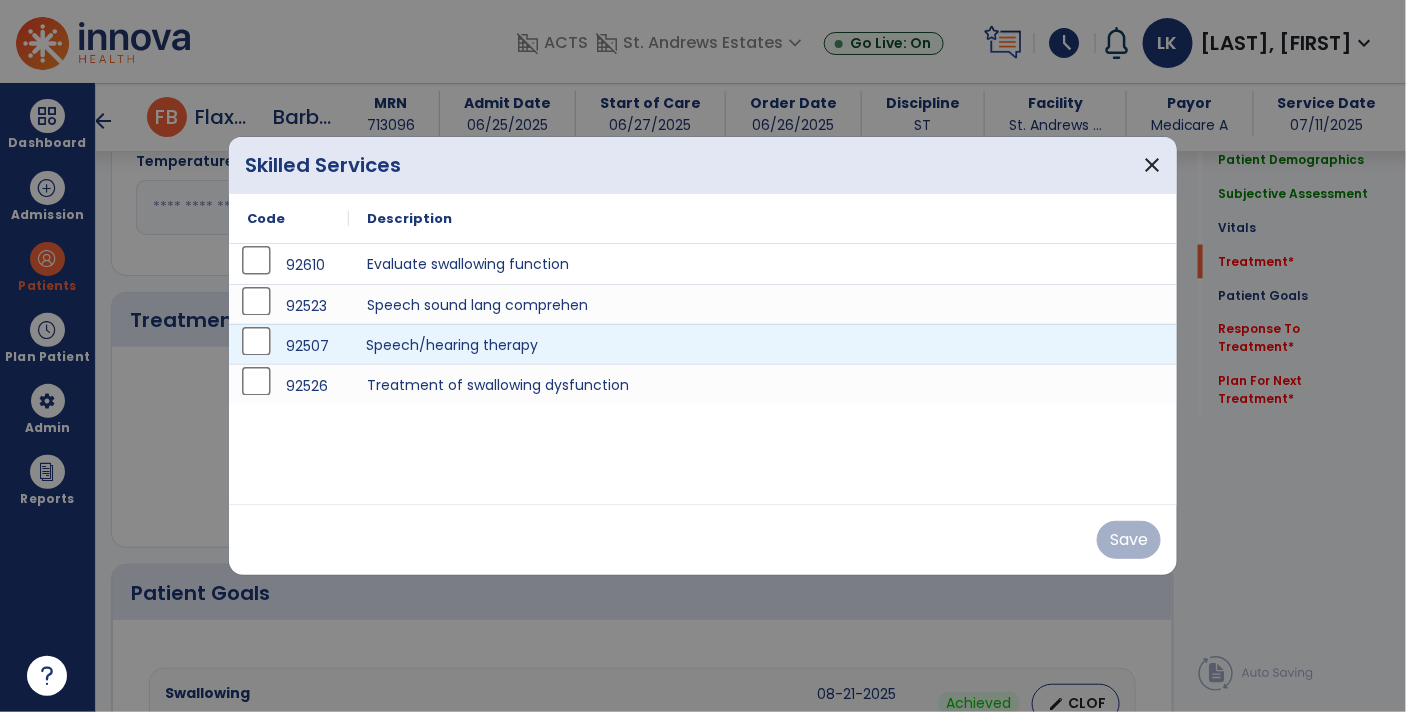 click on "Speech/hearing therapy" at bounding box center (763, 344) 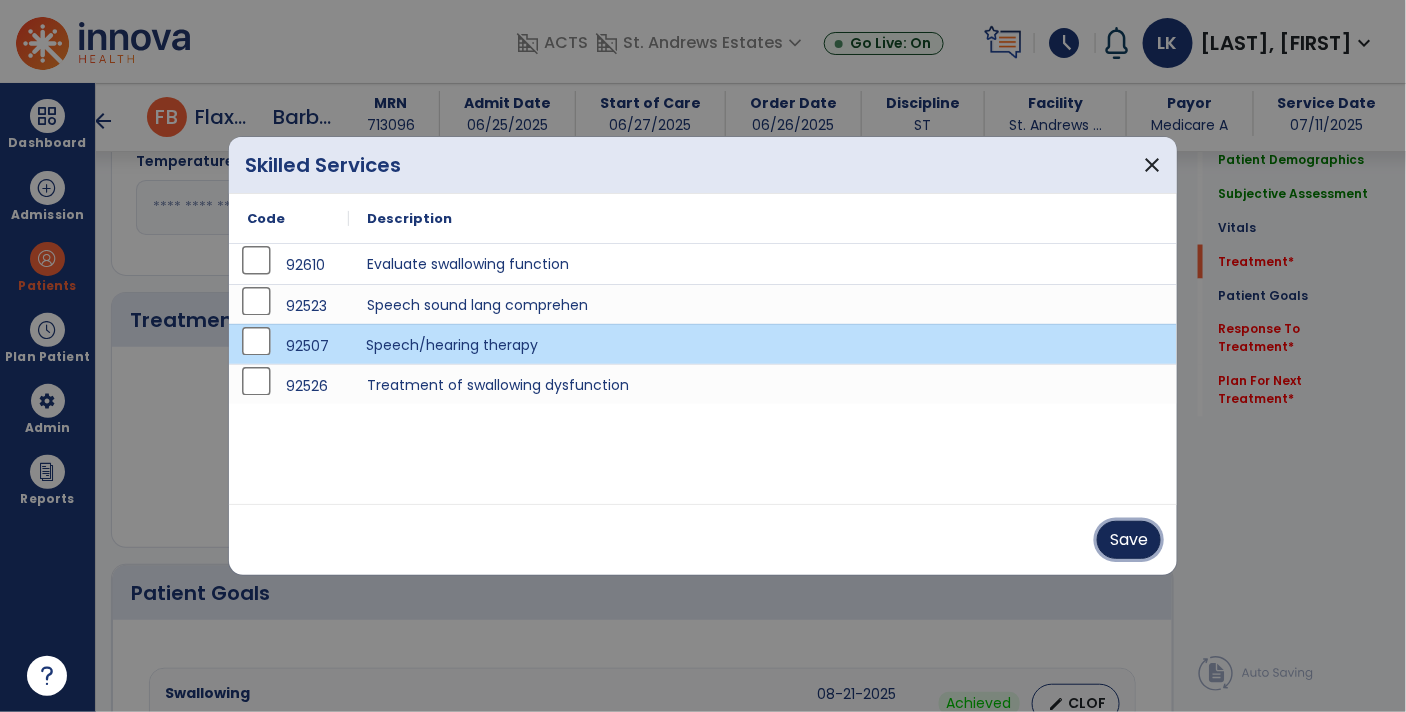 click on "Save" at bounding box center (1129, 540) 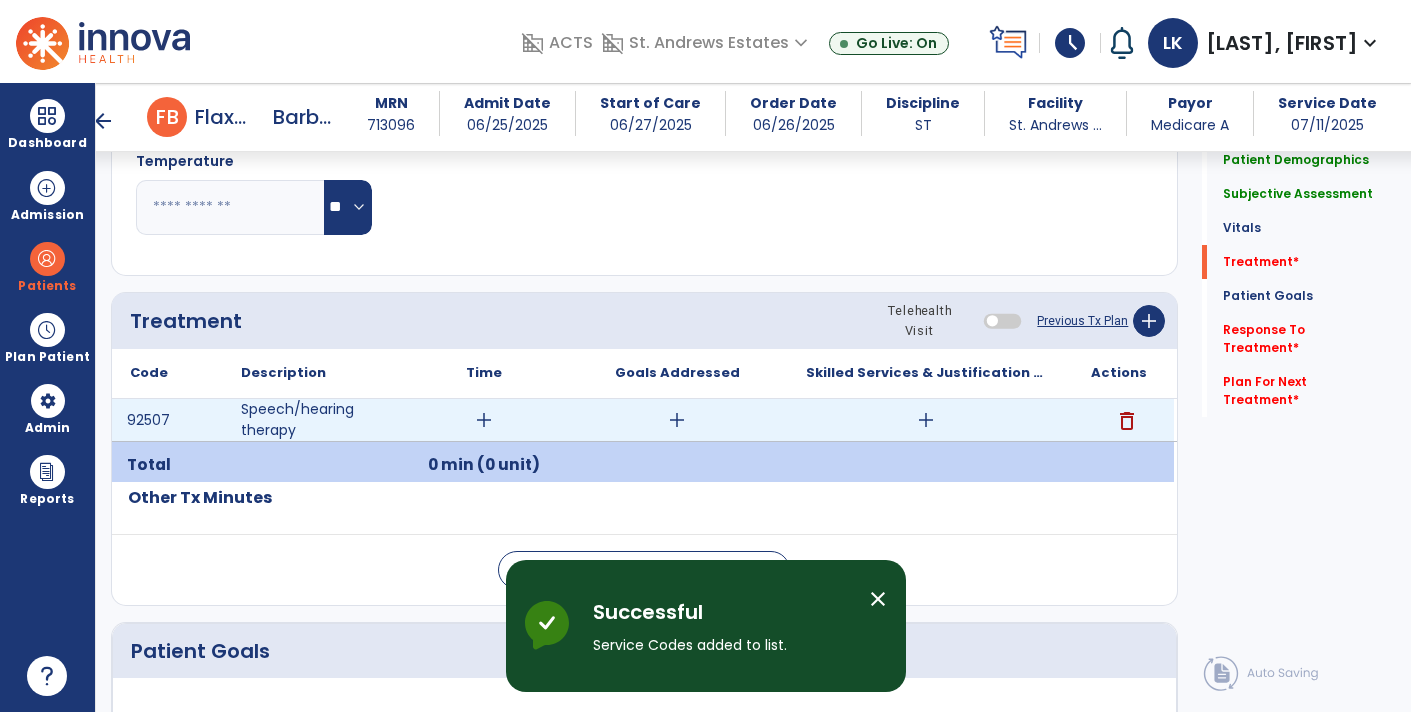click on "add" at bounding box center [926, 420] 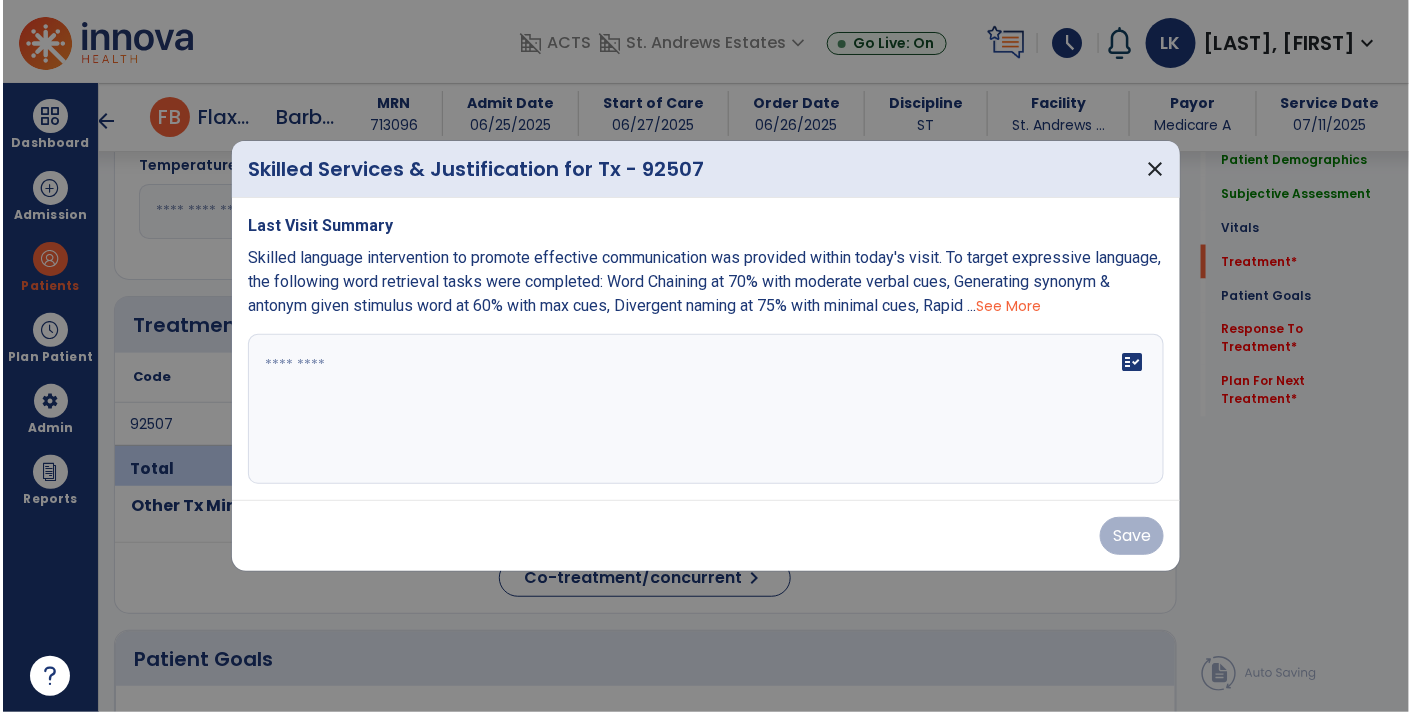 scroll, scrollTop: 957, scrollLeft: 0, axis: vertical 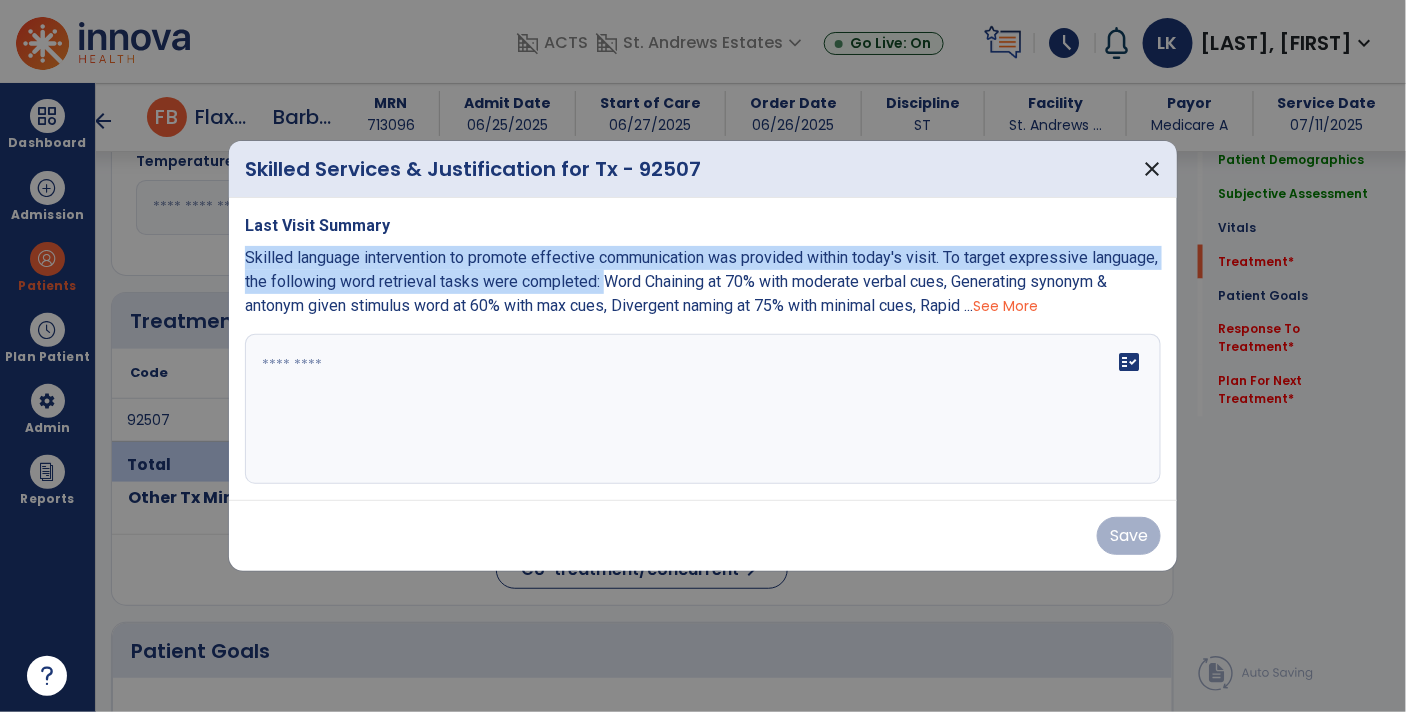 drag, startPoint x: 241, startPoint y: 263, endPoint x: 676, endPoint y: 278, distance: 435.25854 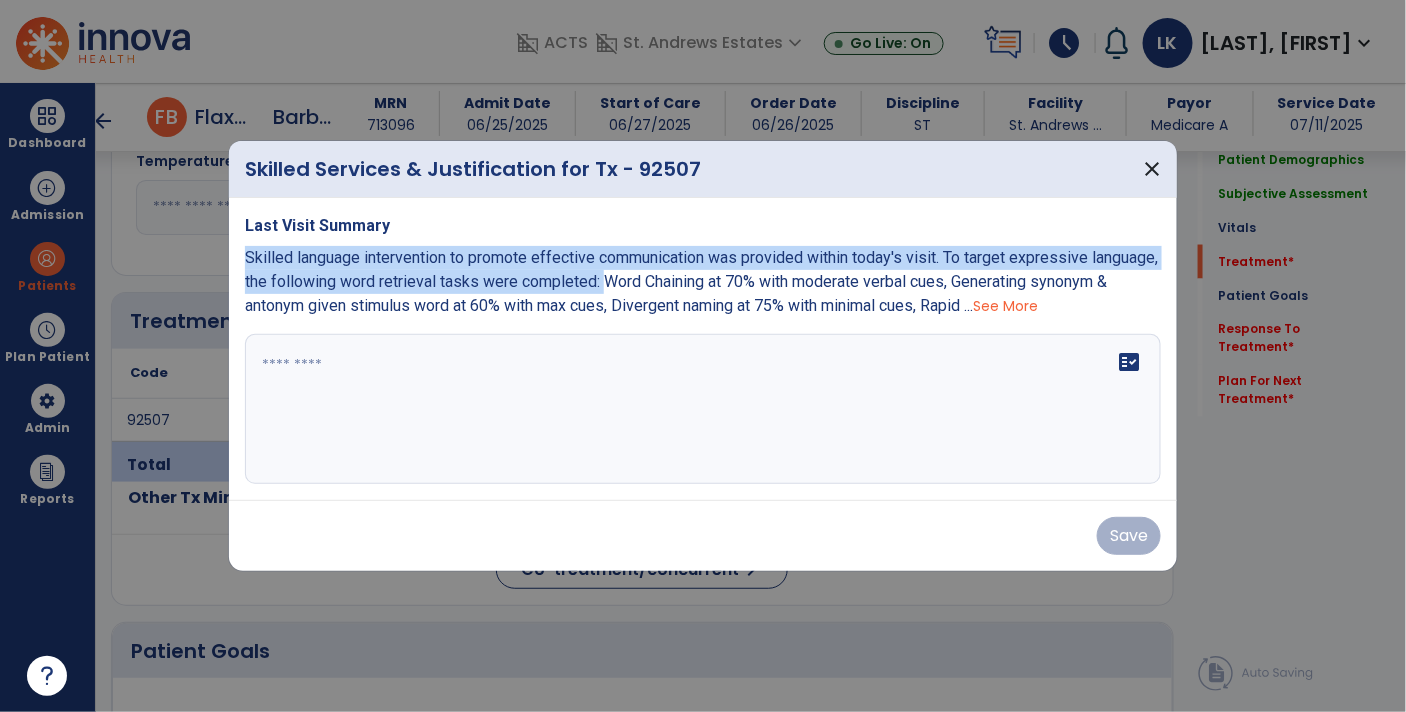 click on "Last Visit Summary Skilled language intervention to promote effective communication was provided within today's visit. To target expressive language, the following word retrieval tasks were completed: Word Chaining at 70% with moderate verbal cues, Generating synonym & antonym given stimulus word at 60% with max cues, Divergent naming at 75% with minimal cues, Rapid  ...  See More   fact_check" at bounding box center [703, 349] 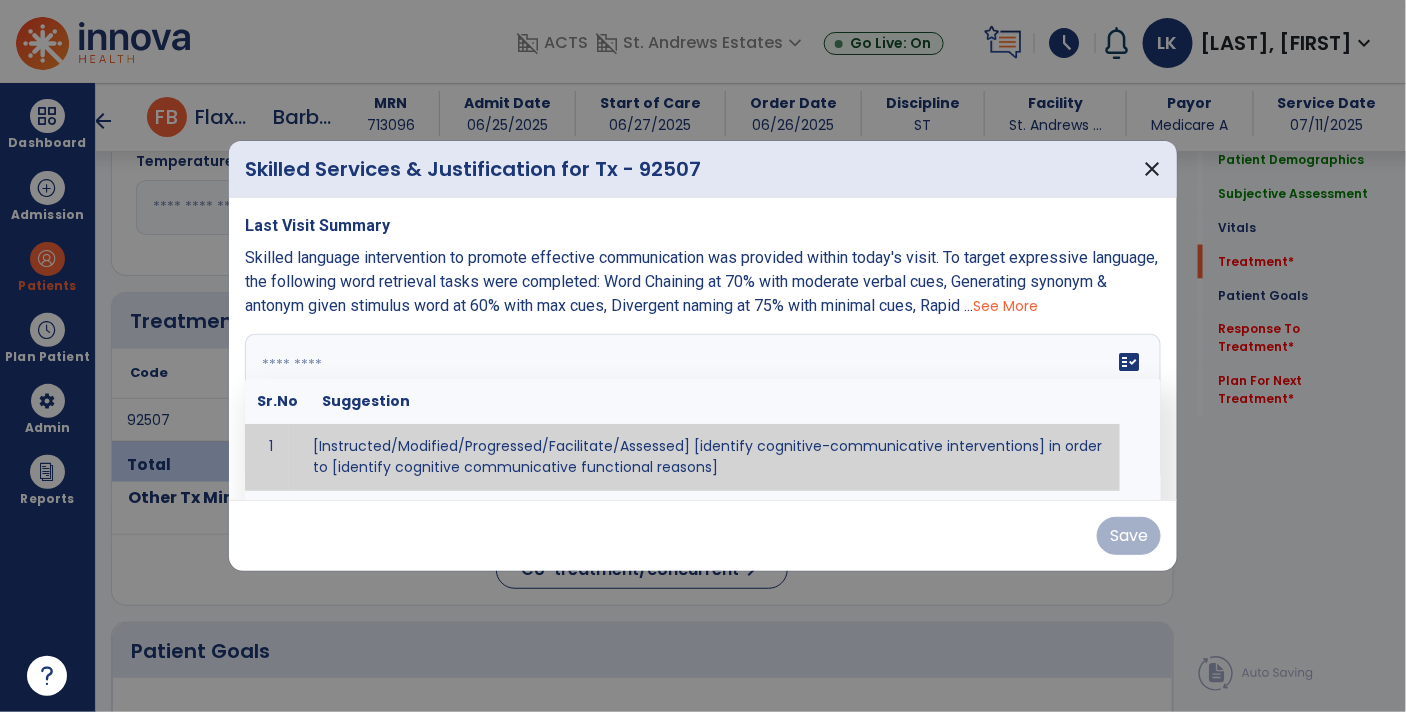 paste on "**********" 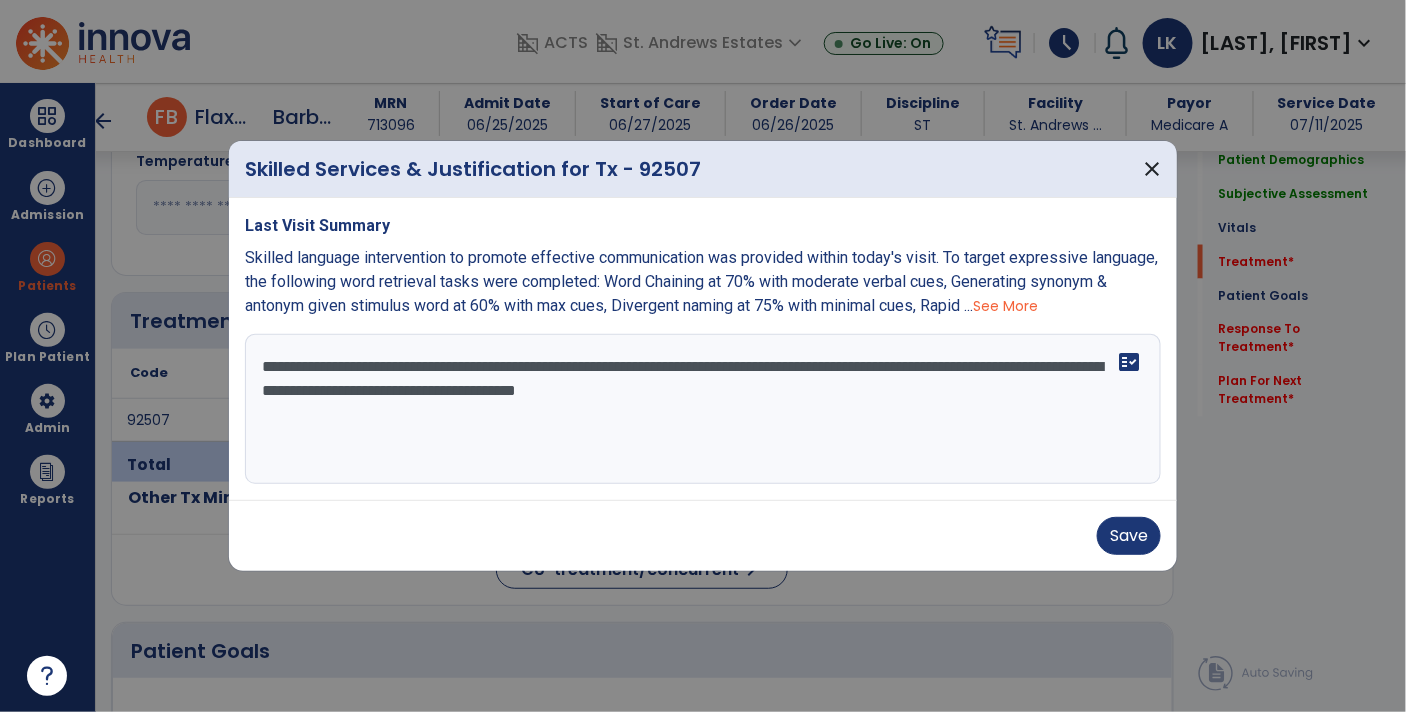click on "**********" at bounding box center [703, 409] 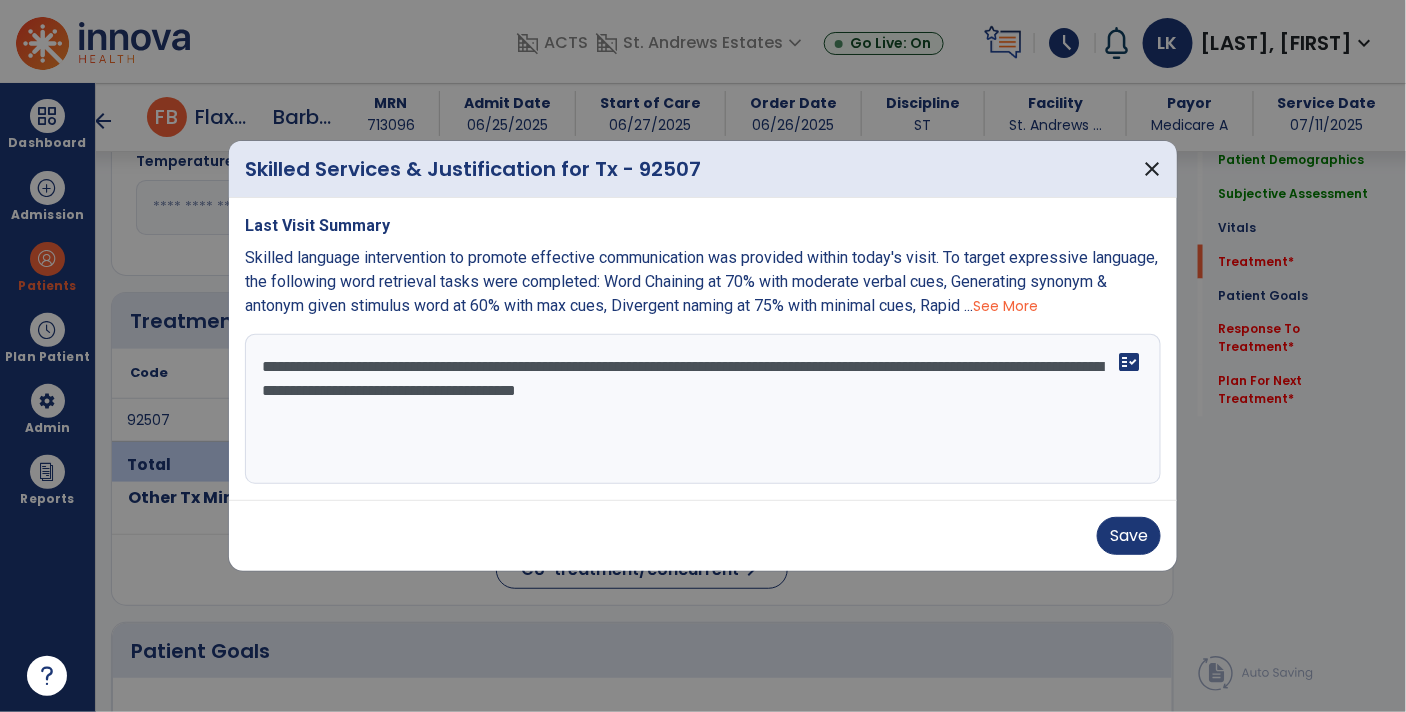 click on "**********" at bounding box center (703, 409) 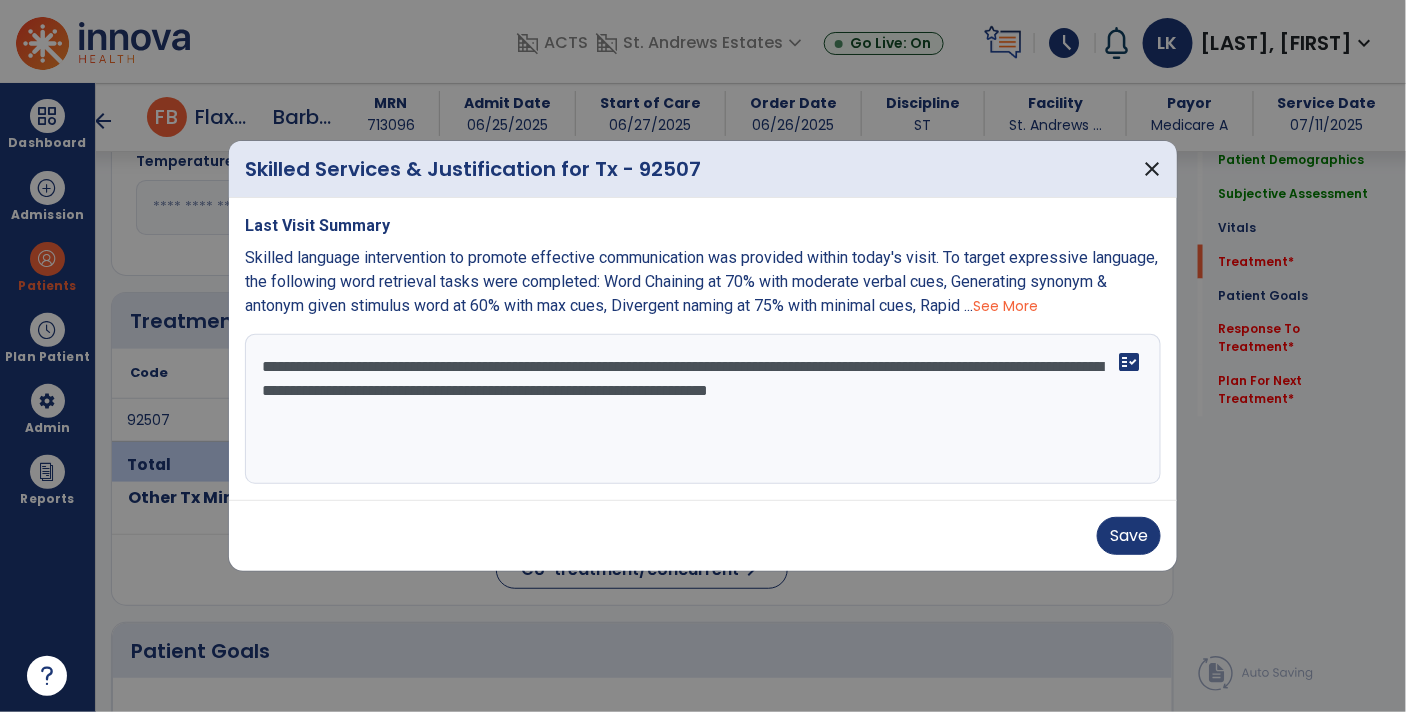 drag, startPoint x: 843, startPoint y: 368, endPoint x: 485, endPoint y: 394, distance: 358.9429 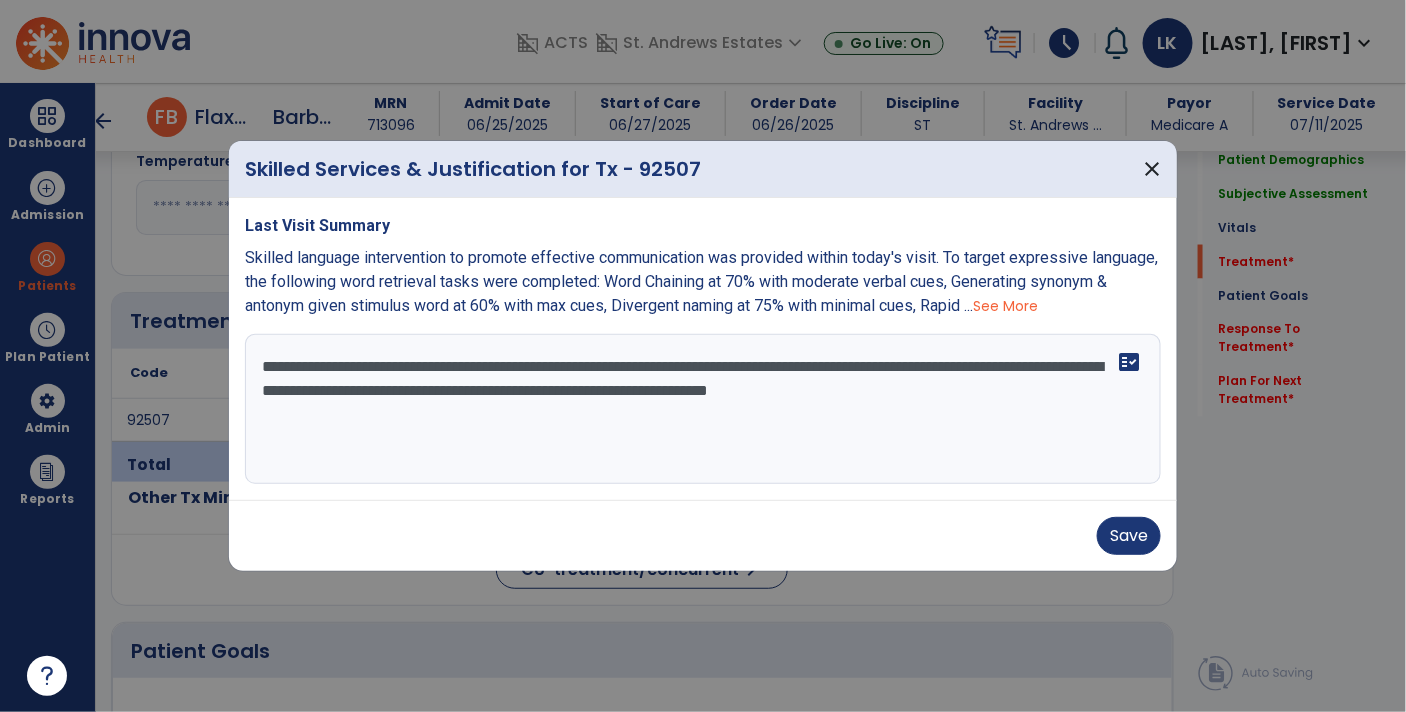 click on "**********" at bounding box center [703, 409] 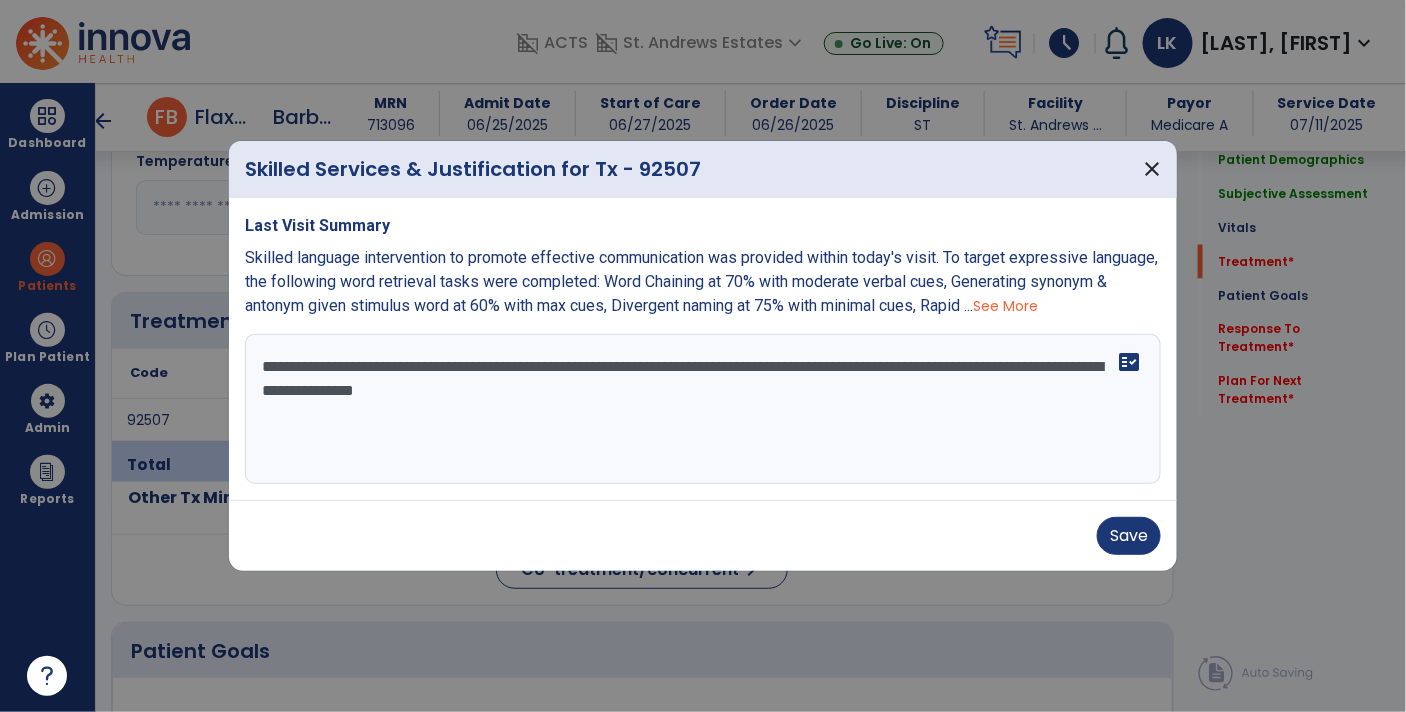 click on "**********" at bounding box center (703, 409) 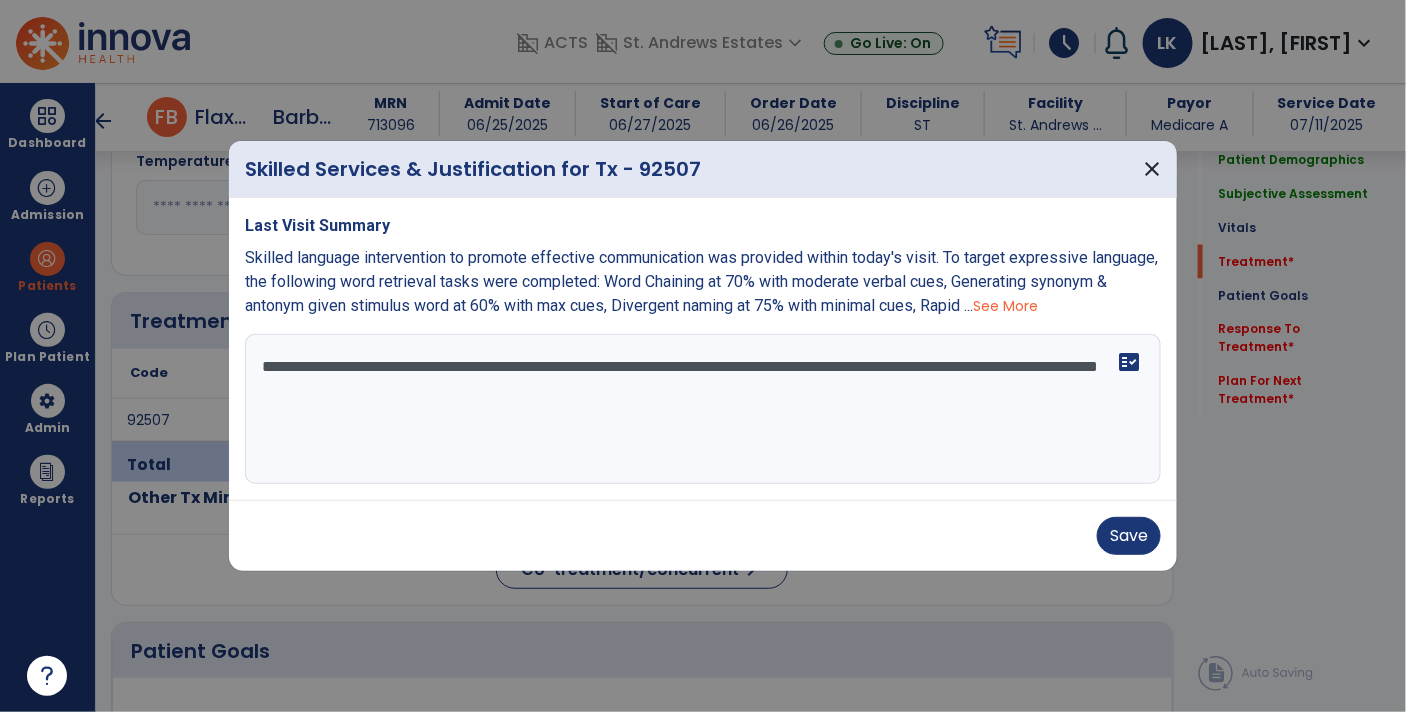 drag, startPoint x: 901, startPoint y: 399, endPoint x: 966, endPoint y: 368, distance: 72.013885 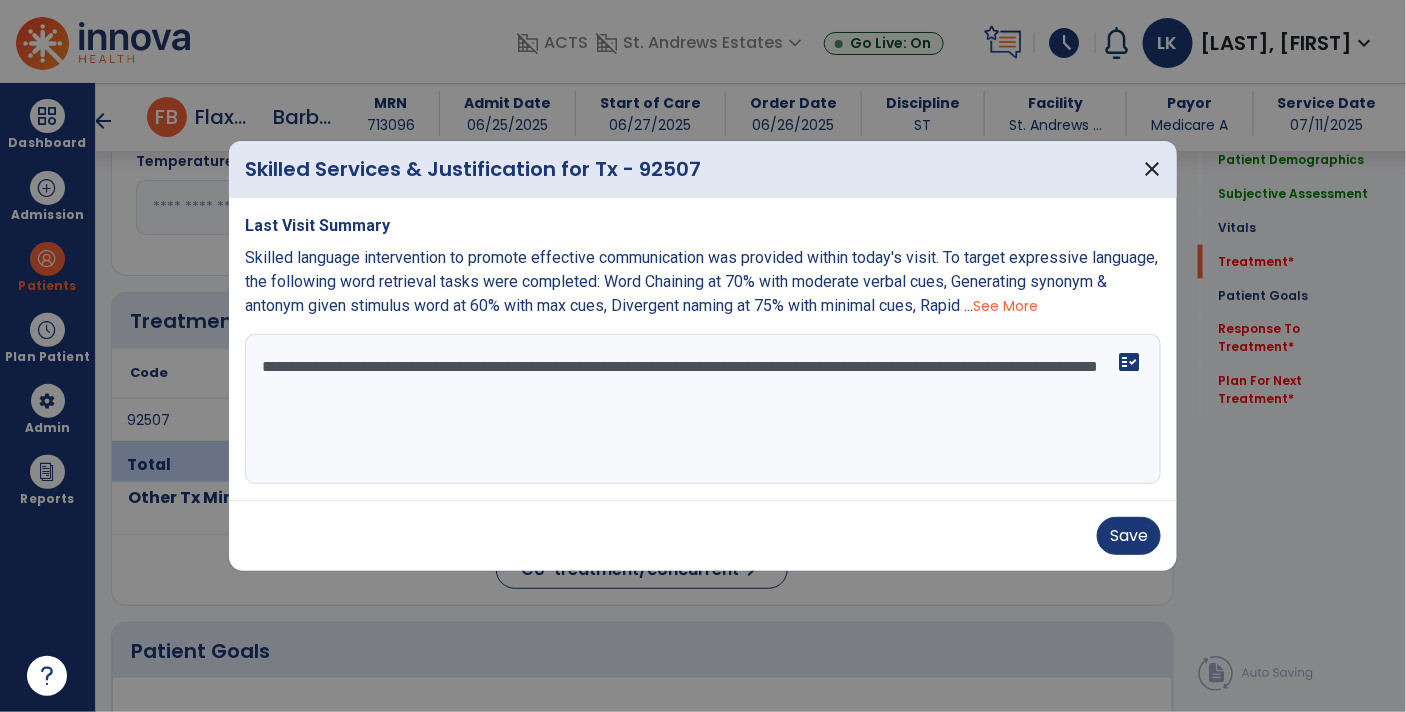 click on "**********" at bounding box center [703, 409] 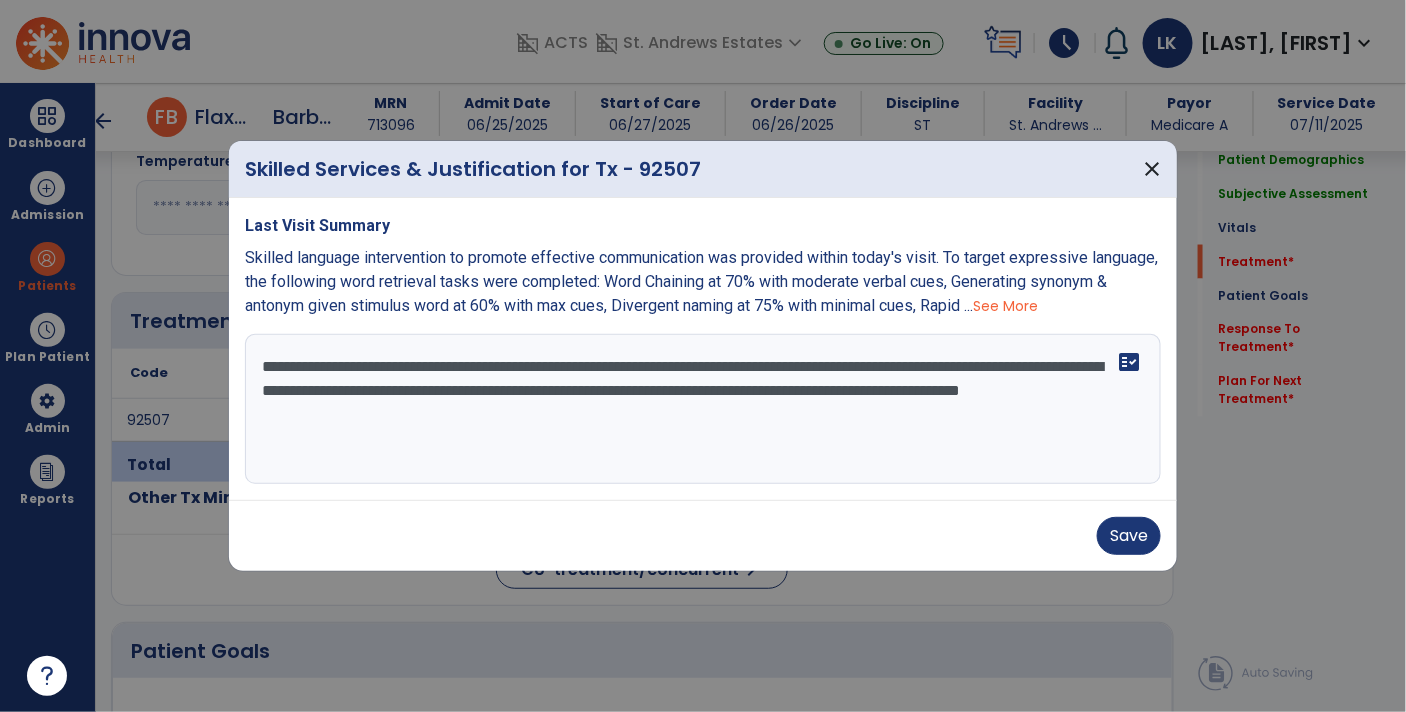 click on "See More" at bounding box center [1005, 306] 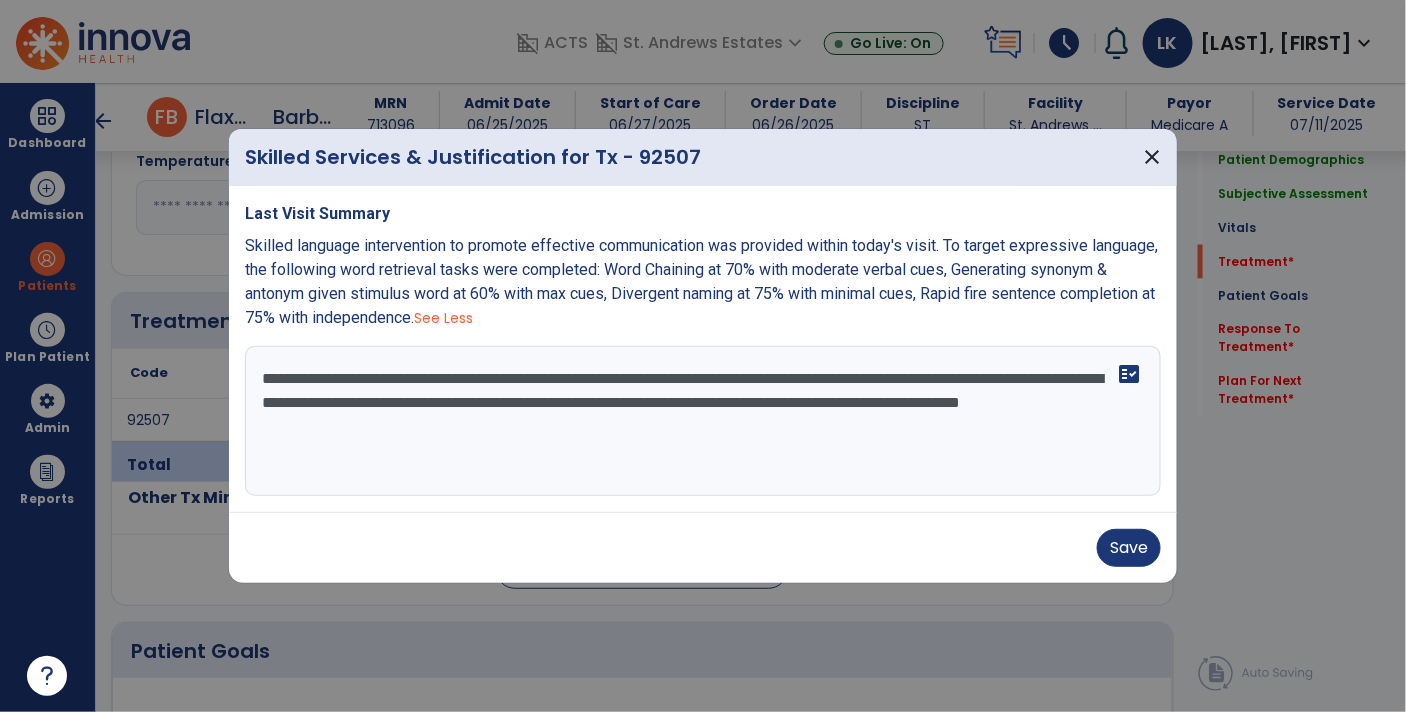 click on "**********" at bounding box center [703, 421] 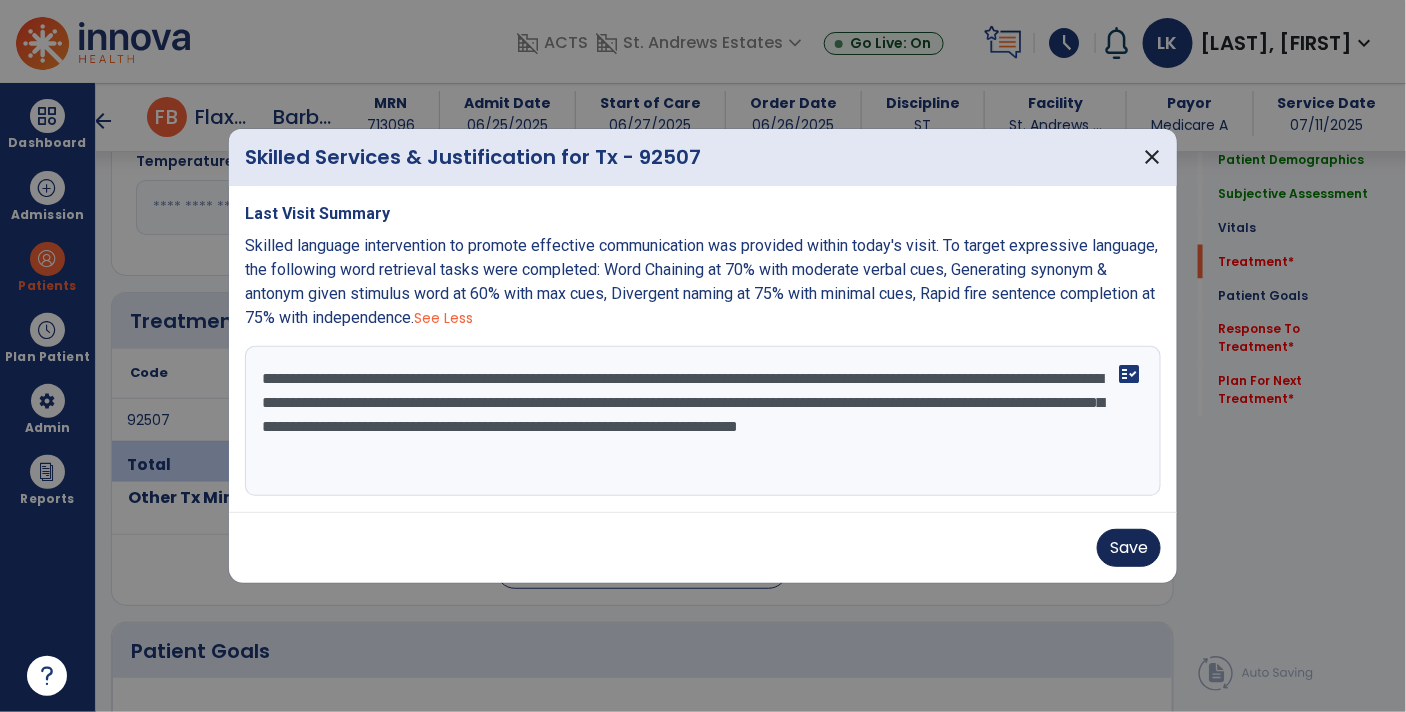 type on "**********" 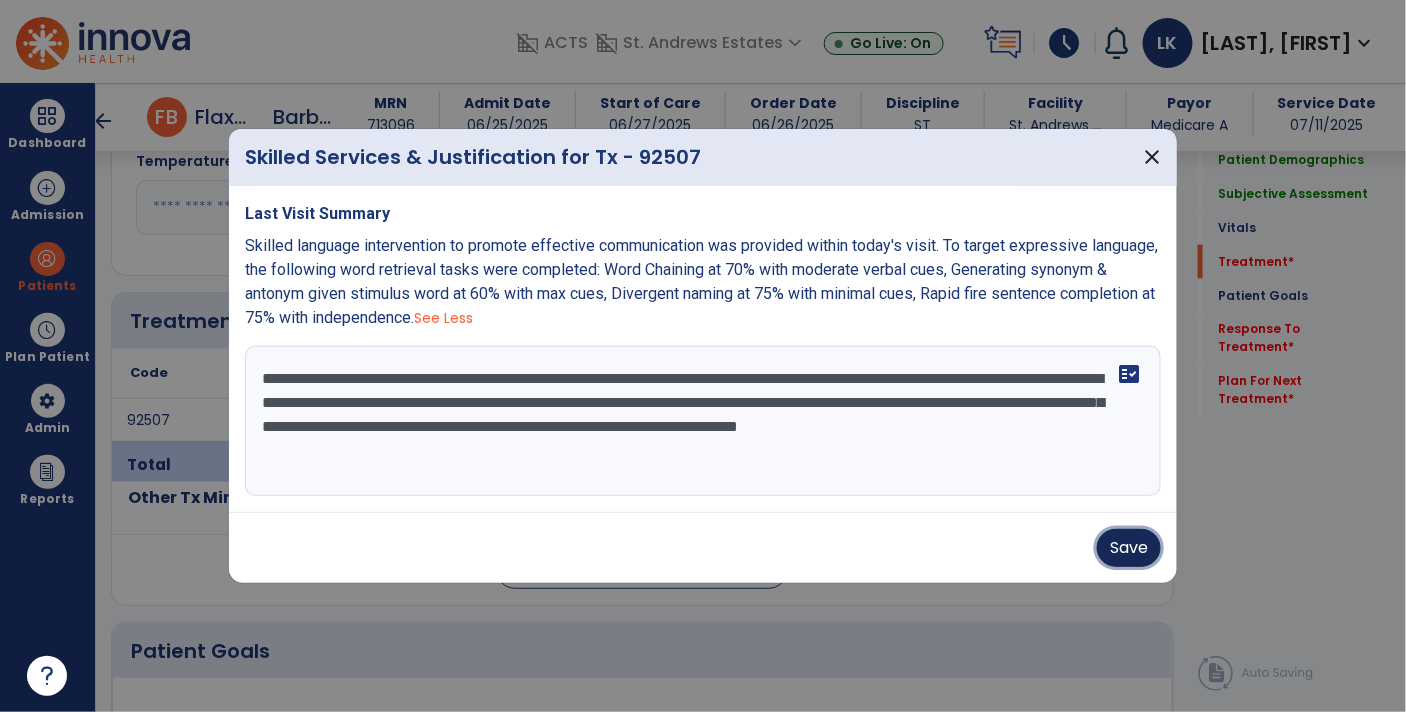 click on "Save" at bounding box center [1129, 548] 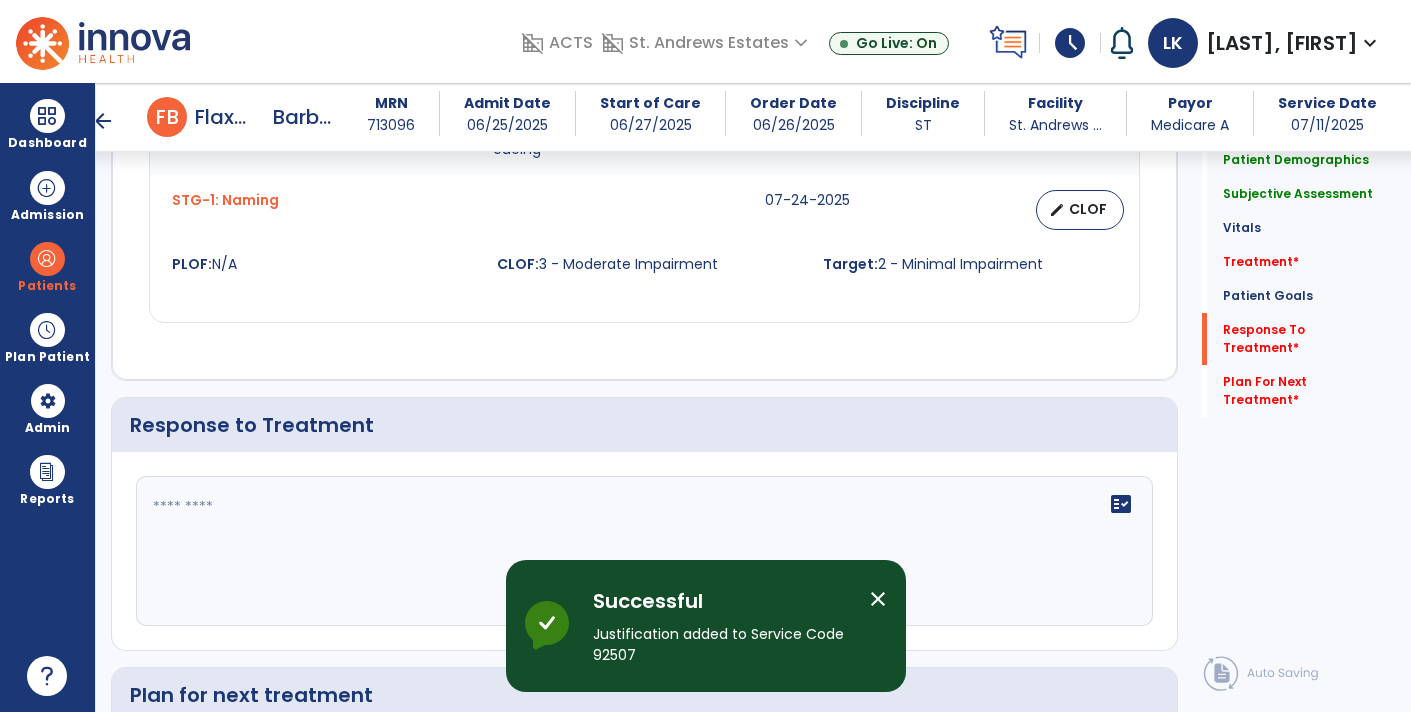 scroll, scrollTop: 2392, scrollLeft: 0, axis: vertical 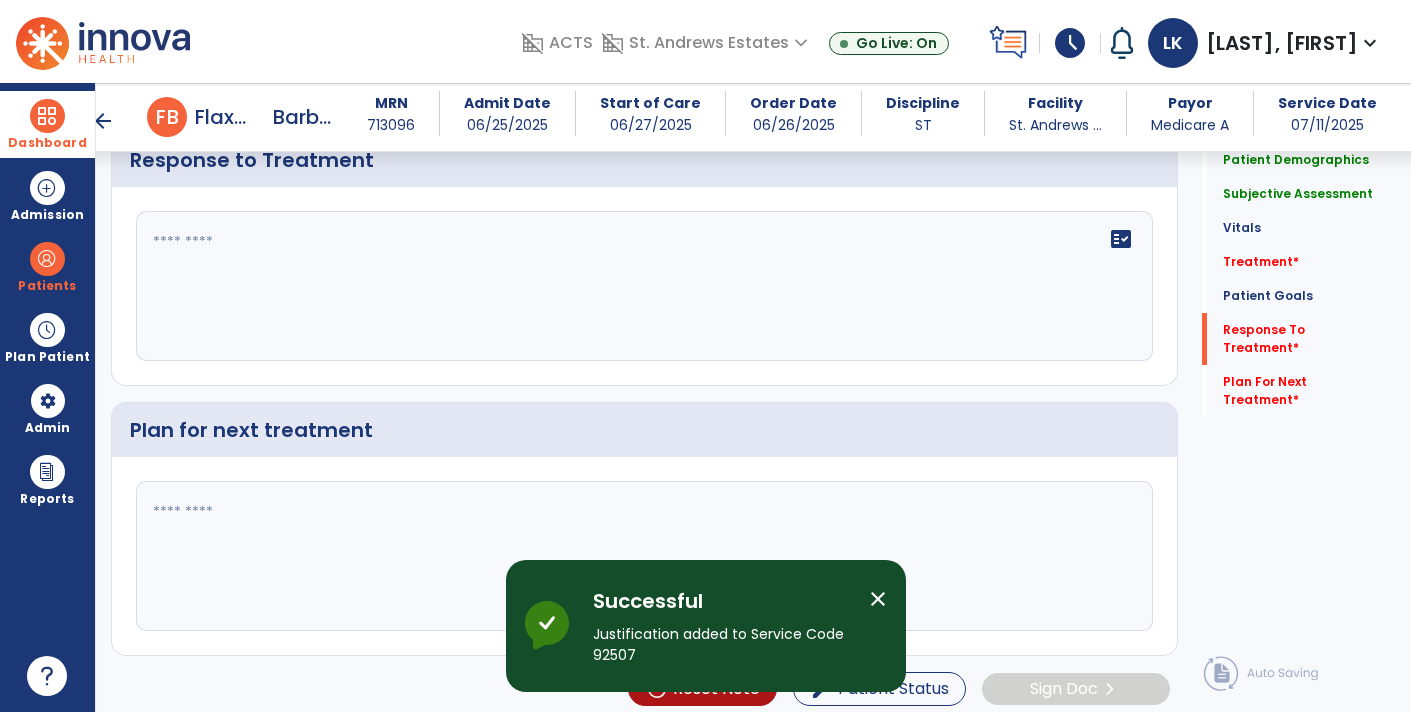 click on "Dashboard" at bounding box center (47, 124) 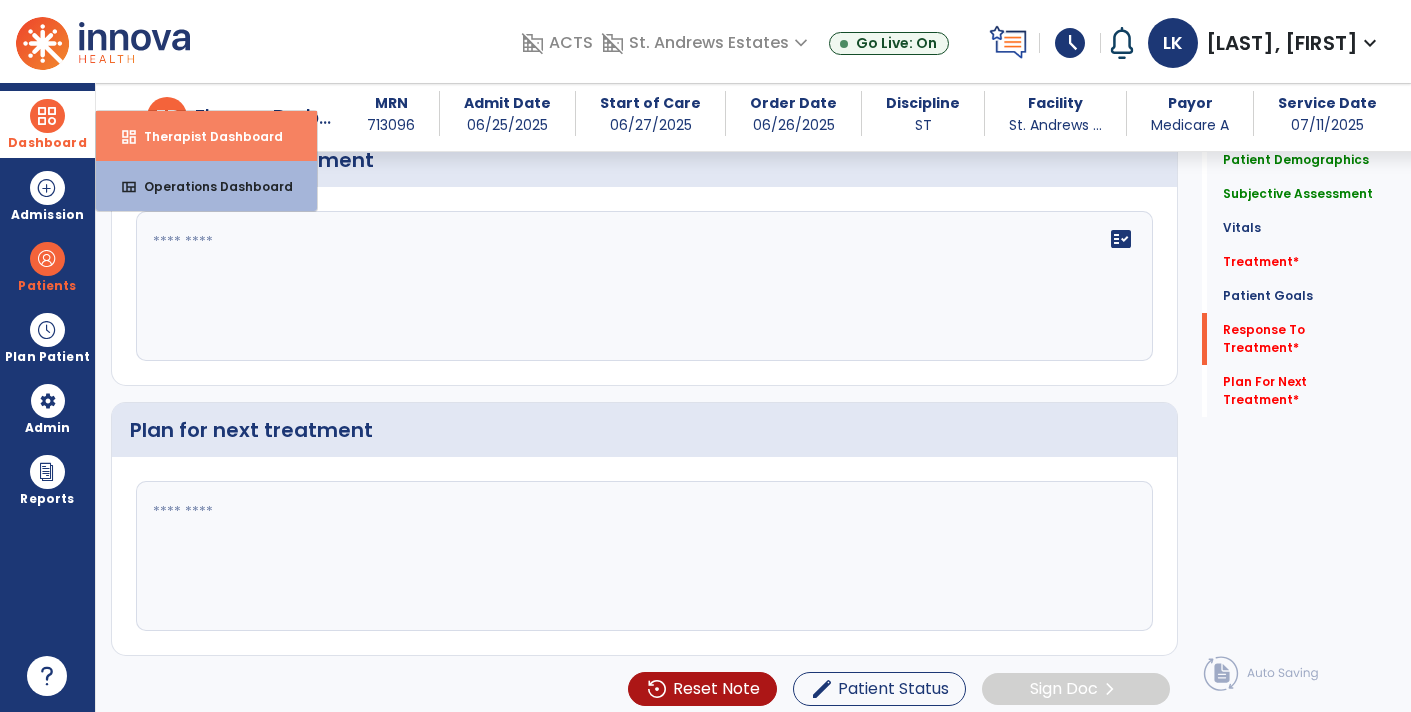 click on "dashboard  Therapist Dashboard" at bounding box center (206, 136) 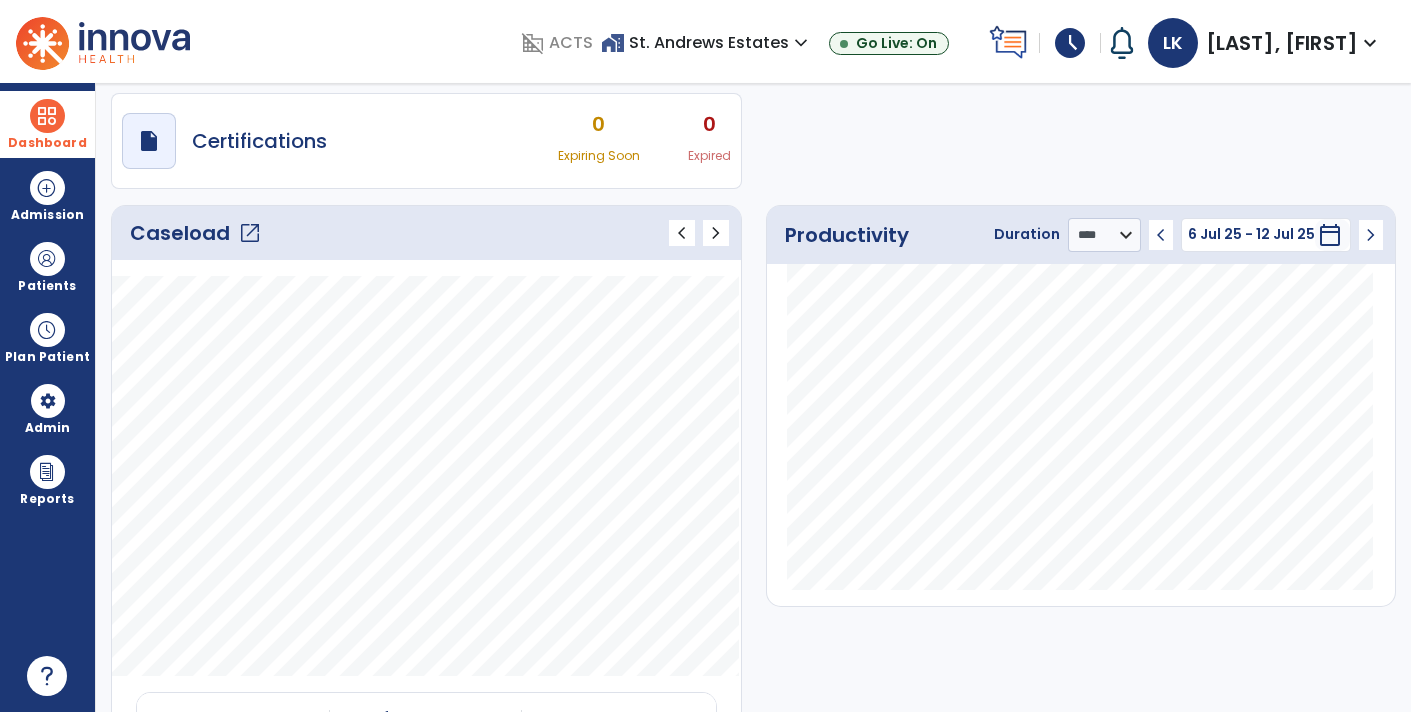 scroll, scrollTop: 0, scrollLeft: 0, axis: both 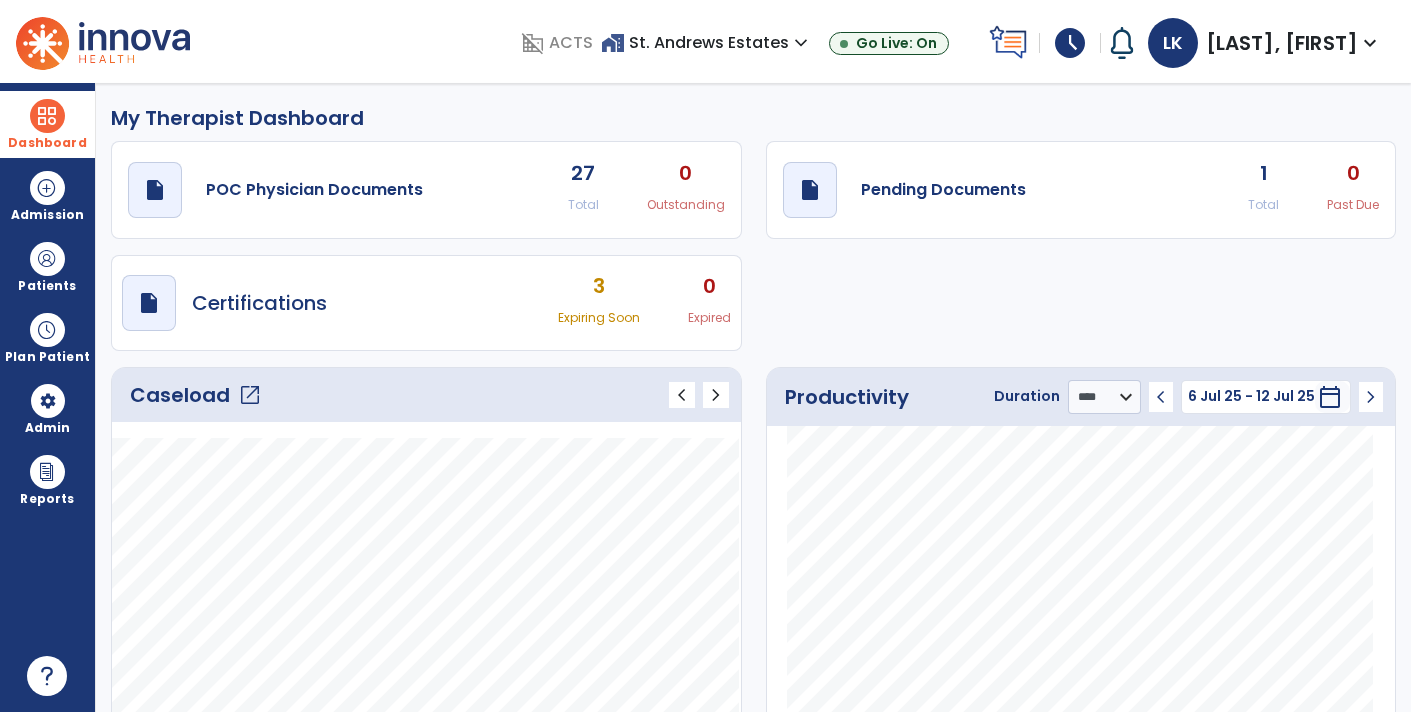 click on "draft   open_in_new  POC Physician Documents 27 Total 0 Outstanding  draft   open_in_new  Pending Documents 1 Total 0 Past Due  draft   open_in_new  Certifications 3 Expiring Soon 0 Expired" 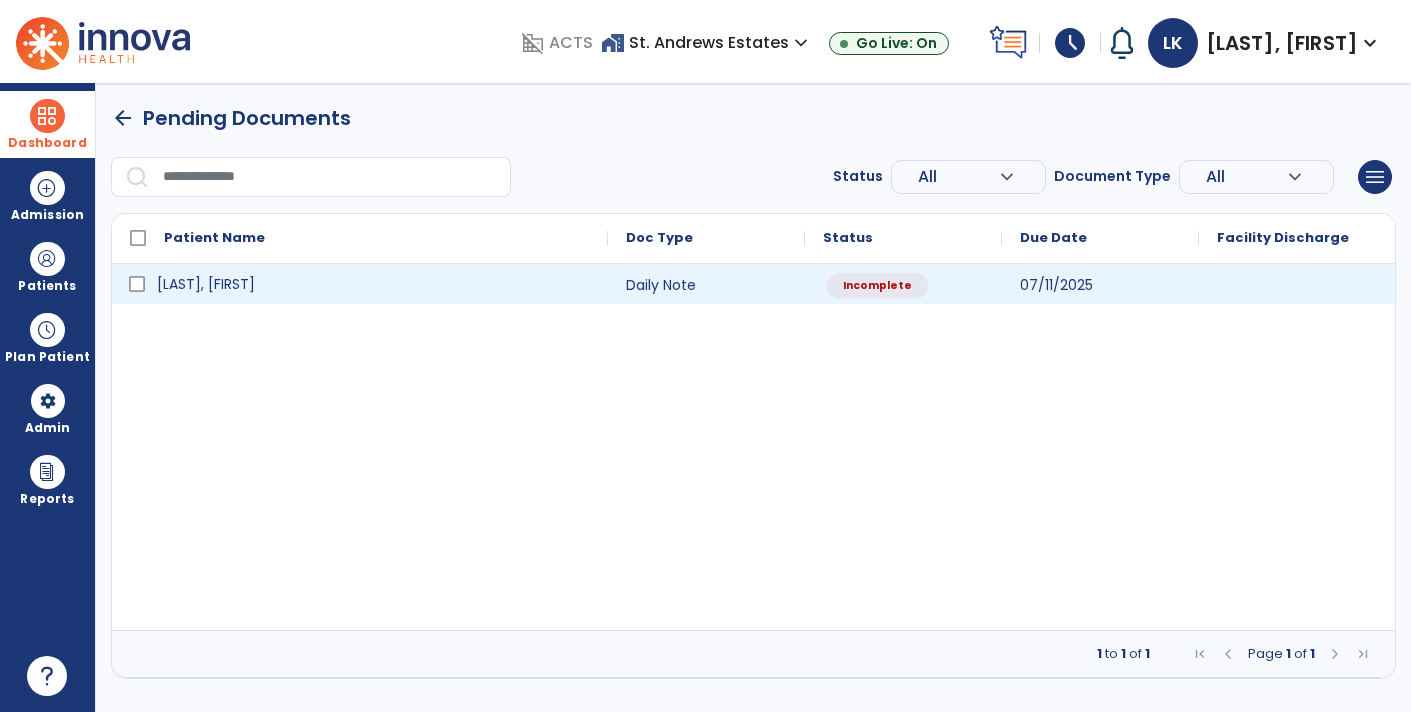 click on "[LAST], [FIRST]" at bounding box center [374, 284] 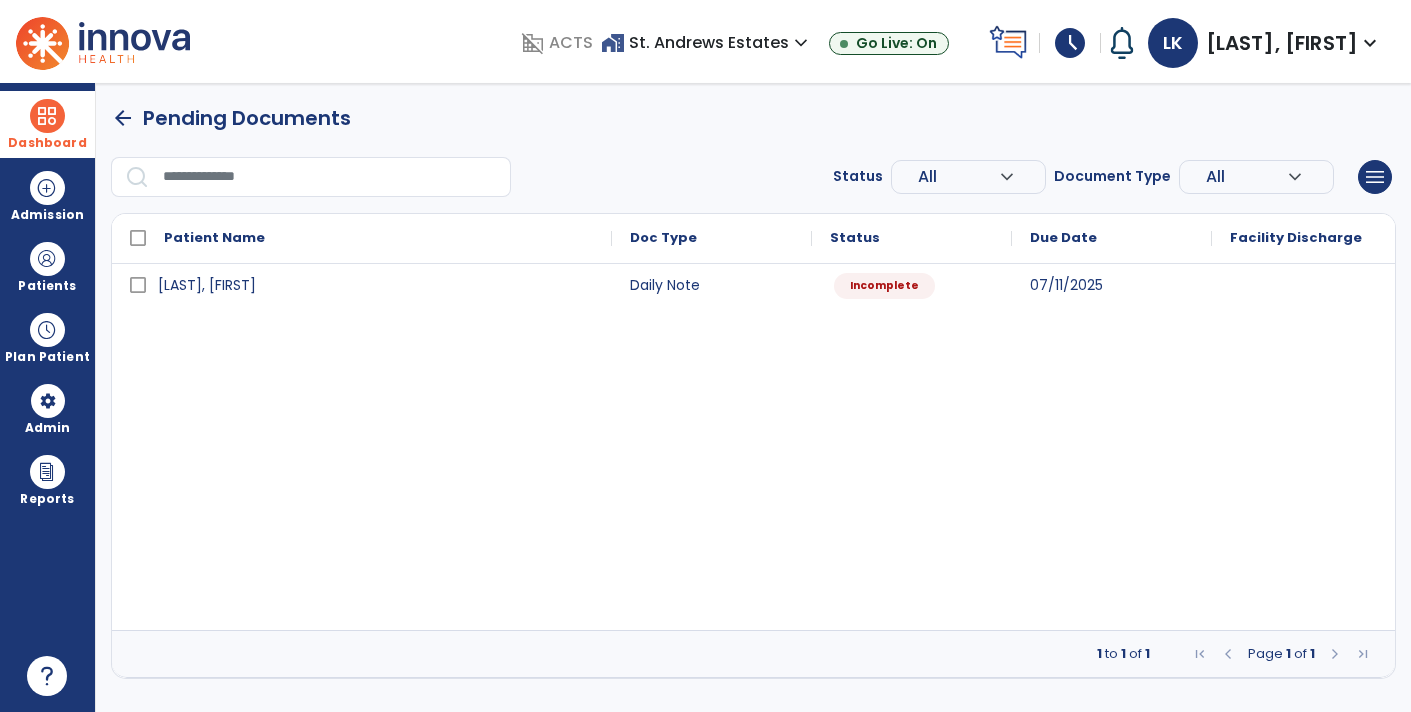select on "*" 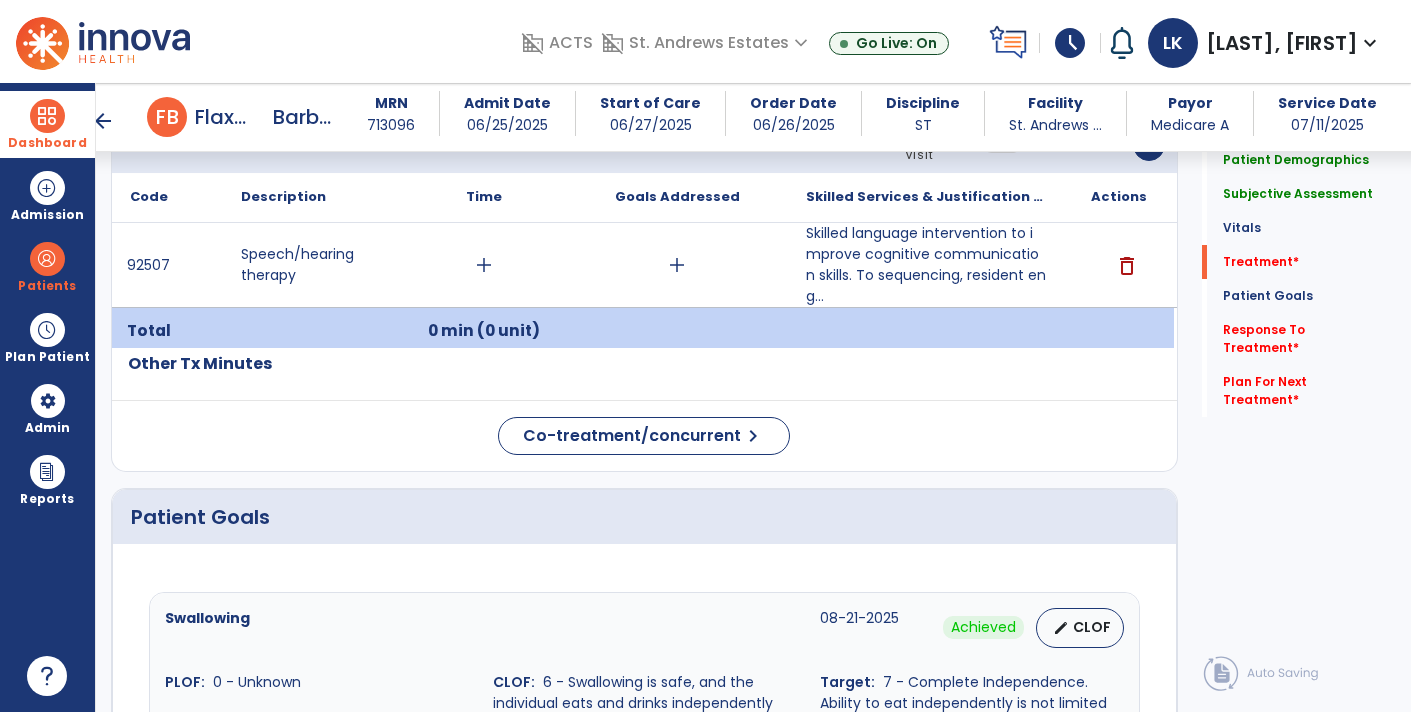 scroll, scrollTop: 1146, scrollLeft: 0, axis: vertical 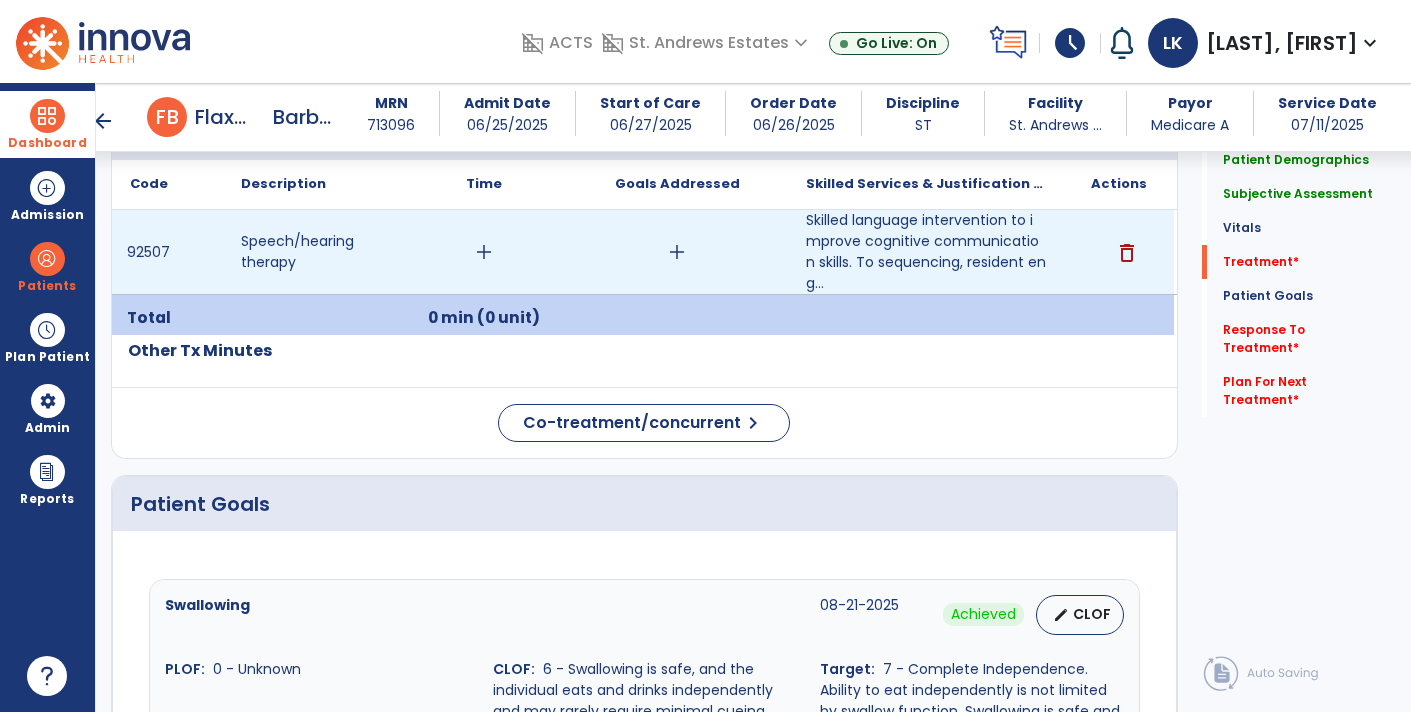 click on "add" at bounding box center (484, 252) 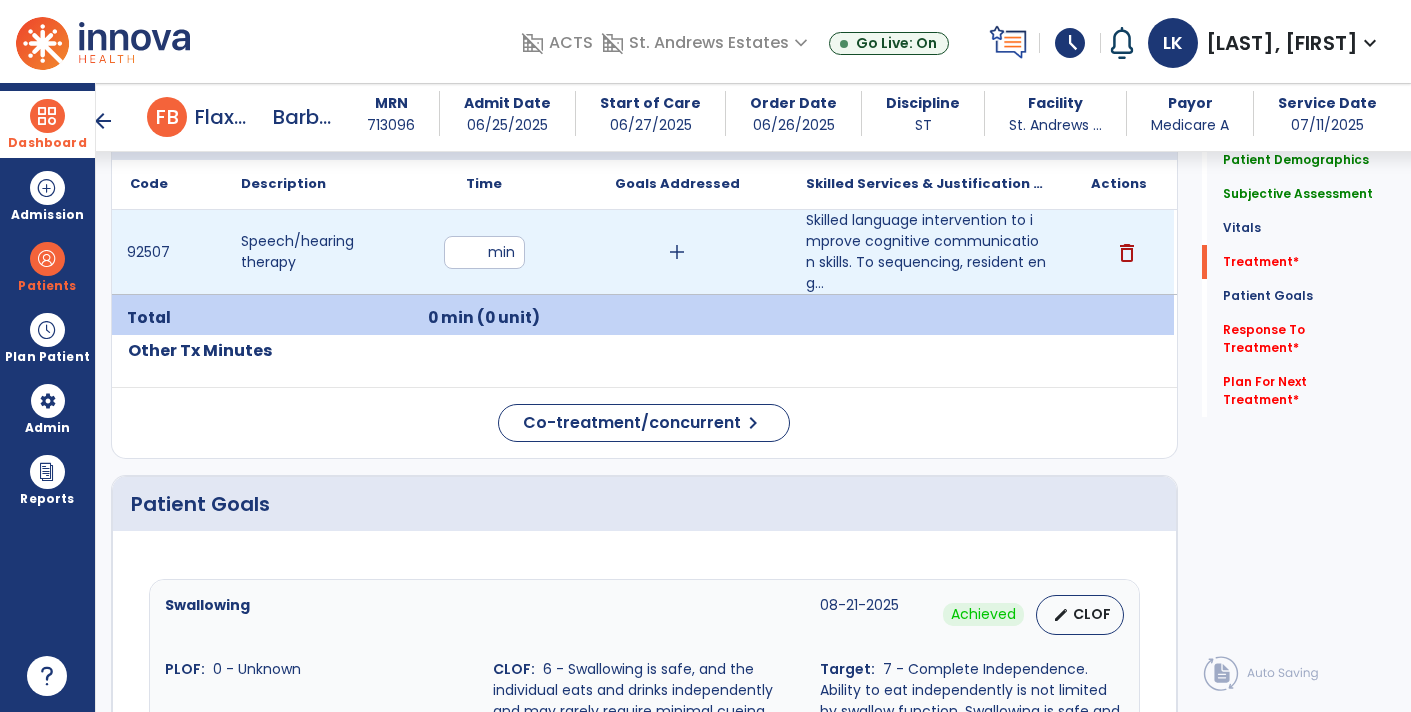 type on "**" 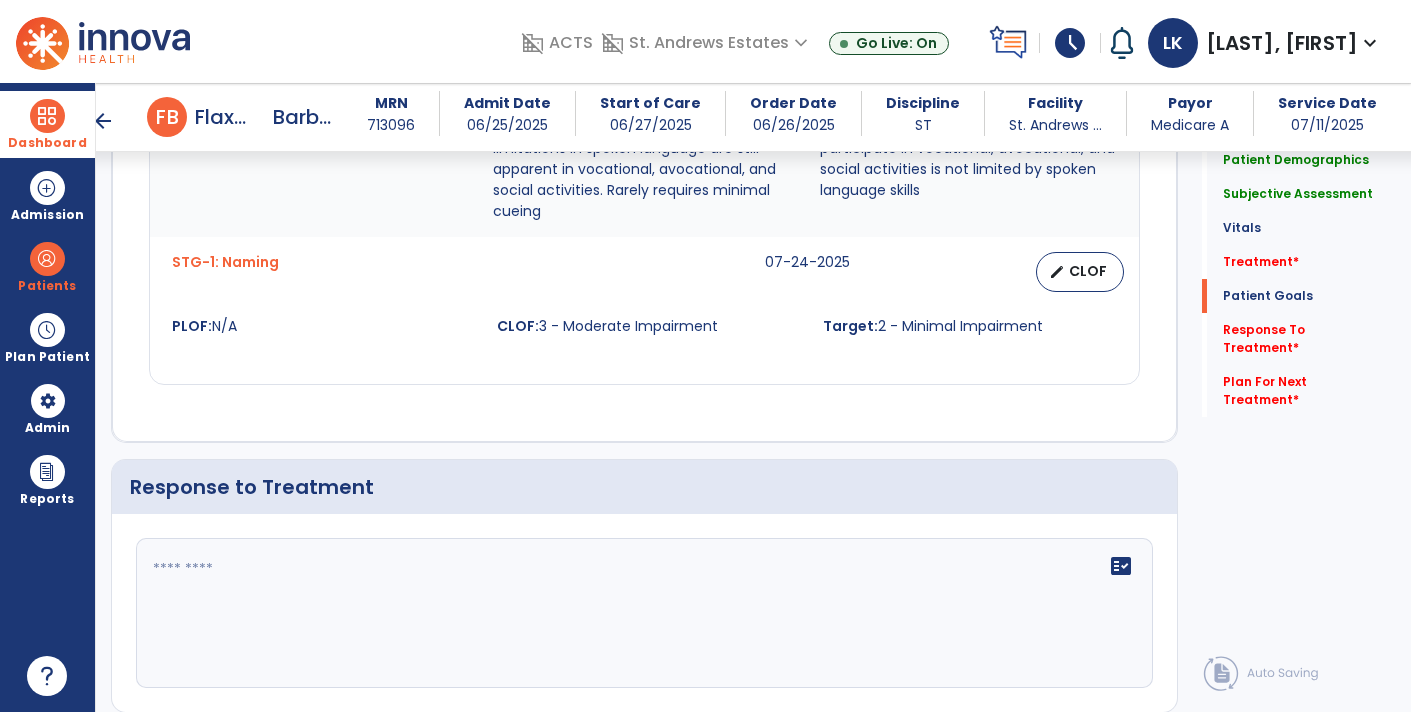 scroll, scrollTop: 2412, scrollLeft: 0, axis: vertical 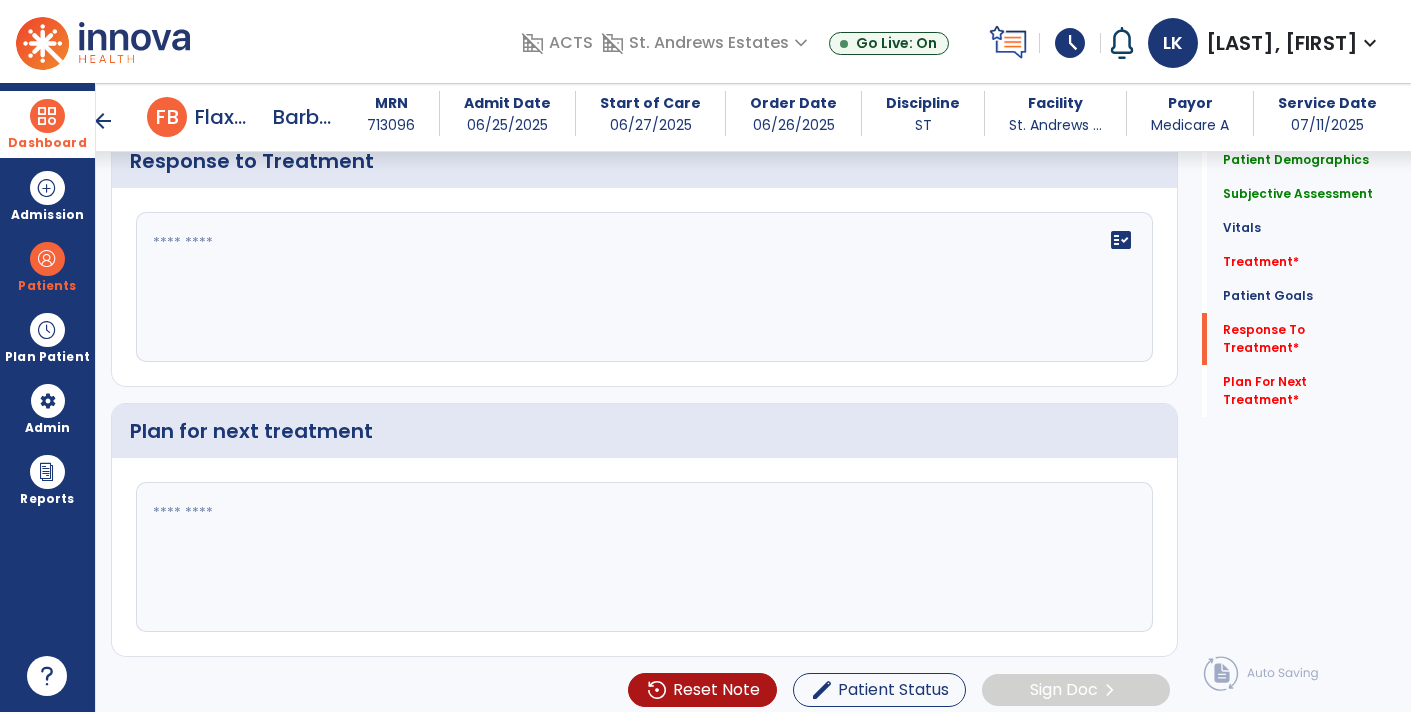 click on "fact_check" 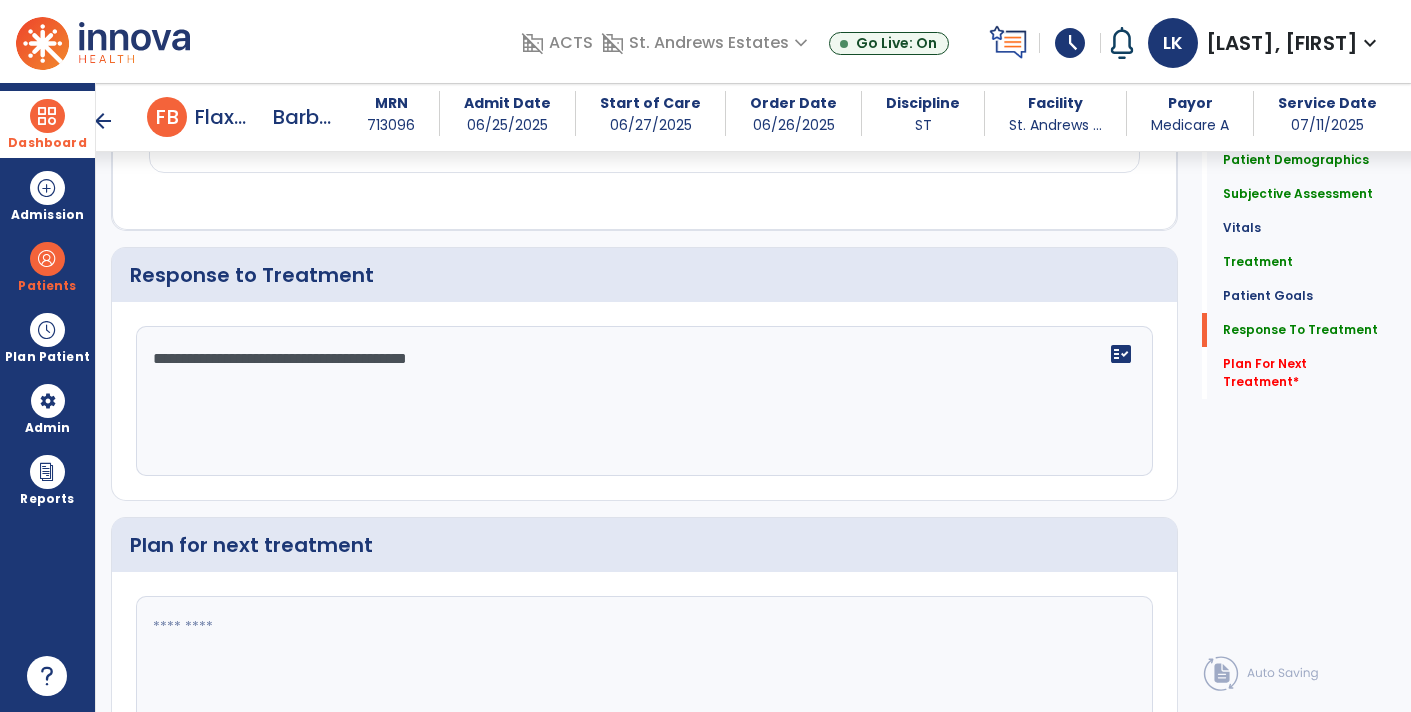 scroll, scrollTop: 2342, scrollLeft: 0, axis: vertical 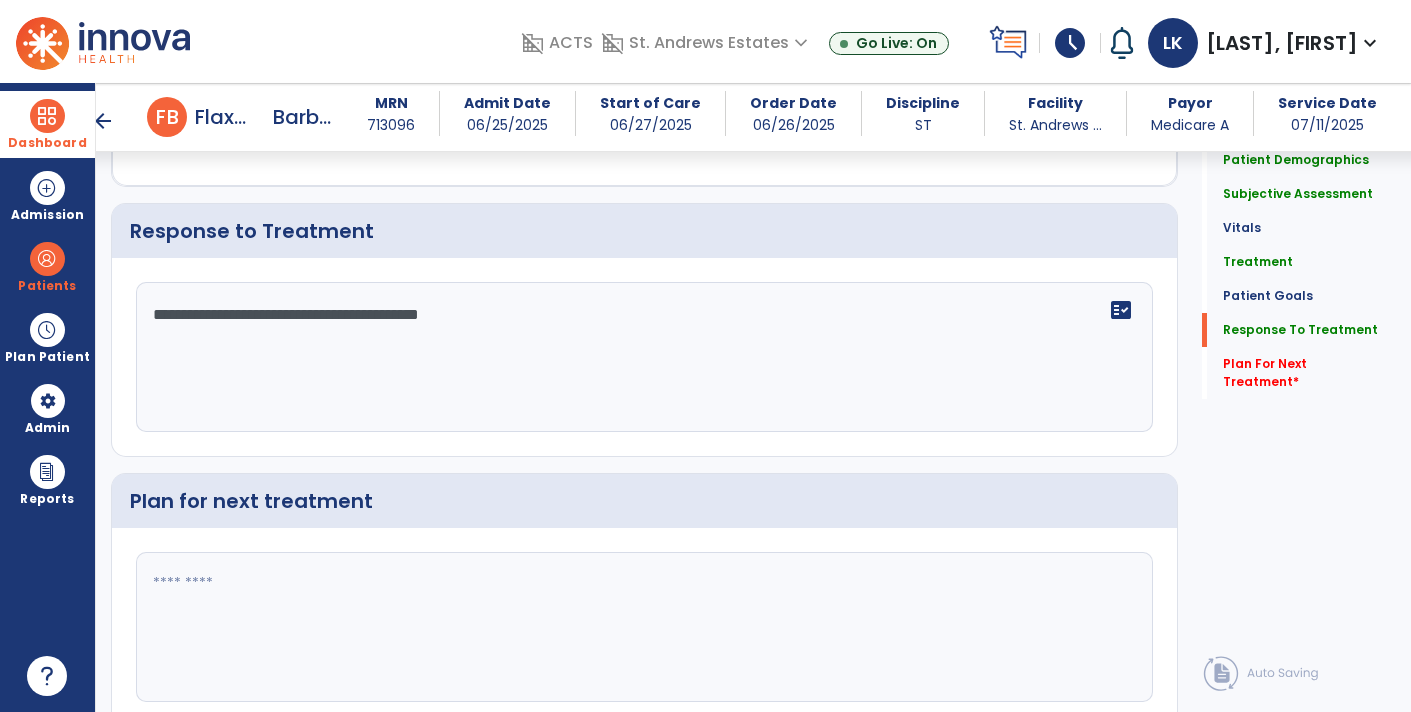 type on "**********" 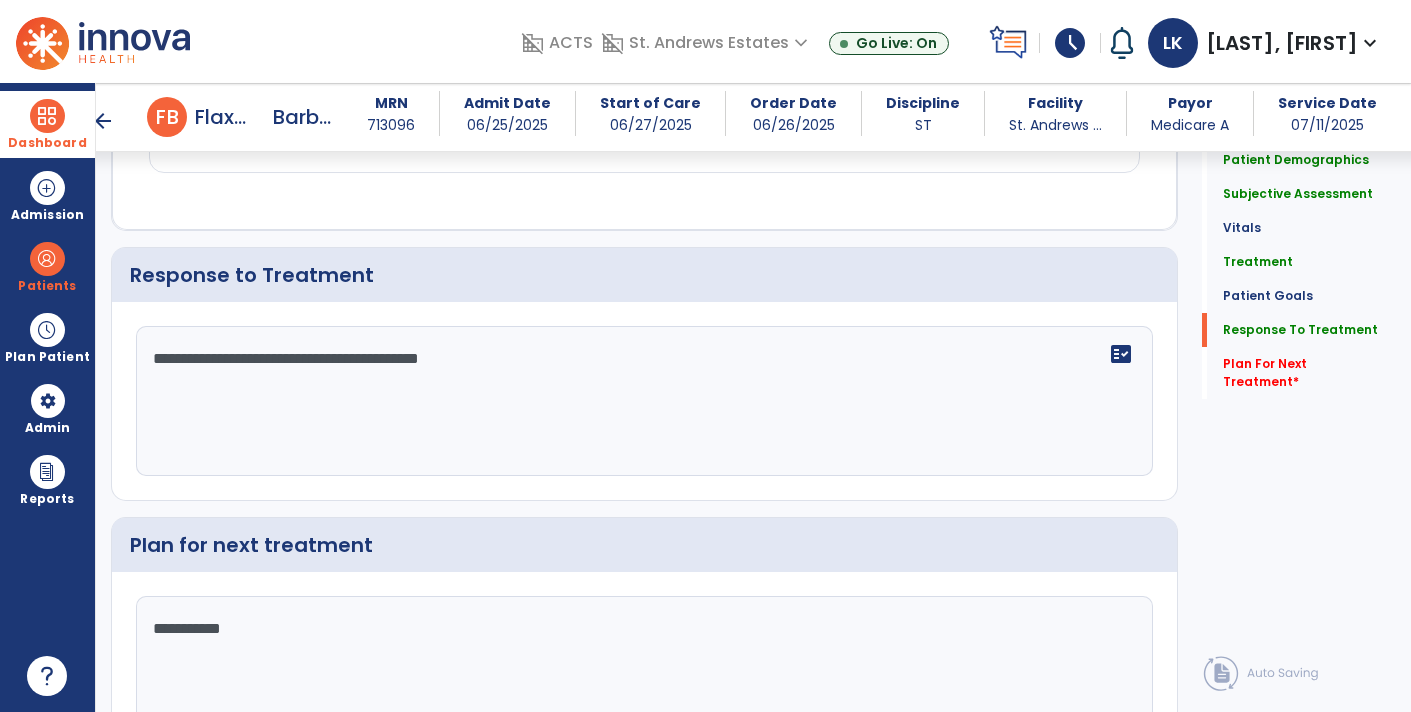 scroll, scrollTop: 2341, scrollLeft: 0, axis: vertical 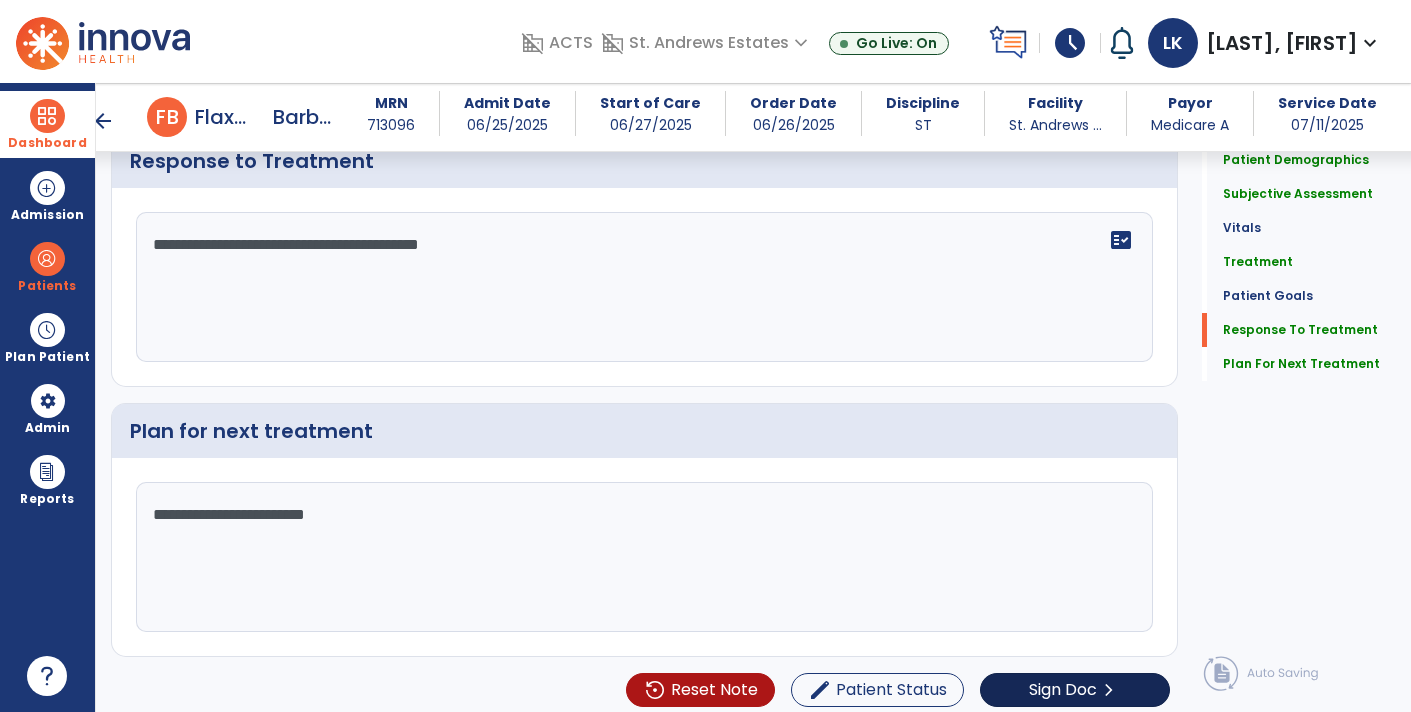 type on "**********" 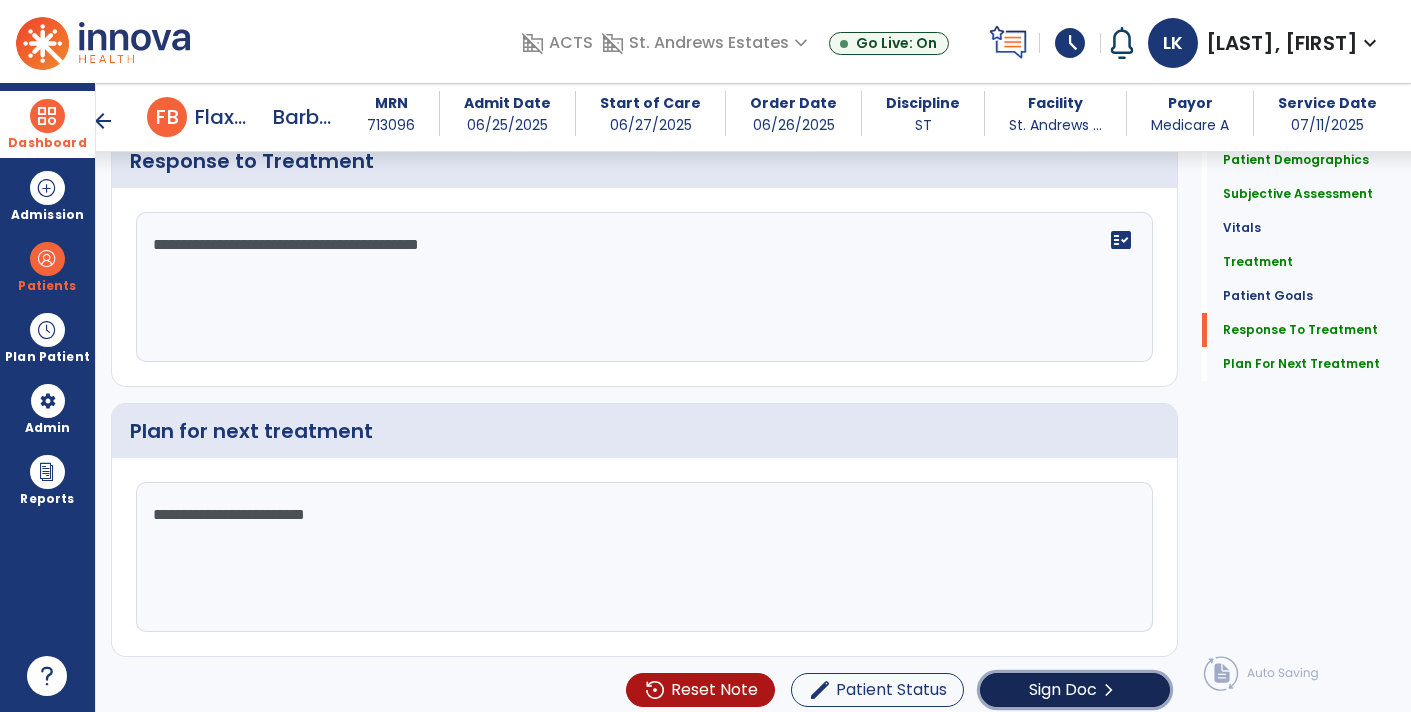 click on "Sign Doc  chevron_right" 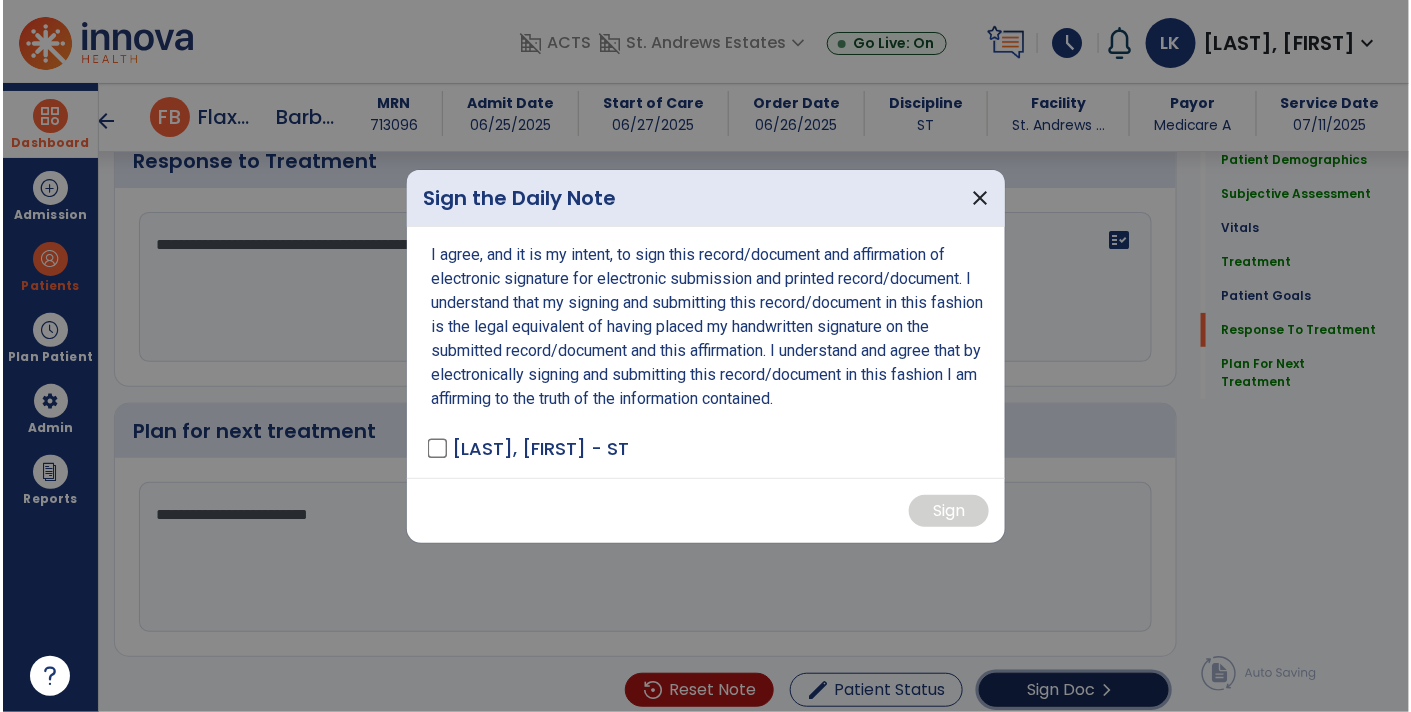scroll, scrollTop: 2412, scrollLeft: 0, axis: vertical 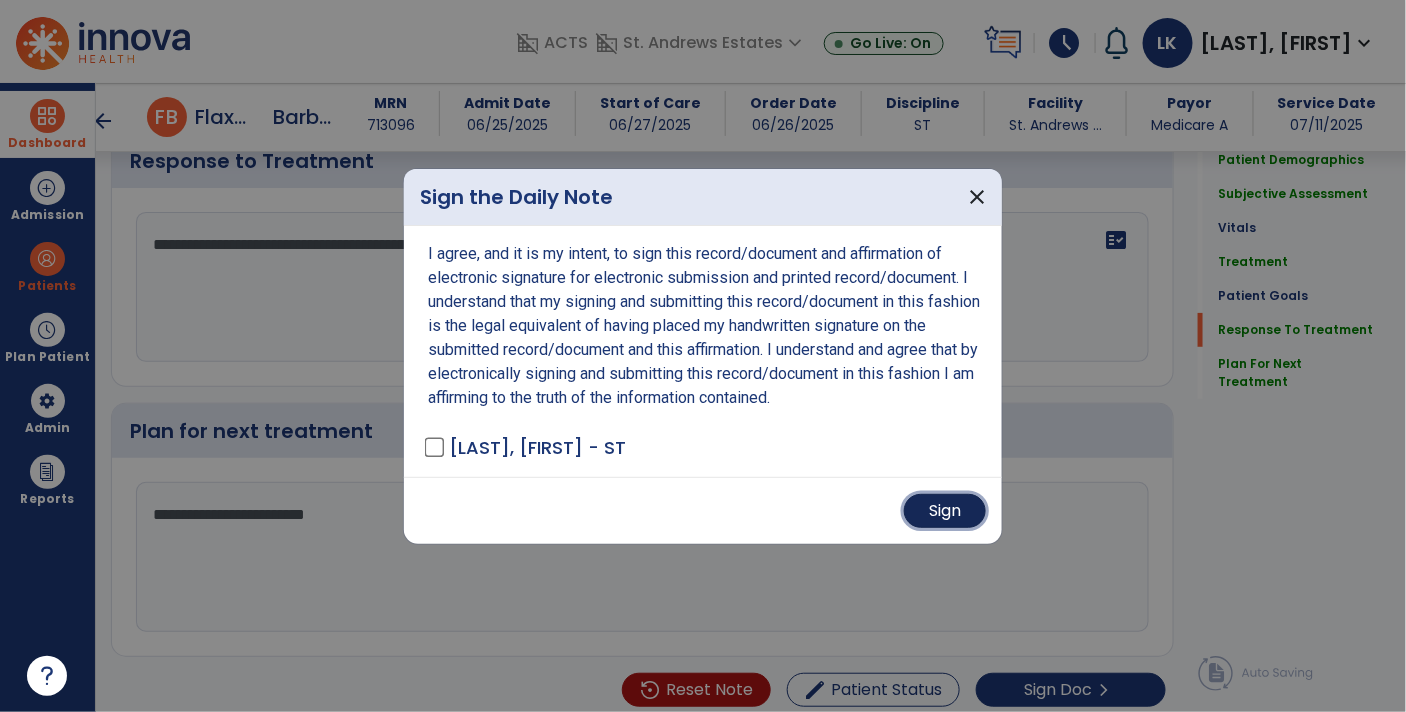 click on "Sign" at bounding box center [945, 511] 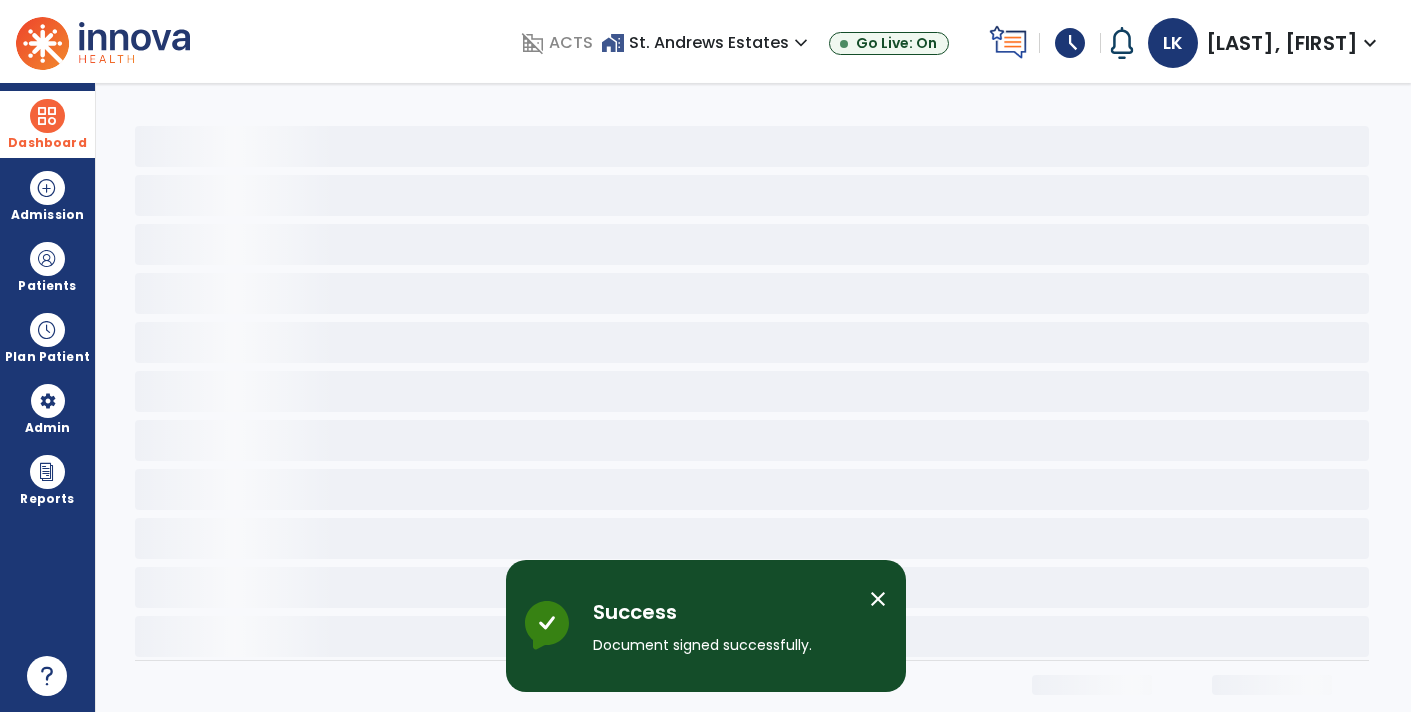 scroll, scrollTop: 0, scrollLeft: 0, axis: both 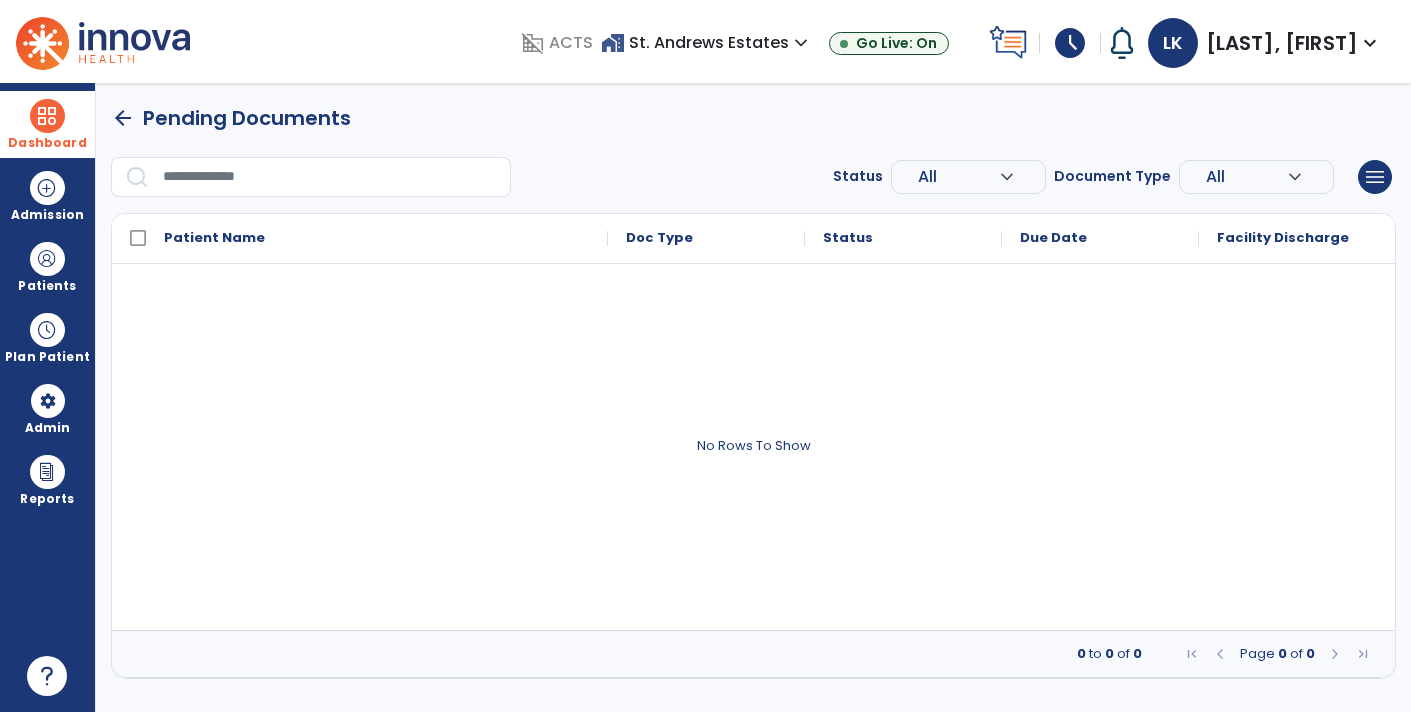 click at bounding box center [47, 116] 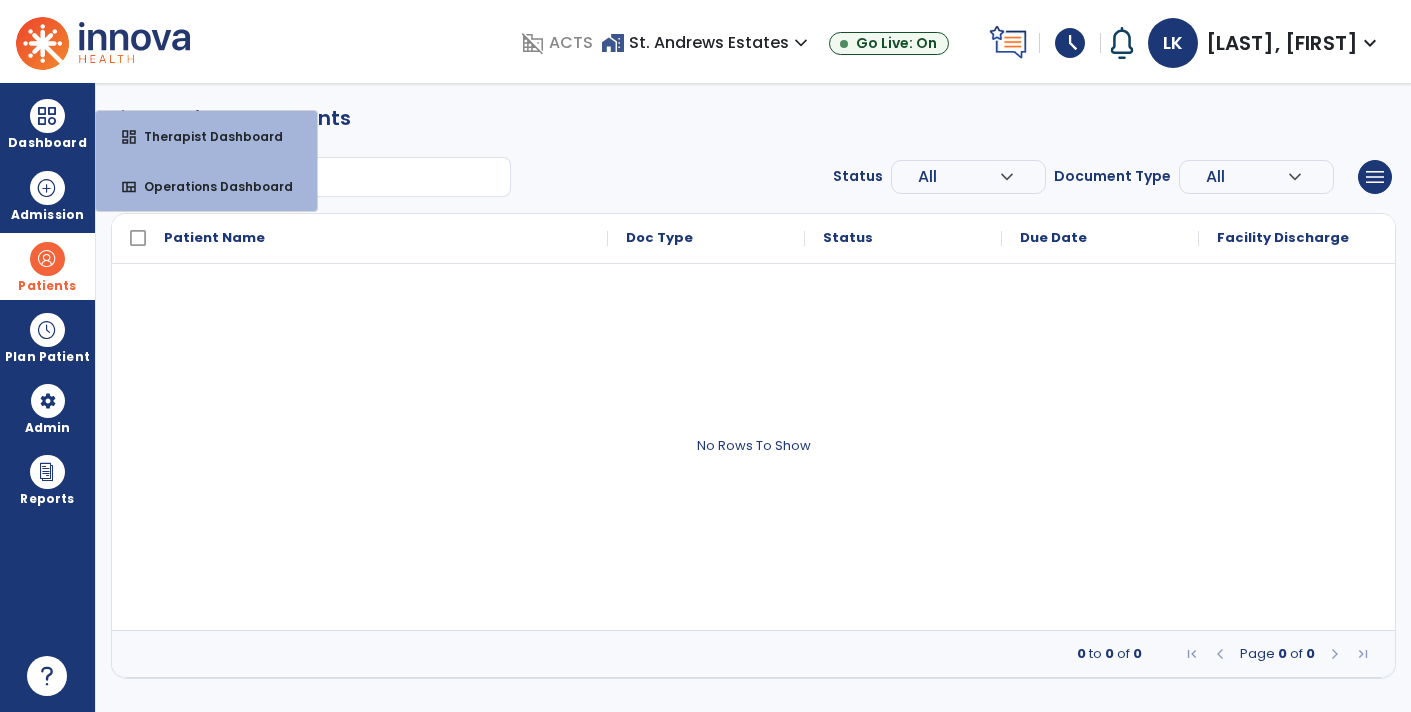 click on "Patients" at bounding box center [47, 266] 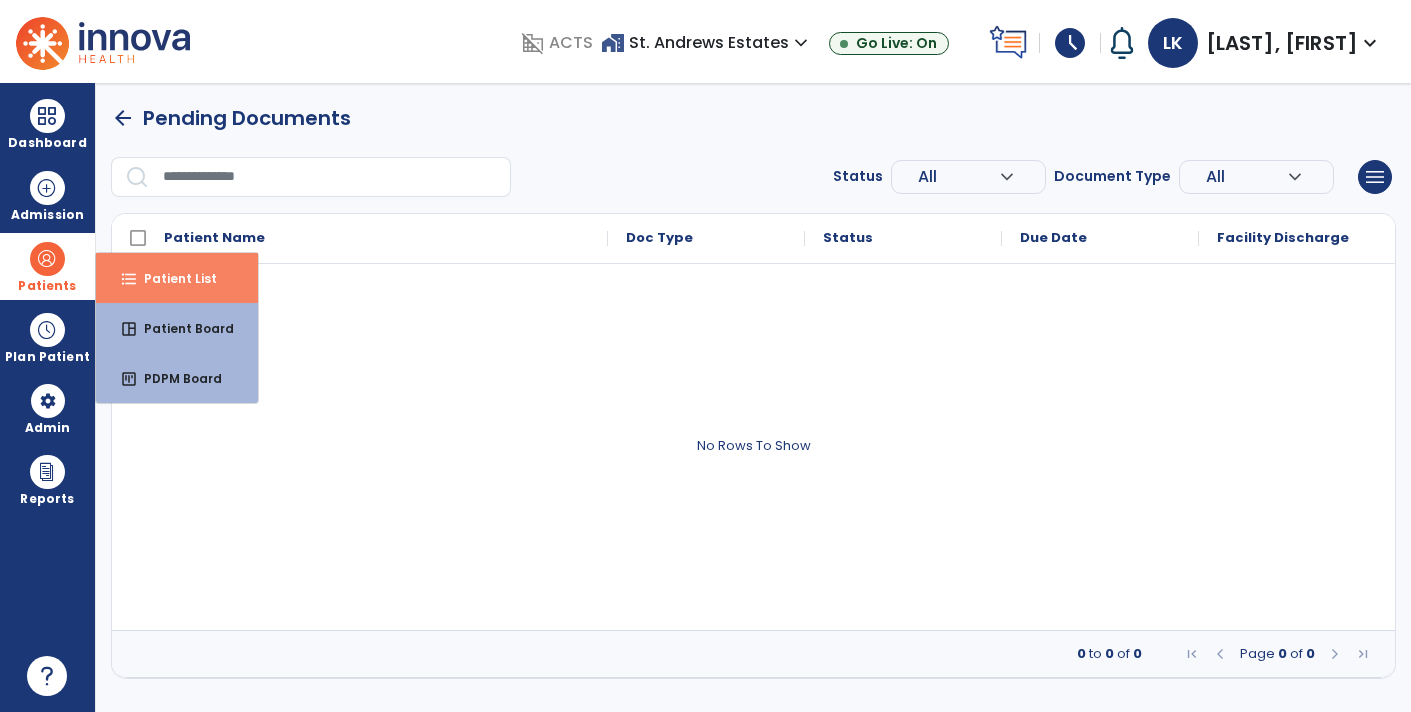 click on "Patient List" at bounding box center (172, 278) 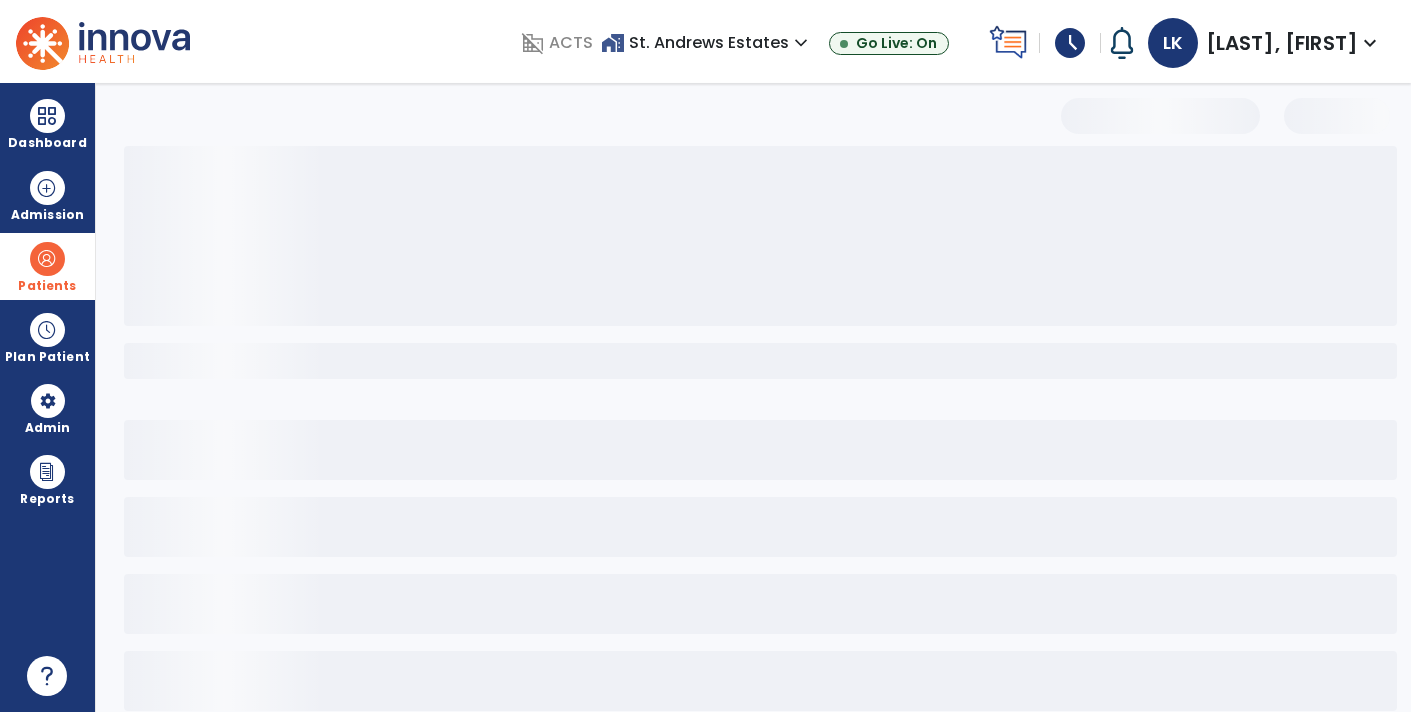select on "***" 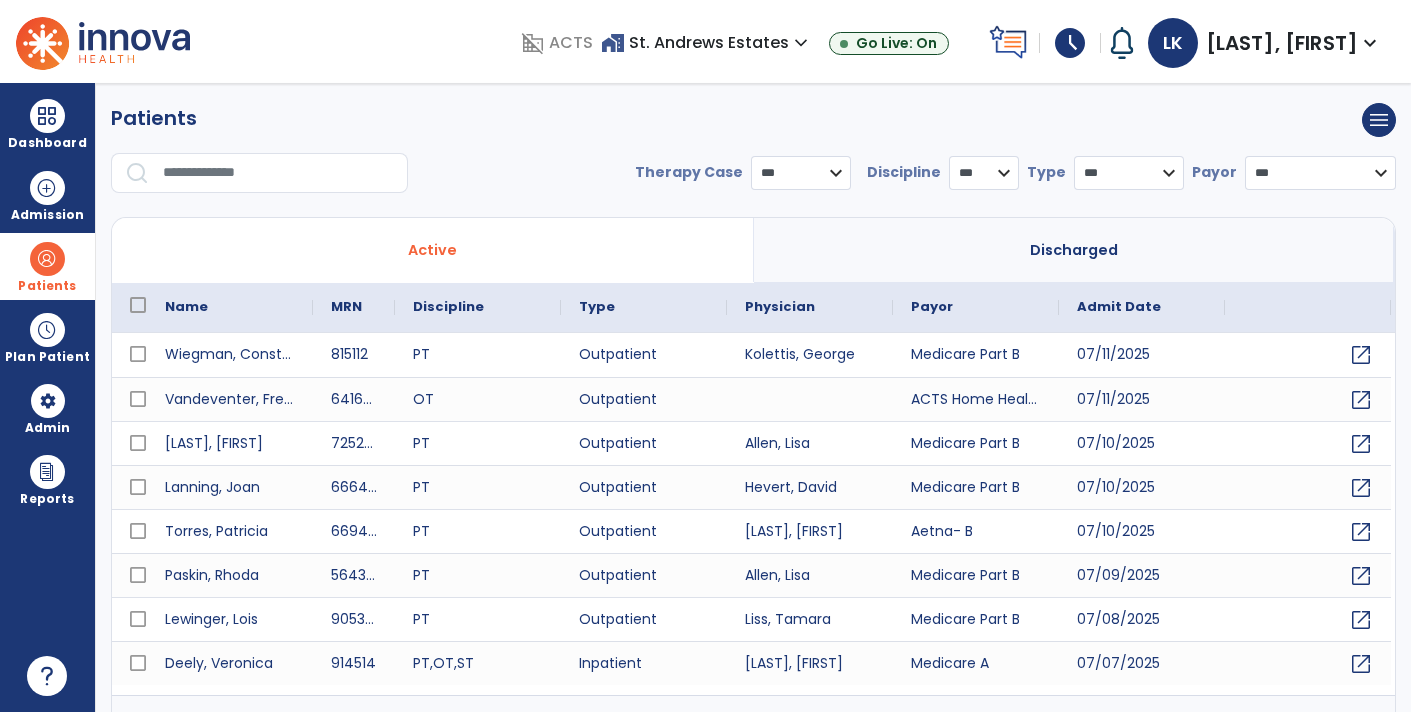 click at bounding box center [278, 173] 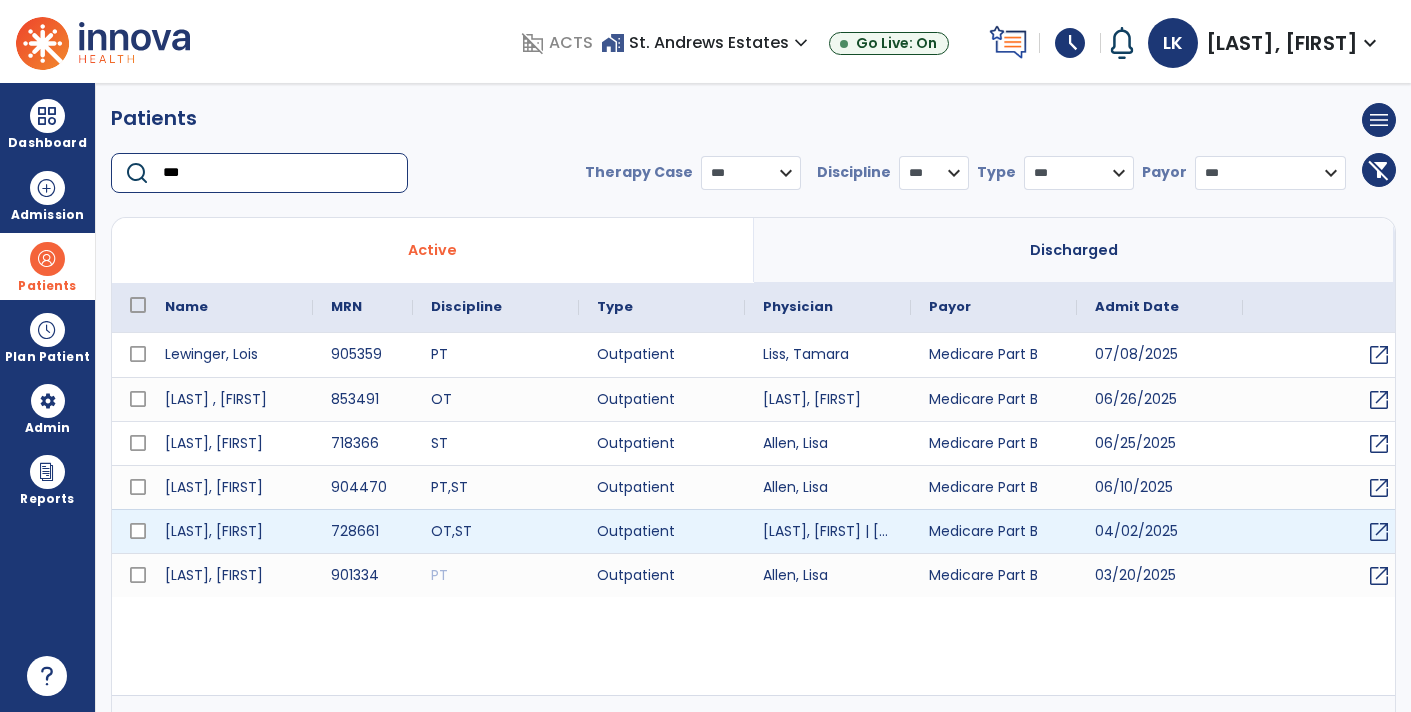 type on "***" 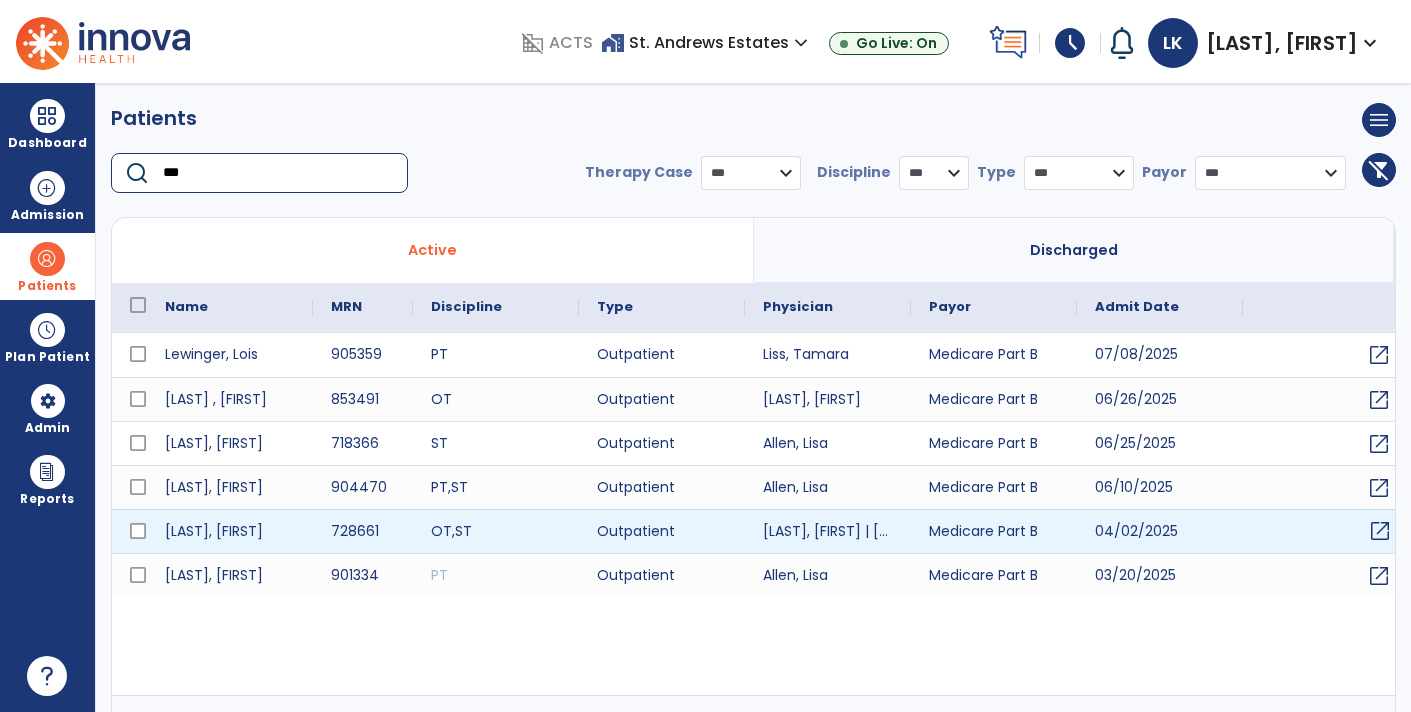 click on "open_in_new" at bounding box center (1380, 531) 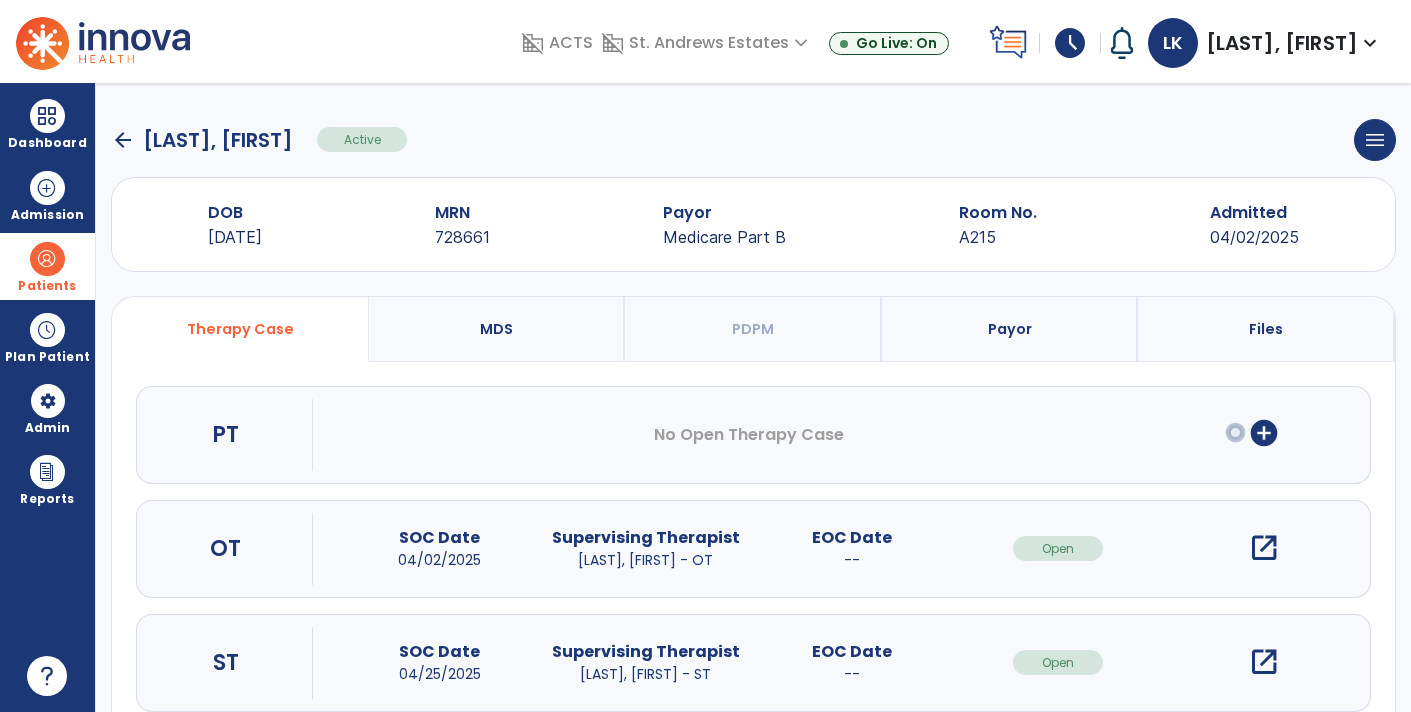 scroll, scrollTop: 44, scrollLeft: 0, axis: vertical 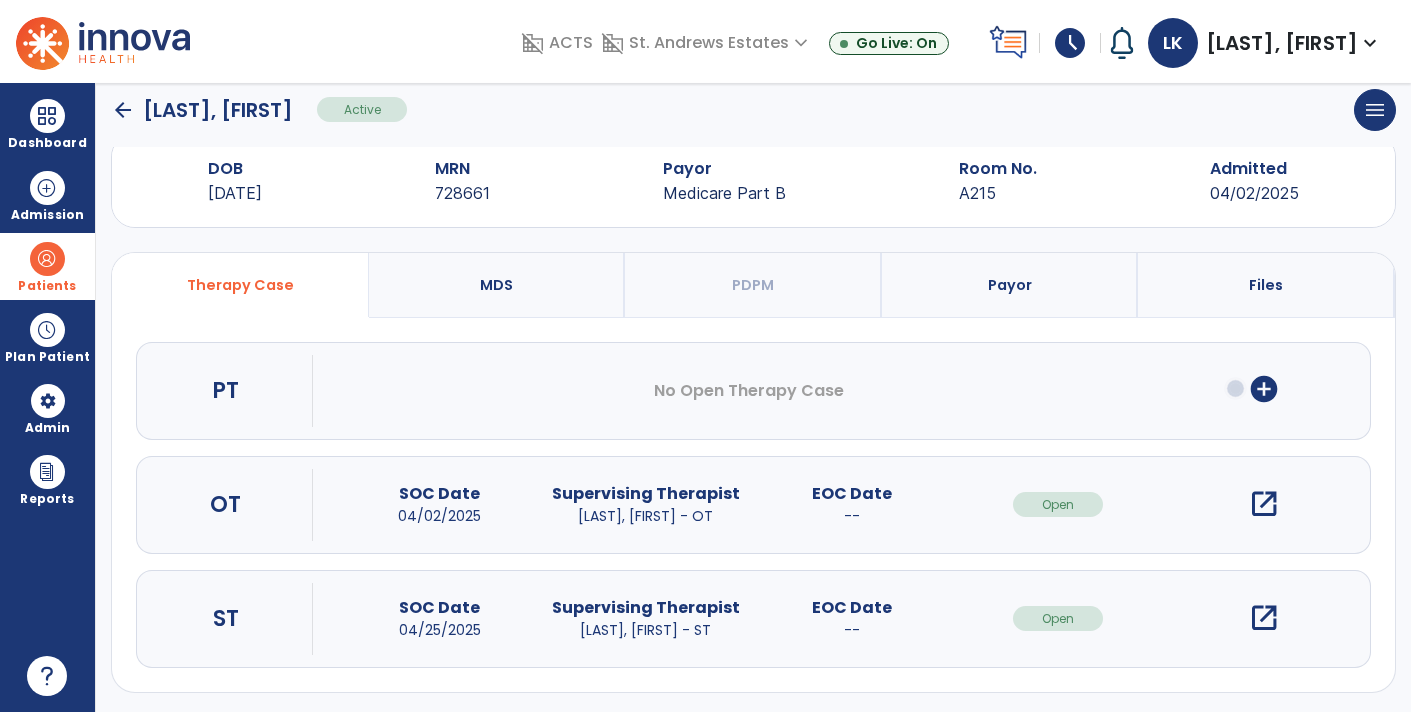 click on "open_in_new" at bounding box center (1264, 618) 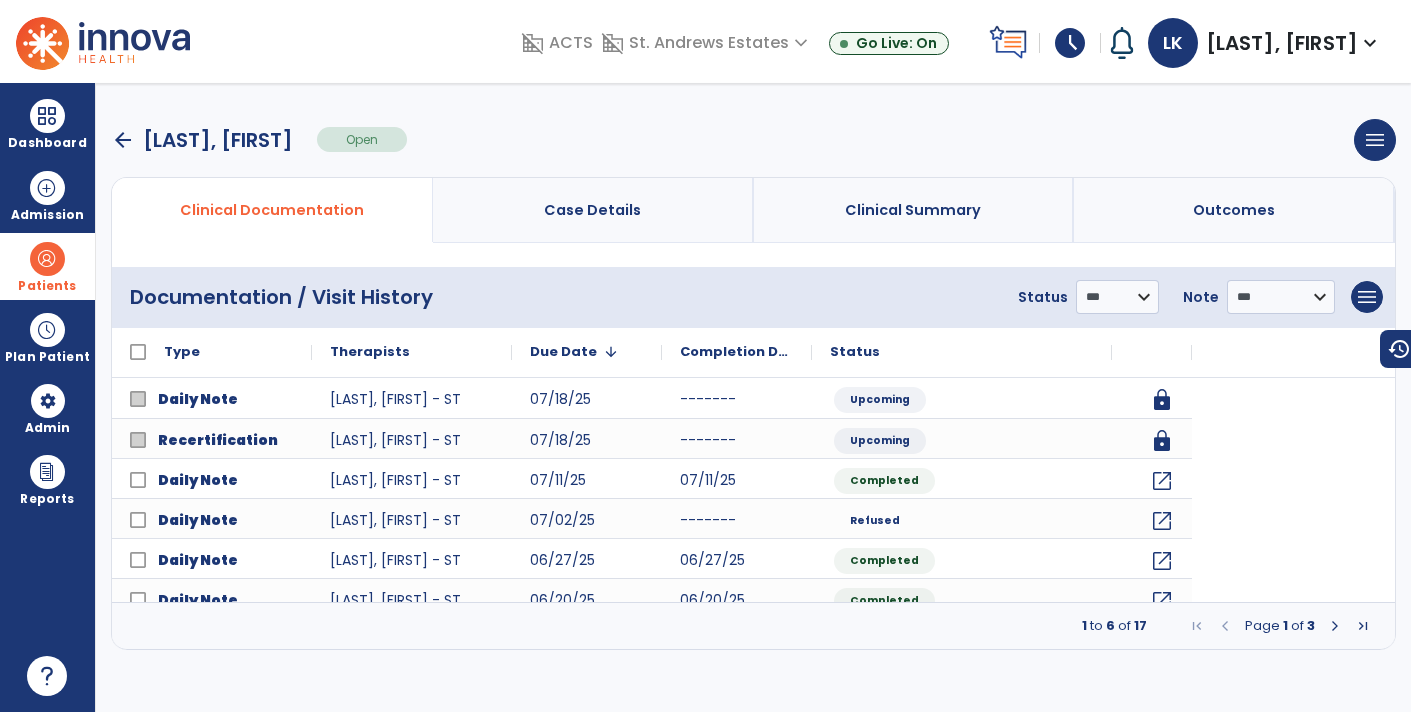 scroll, scrollTop: 0, scrollLeft: 0, axis: both 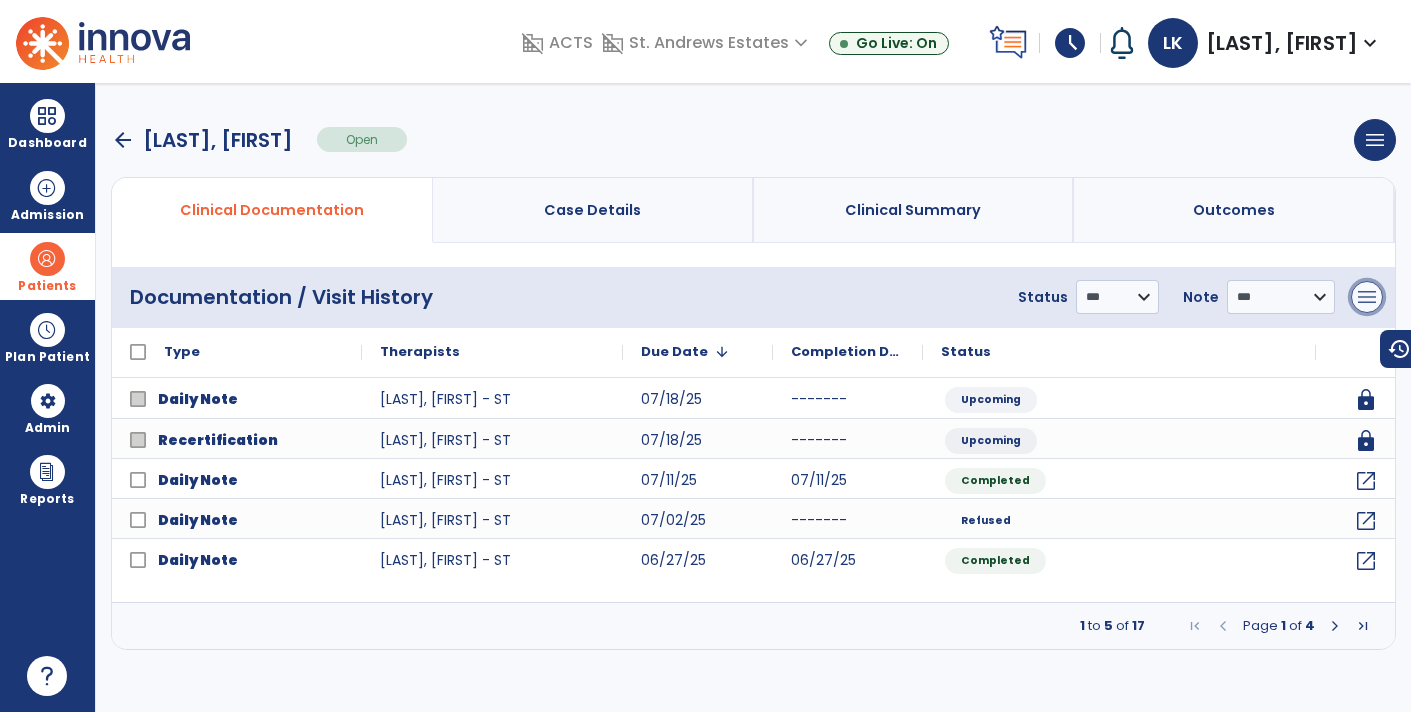 click on "menu" at bounding box center [1367, 297] 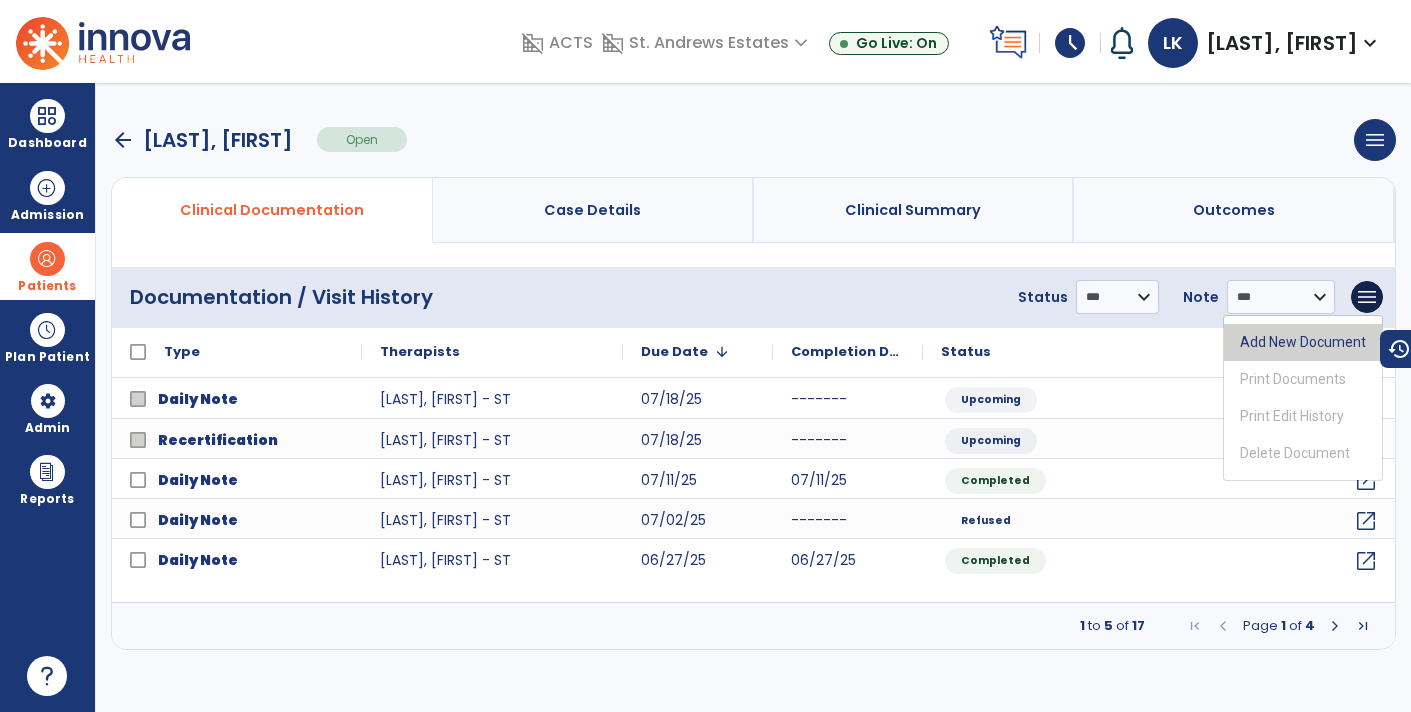 click on "Add New Document" at bounding box center [1303, 342] 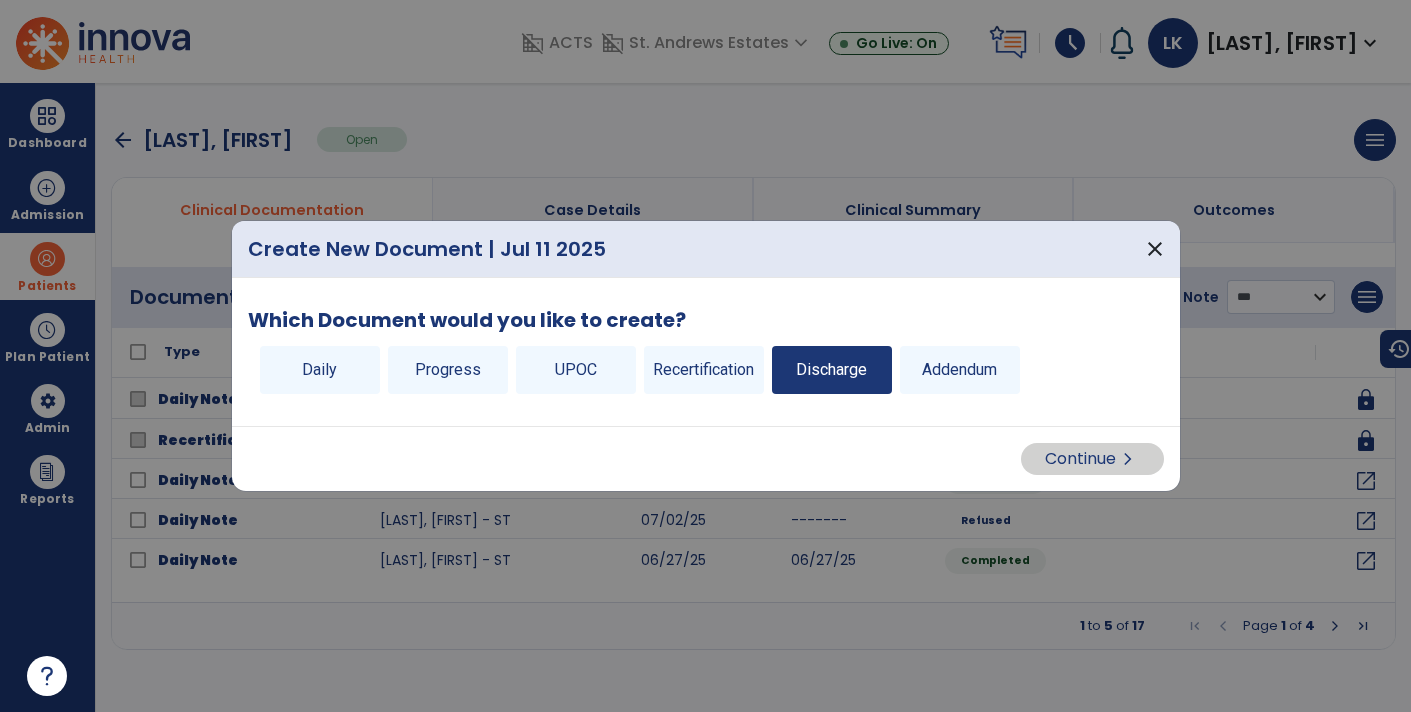 click on "Discharge" at bounding box center (832, 370) 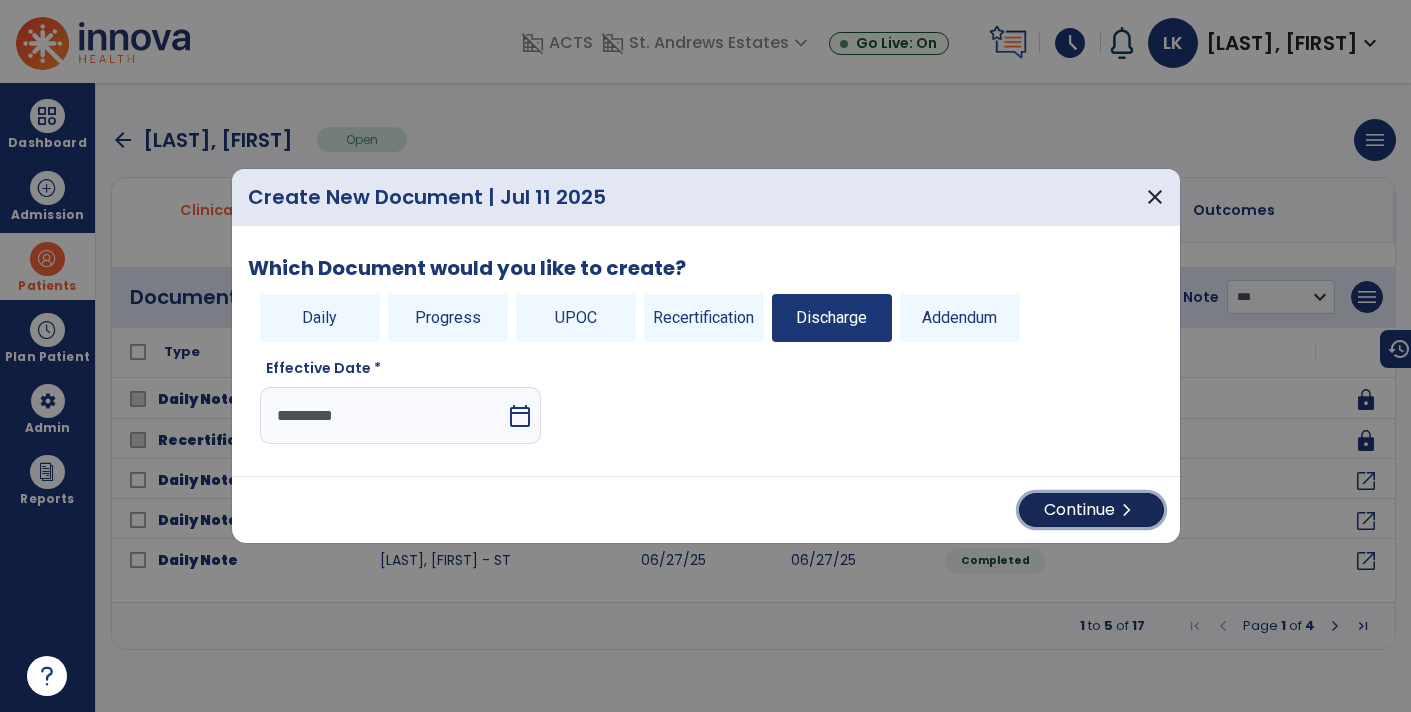 click on "Continue   chevron_right" at bounding box center [1091, 510] 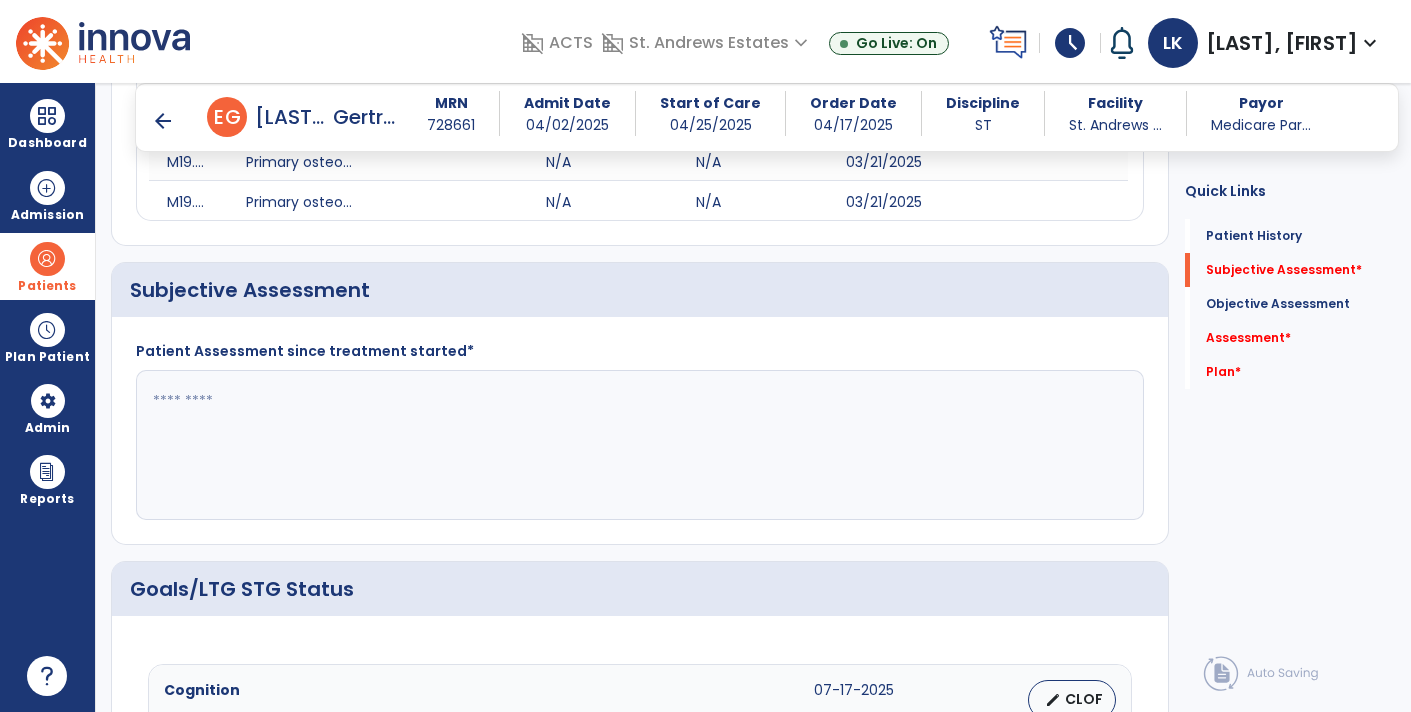 scroll, scrollTop: 358, scrollLeft: 0, axis: vertical 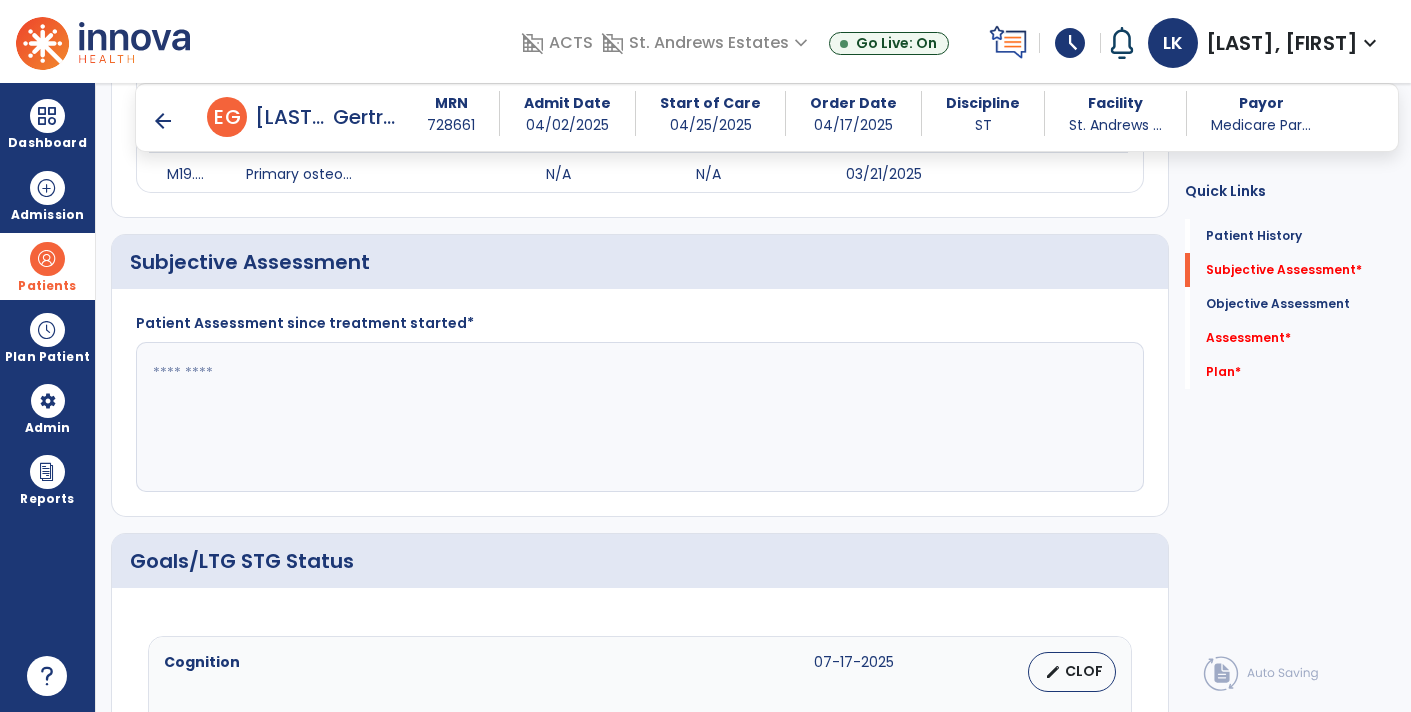 click on "Patient Assessment since treatment started*" 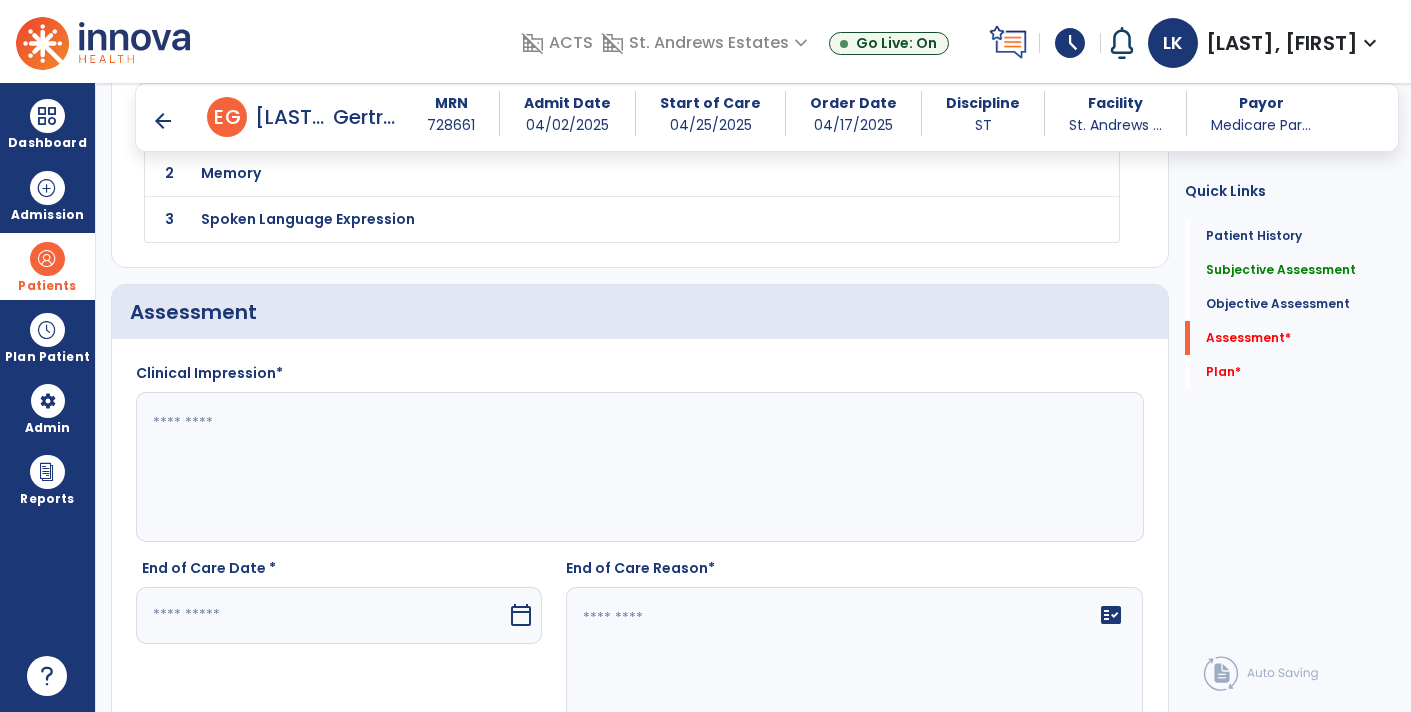 scroll, scrollTop: 1979, scrollLeft: 0, axis: vertical 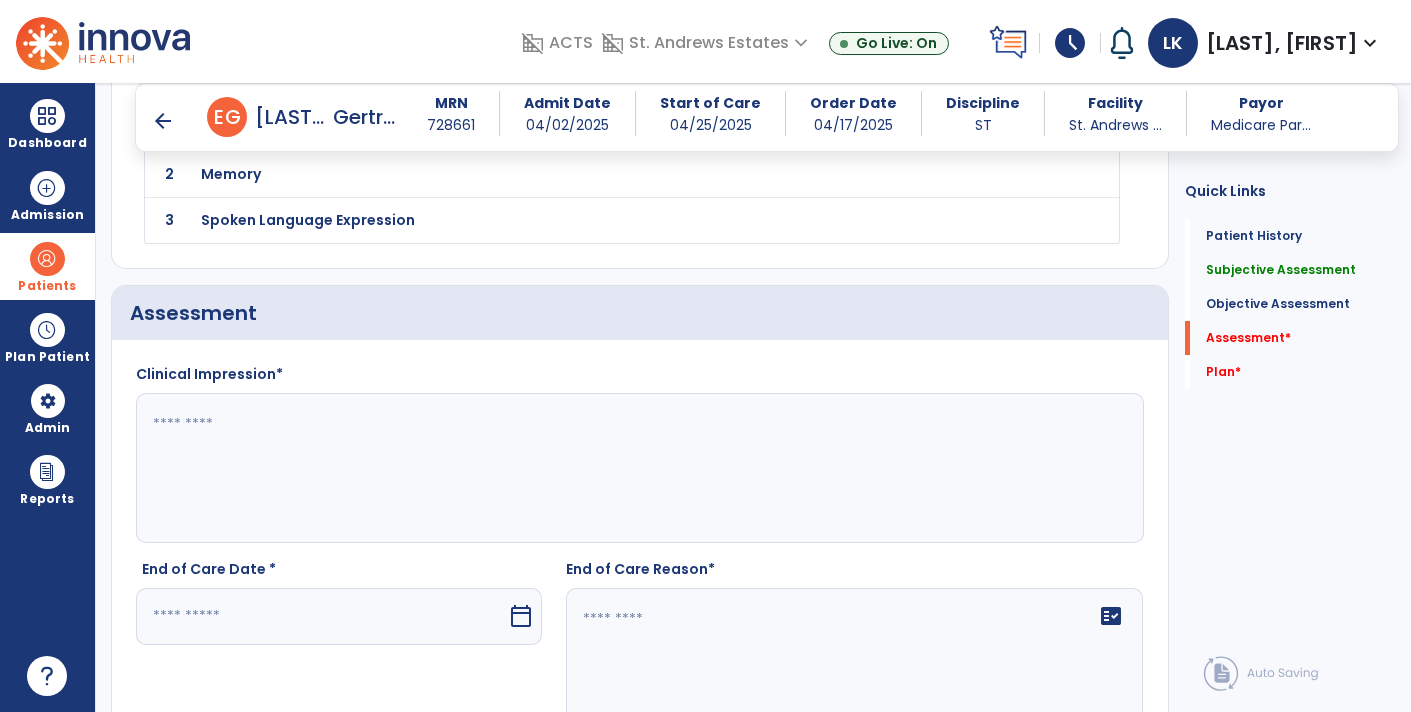 type on "**********" 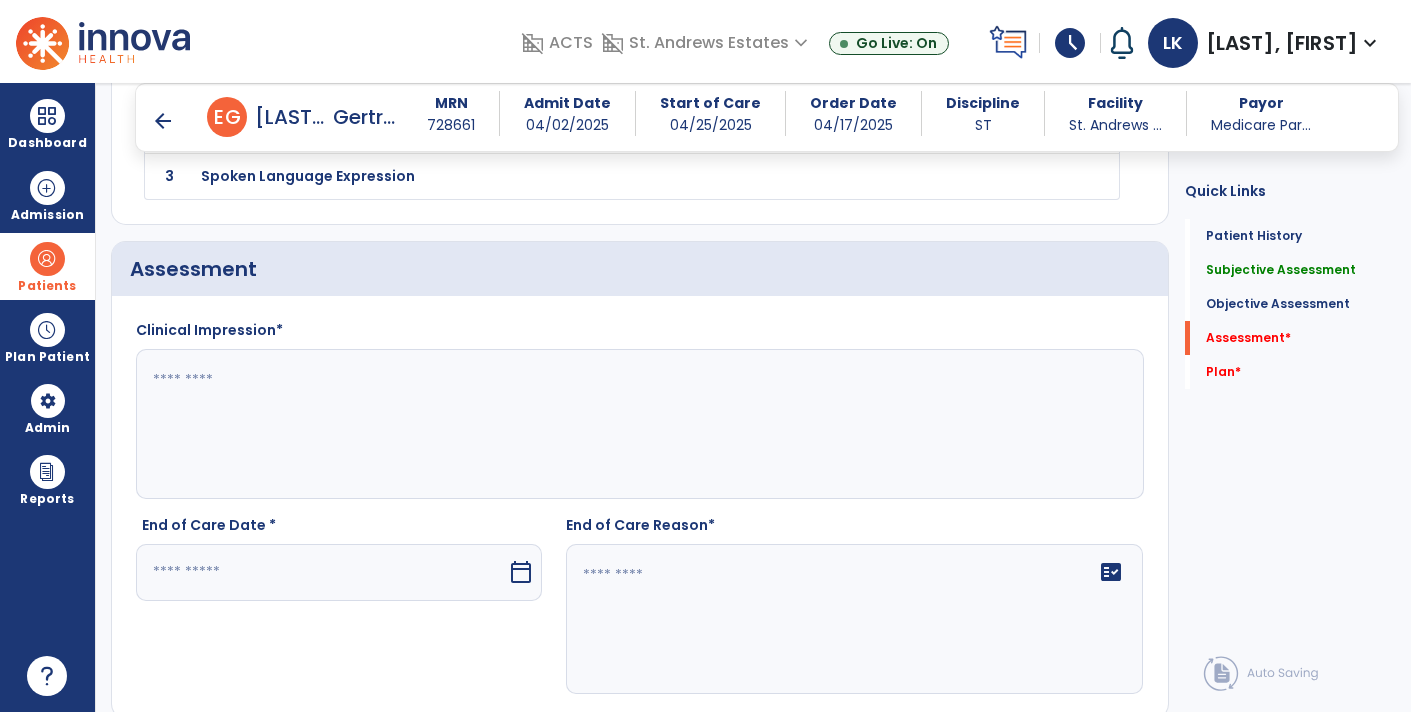 scroll, scrollTop: 2026, scrollLeft: 0, axis: vertical 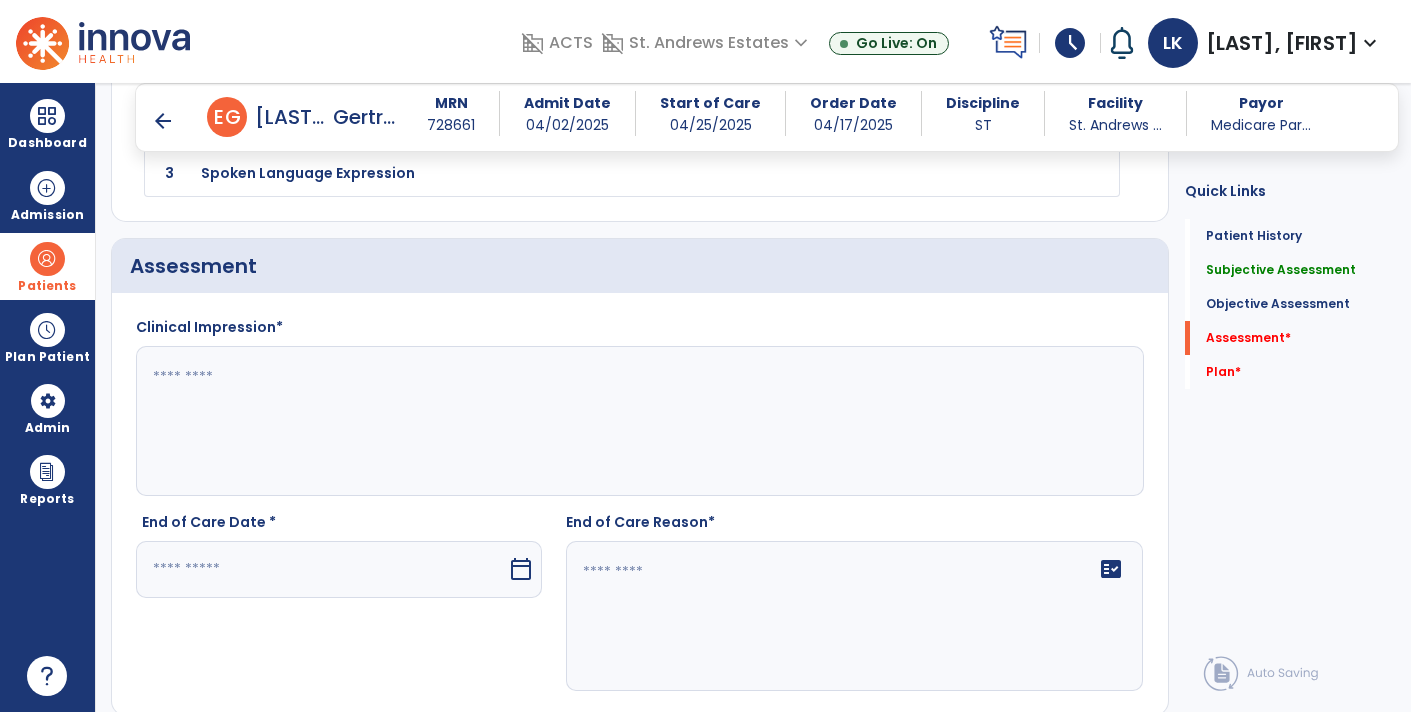 click on "calendar_today" at bounding box center [523, 569] 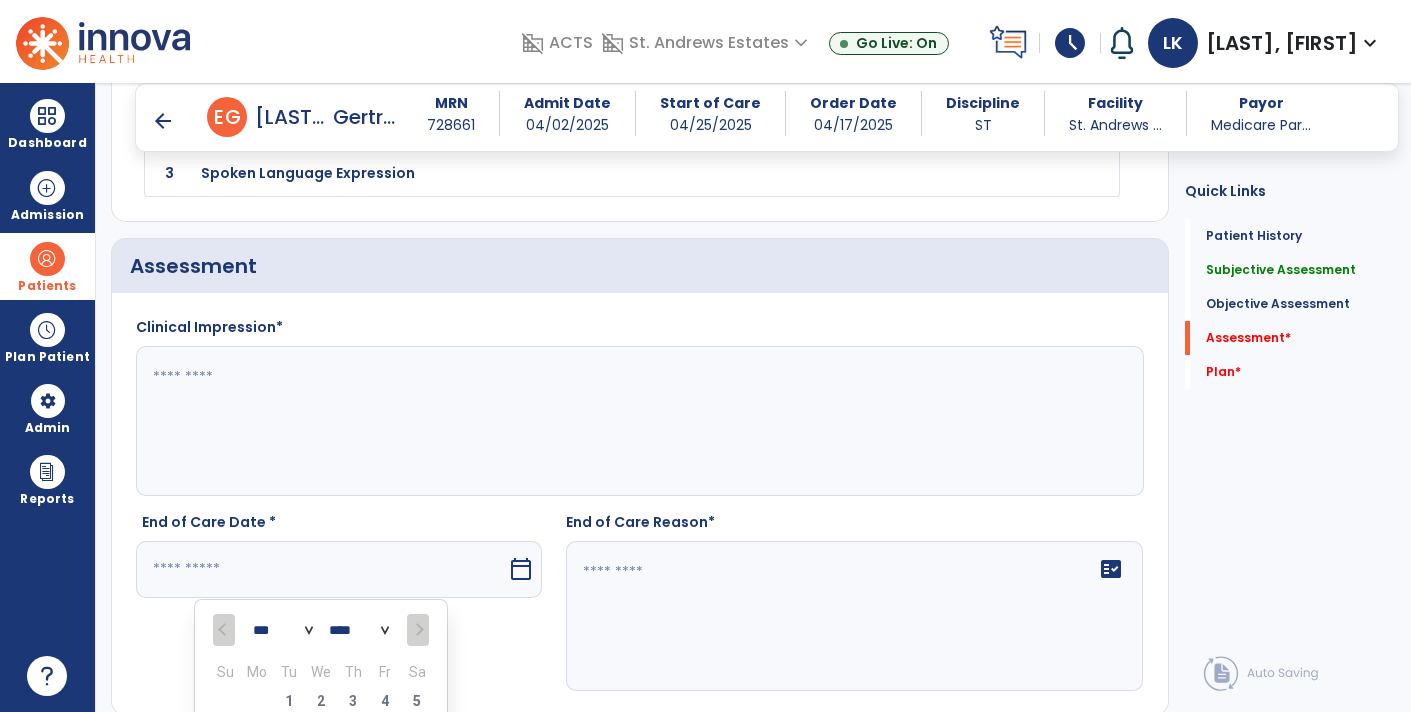 scroll, scrollTop: 2356, scrollLeft: 0, axis: vertical 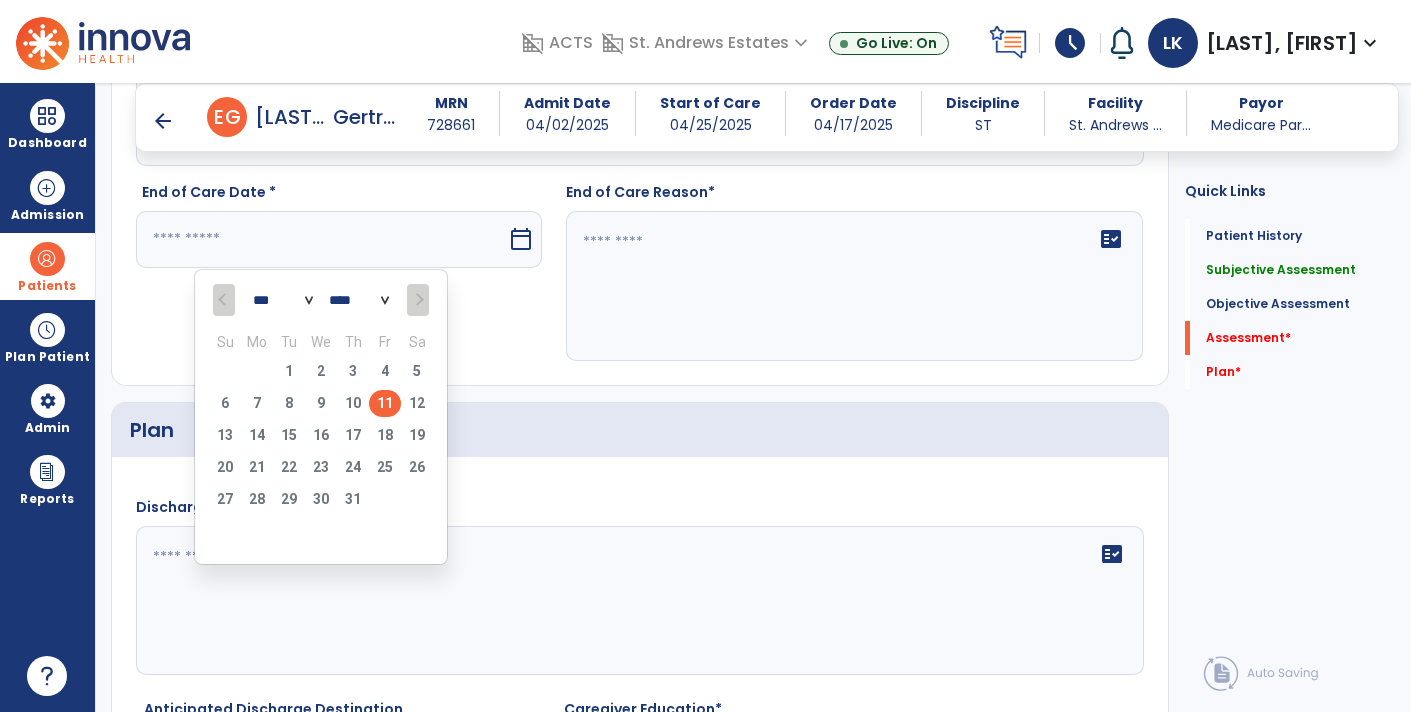 click on "11" at bounding box center [385, 403] 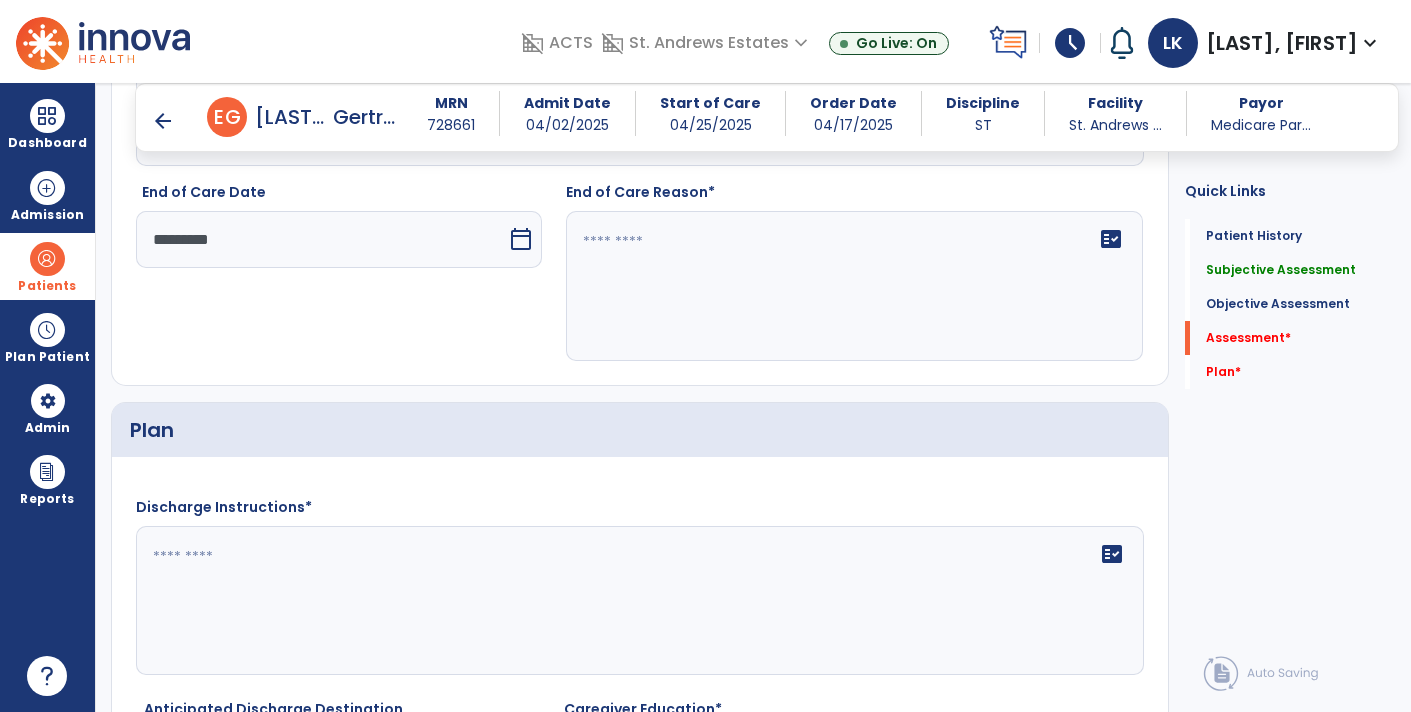click on "fact_check" 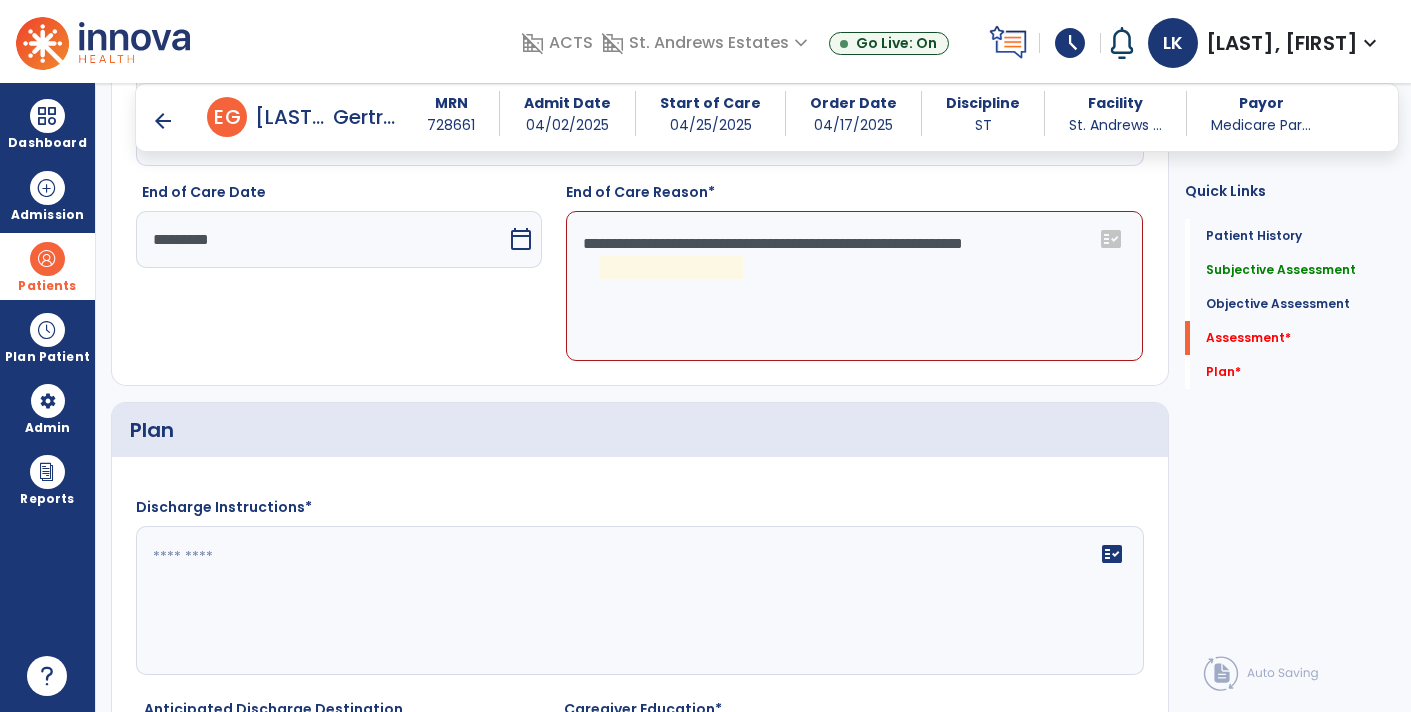 click on "**********" 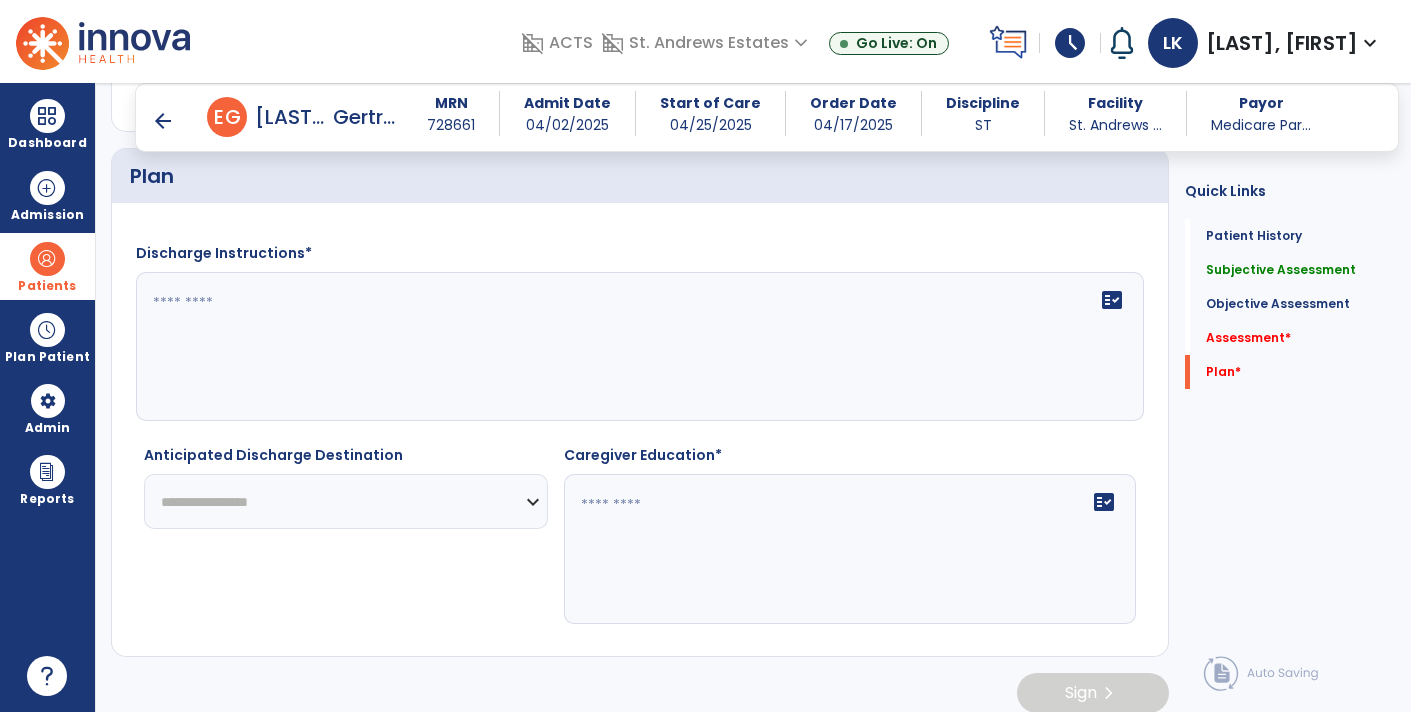 scroll, scrollTop: 2618, scrollLeft: 0, axis: vertical 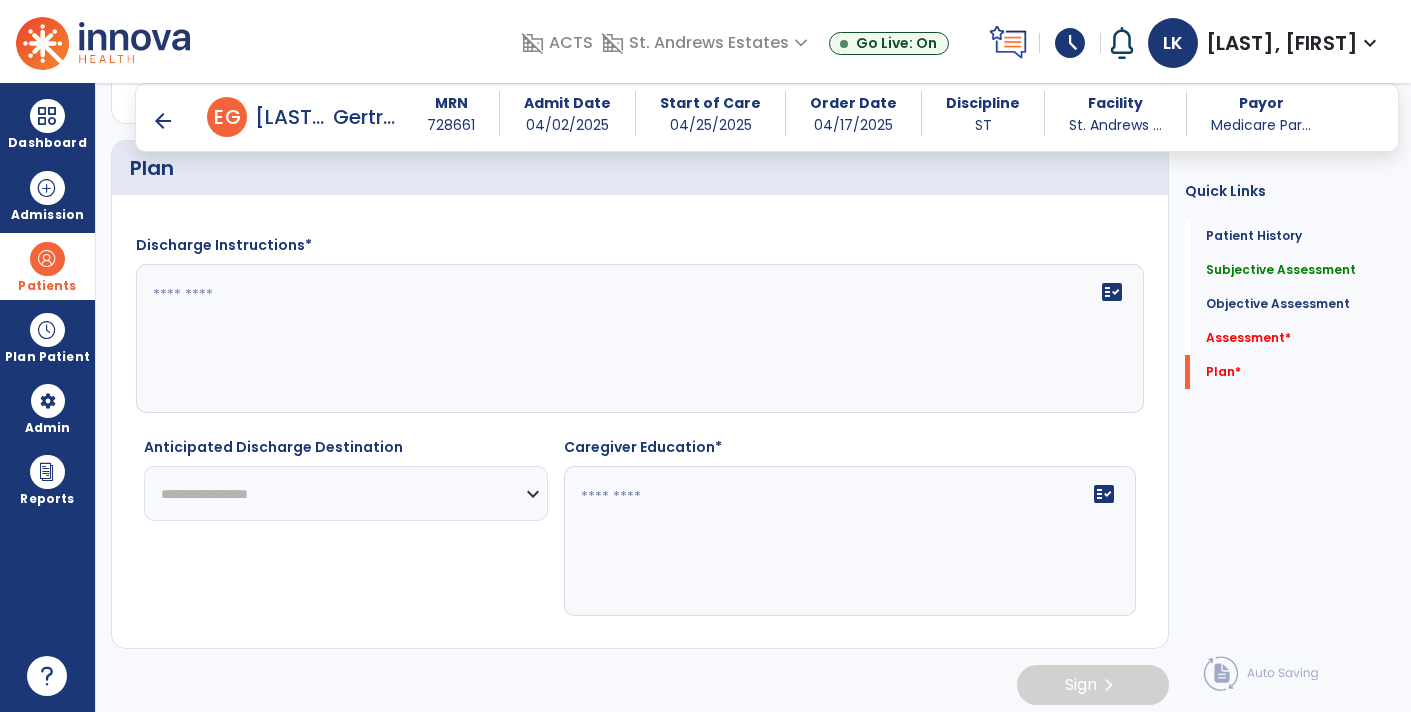 type on "**********" 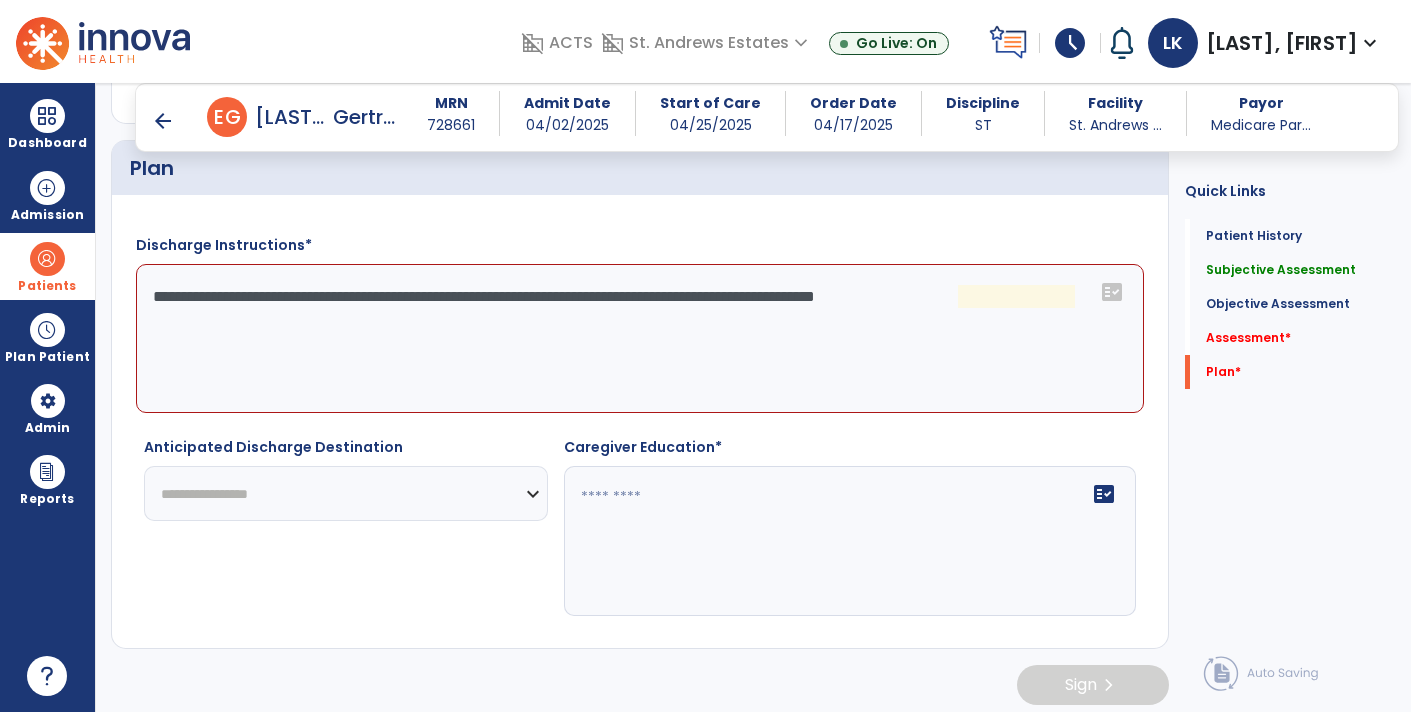 click on "**********" 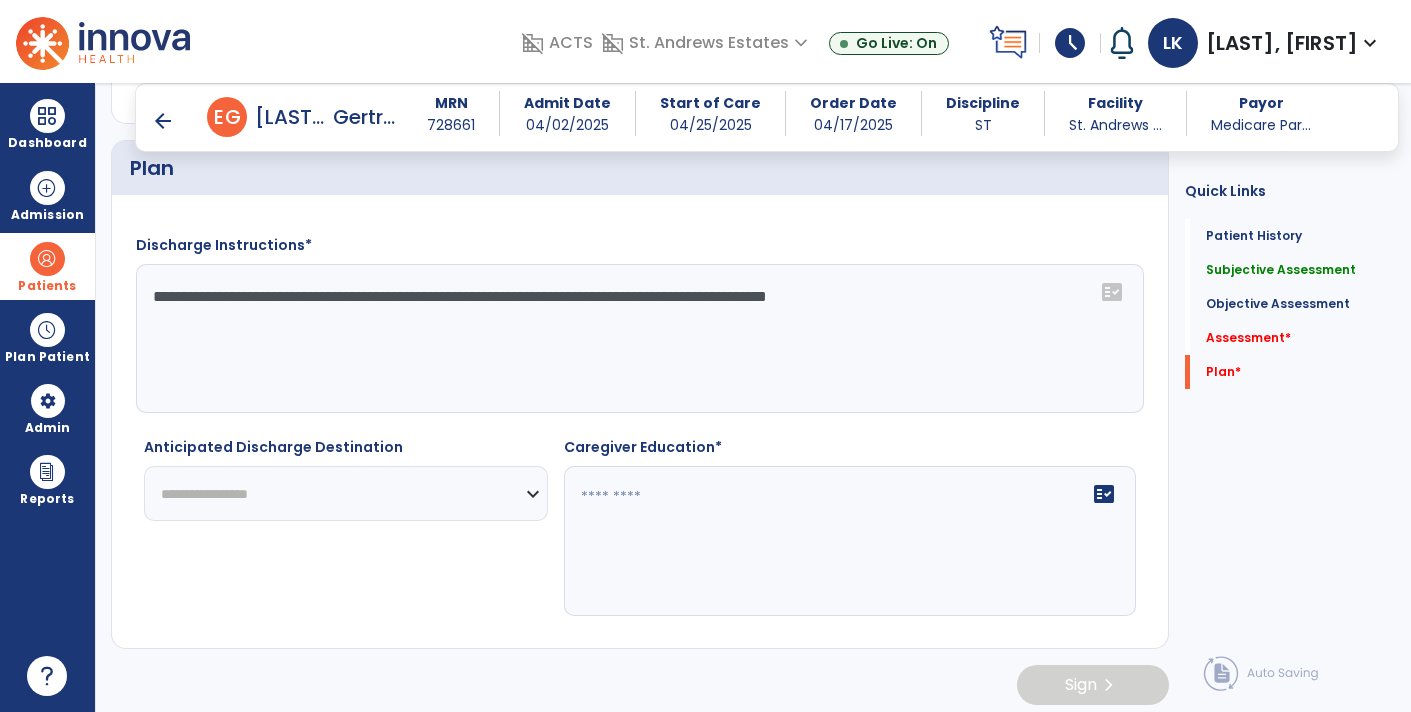 drag, startPoint x: 976, startPoint y: 290, endPoint x: 778, endPoint y: 287, distance: 198.02272 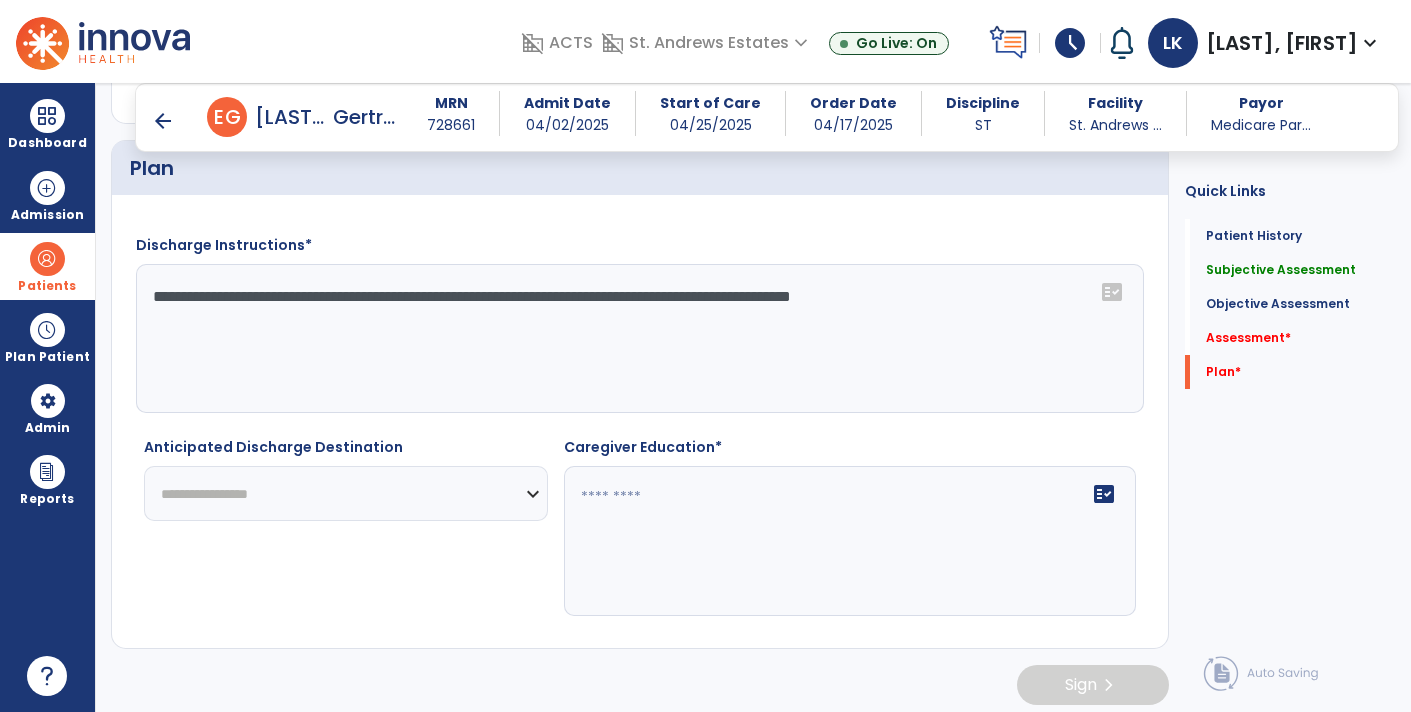 type on "**********" 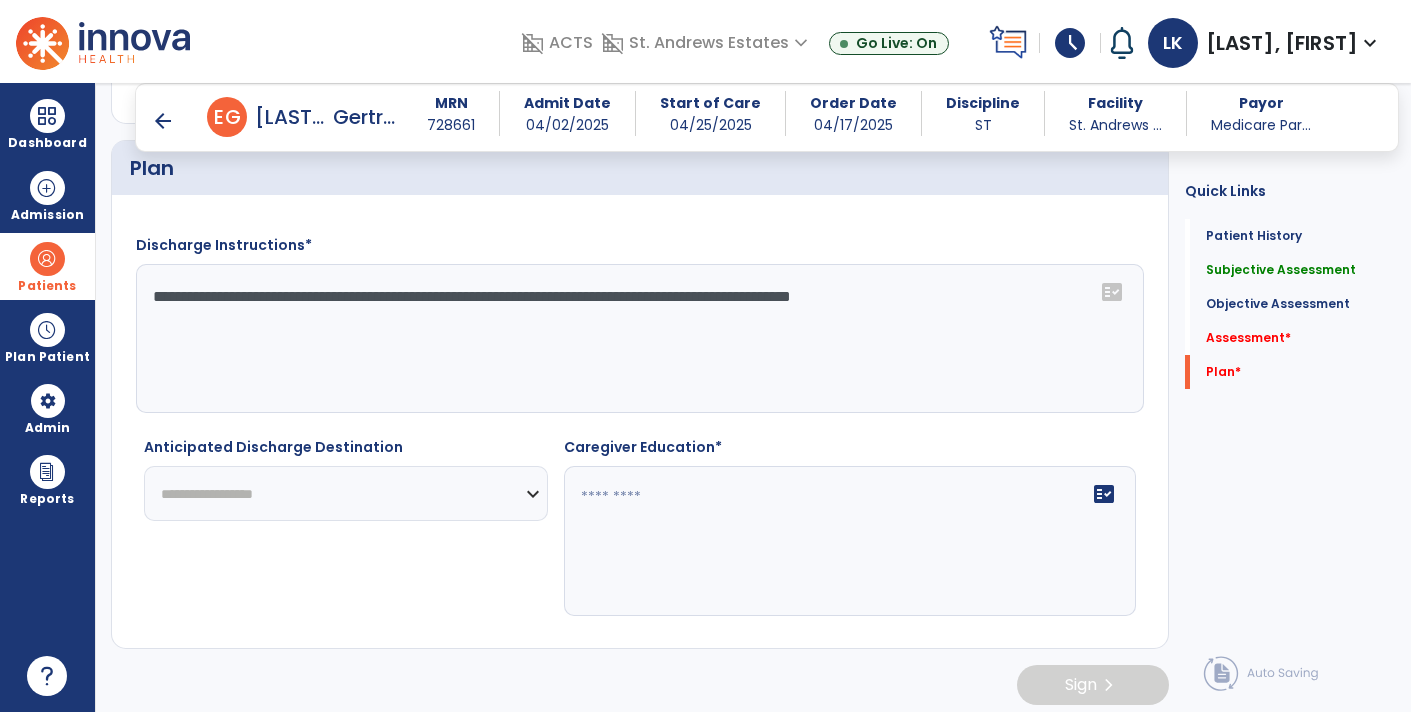 click on "**********" 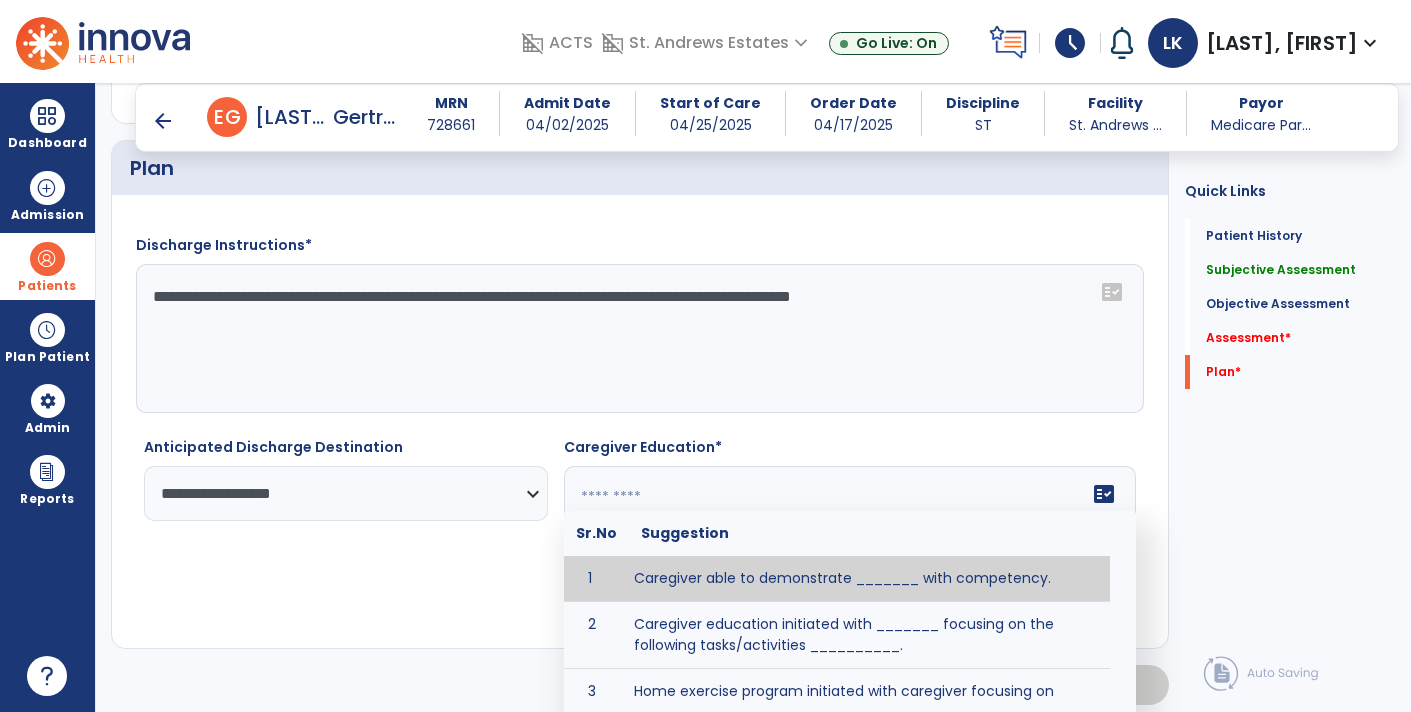 click on "fact_check  Sr.No Suggestion 1 Caregiver able to demonstrate _______ with competency. 2 Caregiver education initiated with _______ focusing on the following tasks/activities __________. 3 Home exercise program initiated with caregiver focusing on __________. 4 Patient educated in precautions and is able to recount information with [VALUE]% accuracy." 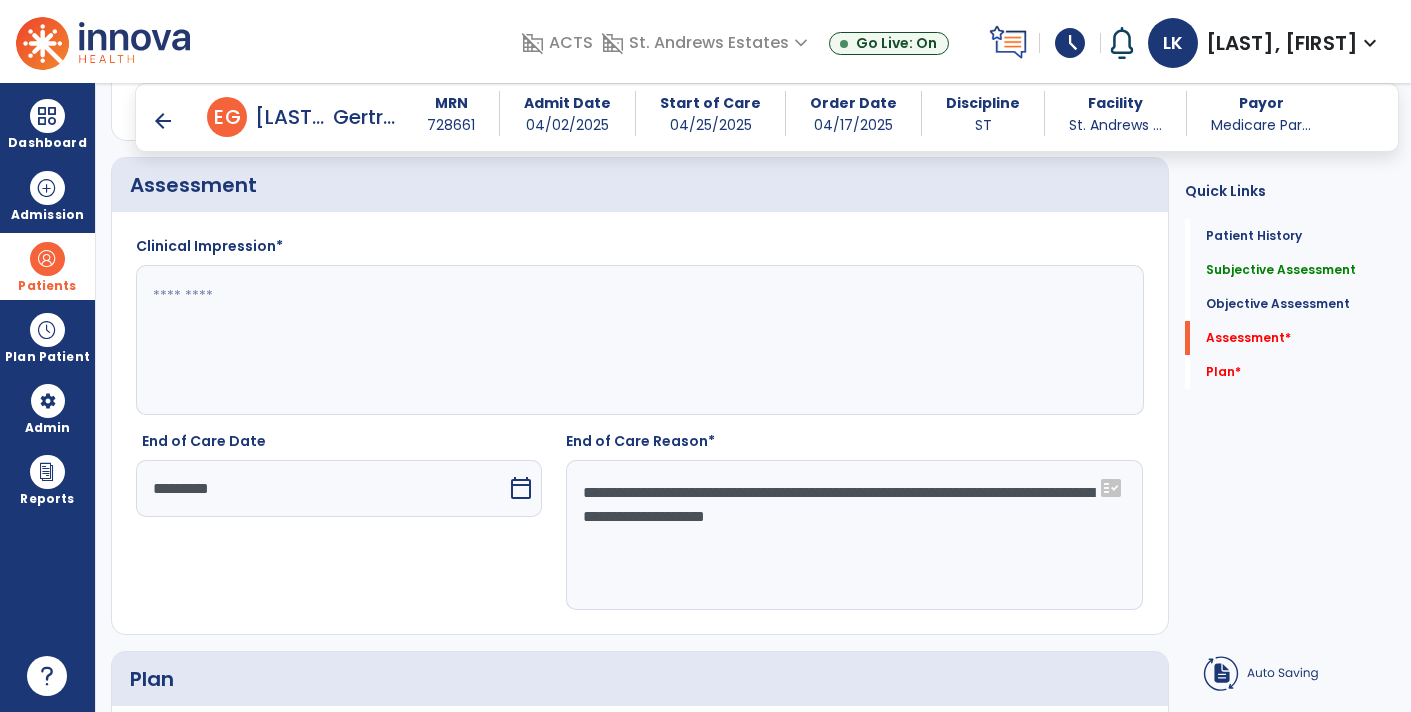 scroll, scrollTop: 2098, scrollLeft: 0, axis: vertical 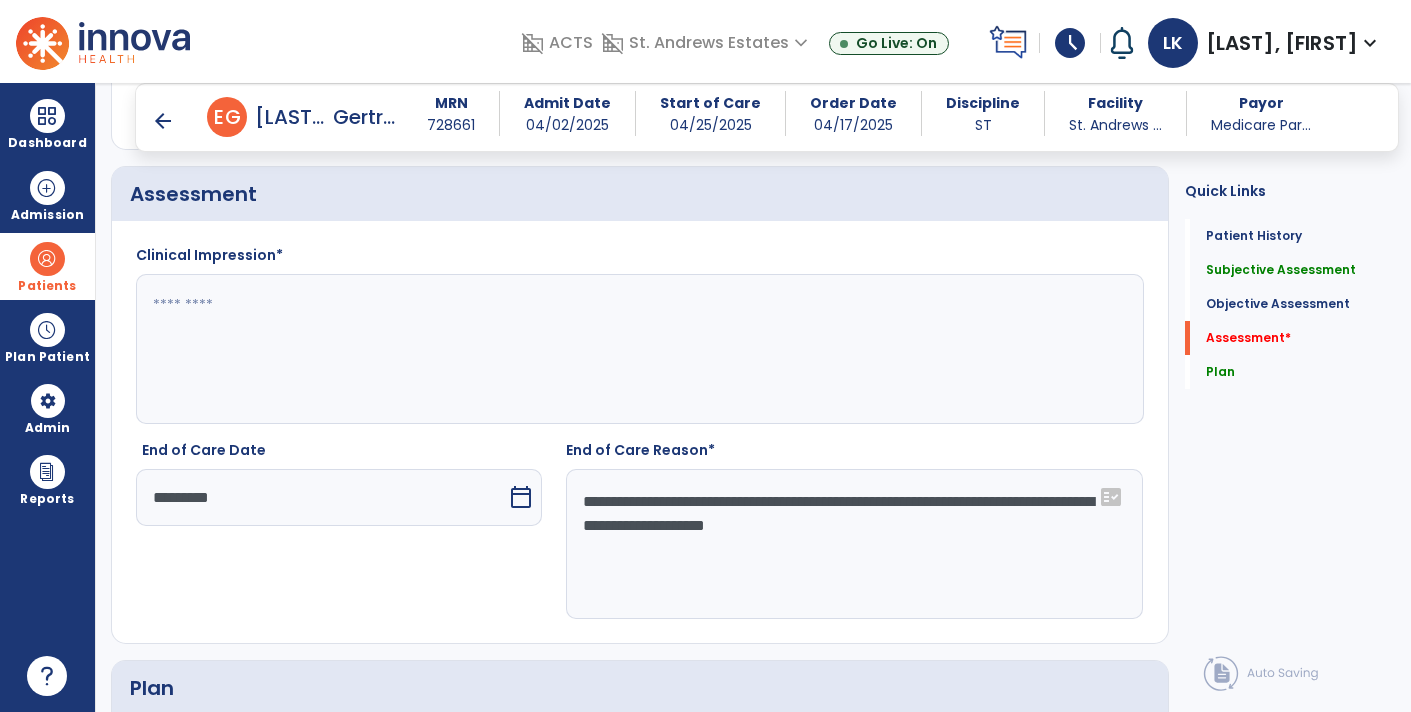 type on "**********" 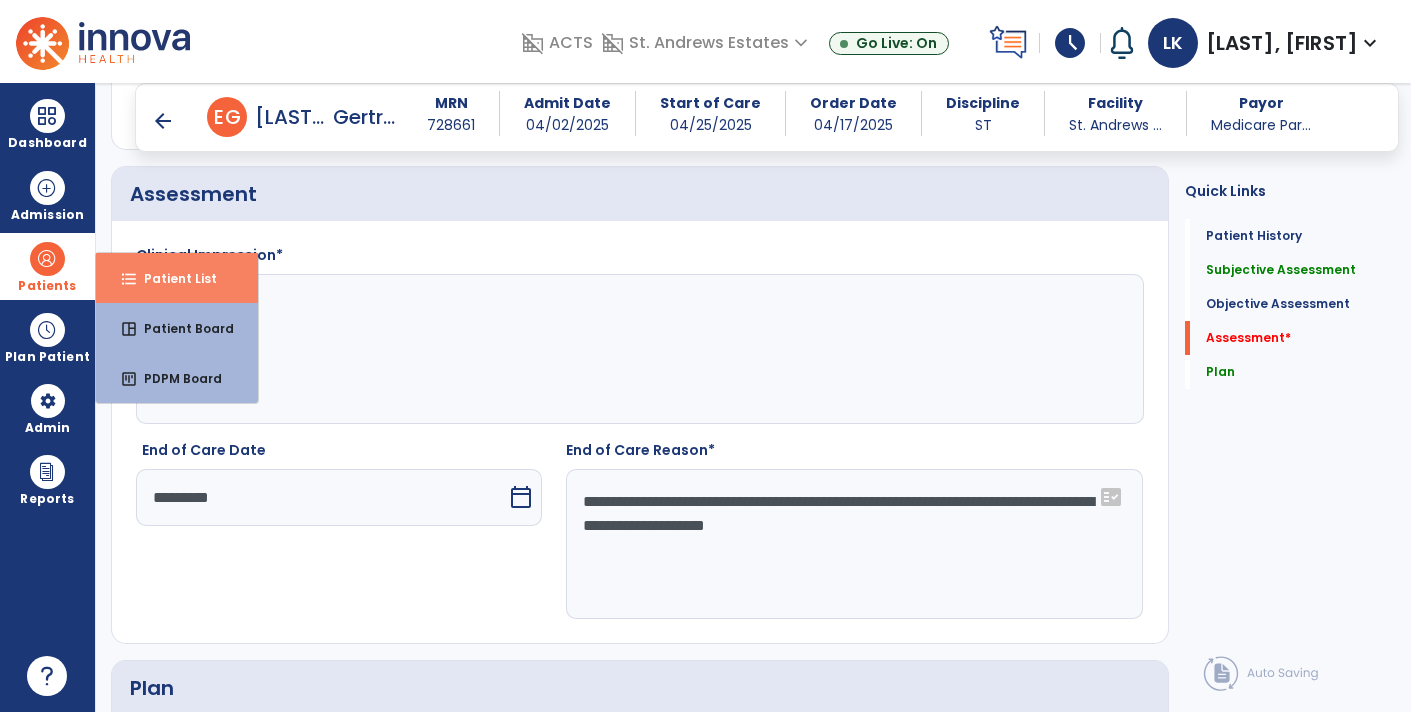 click on "format_list_bulleted  Patient List" at bounding box center (177, 278) 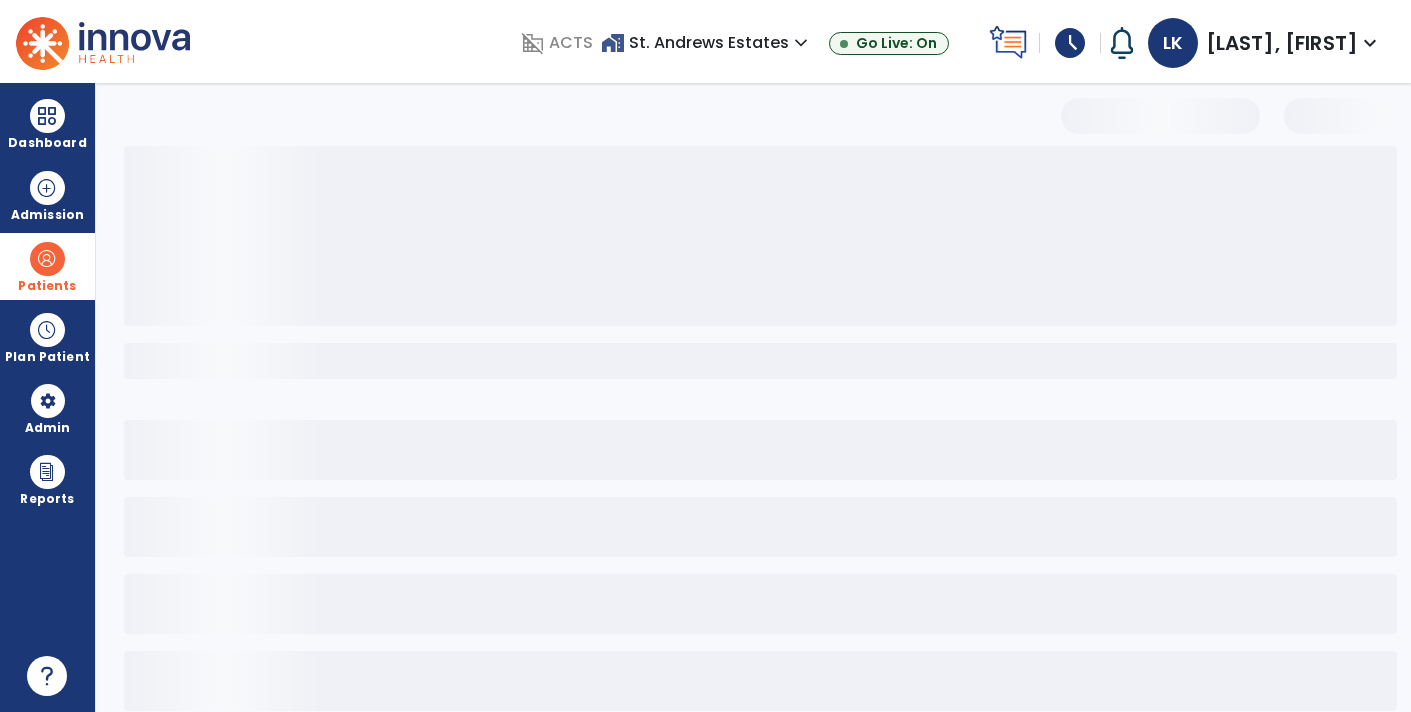 scroll, scrollTop: 30, scrollLeft: 0, axis: vertical 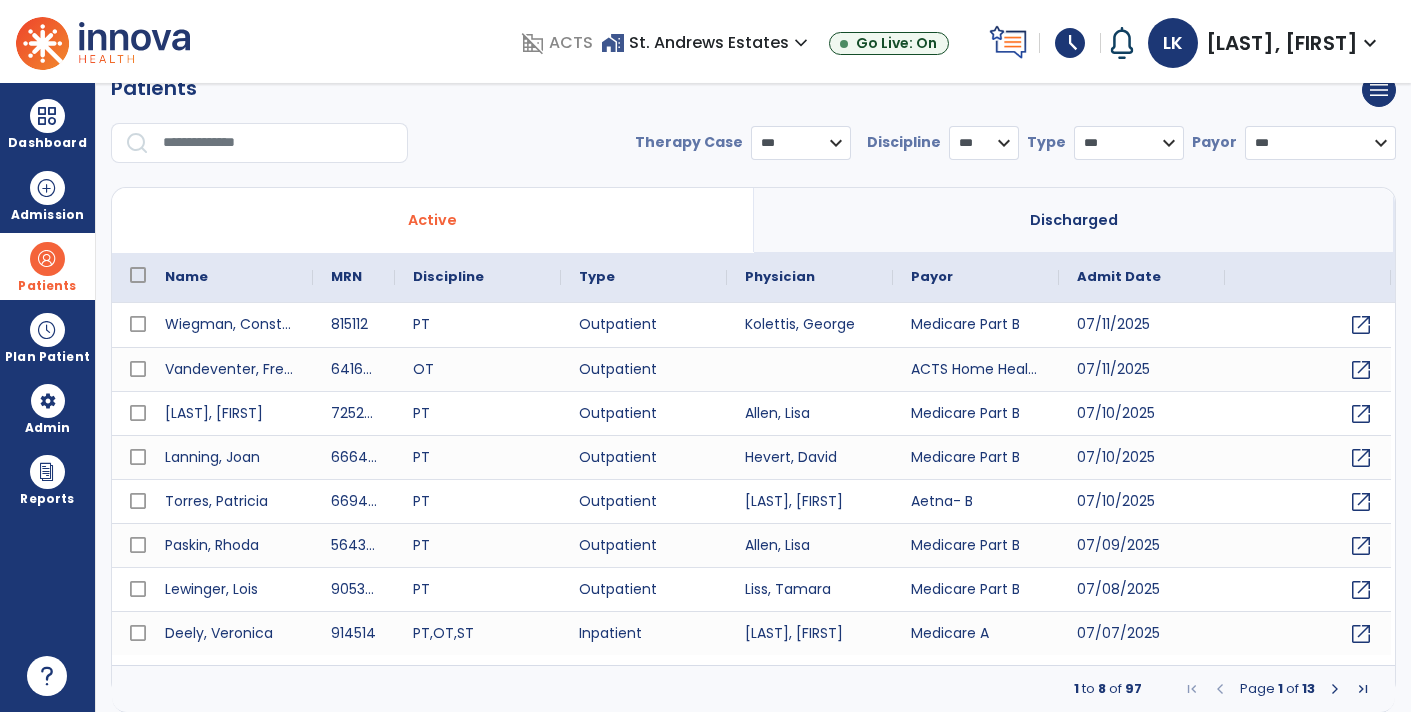 click on "**********" at bounding box center (753, 126) 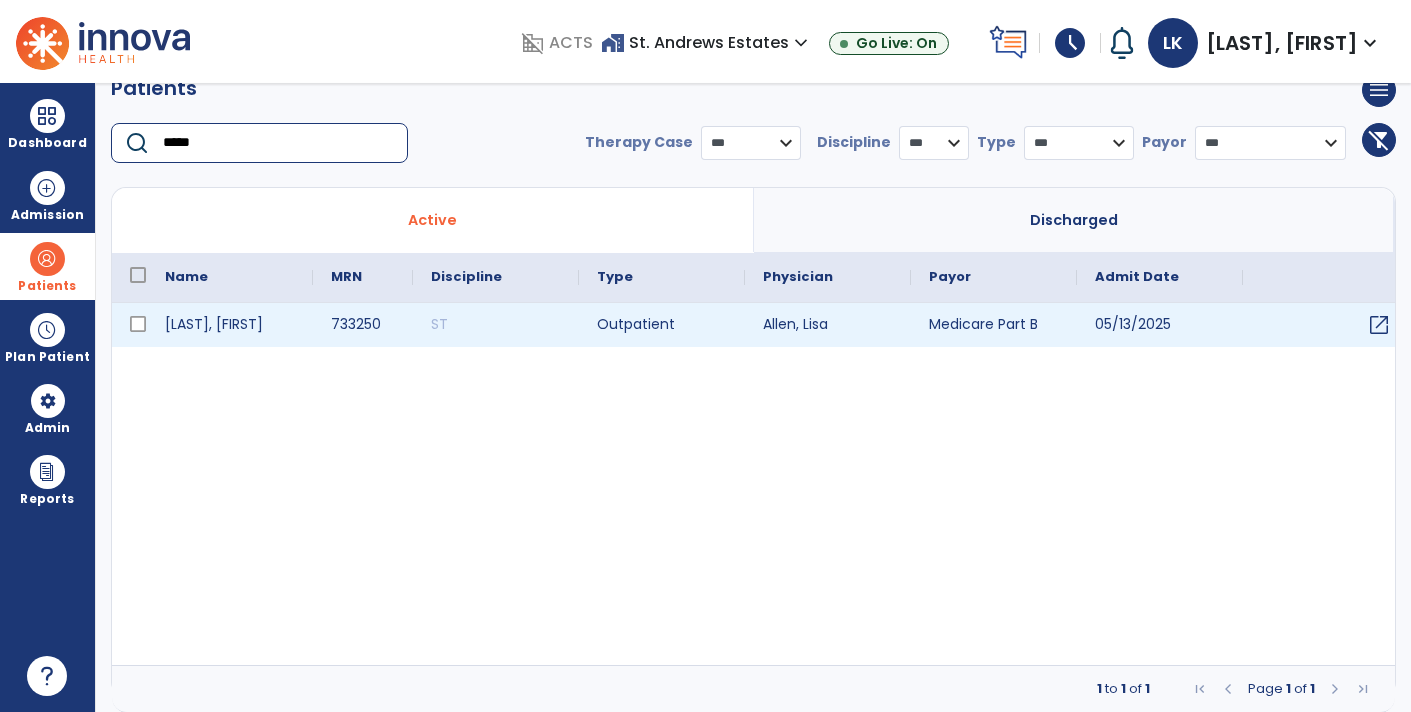 type on "*****" 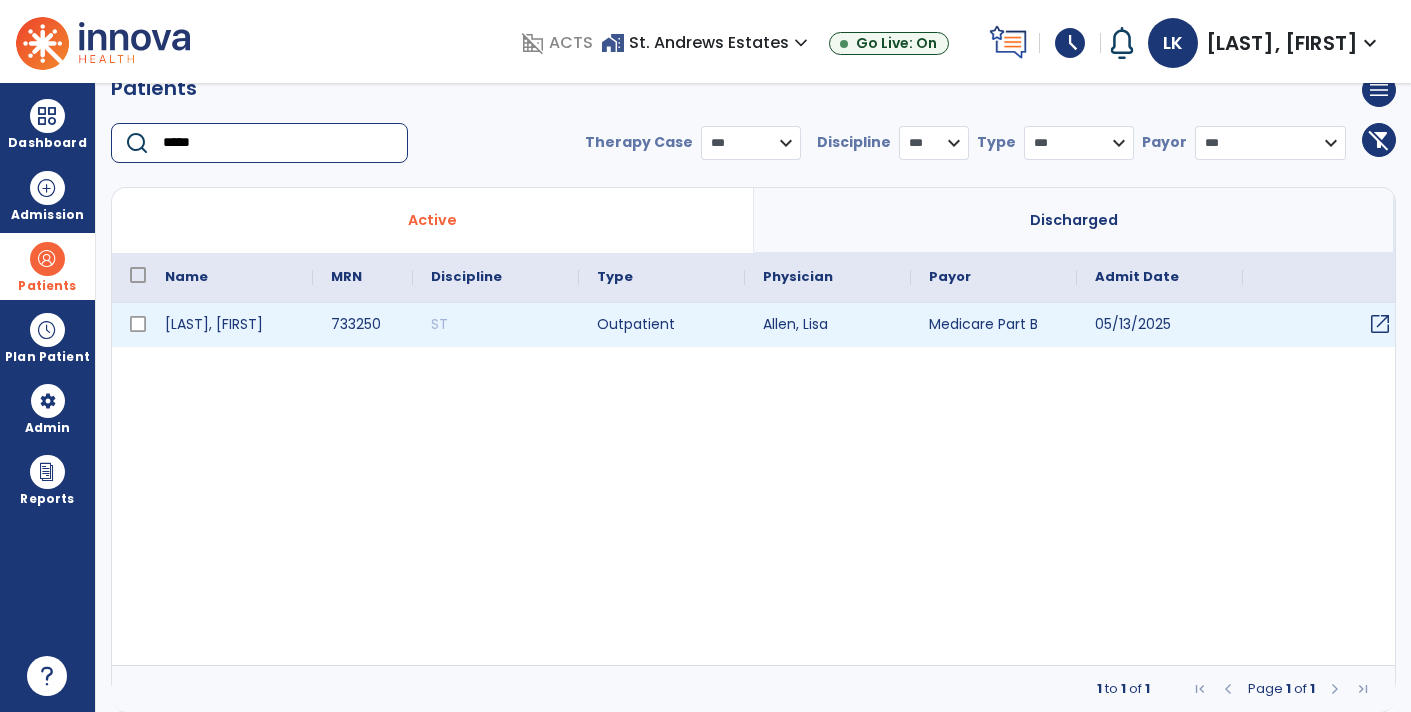click on "open_in_new" at bounding box center [1380, 324] 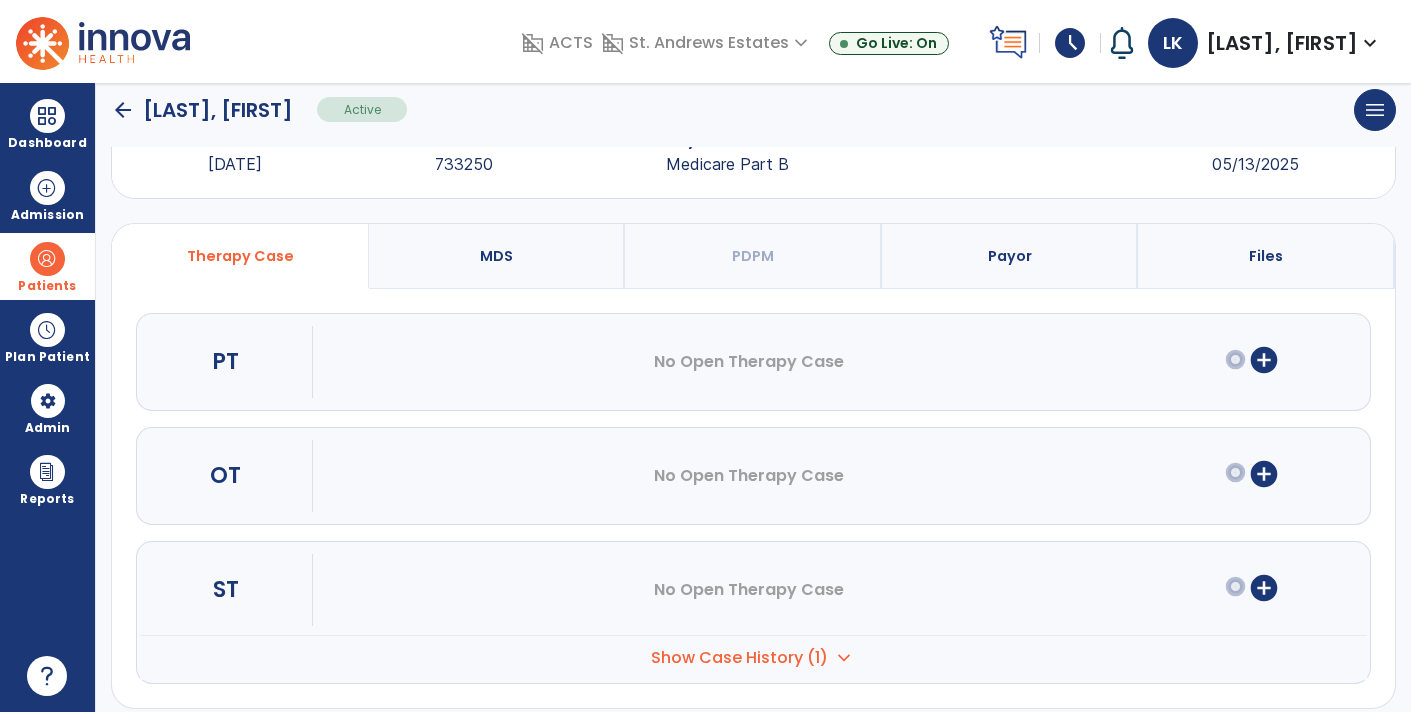 scroll, scrollTop: 79, scrollLeft: 0, axis: vertical 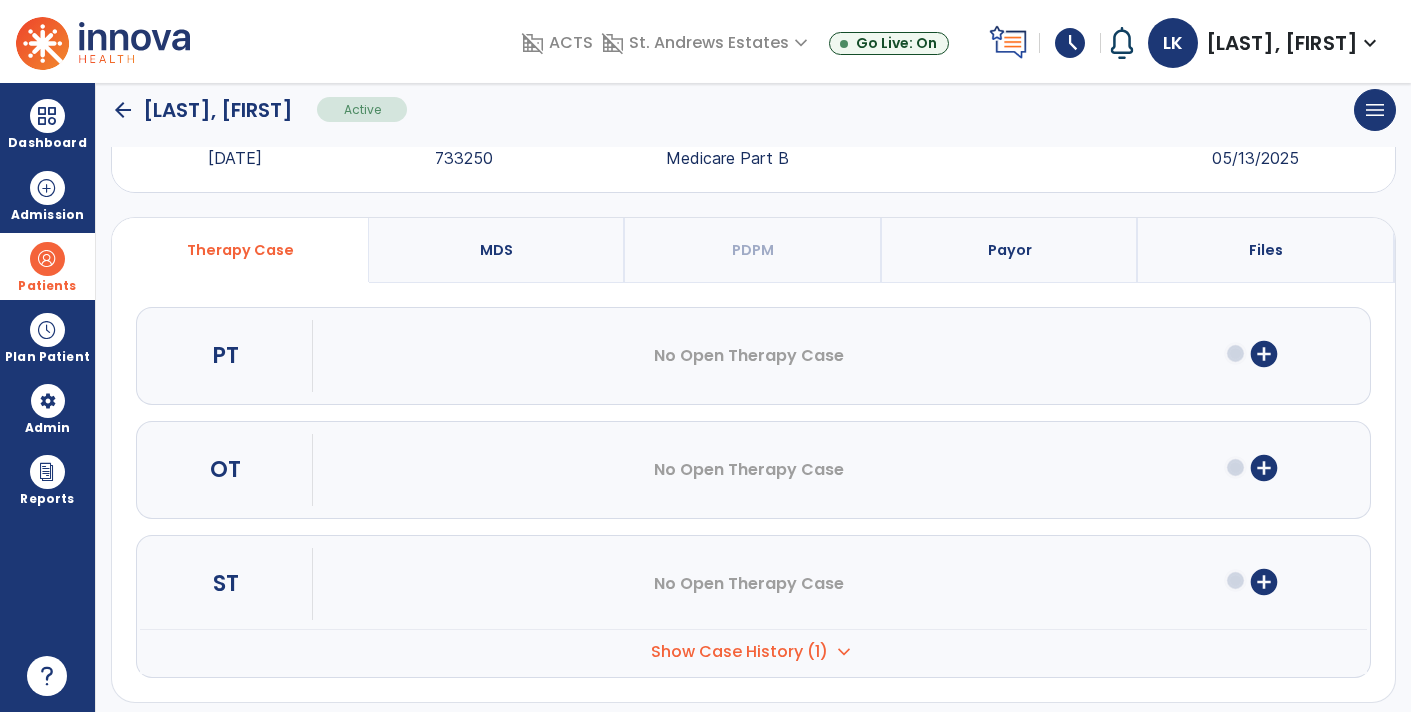 click on "Show Case History (1)     expand_more" at bounding box center (753, 651) 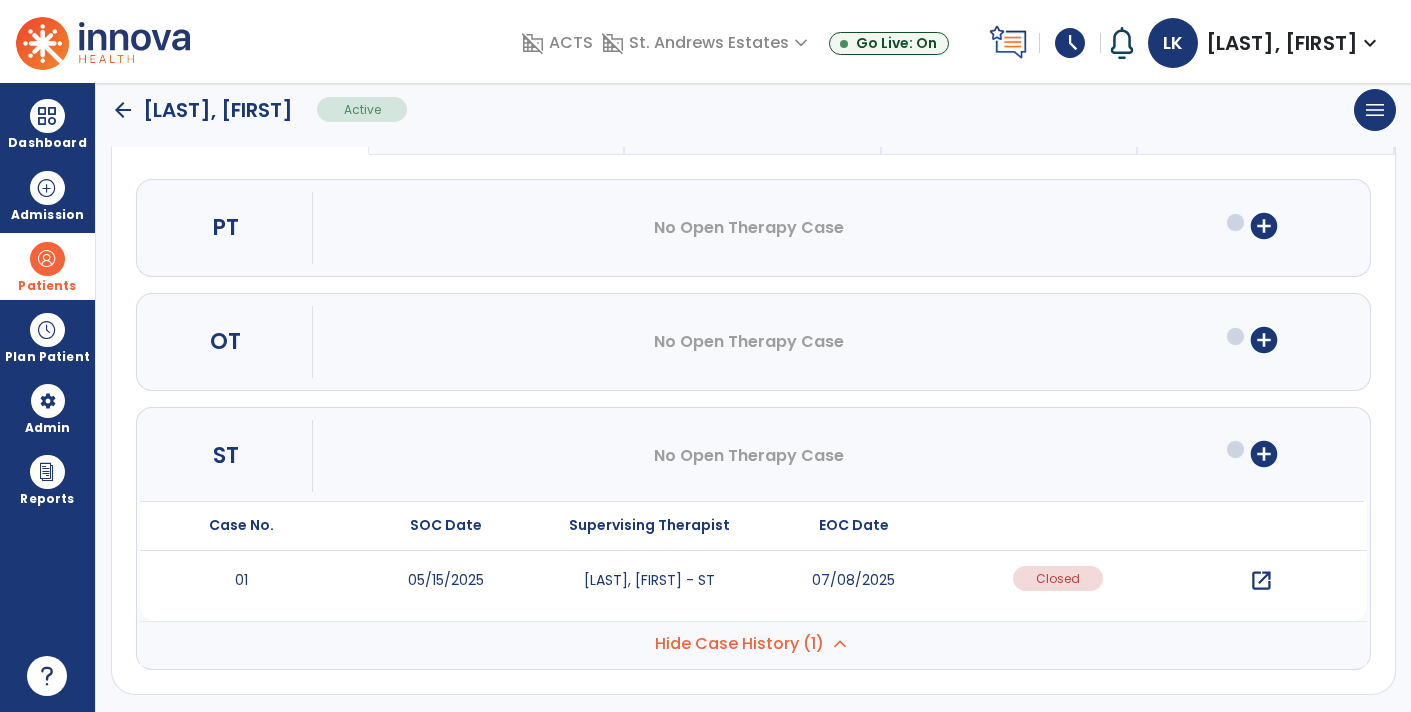 scroll, scrollTop: 210, scrollLeft: 0, axis: vertical 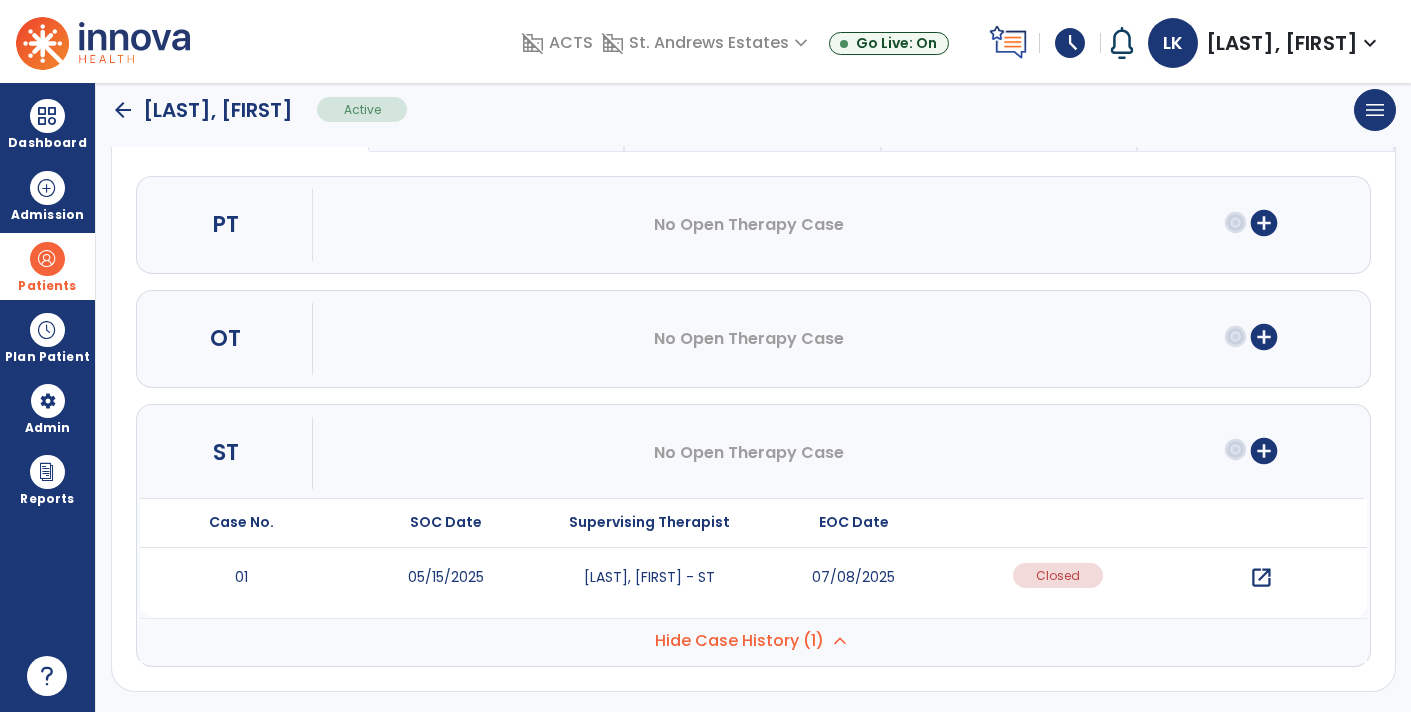 click on "open_in_new" at bounding box center (1261, 578) 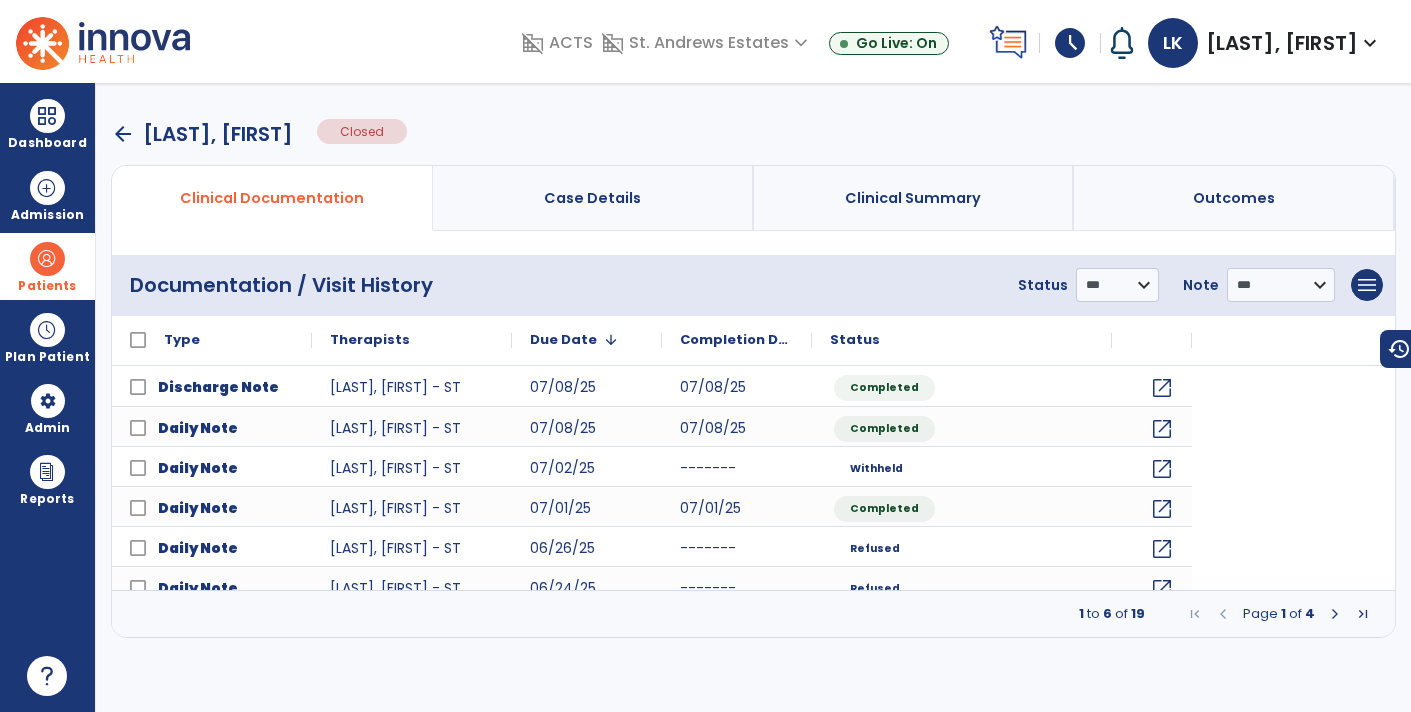 scroll, scrollTop: 0, scrollLeft: 0, axis: both 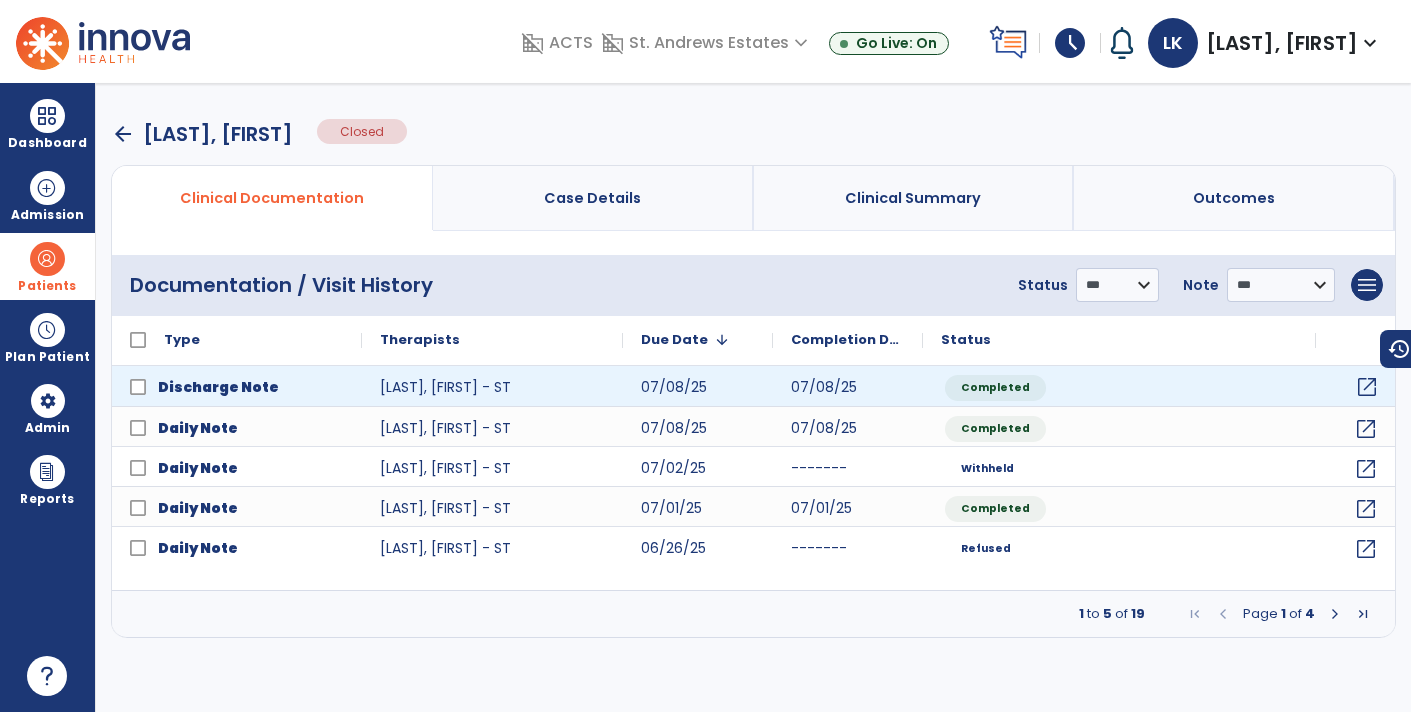 click on "open_in_new" 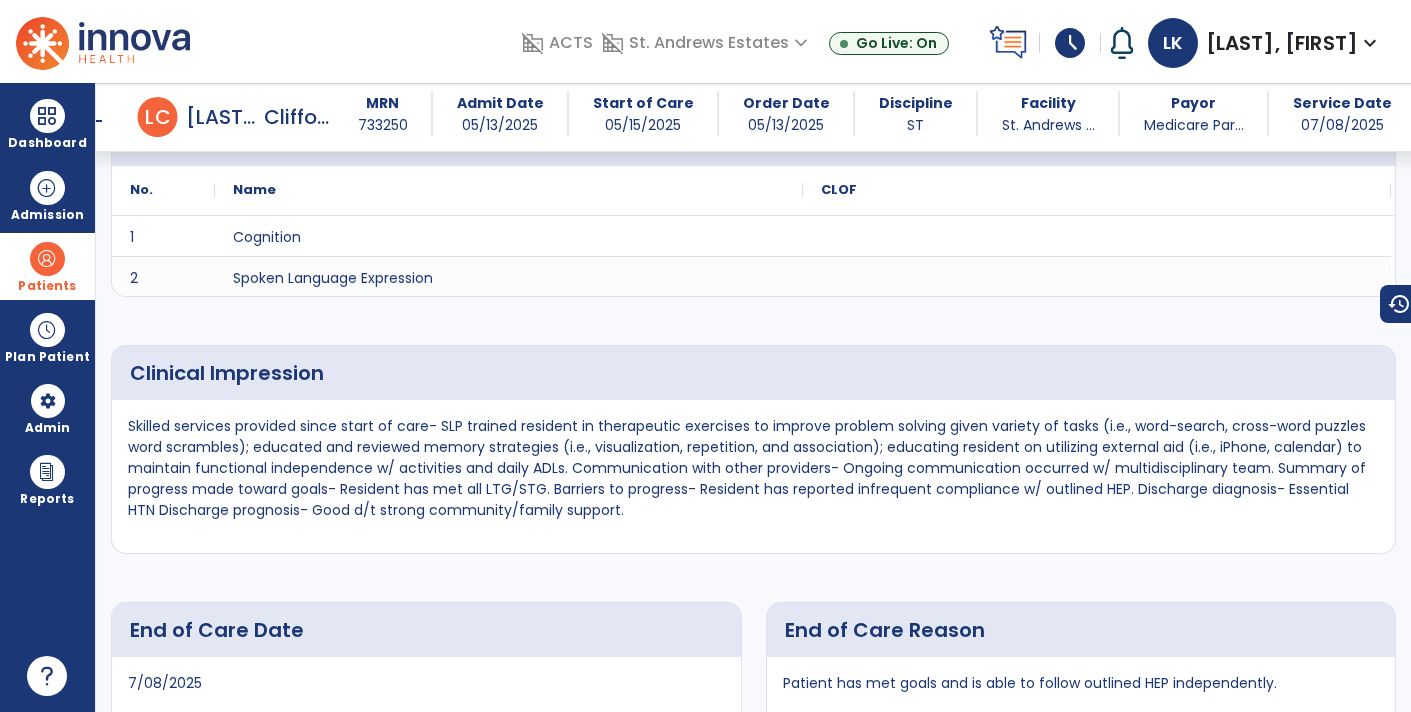 scroll, scrollTop: 2090, scrollLeft: 0, axis: vertical 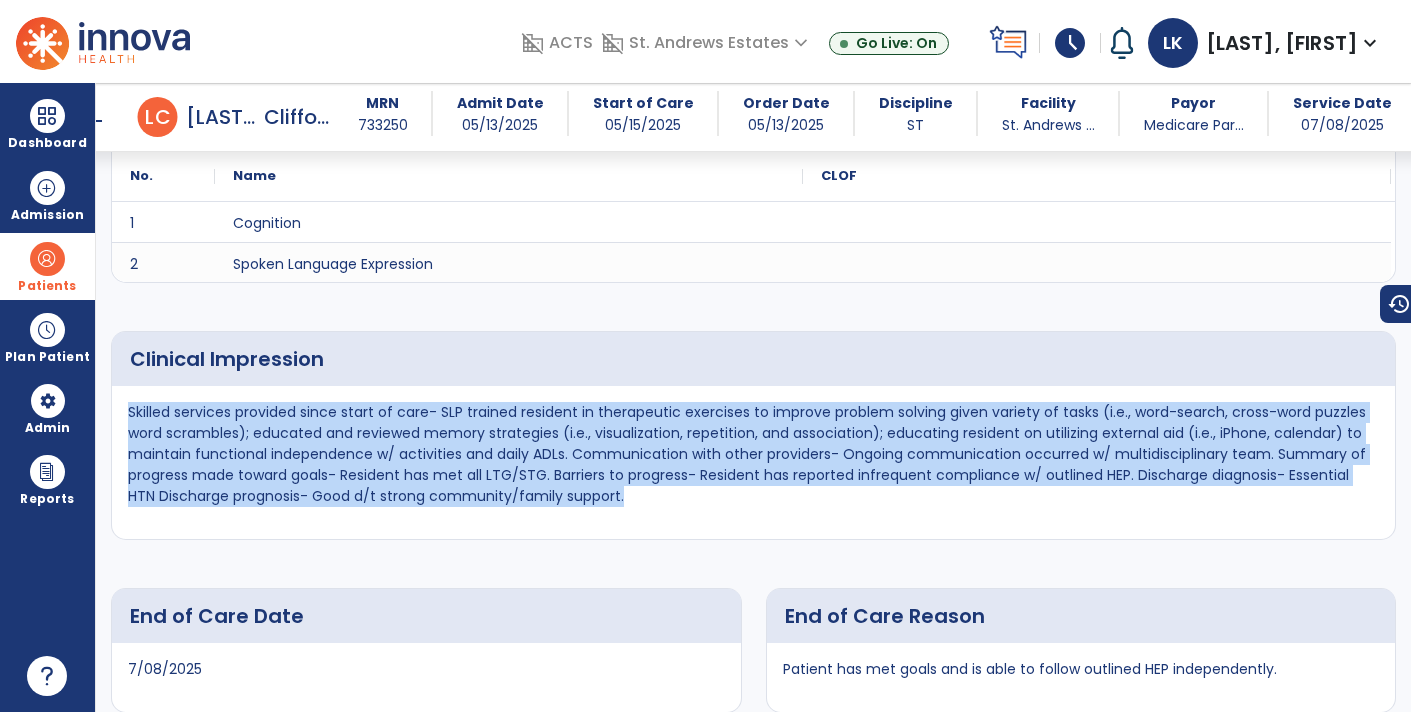 drag, startPoint x: 129, startPoint y: 336, endPoint x: 683, endPoint y: 449, distance: 565.4069 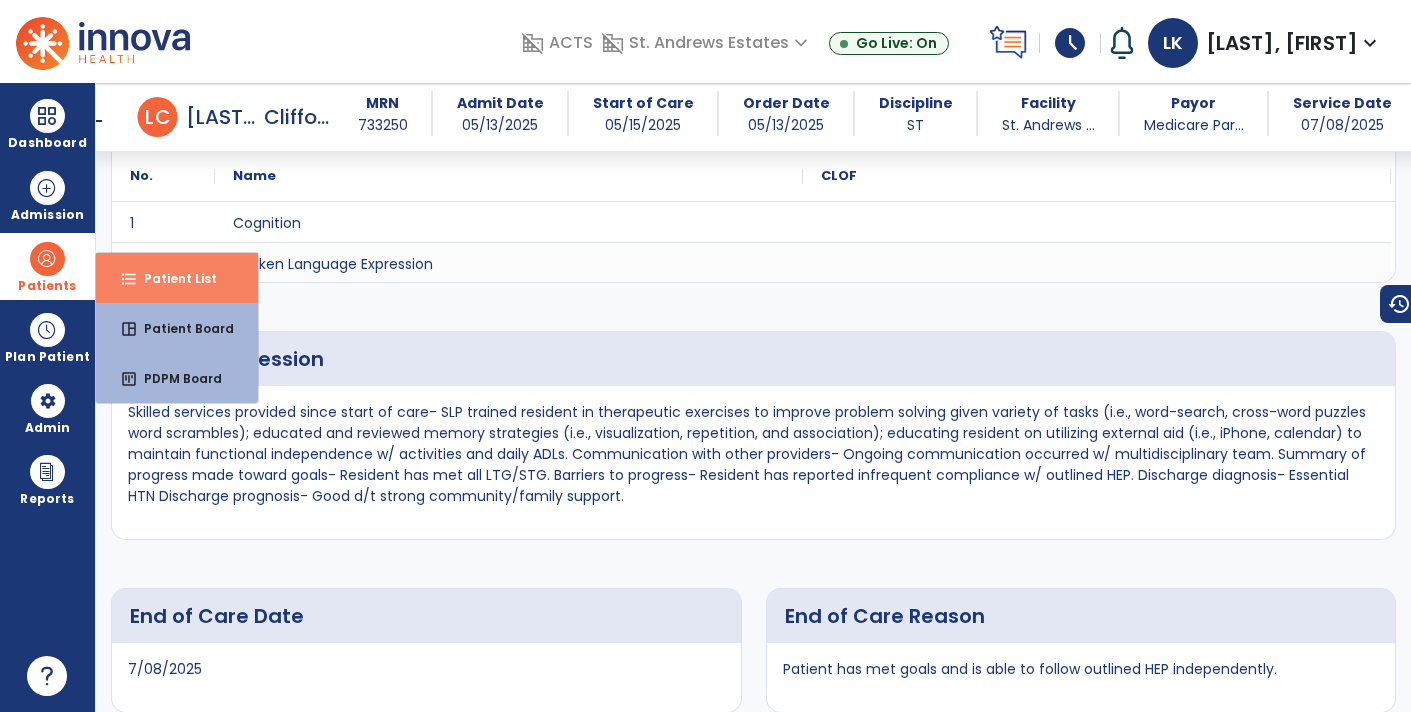 click on "Patient List" at bounding box center (172, 278) 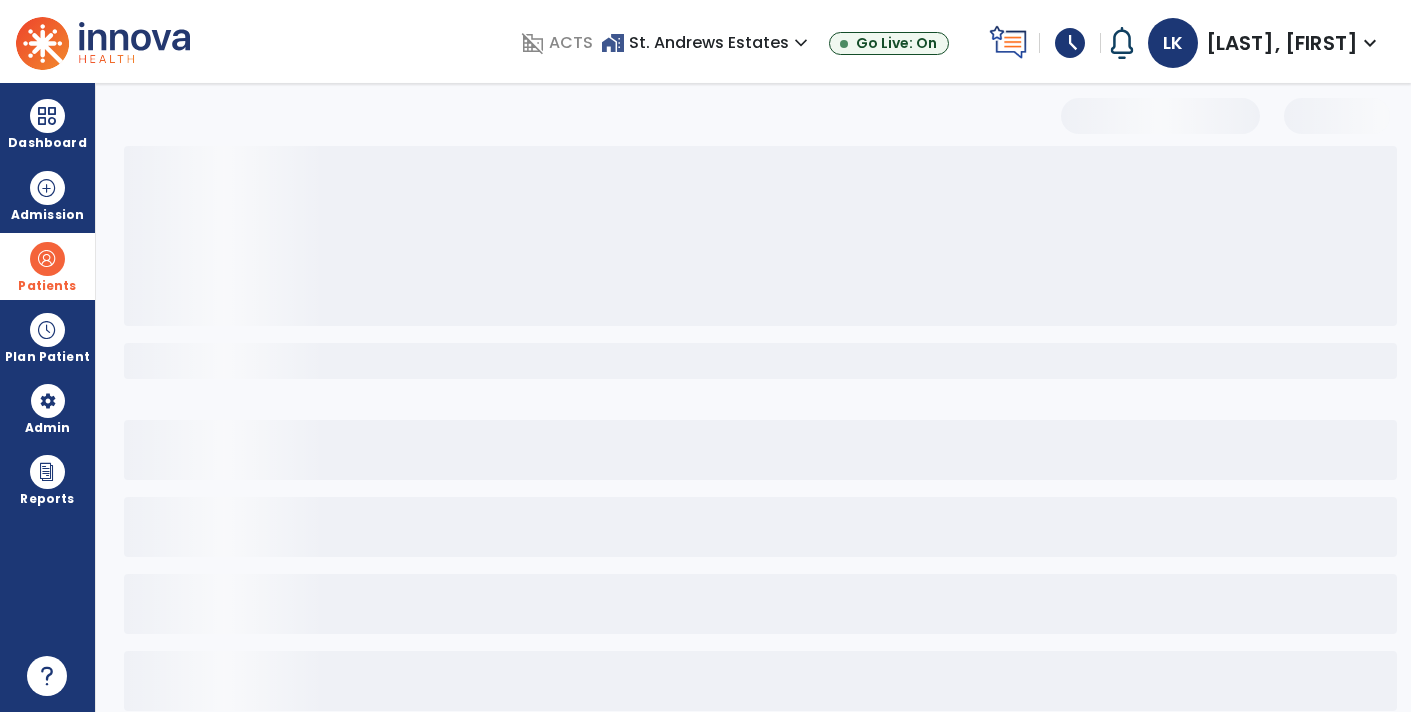 scroll, scrollTop: 30, scrollLeft: 0, axis: vertical 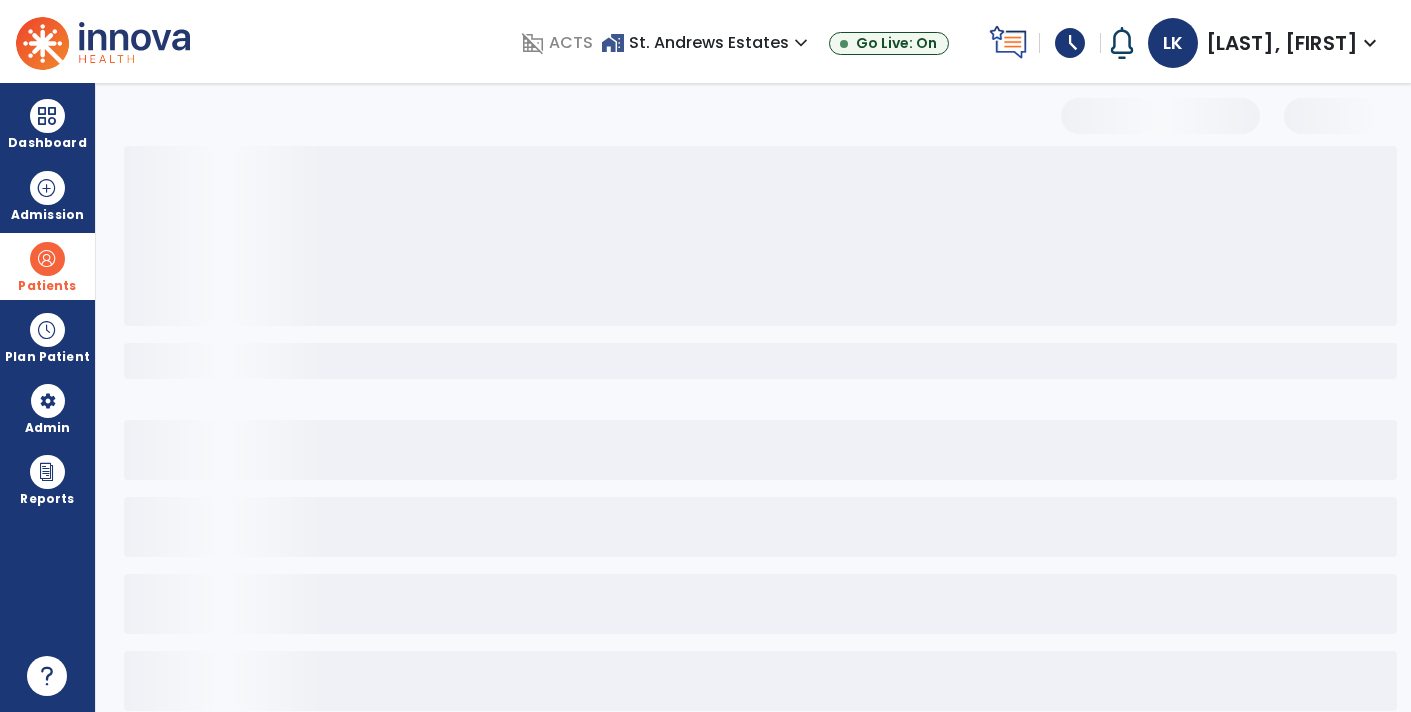 select on "***" 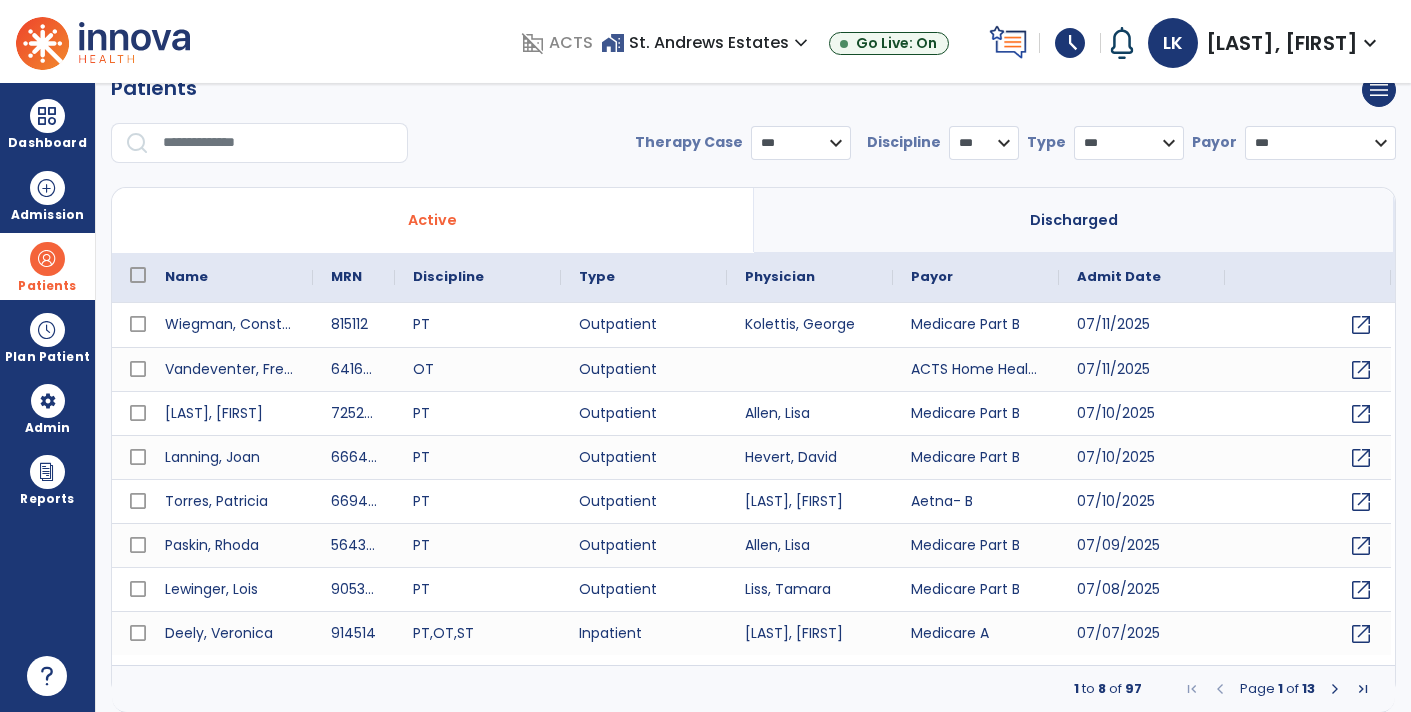 click at bounding box center [278, 143] 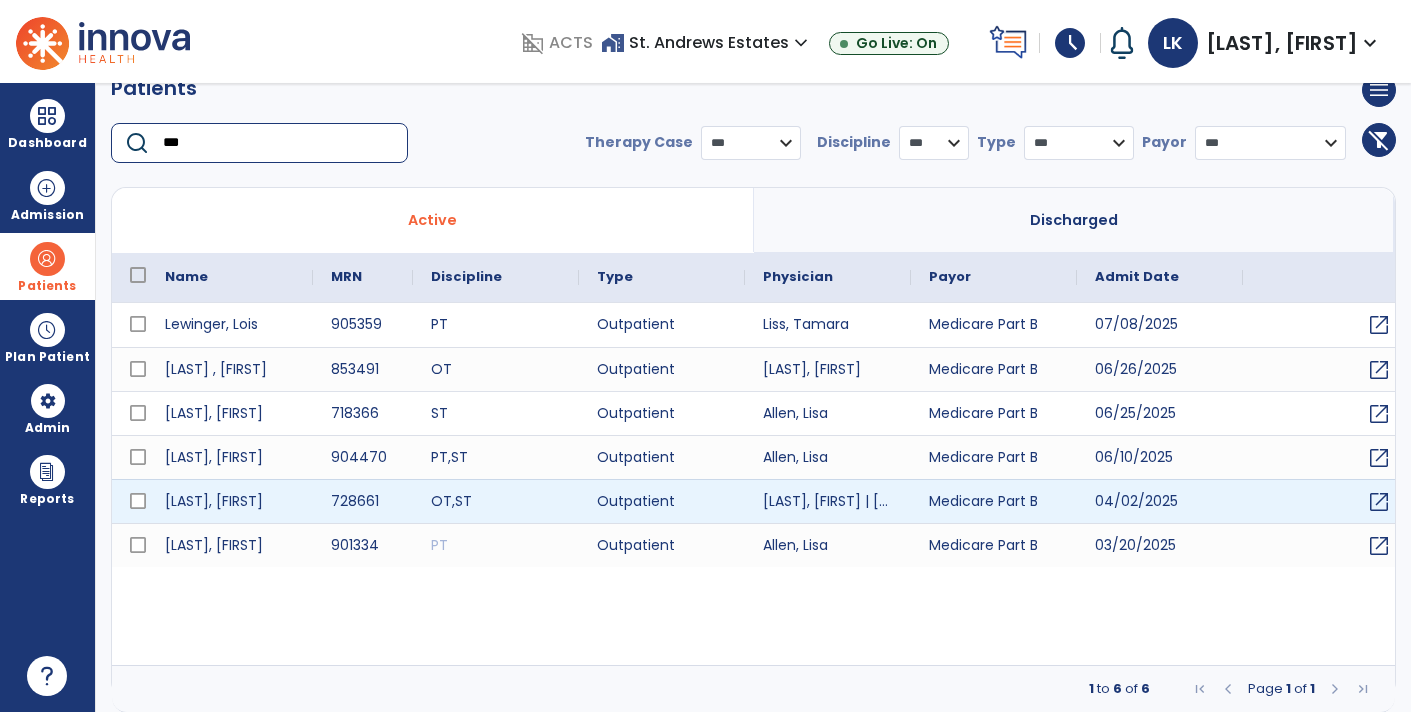 type on "***" 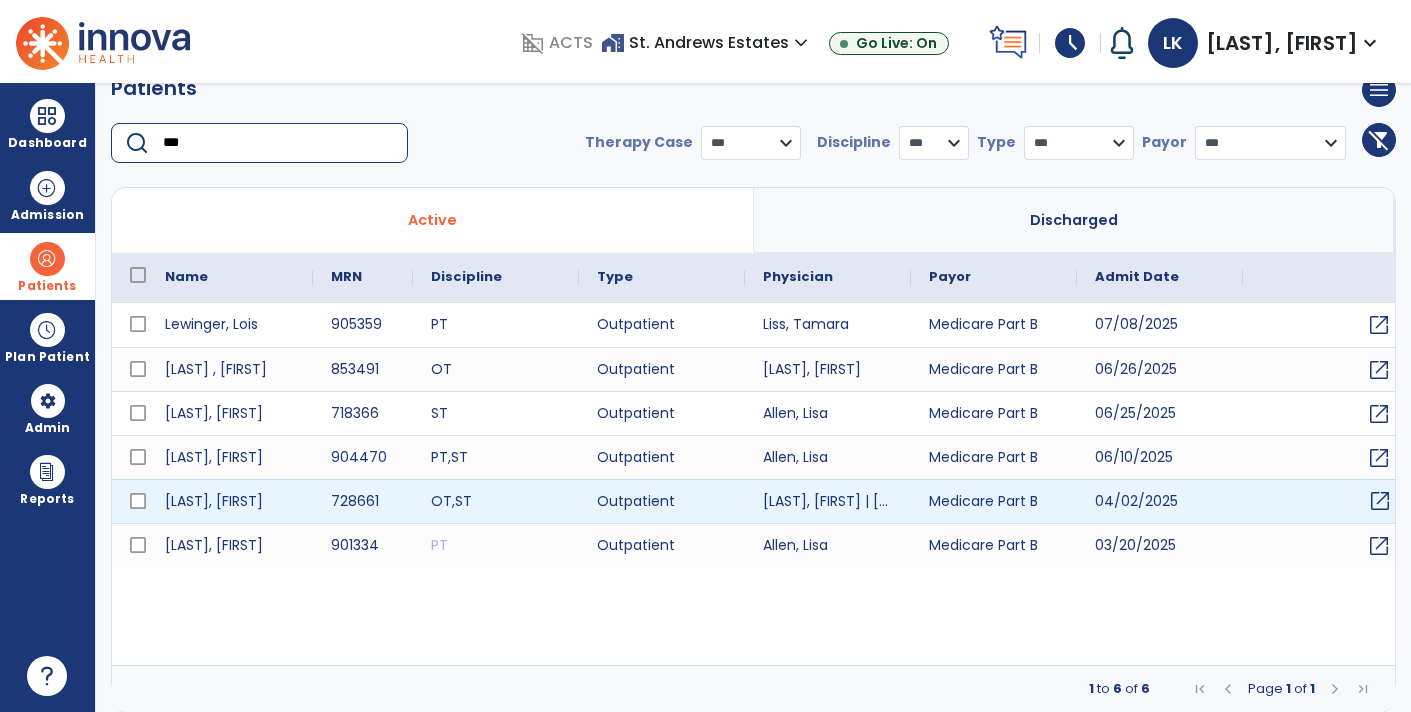 click on "open_in_new" at bounding box center (1380, 501) 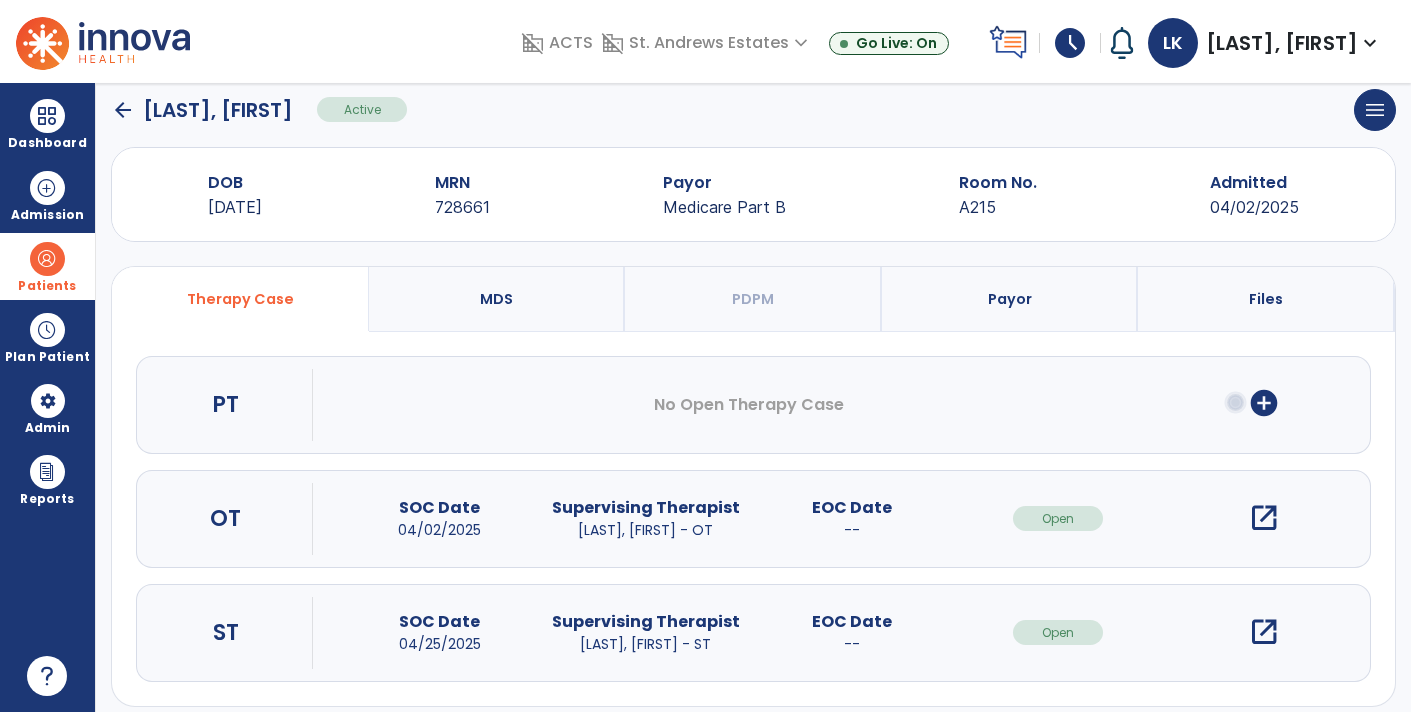 click on "open_in_new" at bounding box center [1264, 632] 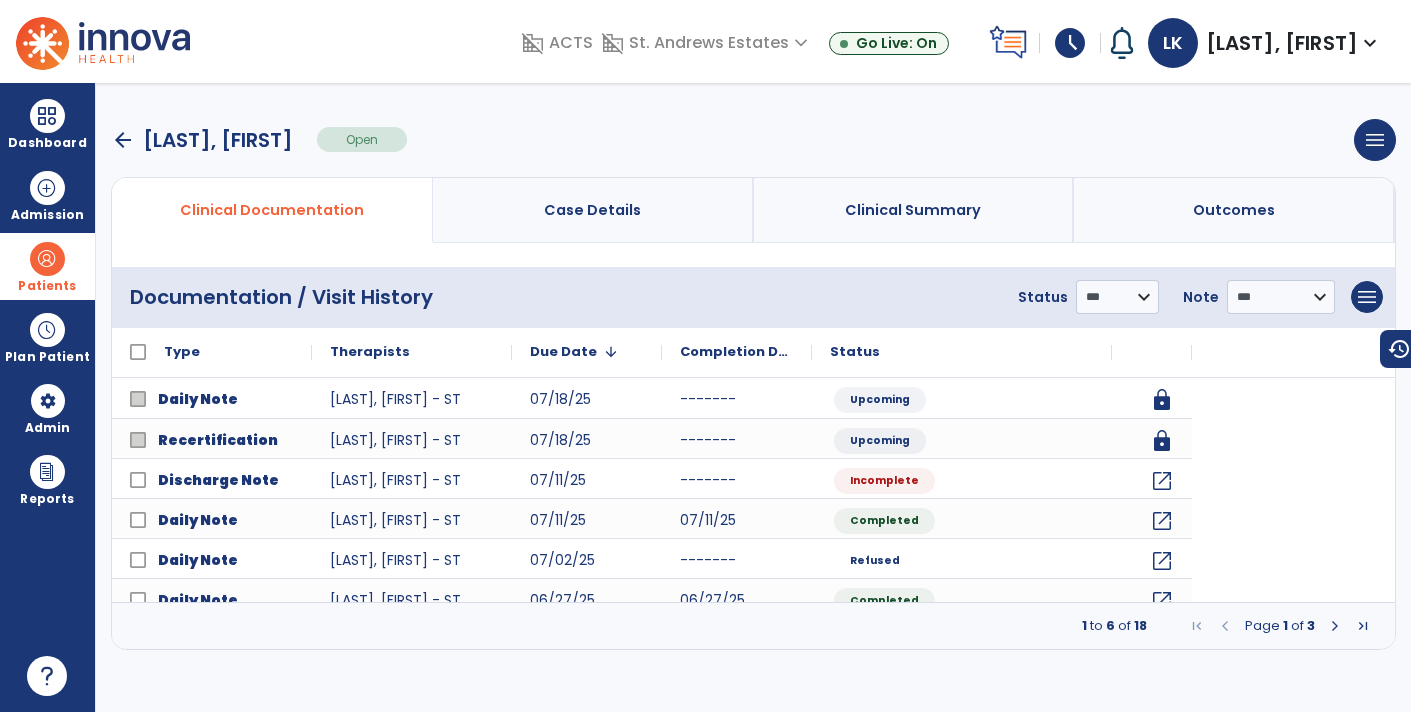 scroll, scrollTop: 0, scrollLeft: 0, axis: both 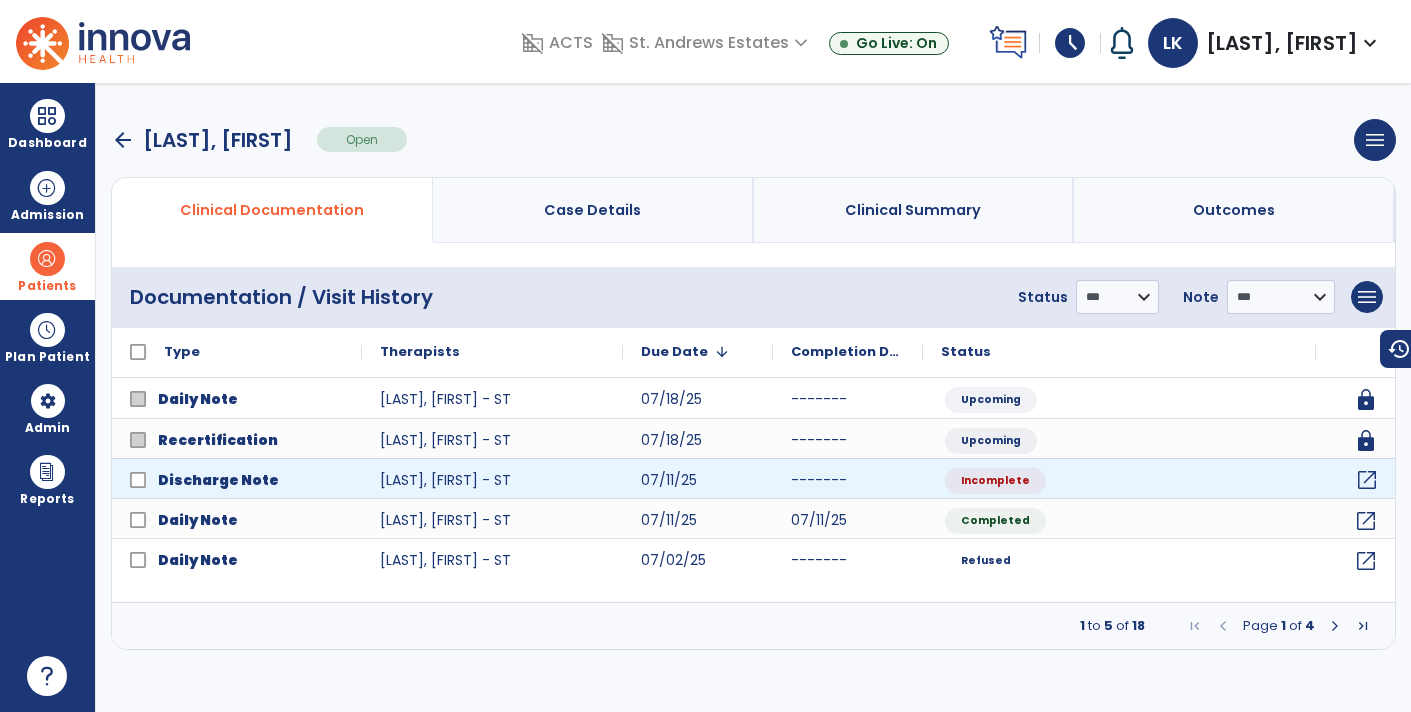 click on "open_in_new" 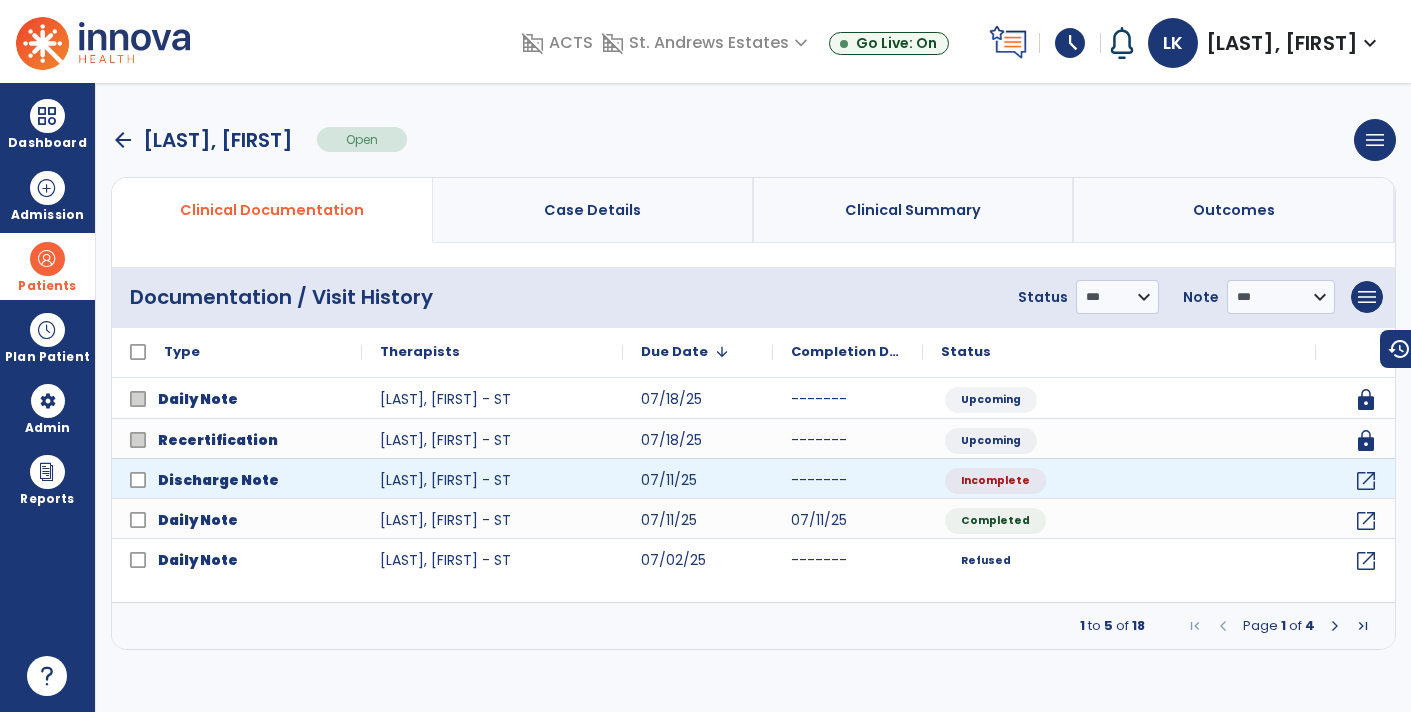 select on "**********" 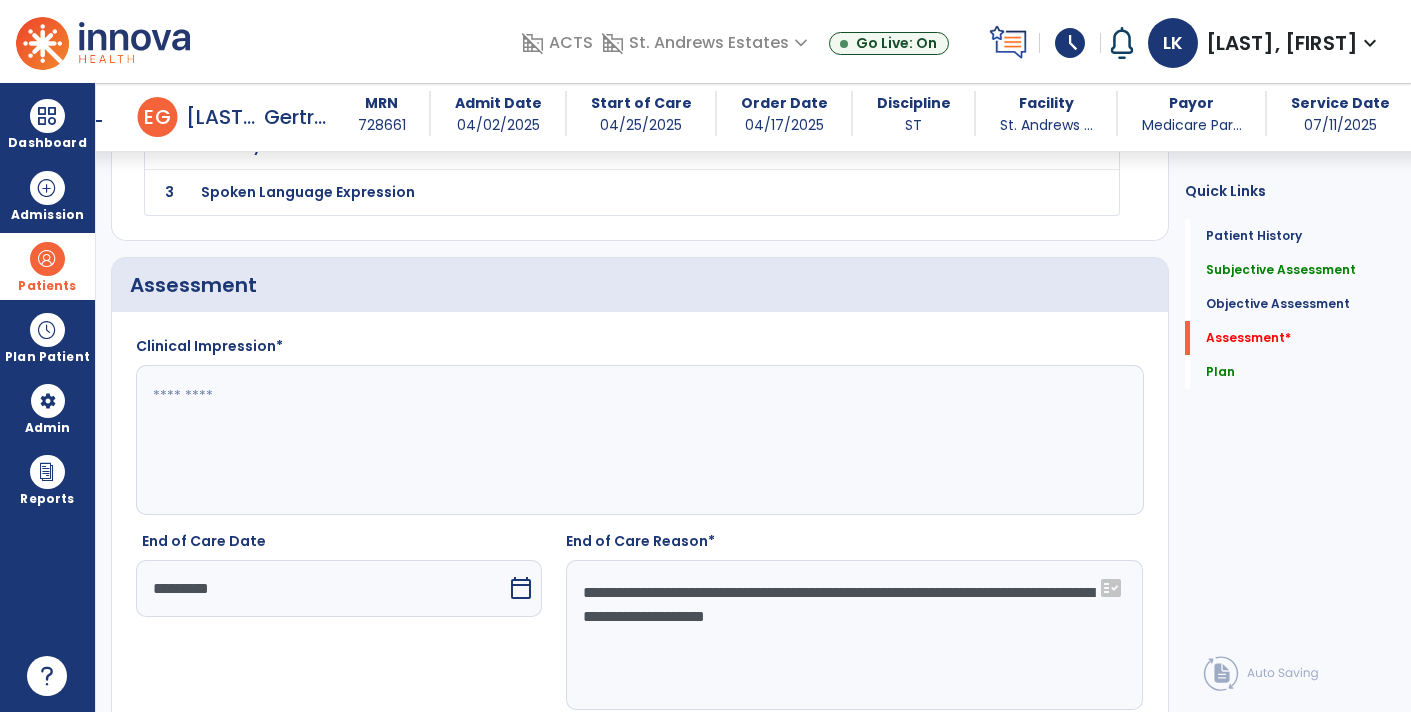 scroll, scrollTop: 2017, scrollLeft: 0, axis: vertical 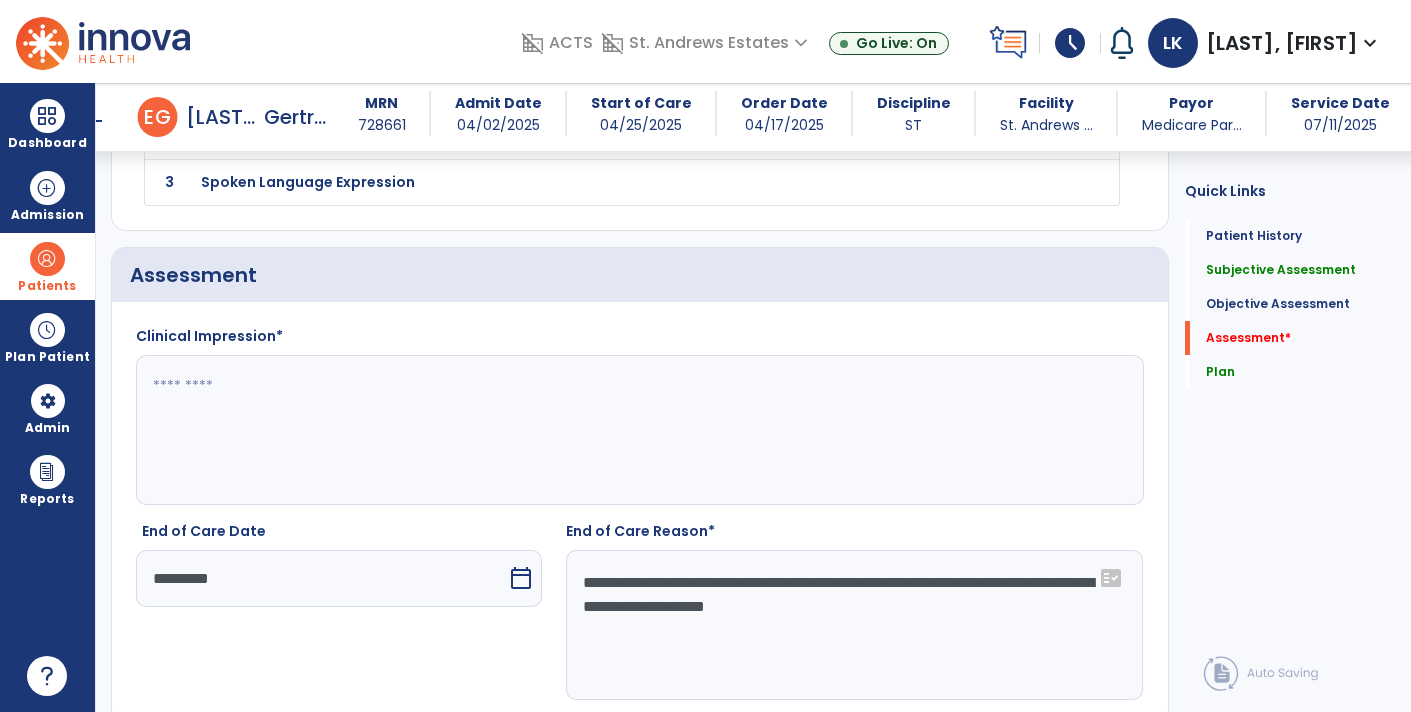 click 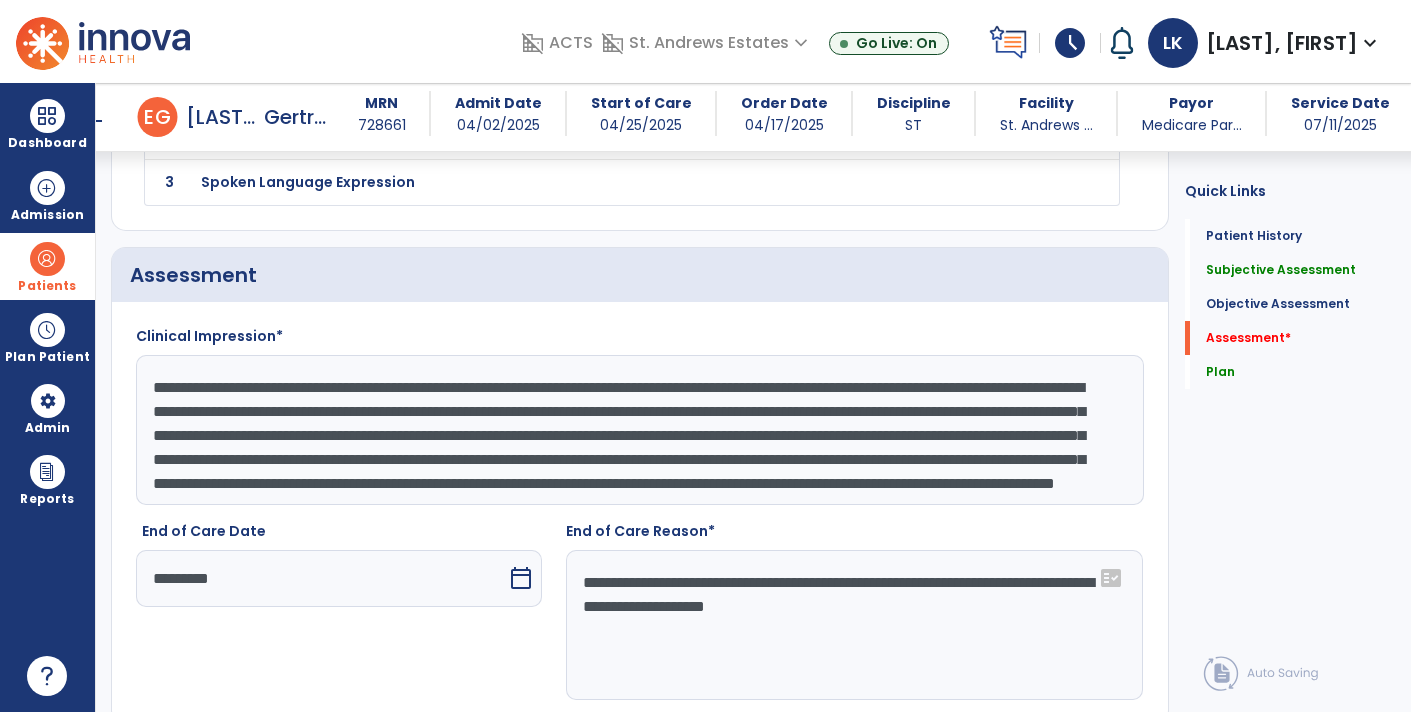 scroll, scrollTop: 39, scrollLeft: 0, axis: vertical 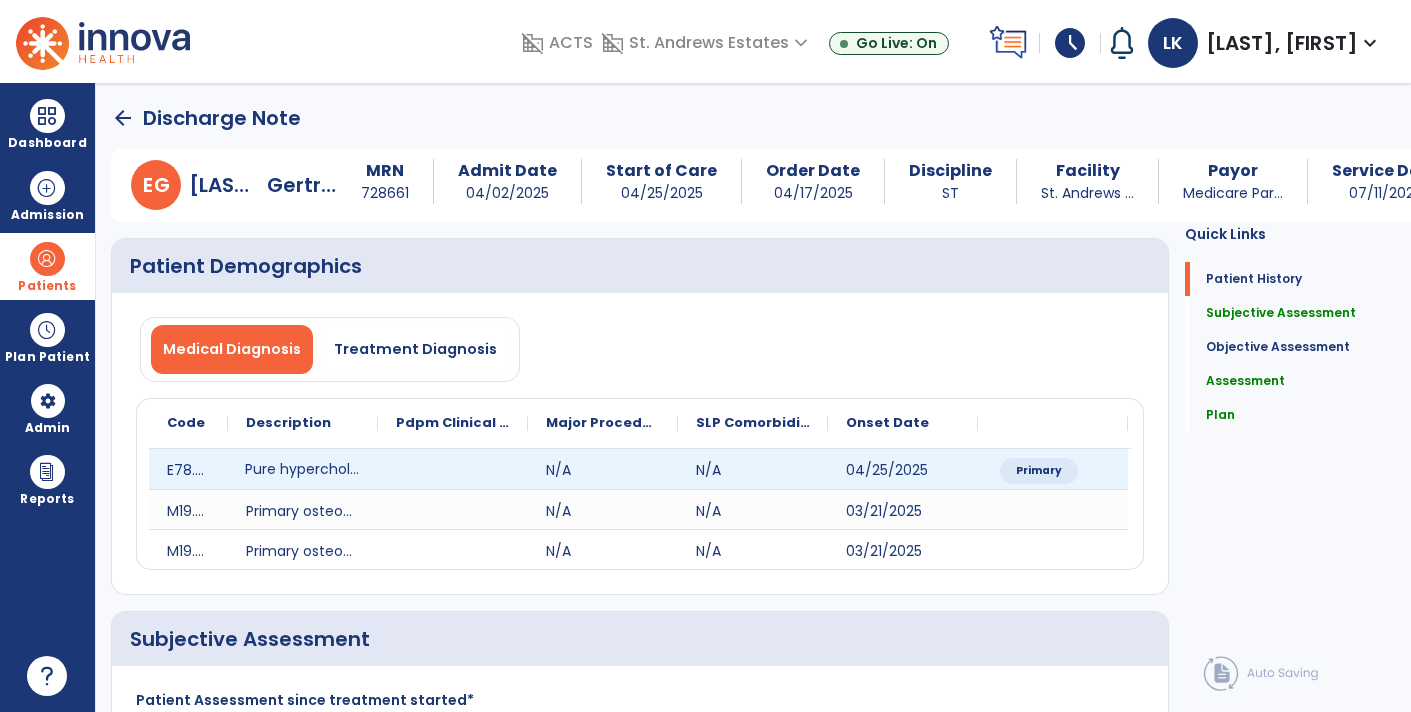 click on "Pure hypercholesterolemia, unspecified" 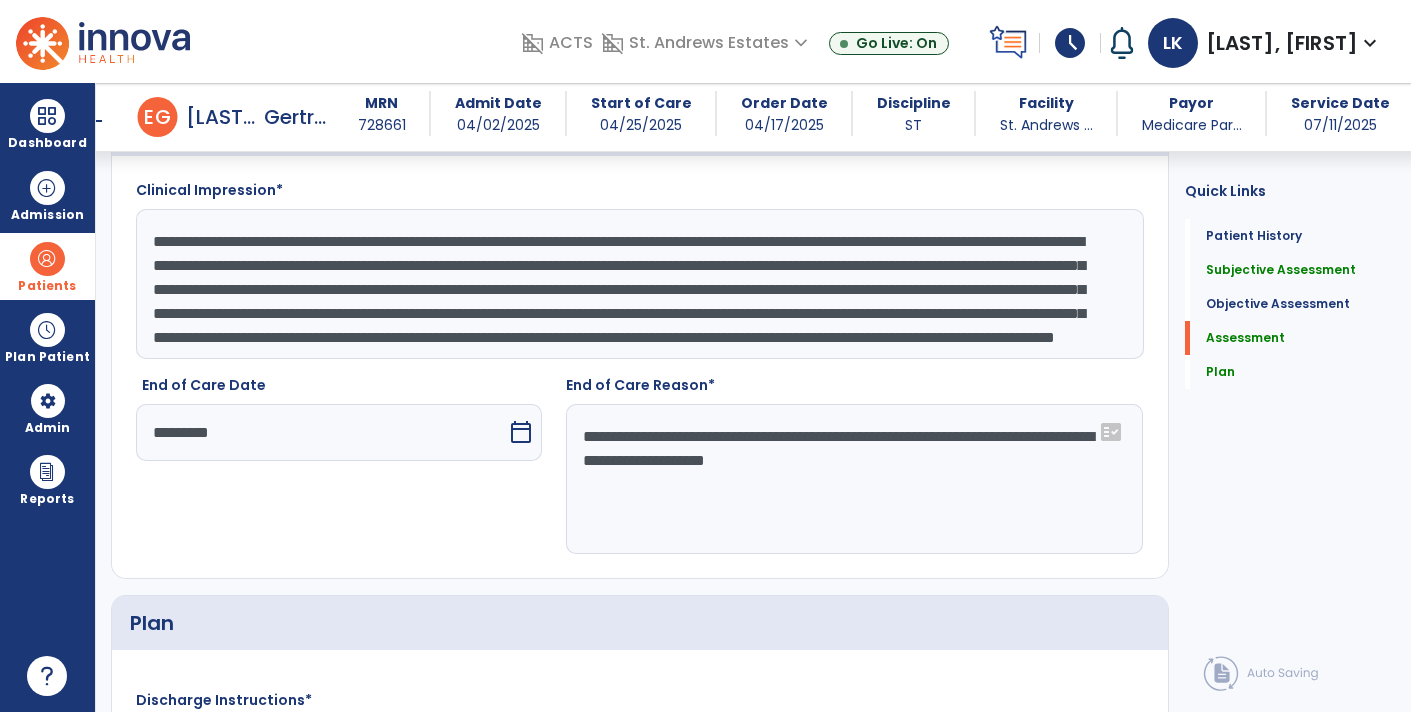 scroll, scrollTop: 2164, scrollLeft: 0, axis: vertical 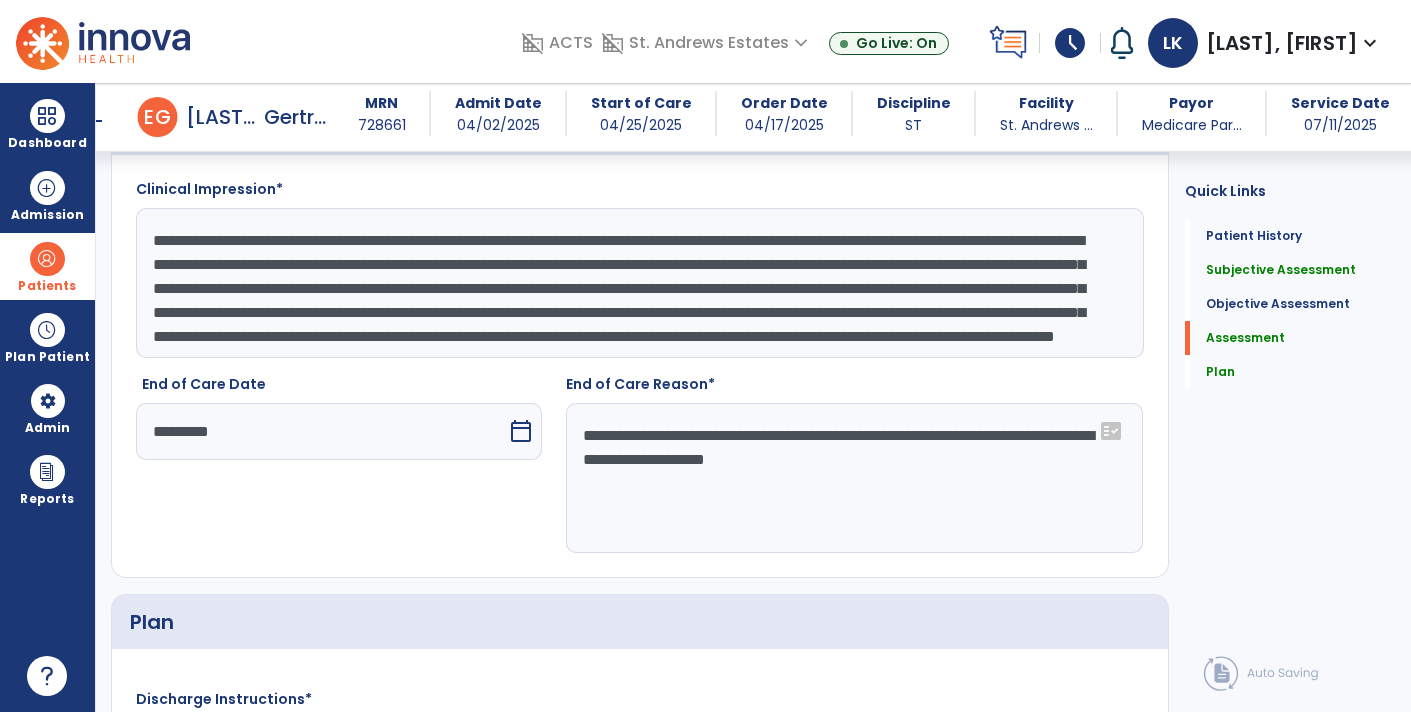 drag, startPoint x: 346, startPoint y: 334, endPoint x: 246, endPoint y: 331, distance: 100.04499 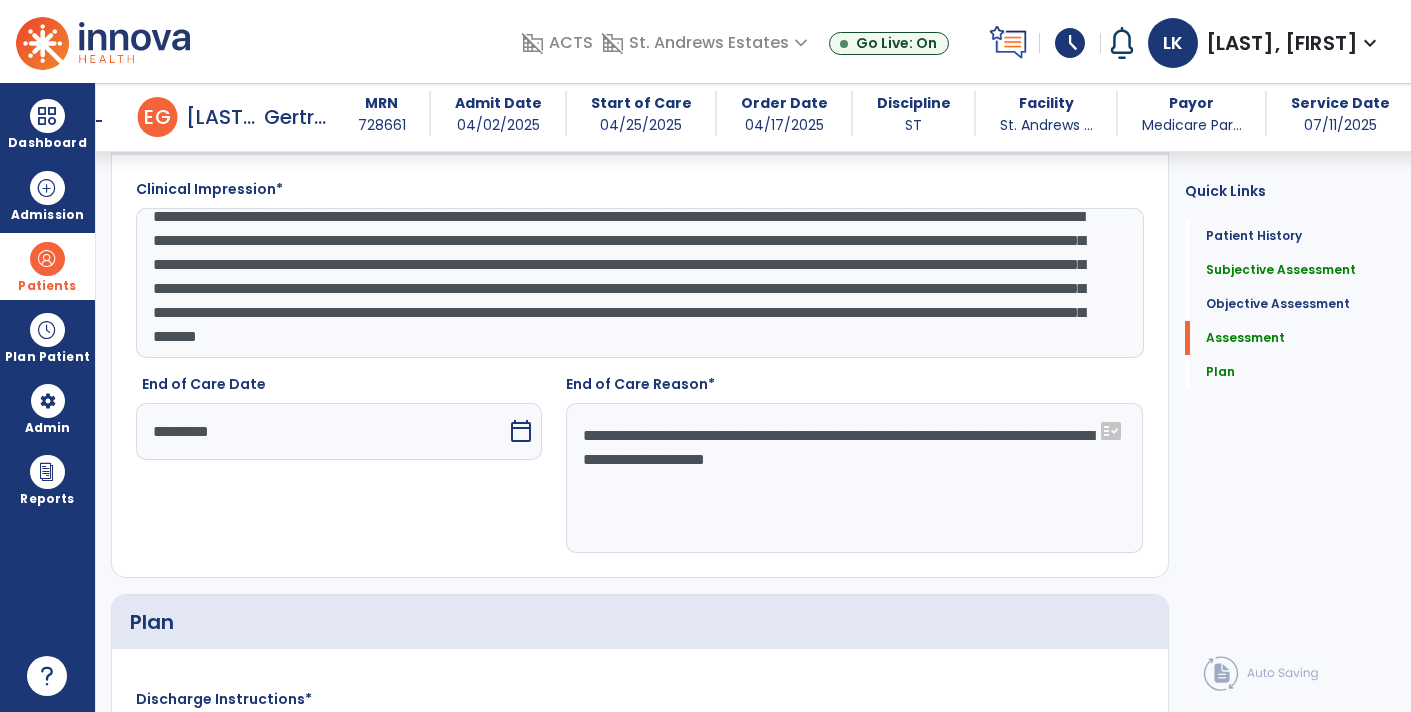 scroll, scrollTop: 0, scrollLeft: 0, axis: both 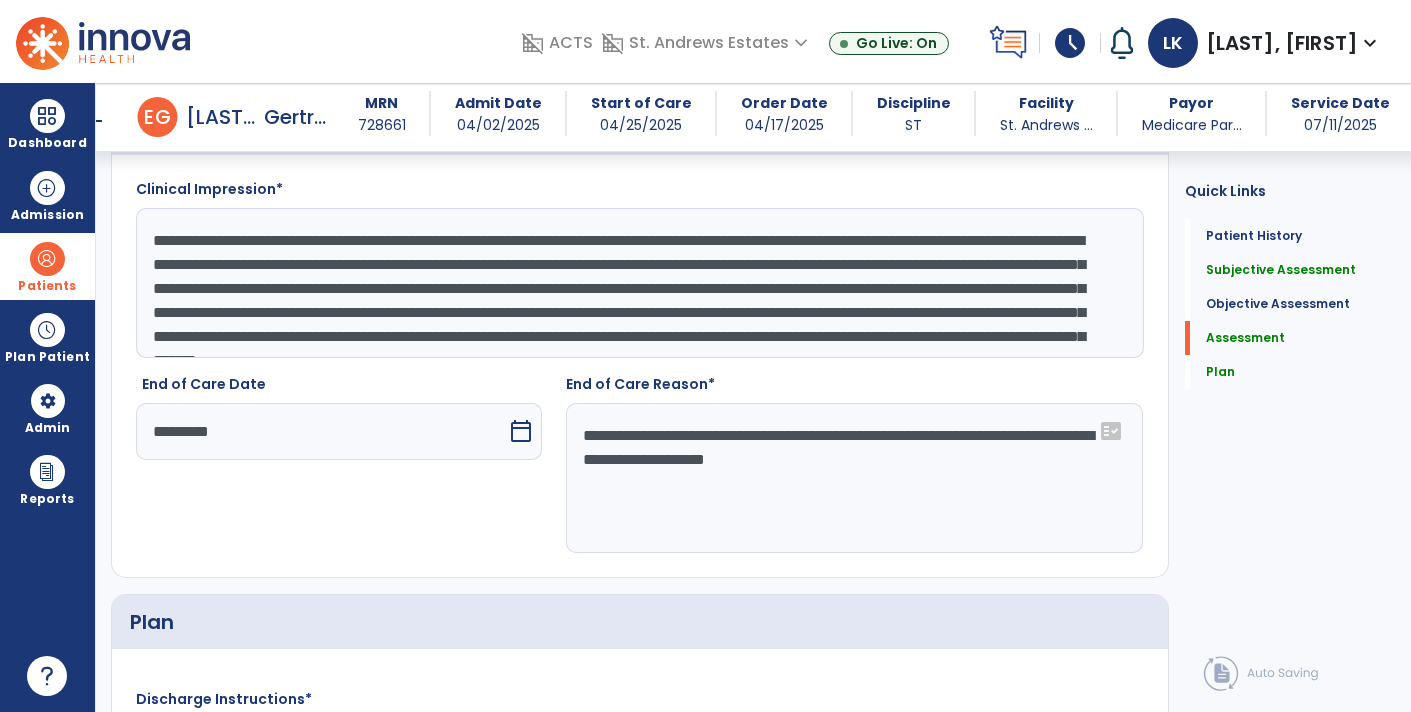 drag, startPoint x: 508, startPoint y: 236, endPoint x: 762, endPoint y: 312, distance: 265.12637 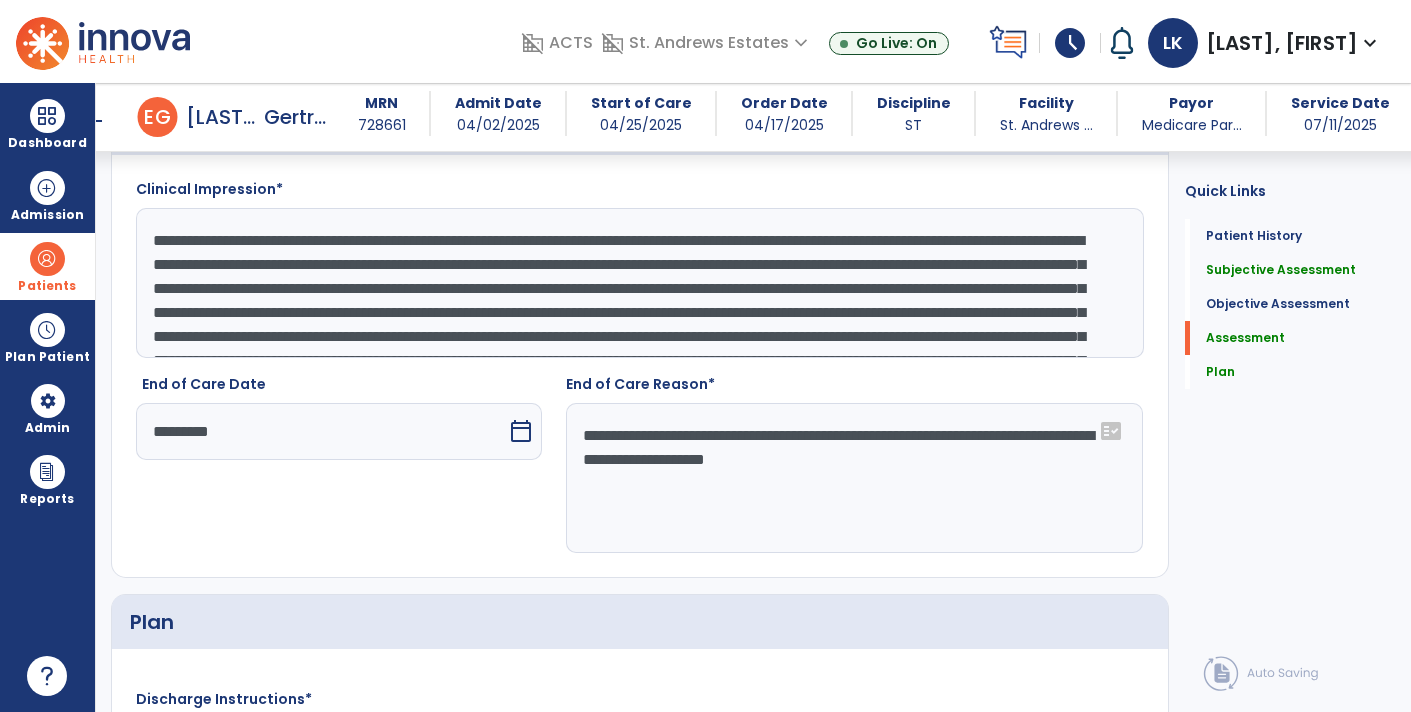 scroll, scrollTop: 15, scrollLeft: 0, axis: vertical 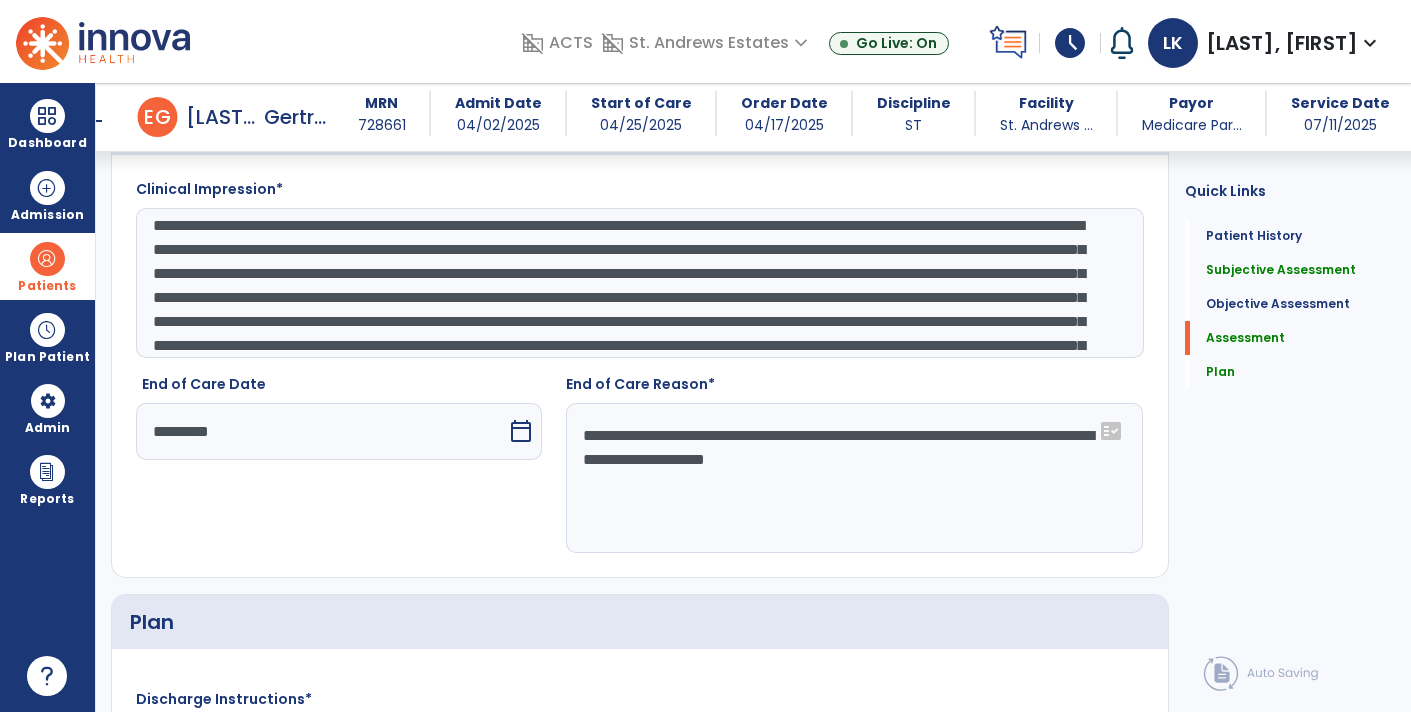 click on "**********" 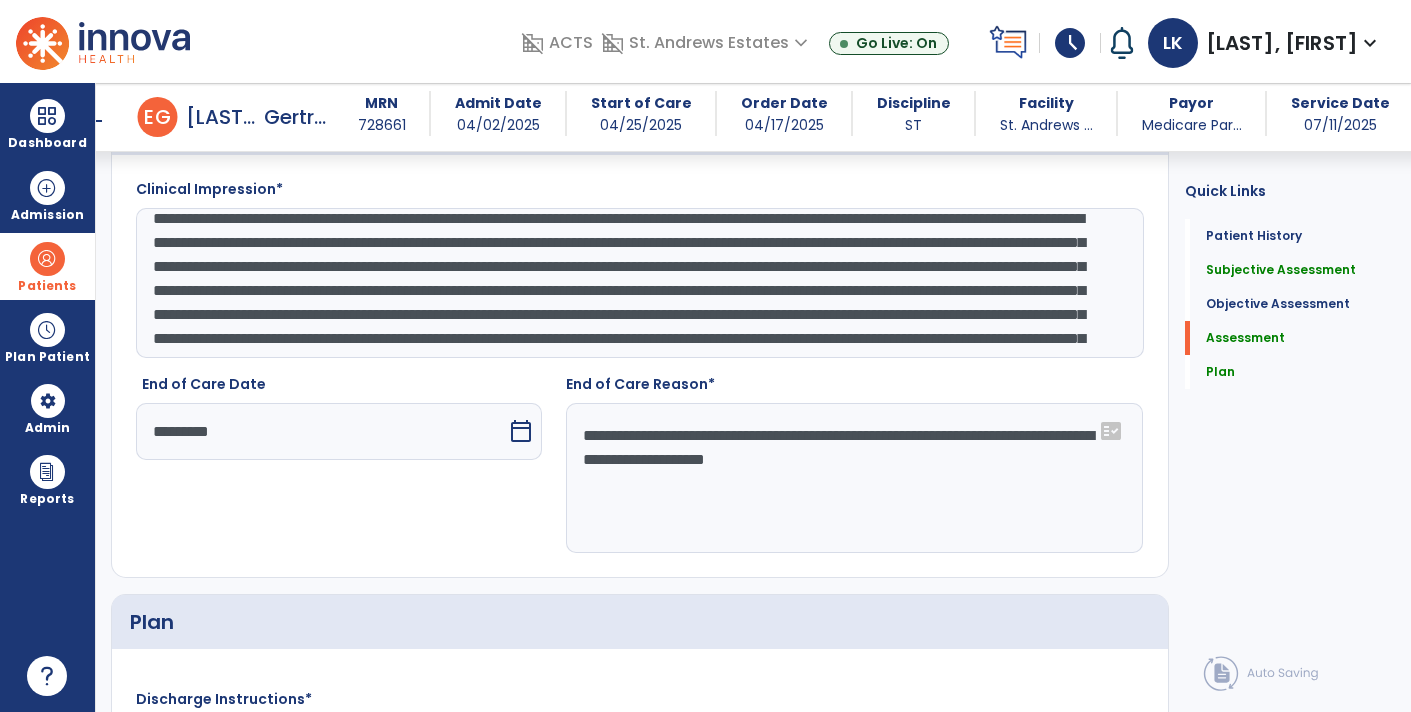 scroll, scrollTop: 22, scrollLeft: 0, axis: vertical 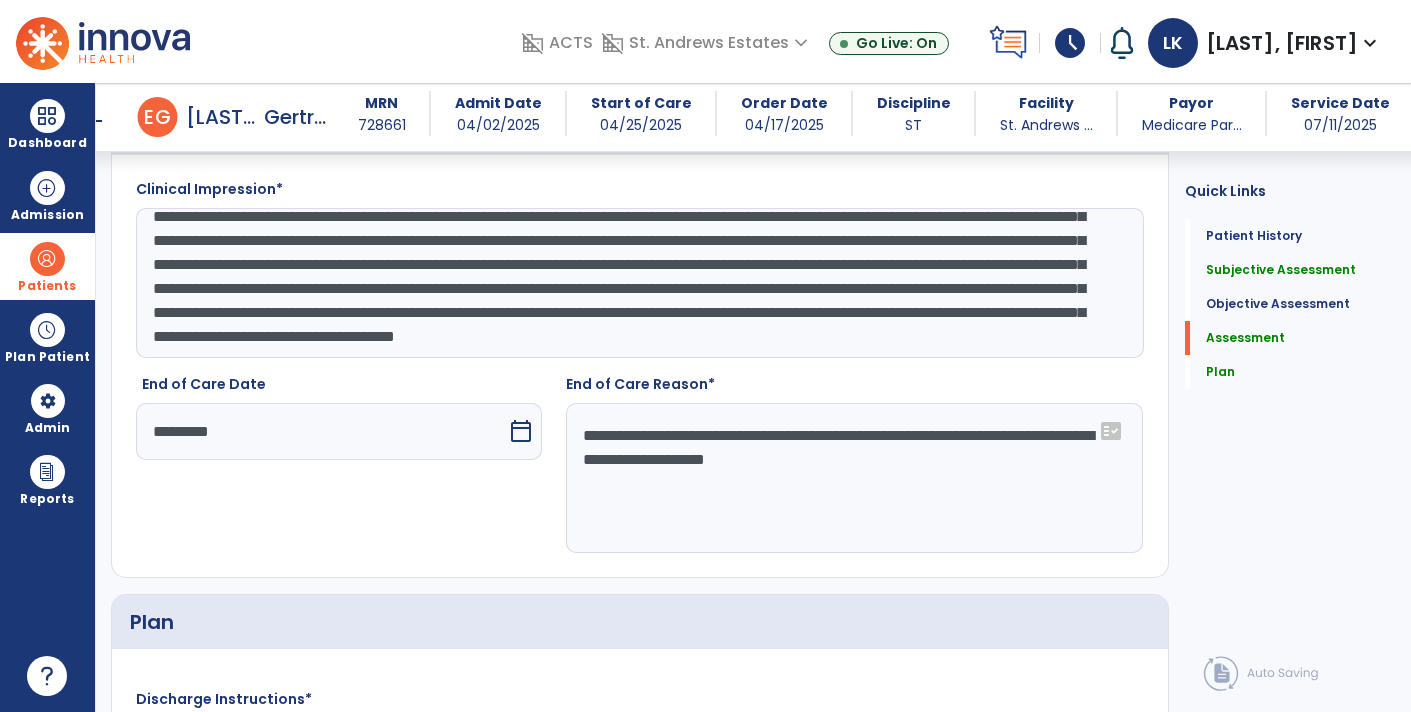 click on "**********" 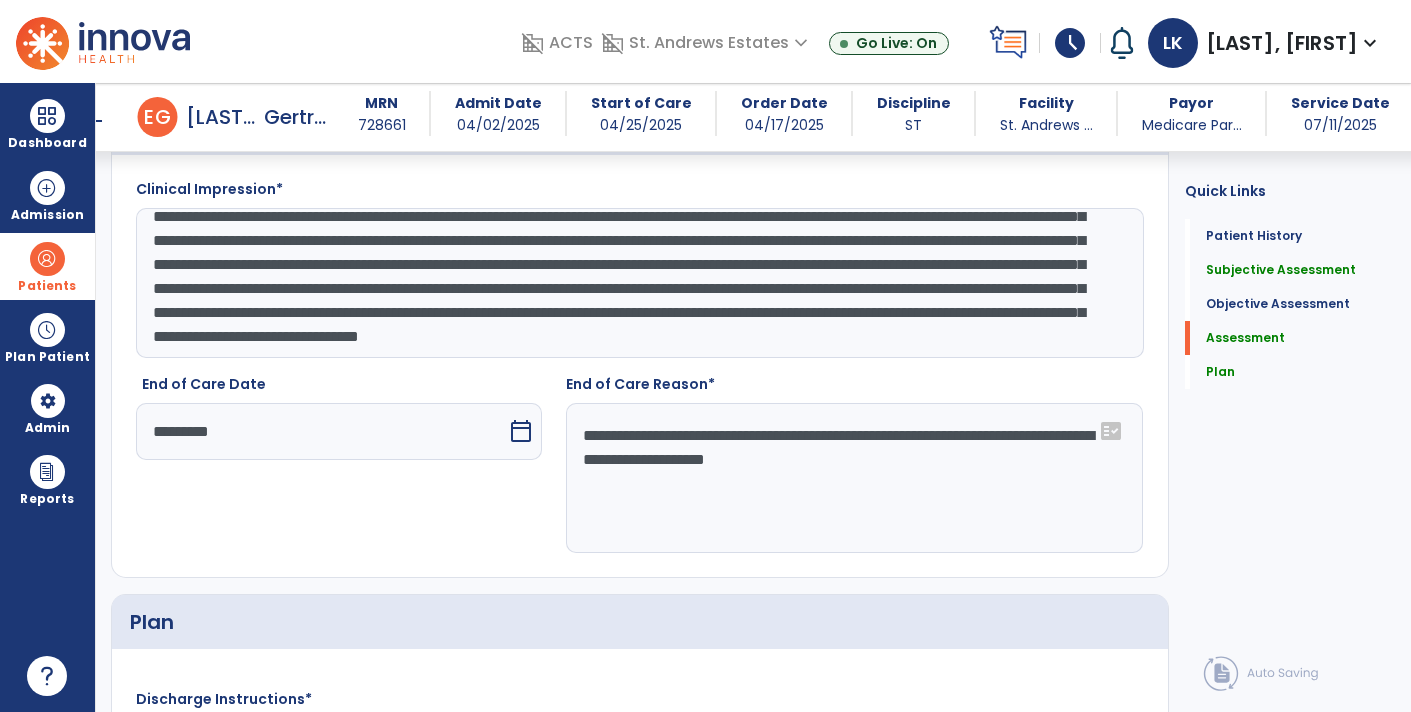 click on "**********" 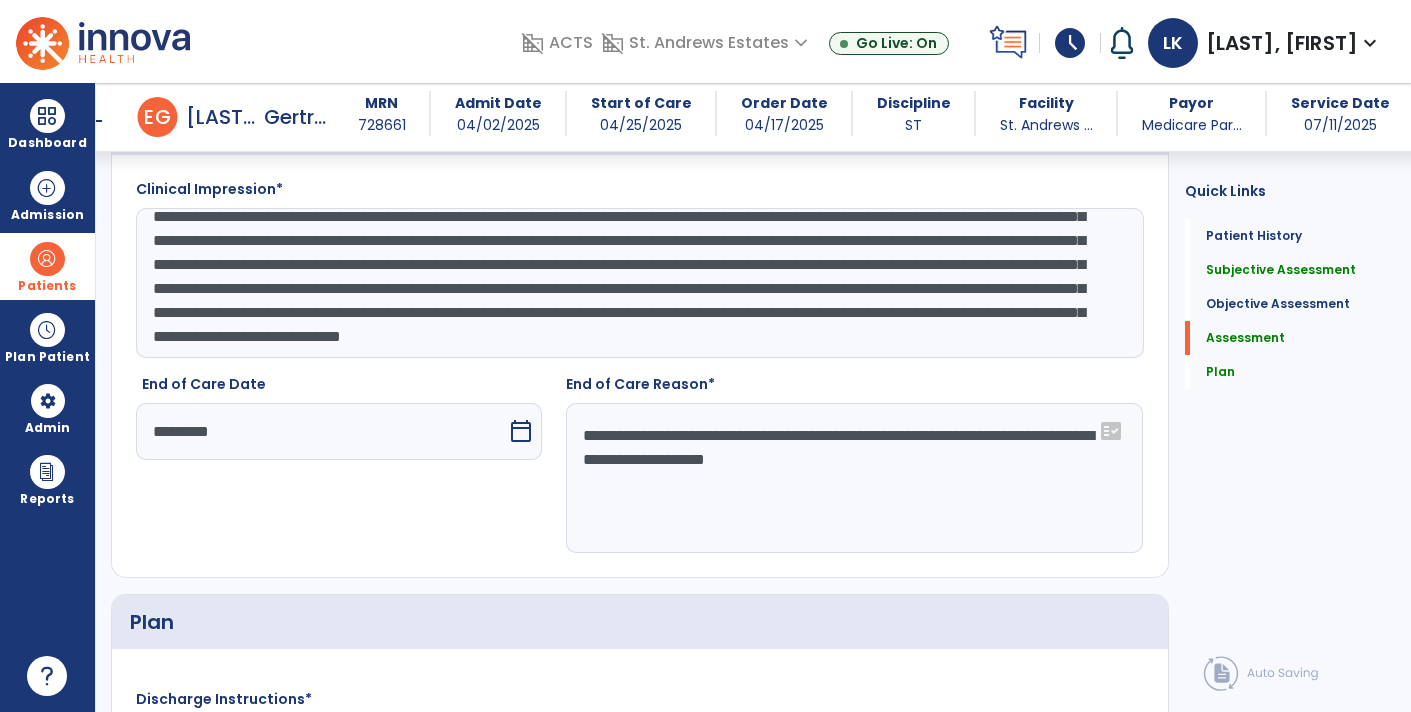click on "**********" 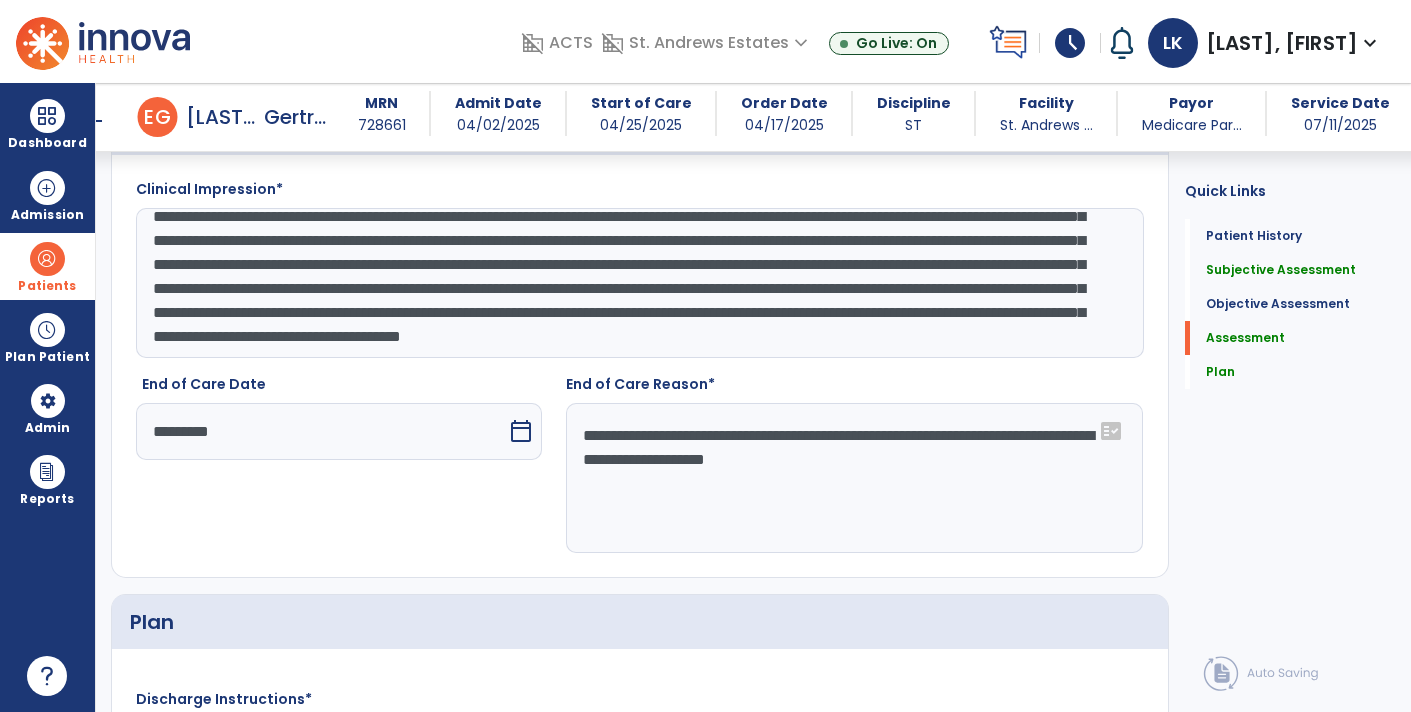drag, startPoint x: 472, startPoint y: 303, endPoint x: 512, endPoint y: 293, distance: 41.231056 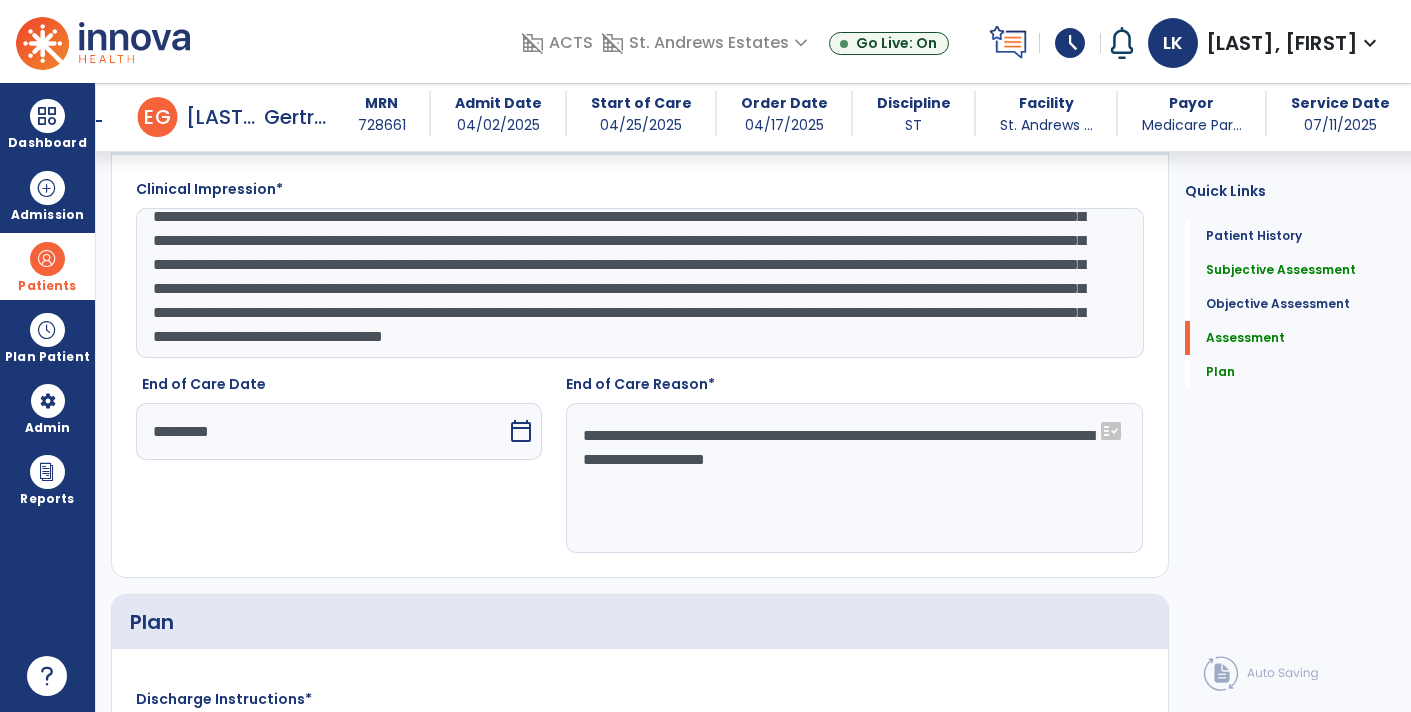 scroll, scrollTop: 76, scrollLeft: 0, axis: vertical 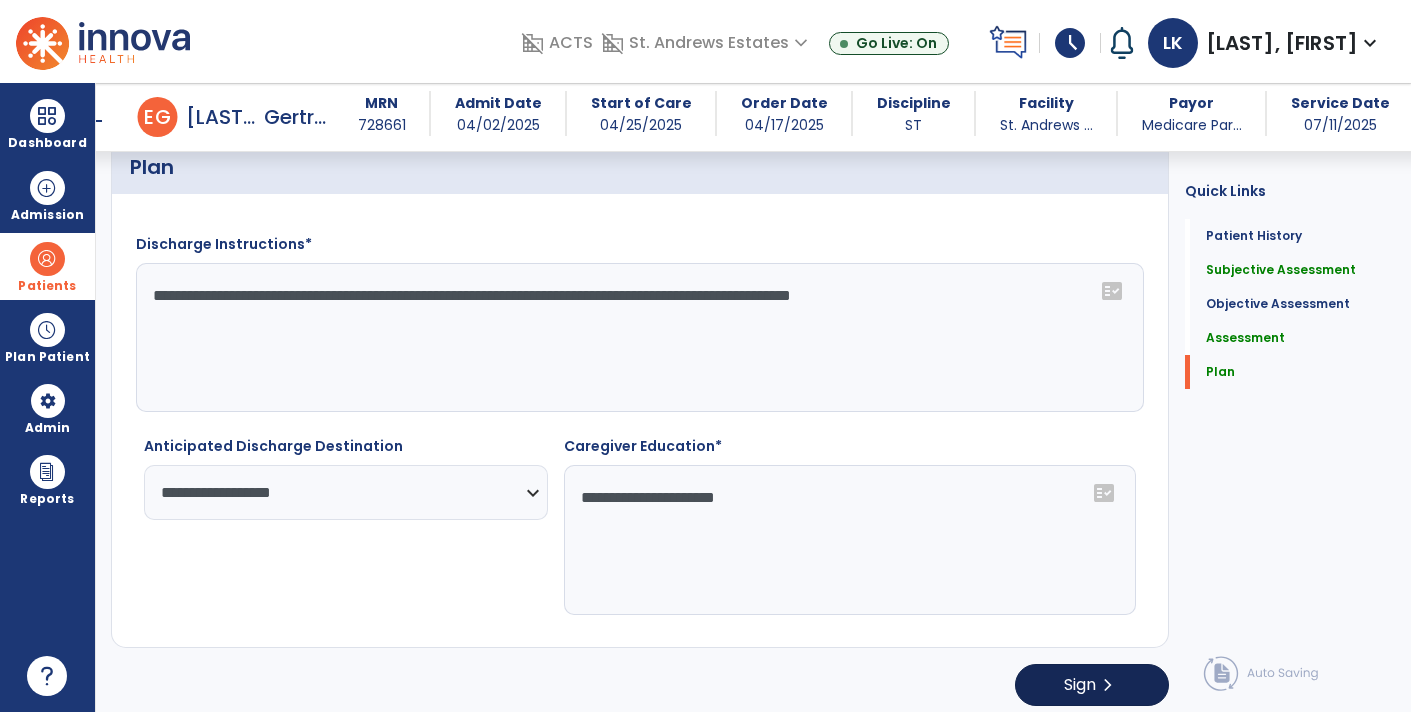 type on "**********" 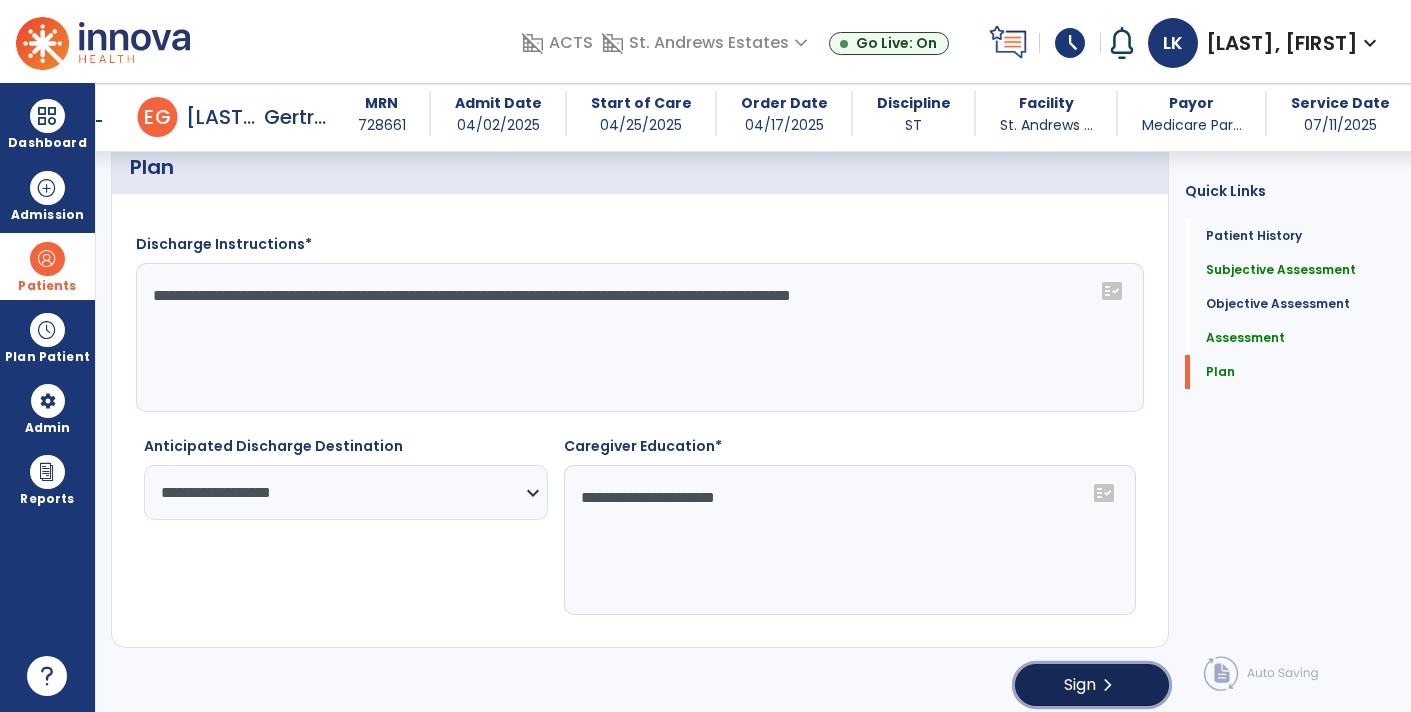 click on "Sign  chevron_right" 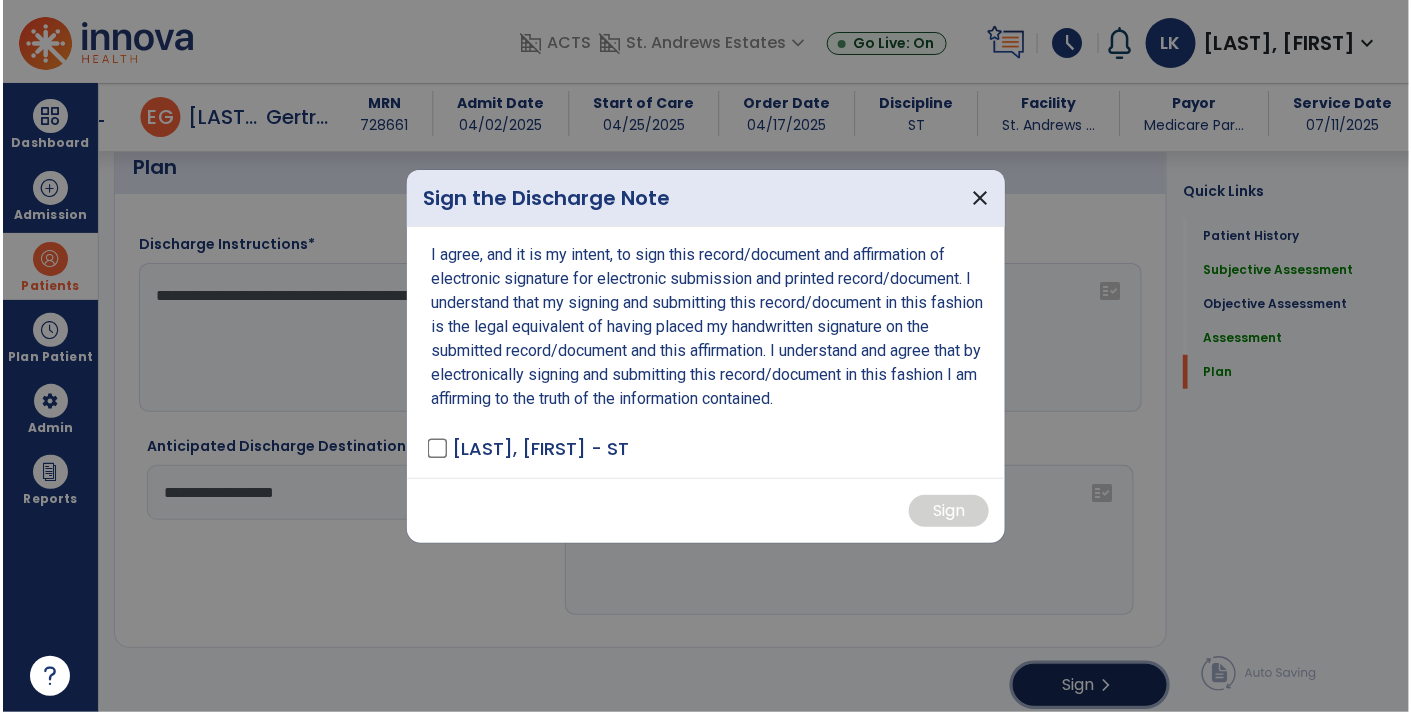 scroll, scrollTop: 2619, scrollLeft: 0, axis: vertical 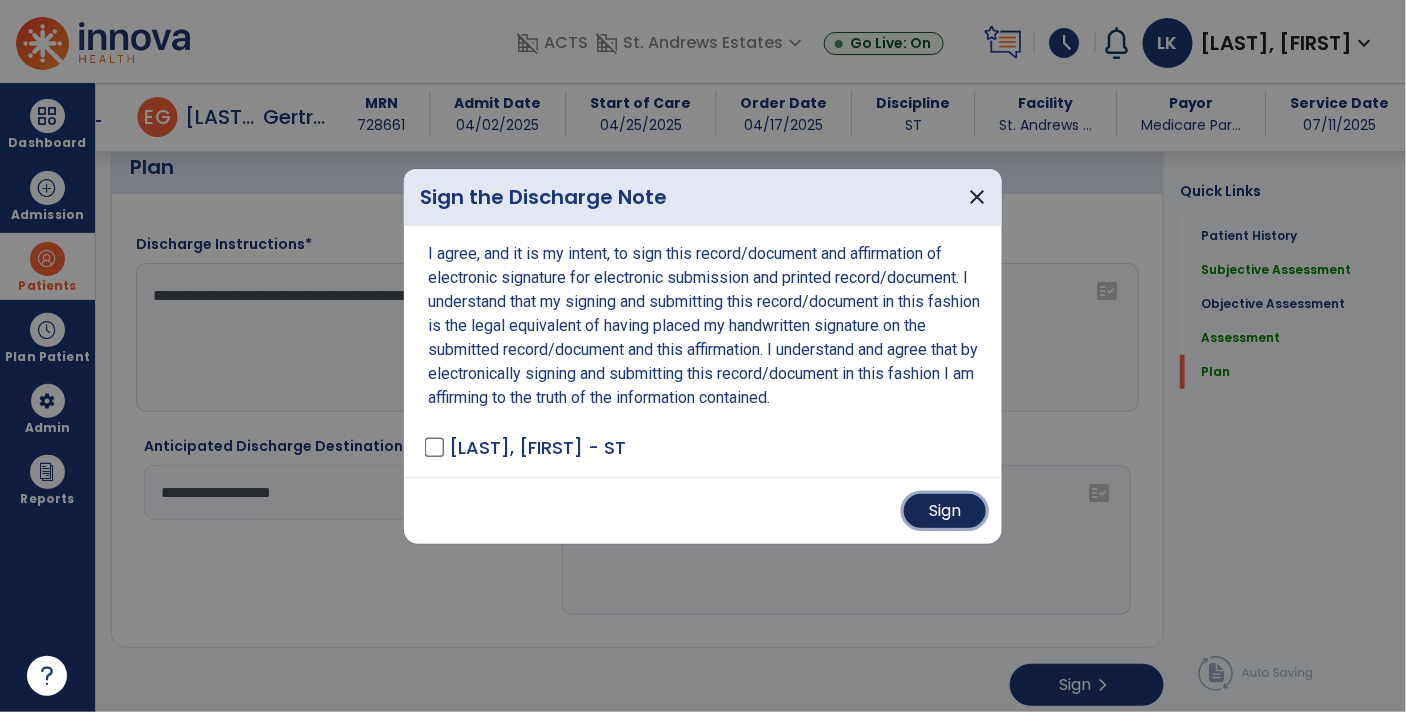 click on "Sign" at bounding box center [945, 511] 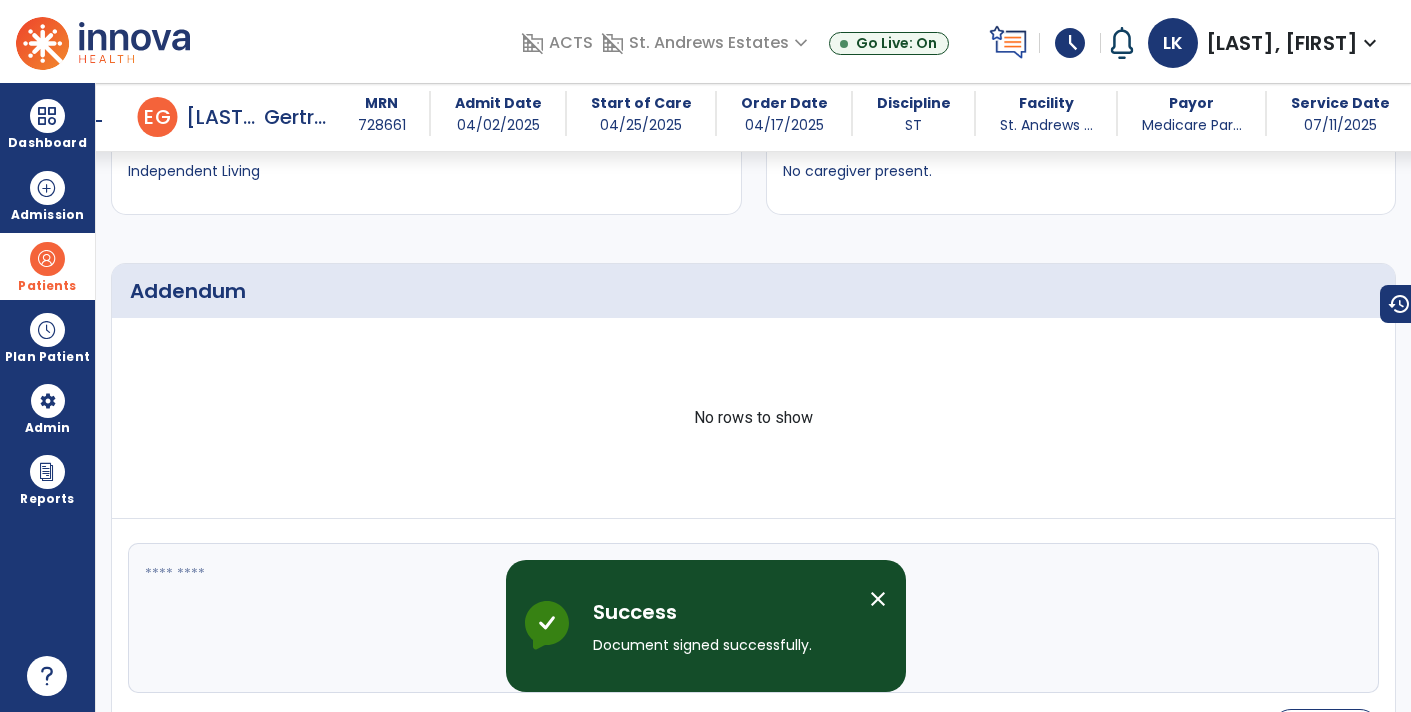 scroll, scrollTop: 0, scrollLeft: 0, axis: both 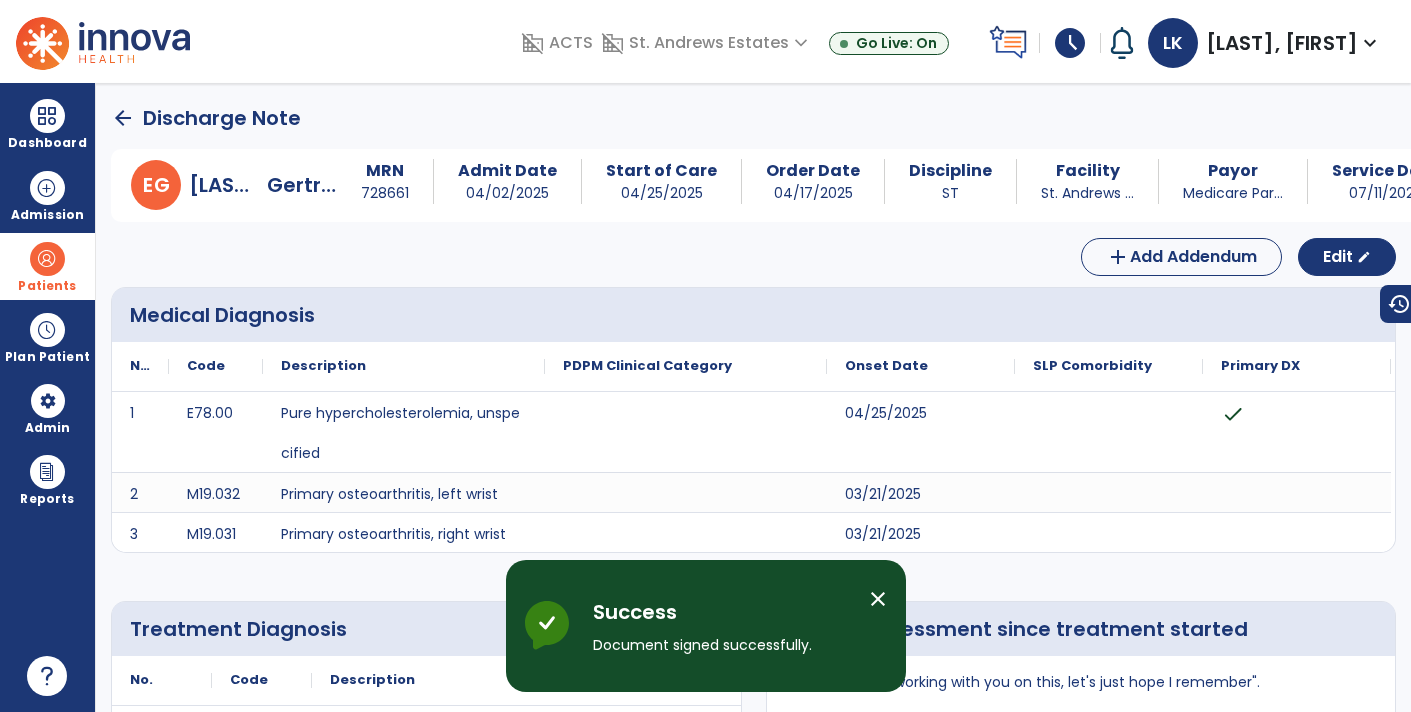 click on "arrow_back" 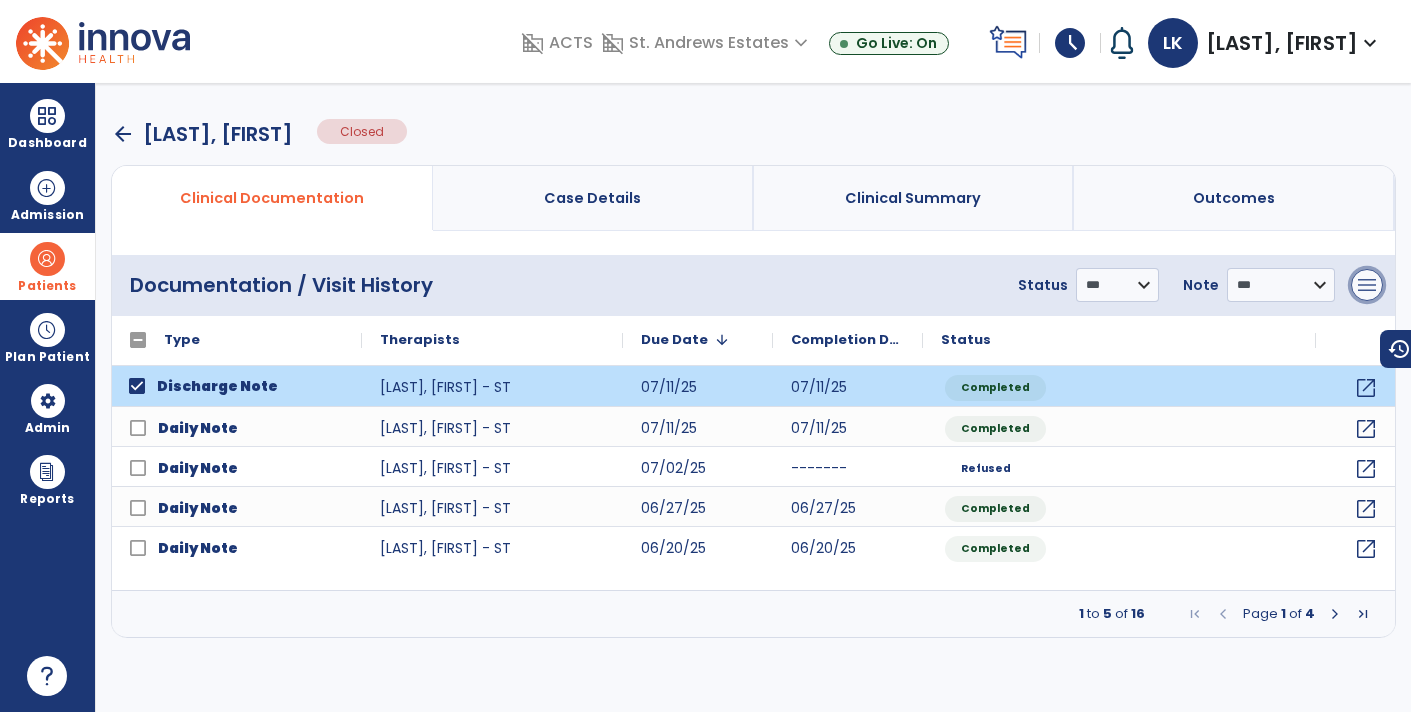 click on "menu" at bounding box center [1367, 285] 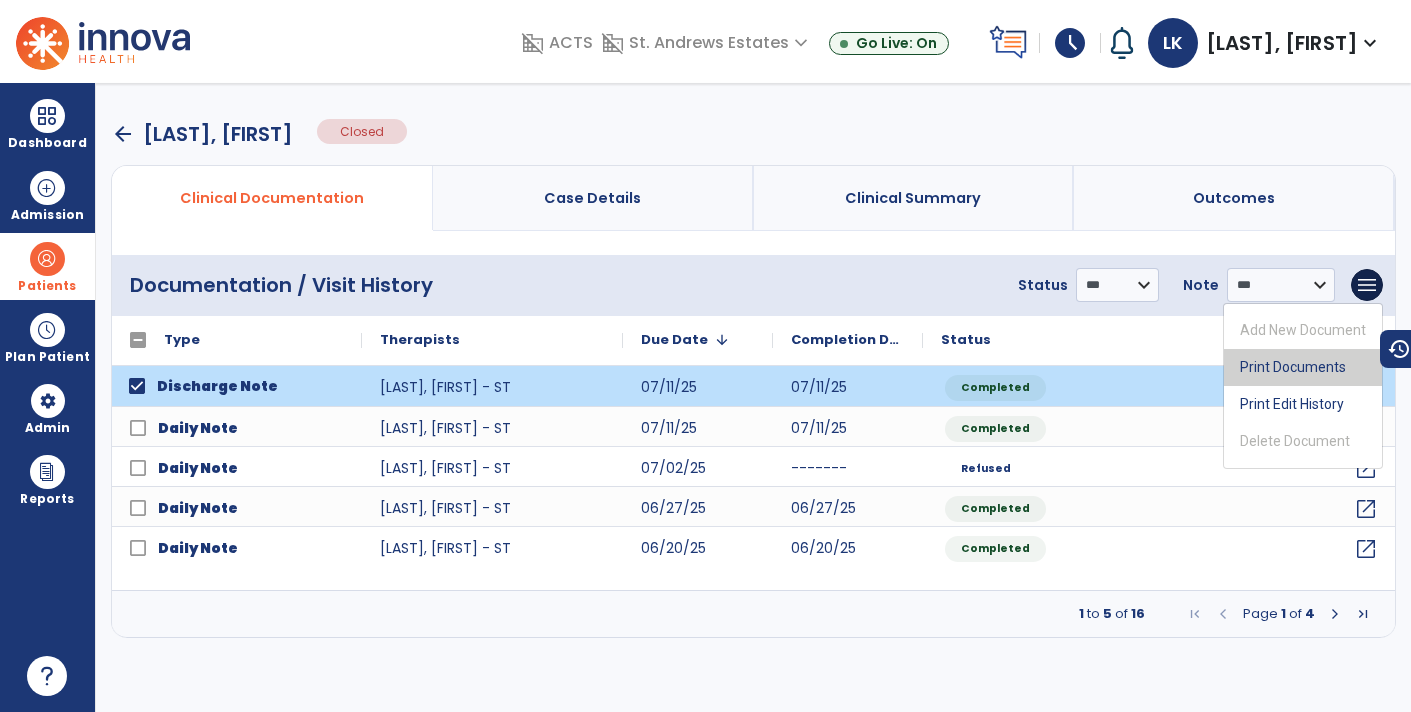 click on "Print Documents" at bounding box center (1303, 367) 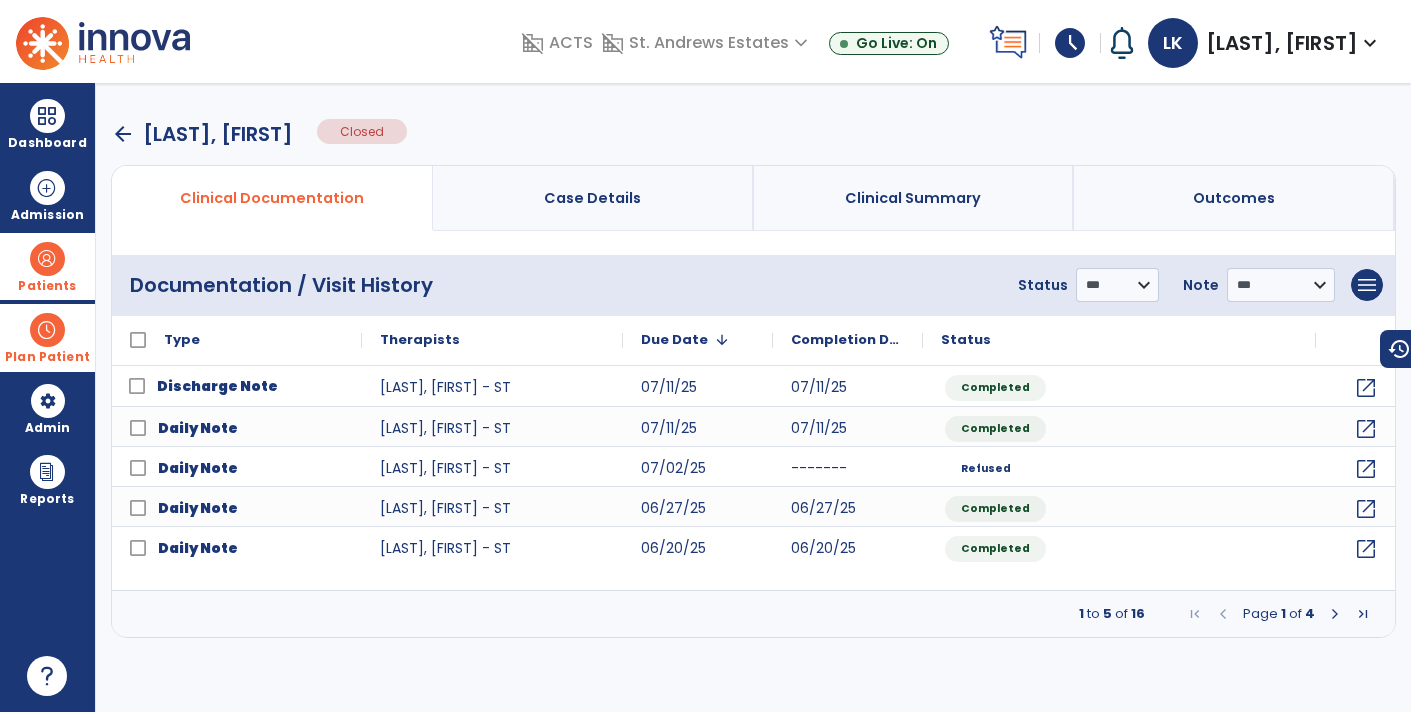 click at bounding box center (47, 330) 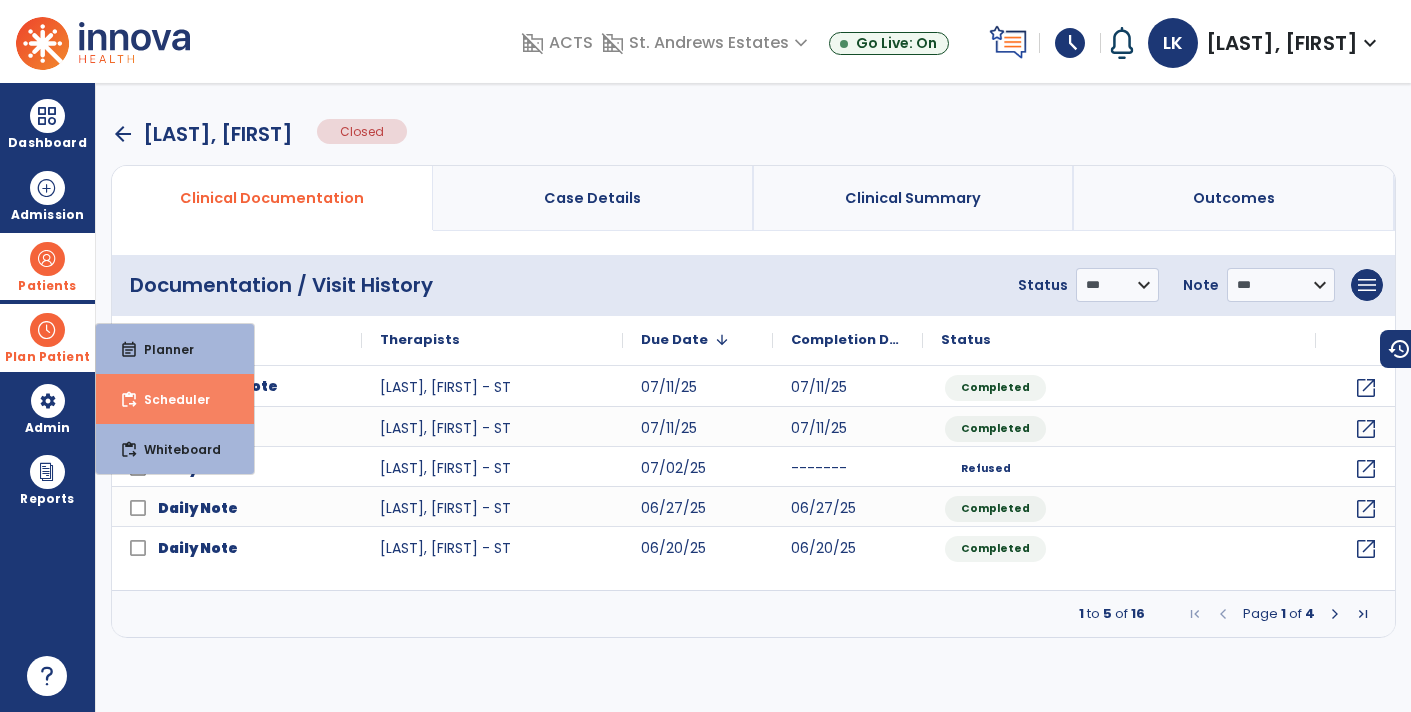 click on "Scheduler" at bounding box center [169, 399] 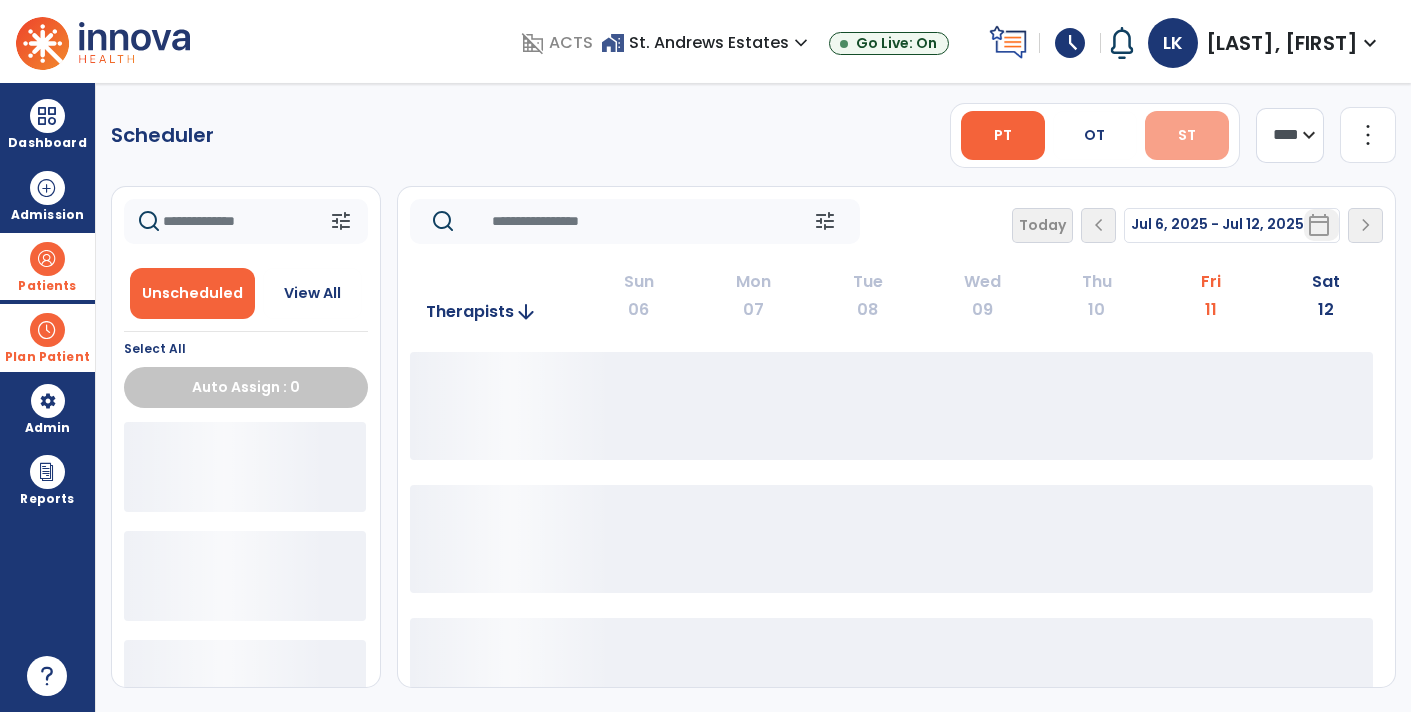 click on "ST" at bounding box center (1187, 135) 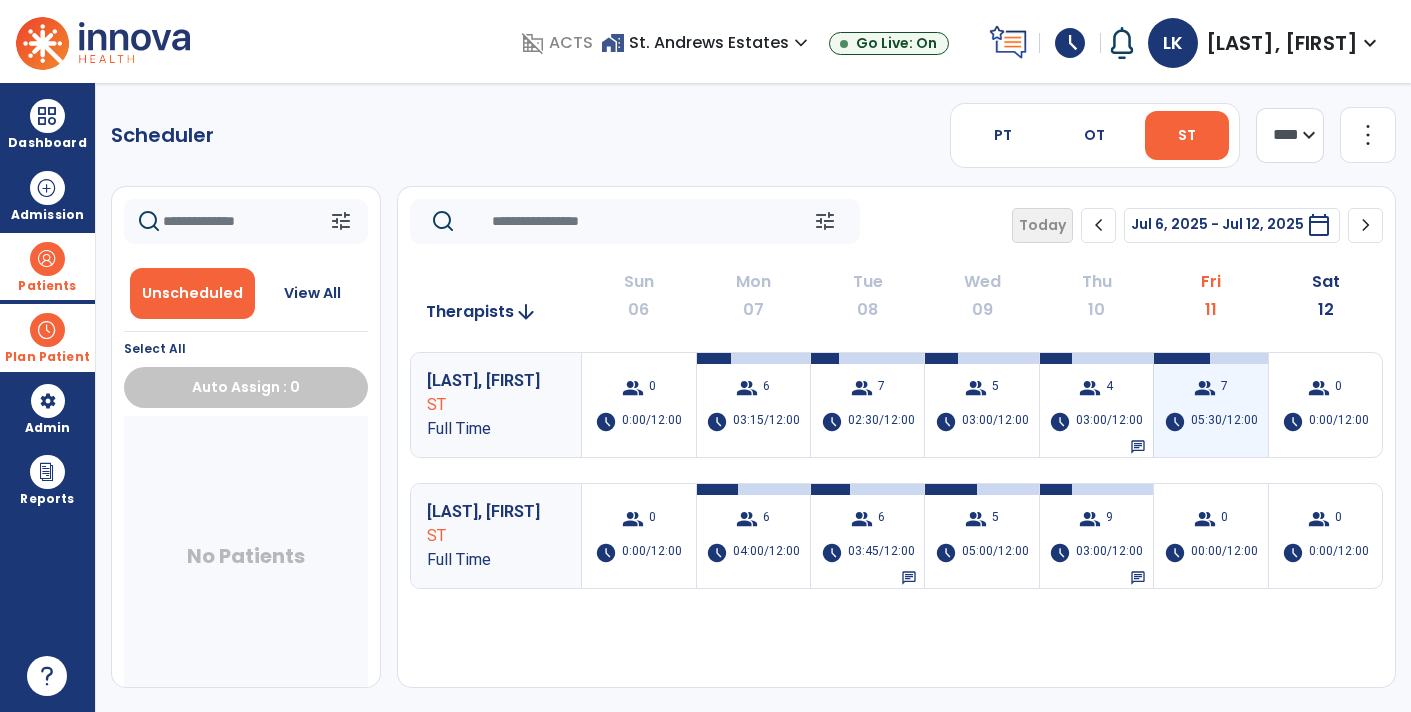 click on "group  7  schedule  05:30/12:00" at bounding box center (1210, 405) 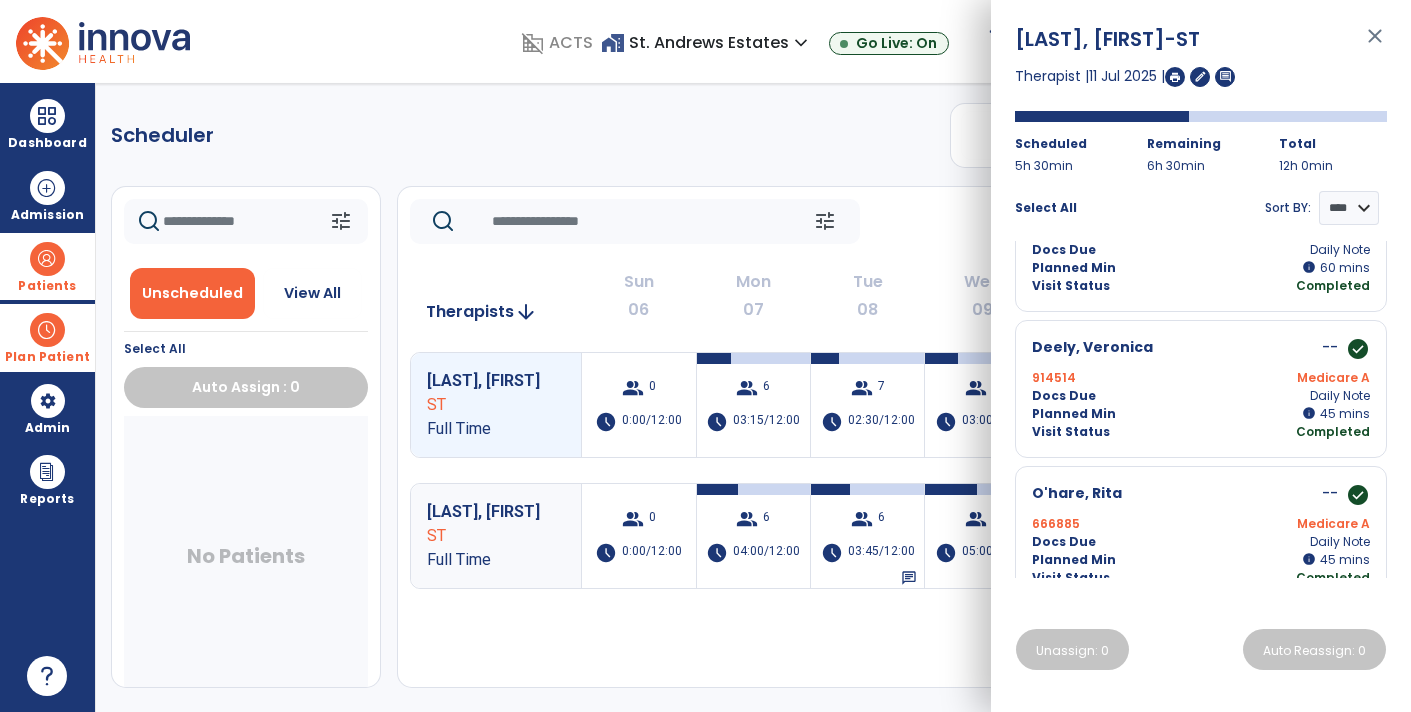 scroll, scrollTop: 0, scrollLeft: 0, axis: both 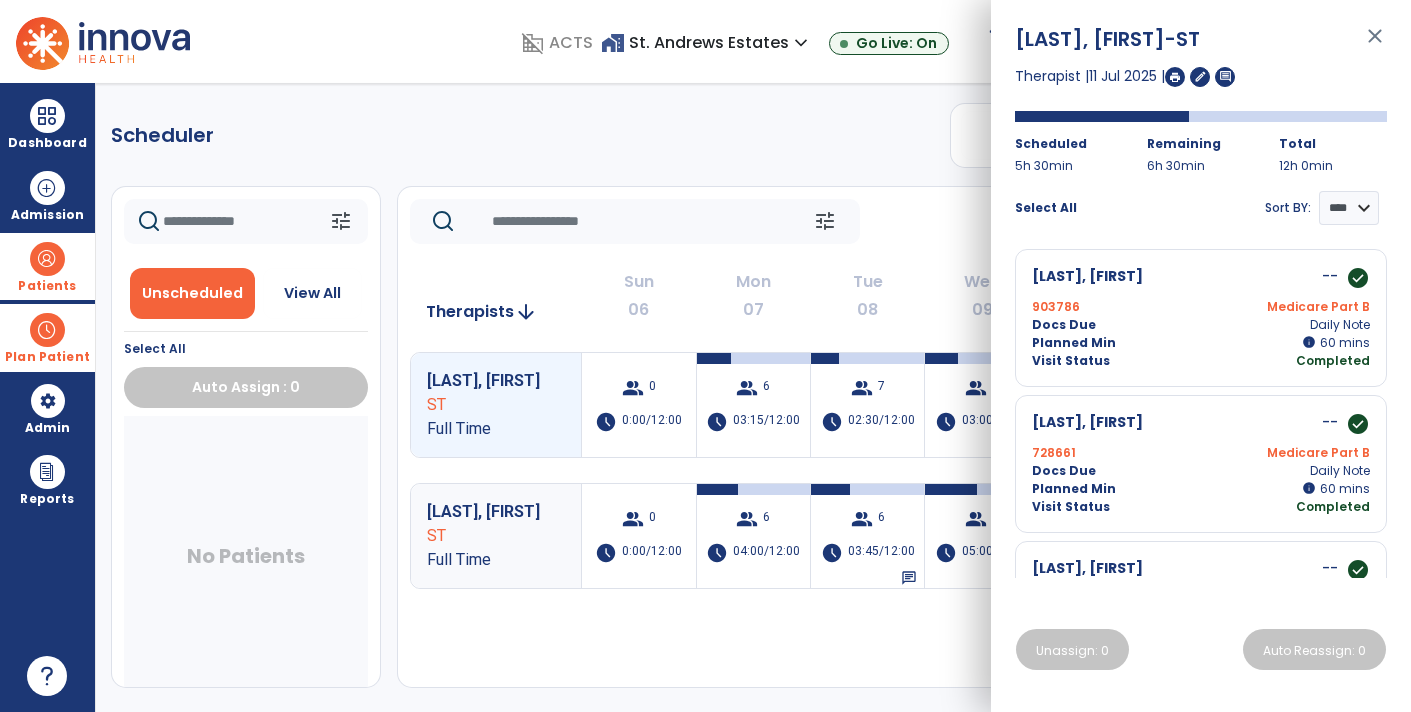 click on "Scheduler   PT   OT   ST  **** *** more_vert  Manage Labor   View All Therapists   Print" 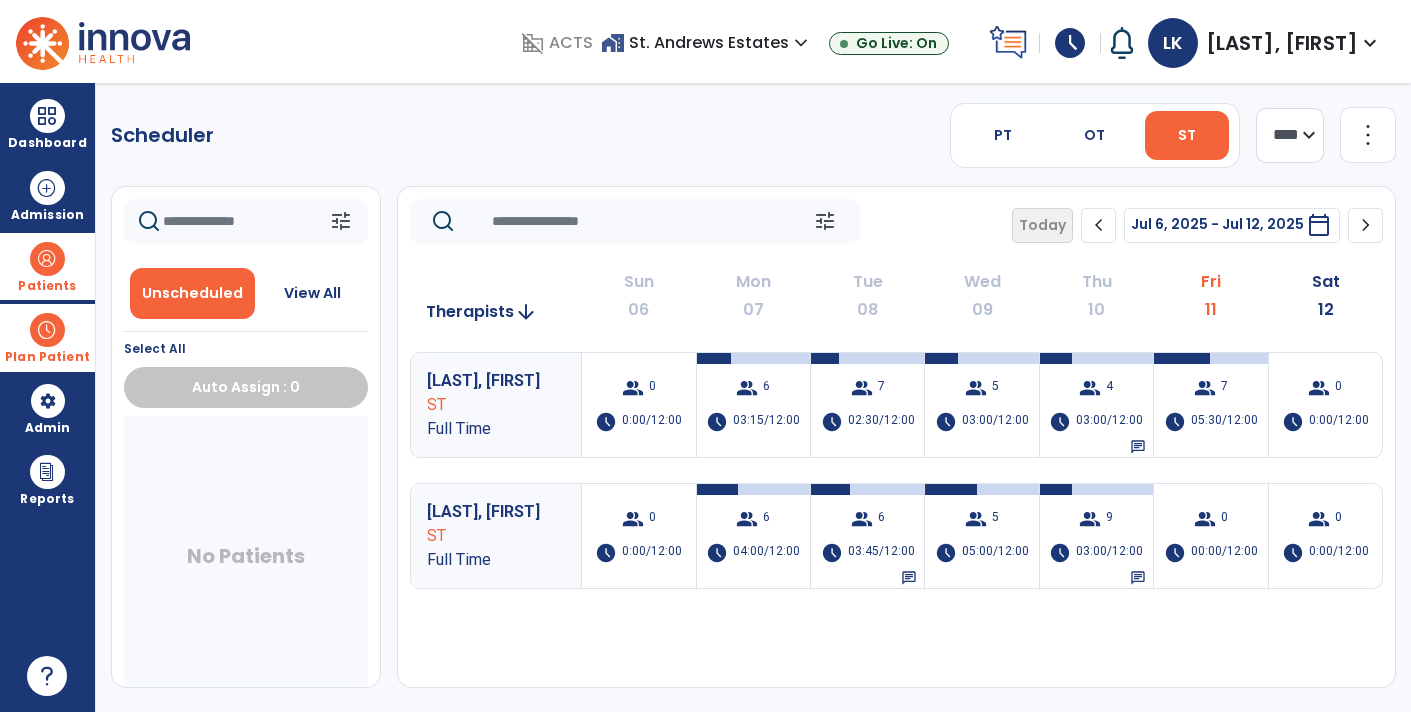 click on "chevron_right" 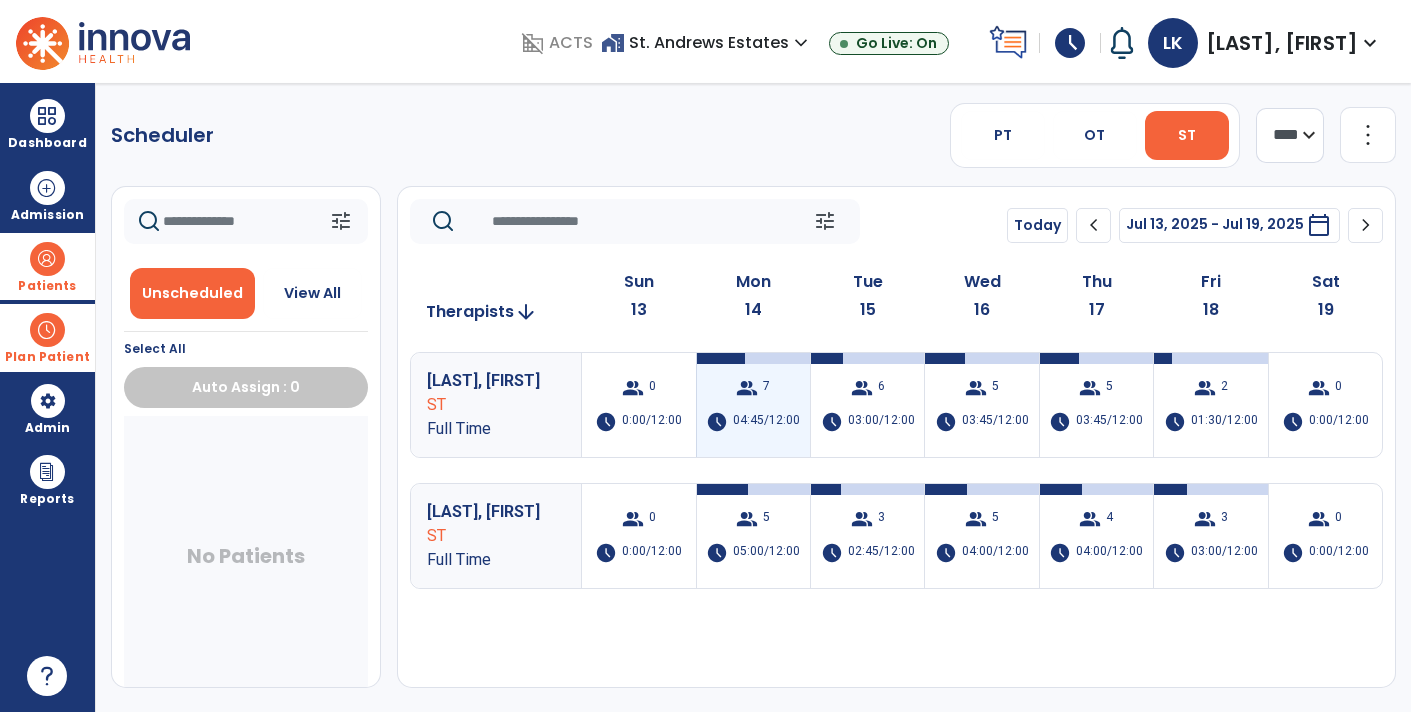click on "group  7  schedule  04:45/12:00" at bounding box center (753, 405) 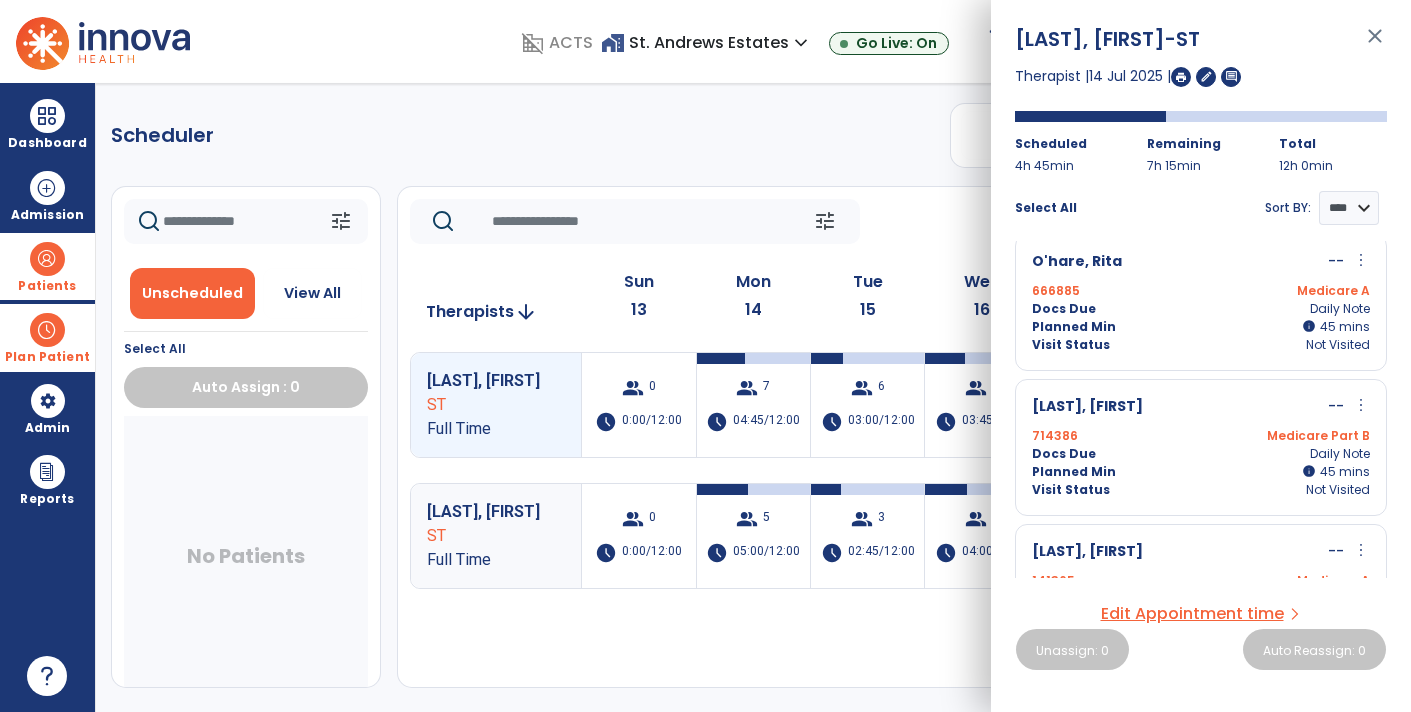 scroll, scrollTop: 451, scrollLeft: 0, axis: vertical 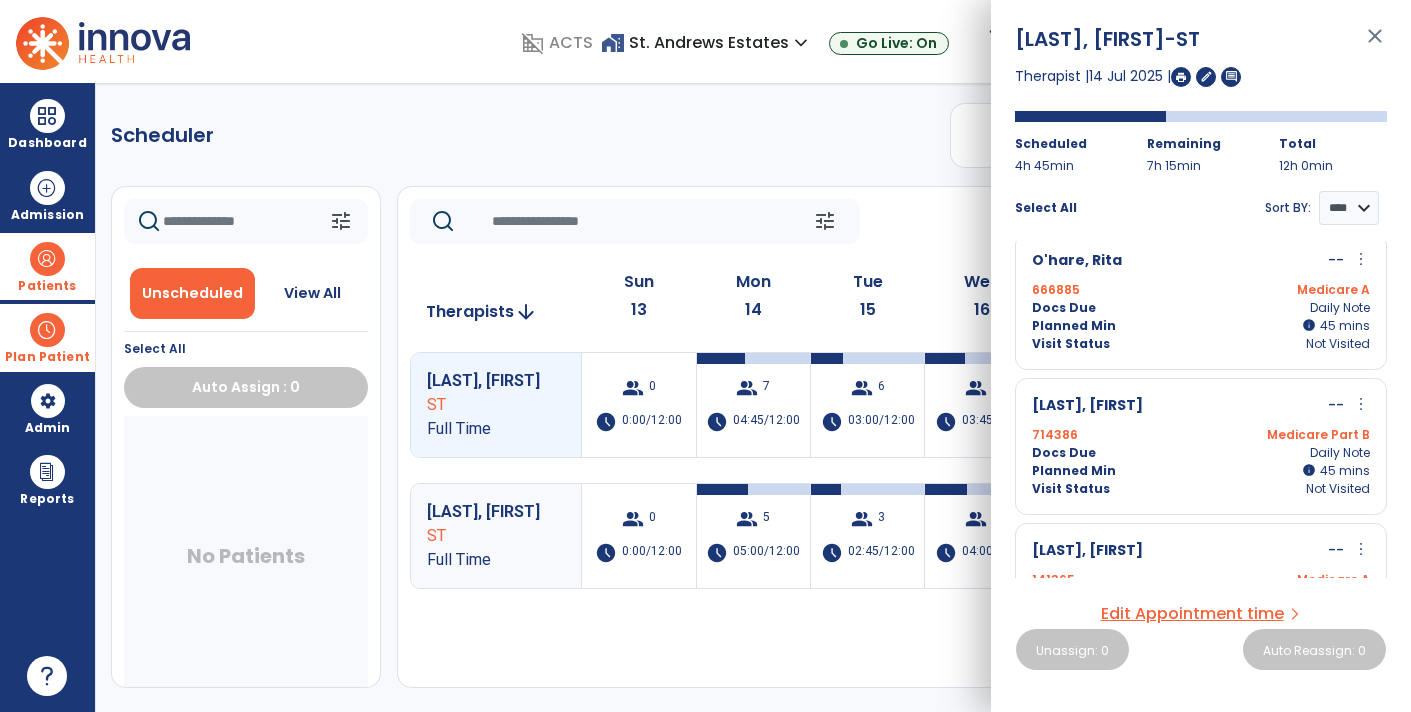 click on "Docs Due Daily Note" at bounding box center [1201, 453] 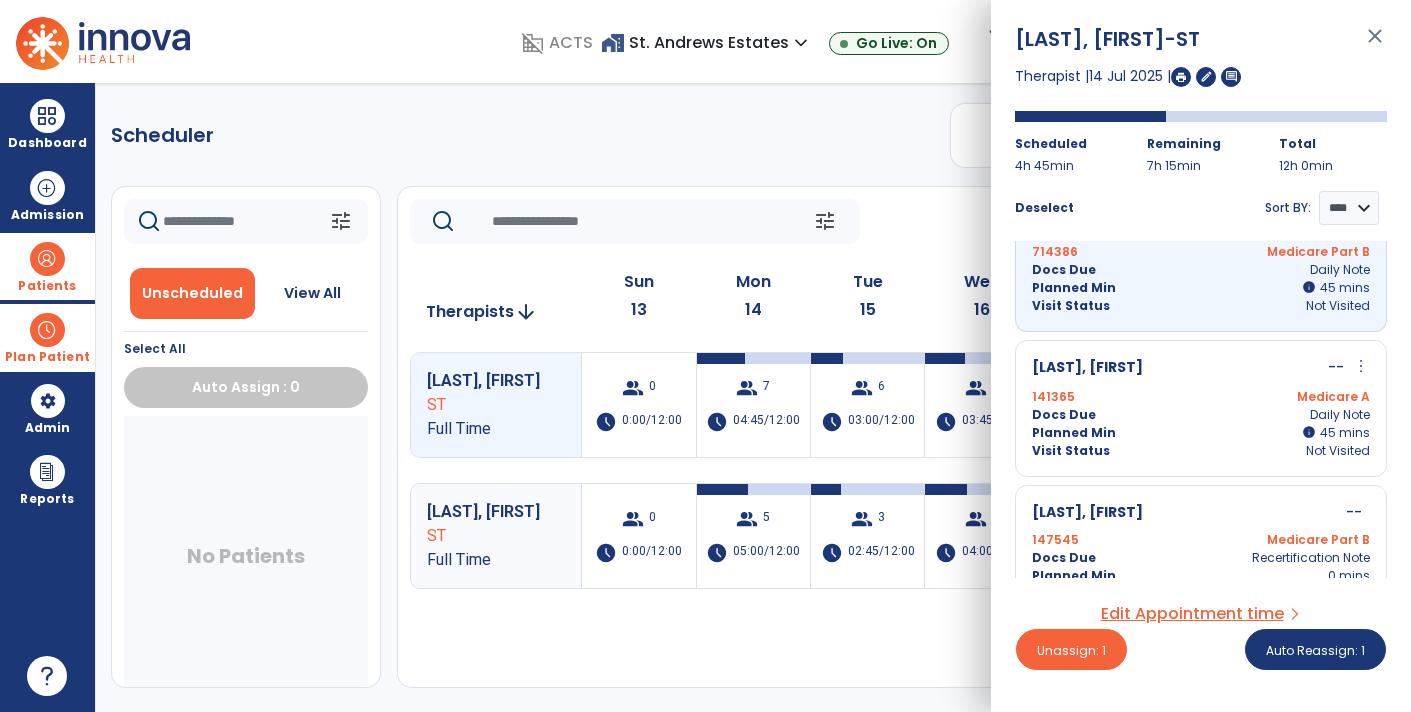 scroll, scrollTop: 640, scrollLeft: 0, axis: vertical 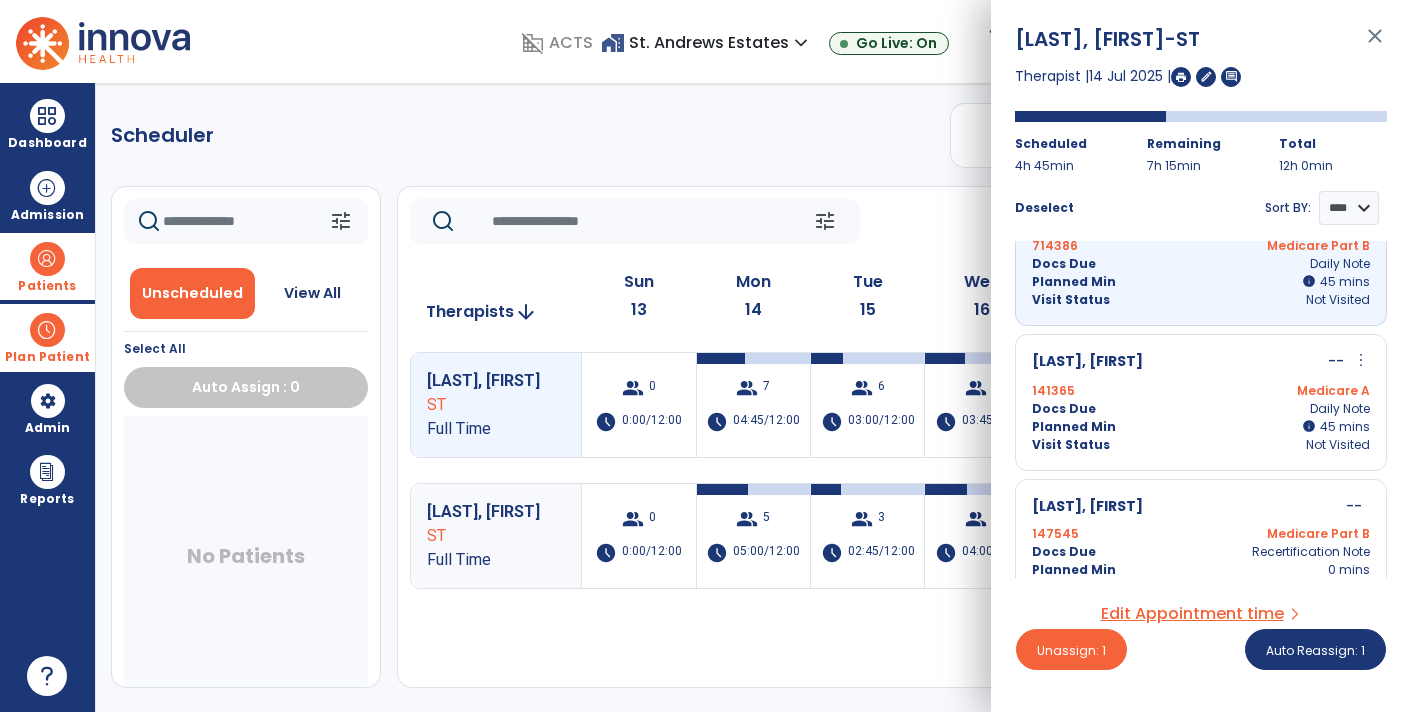 click on "Visit Status  Not Visited" at bounding box center (1201, 445) 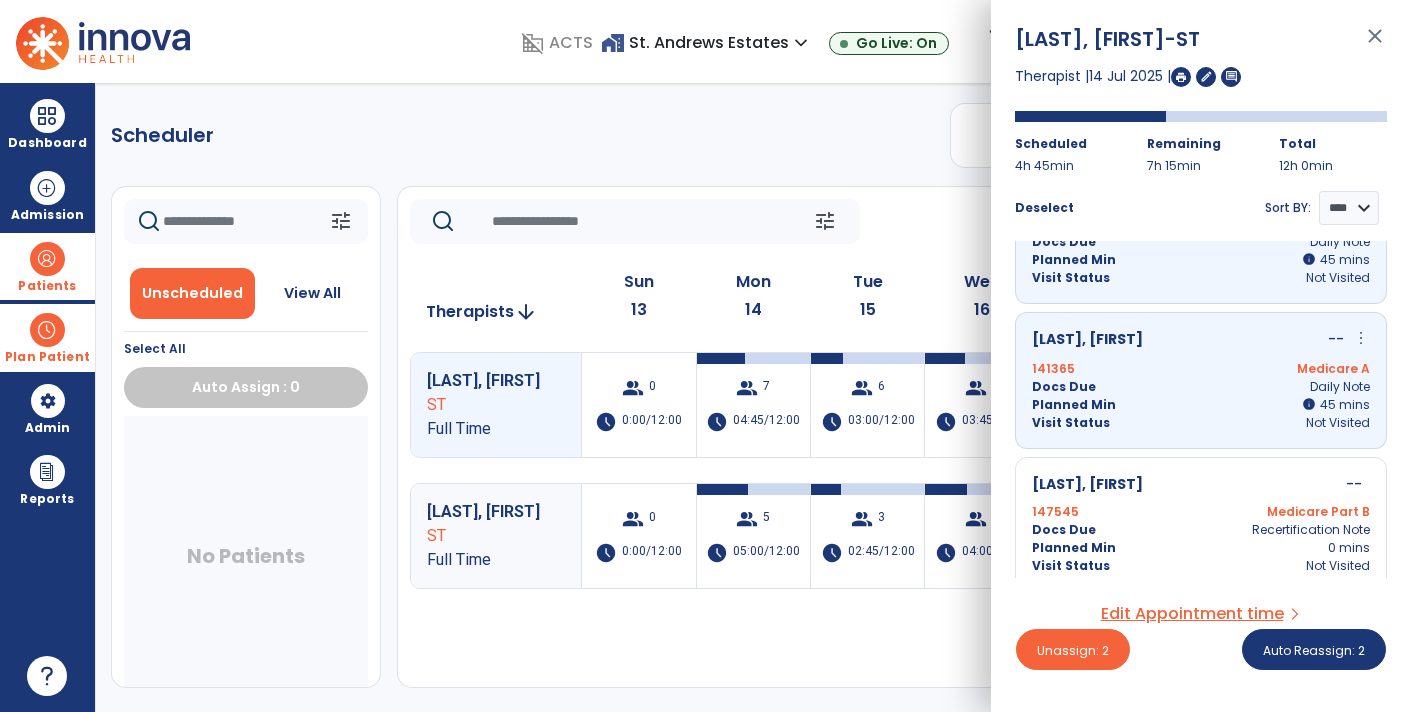 scroll, scrollTop: 668, scrollLeft: 0, axis: vertical 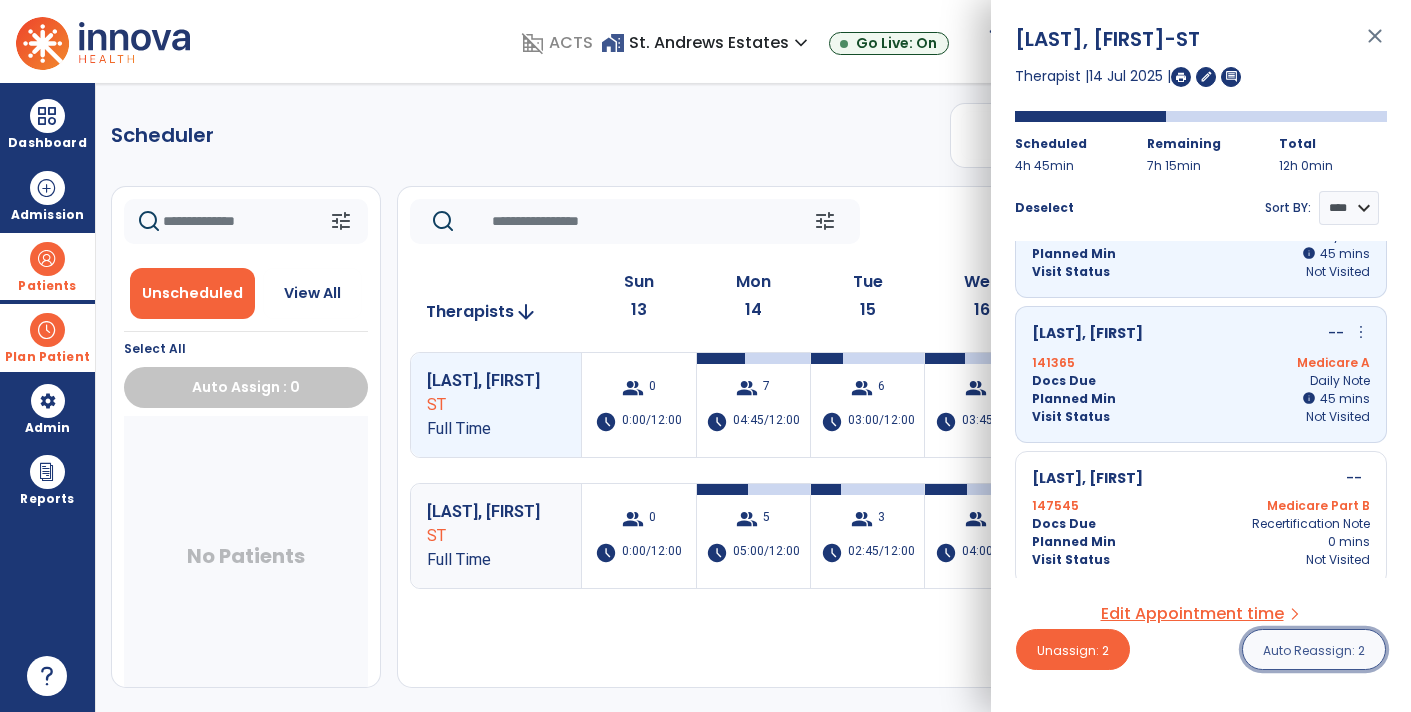 click on "Auto Reassign: 2" at bounding box center [1314, 650] 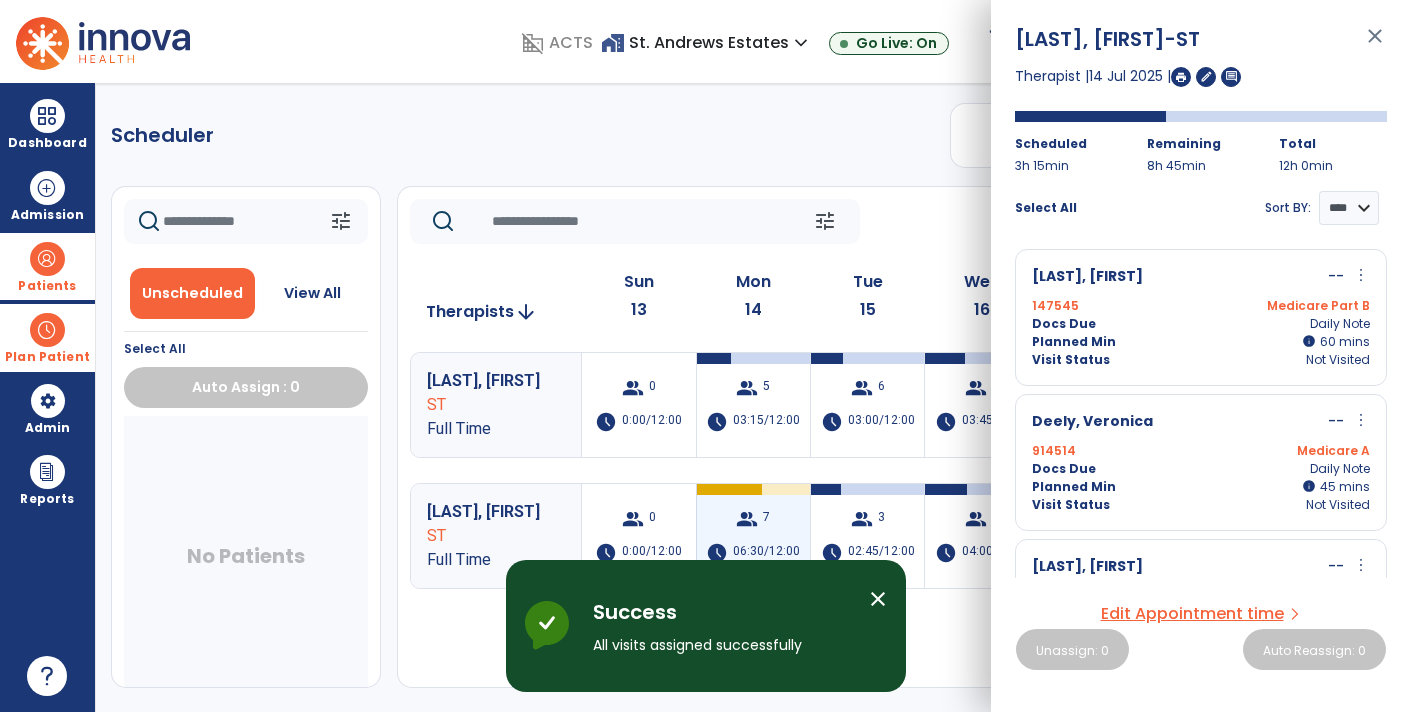 click on "group  7  schedule  06:30/12:00" at bounding box center (753, 536) 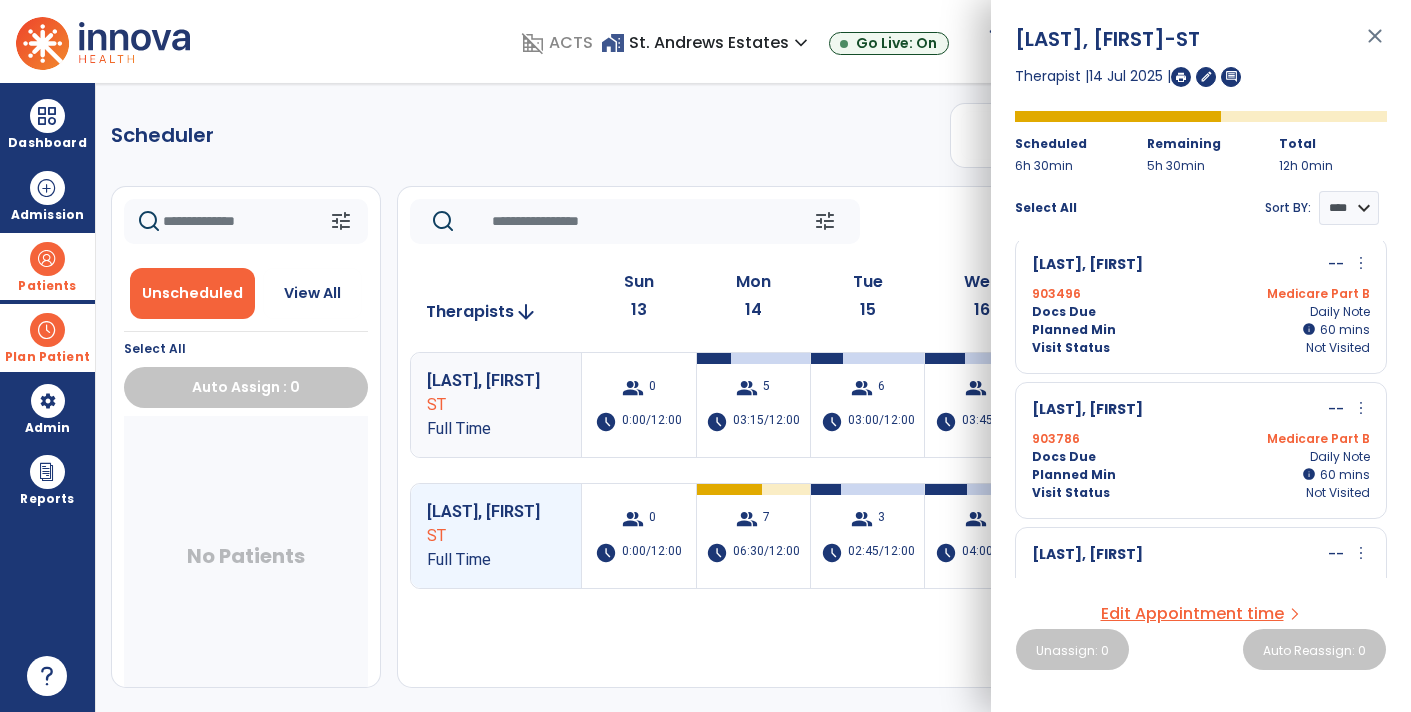scroll, scrollTop: 0, scrollLeft: 0, axis: both 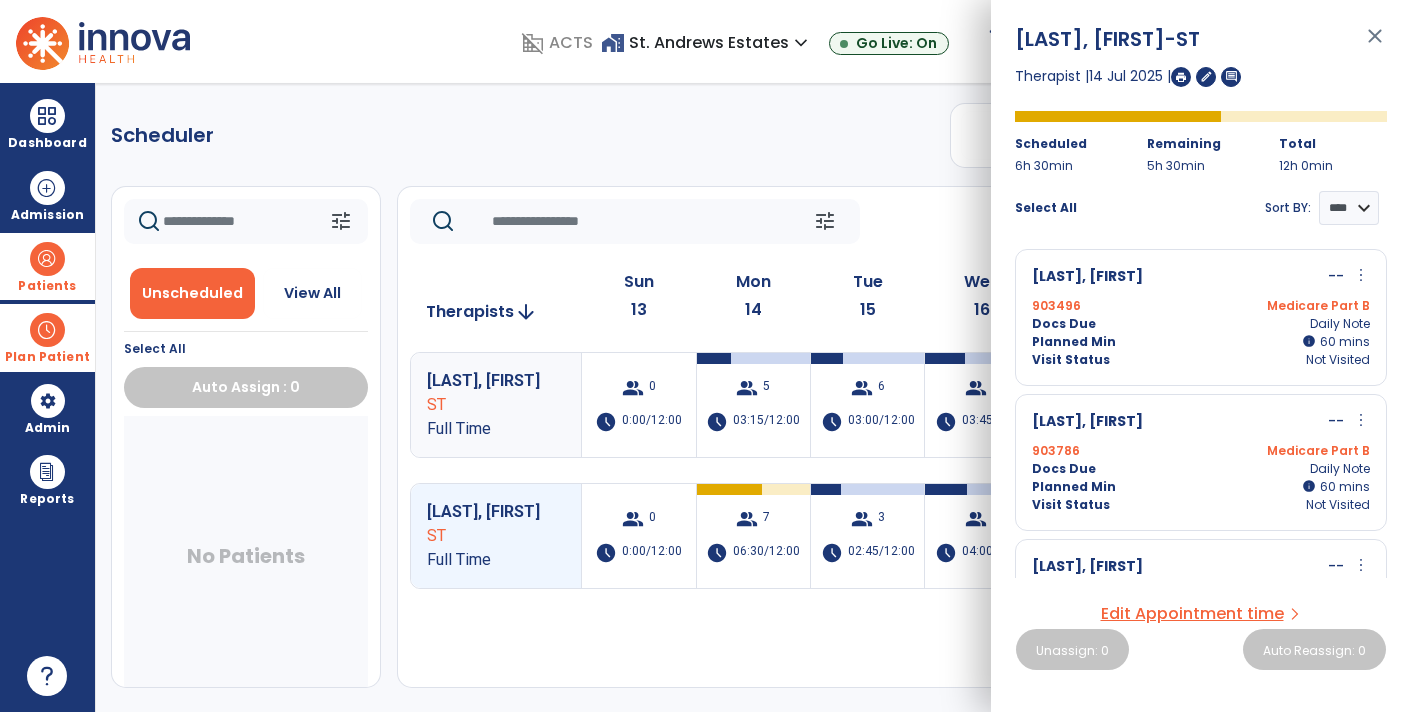 click on "Scheduler   PT   OT   ST  **** *** more_vert  Manage Labor   View All Therapists   Print" 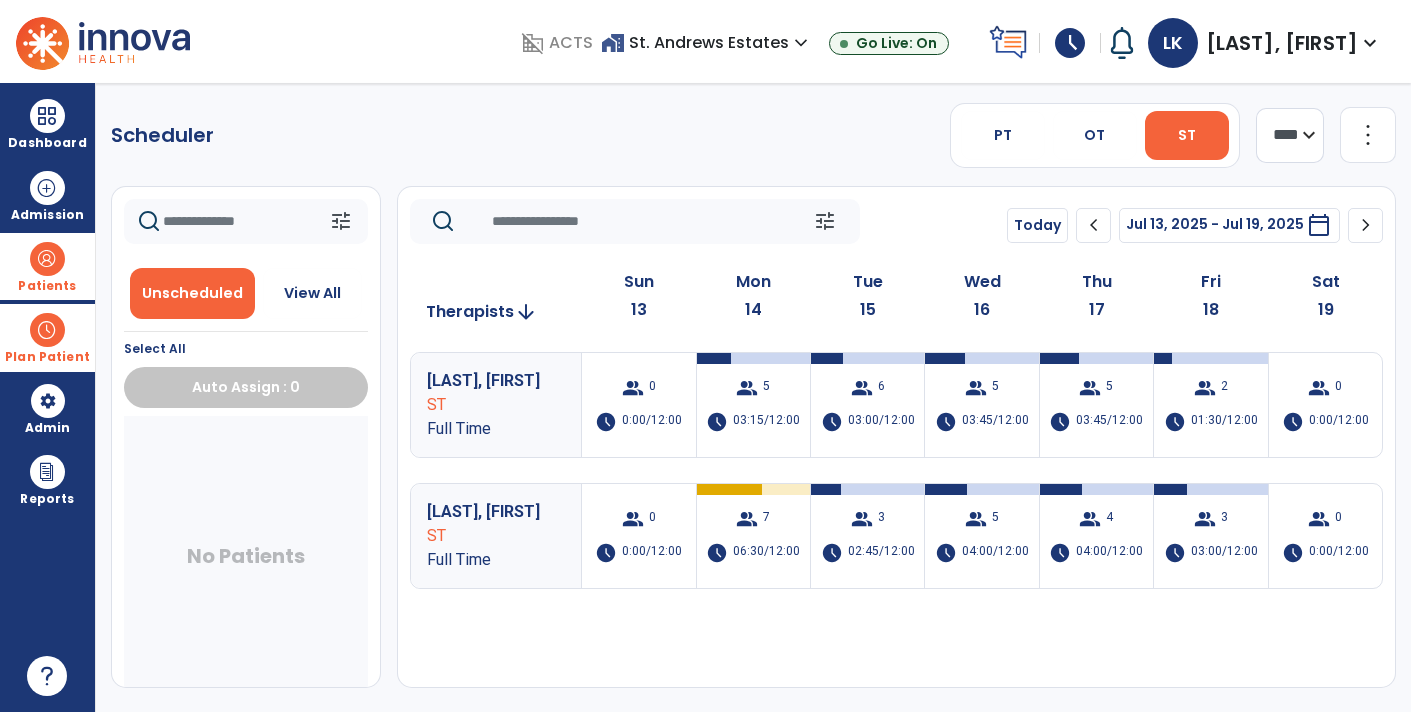 click on "Plan Patient" at bounding box center (47, 337) 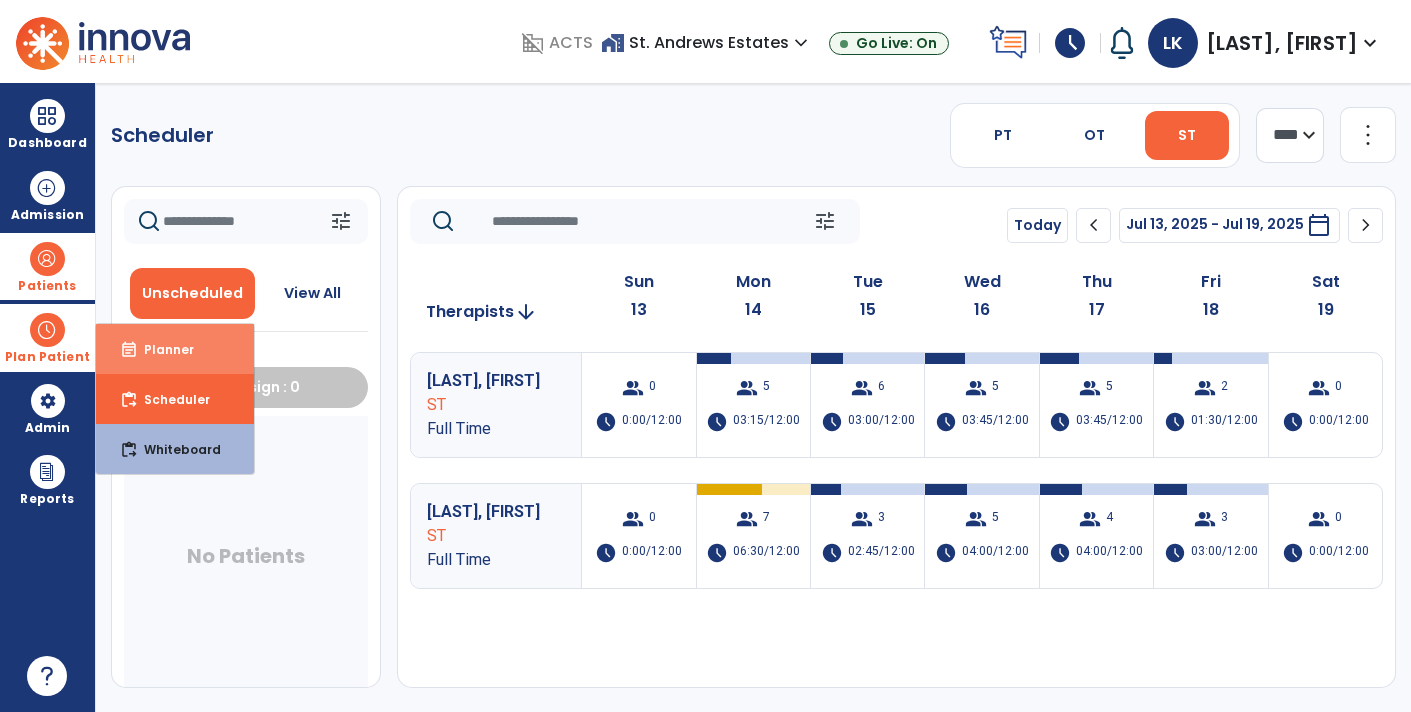 click on "event_note  Planner" at bounding box center (175, 349) 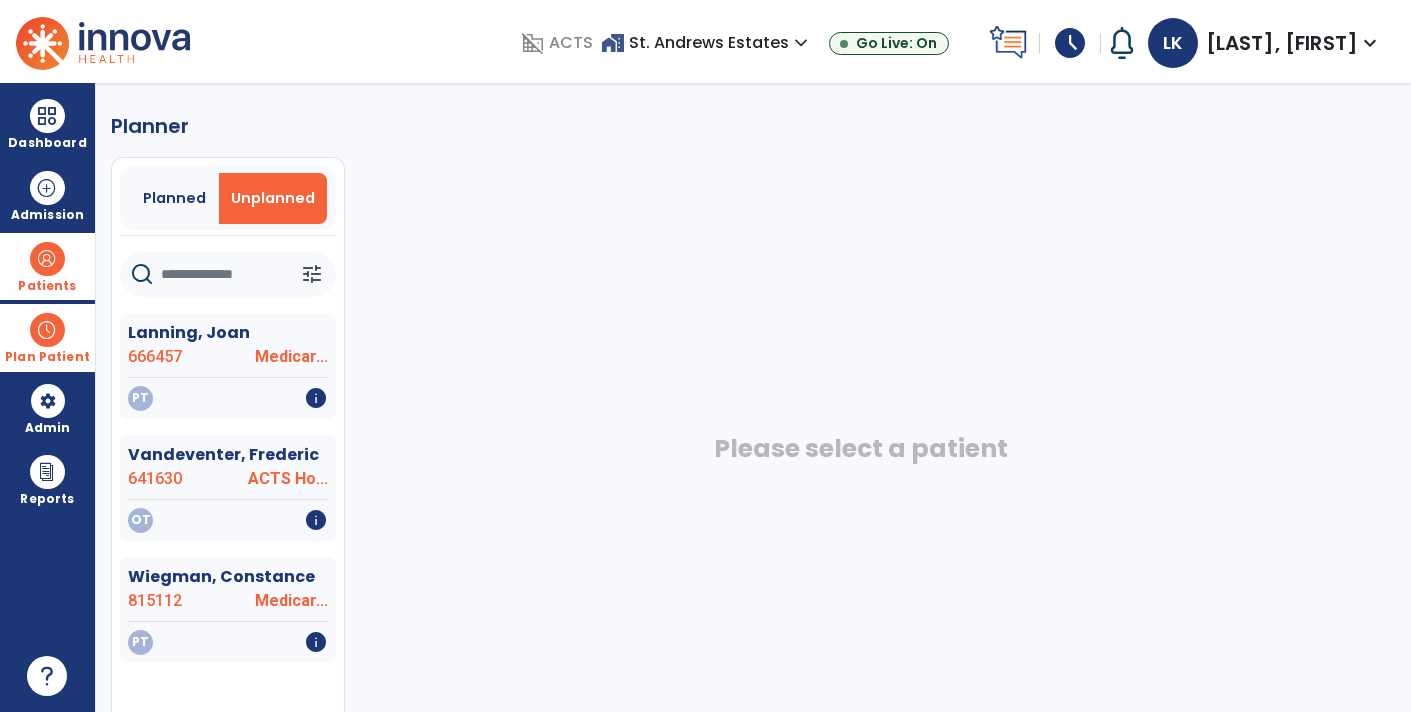 click on "Planned   Unplanned" 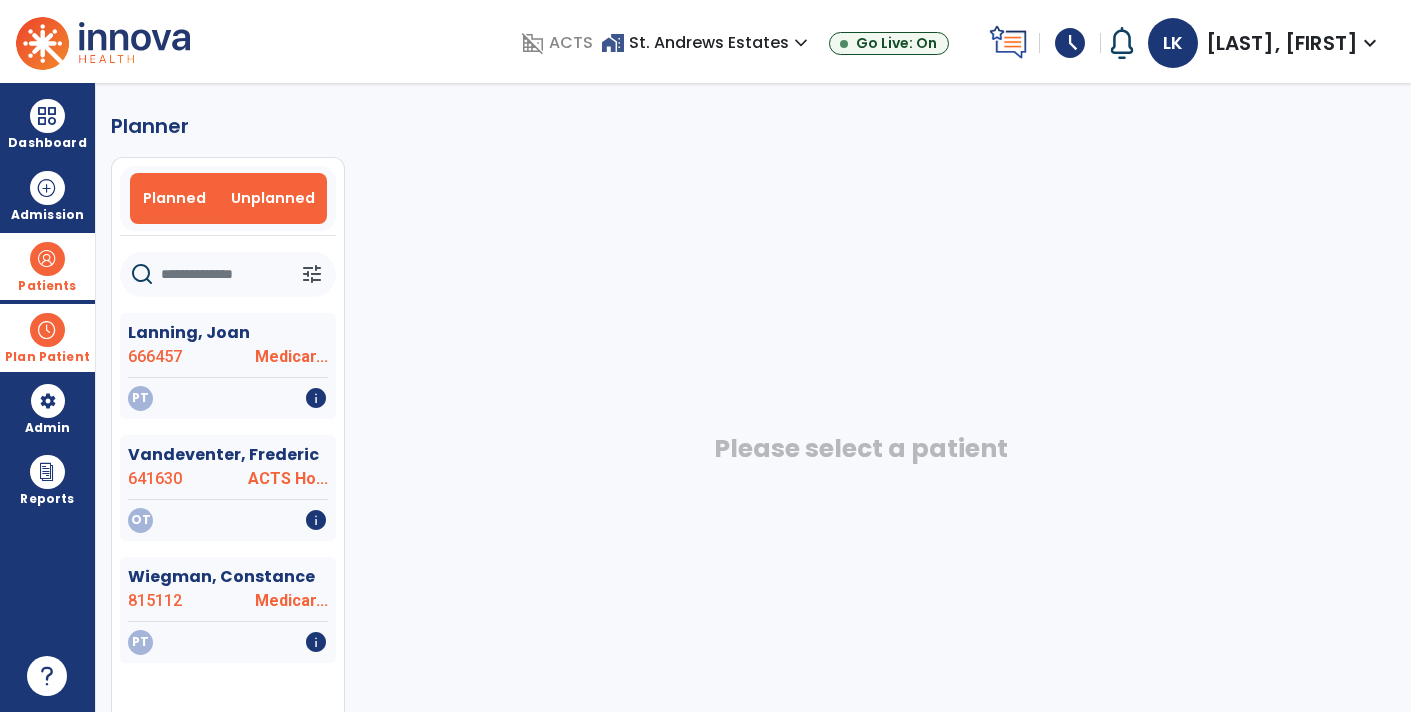 click on "Planned" at bounding box center [174, 198] 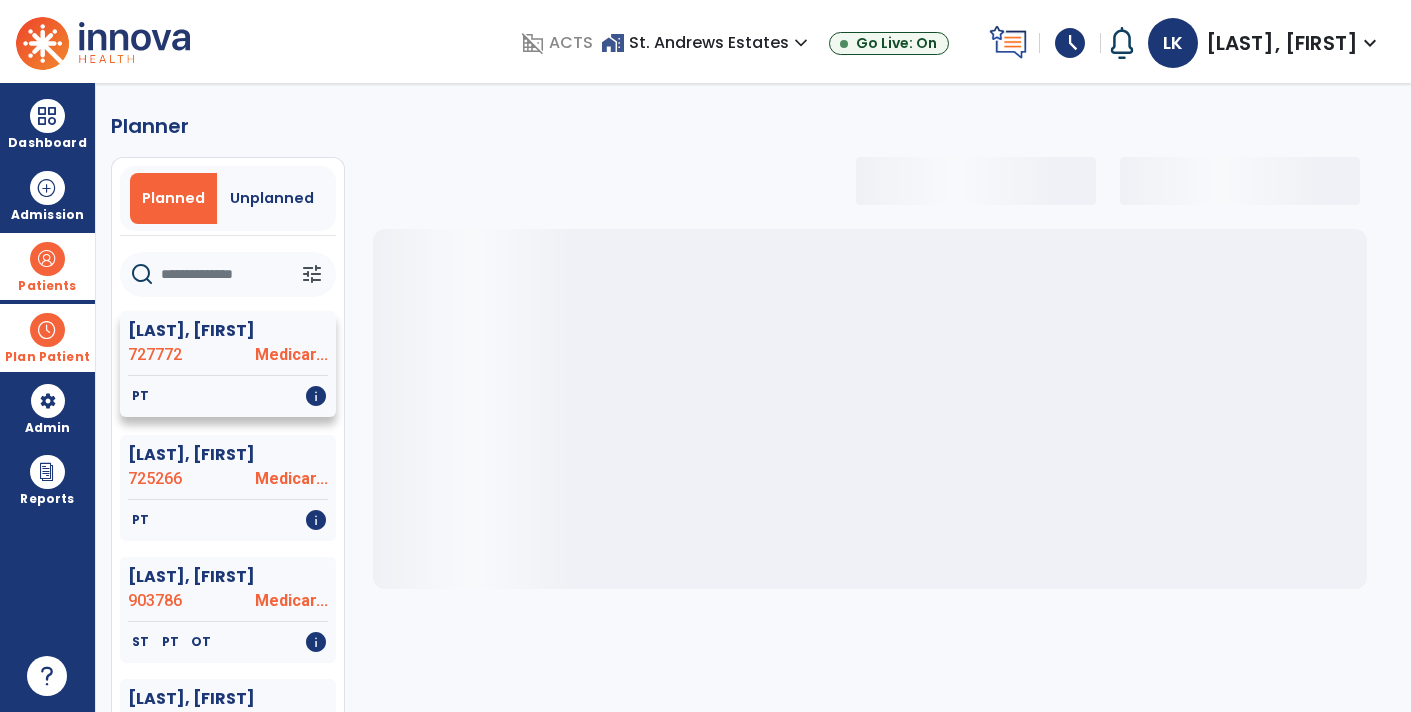 click on "[LAST], [FIRST]  727772 Medicar..." 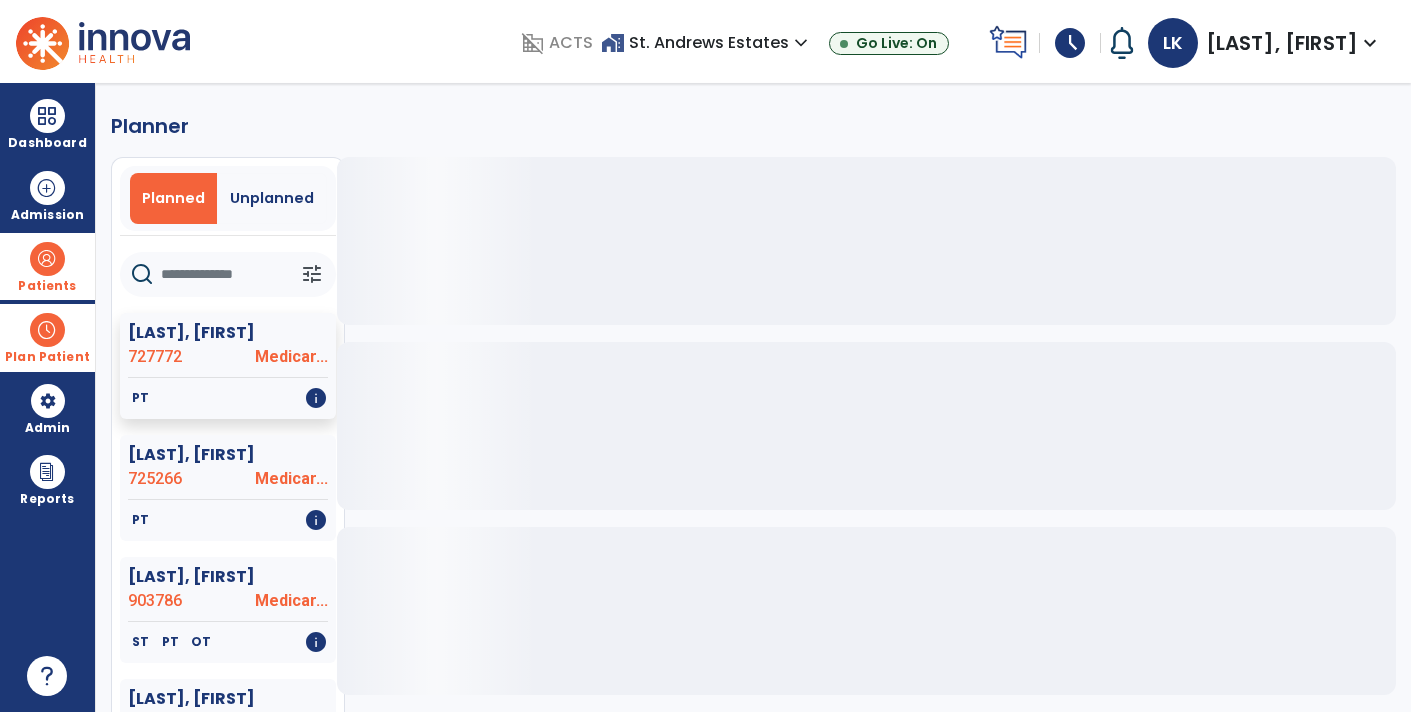 click 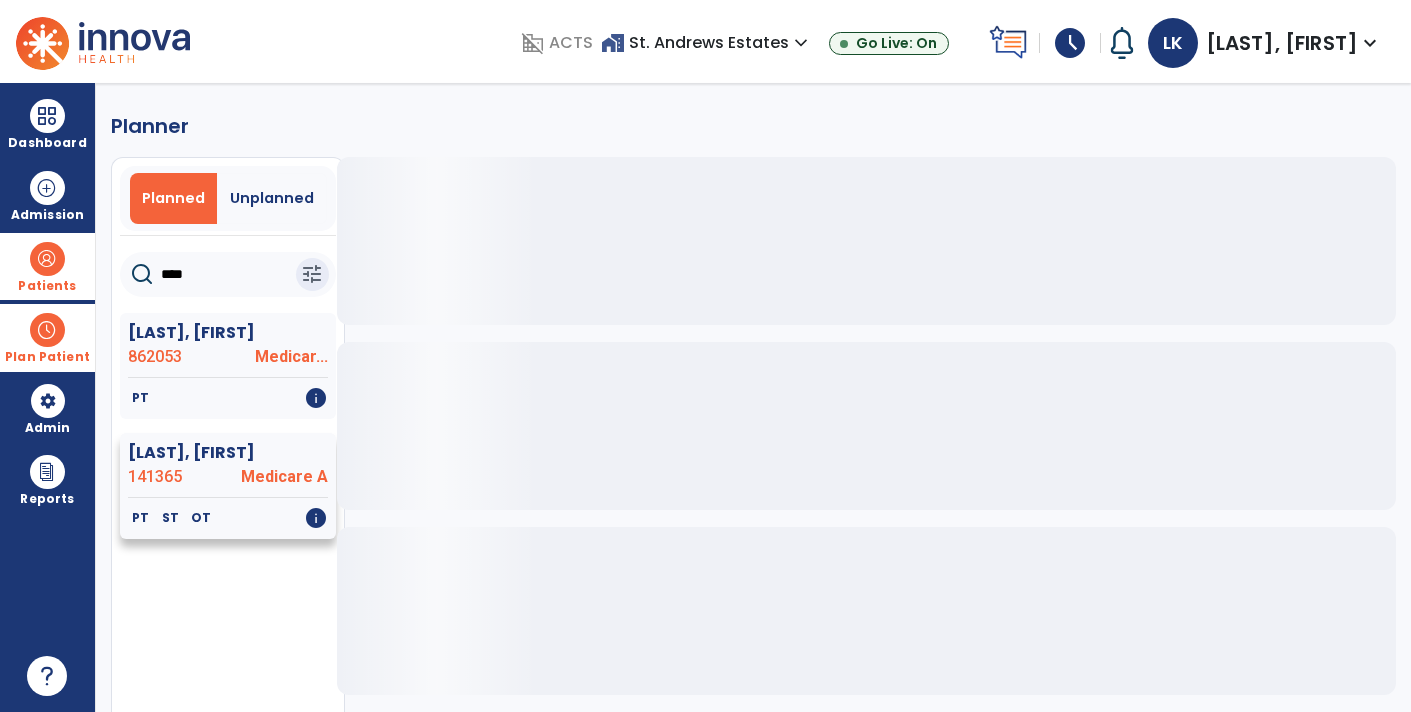 type on "****" 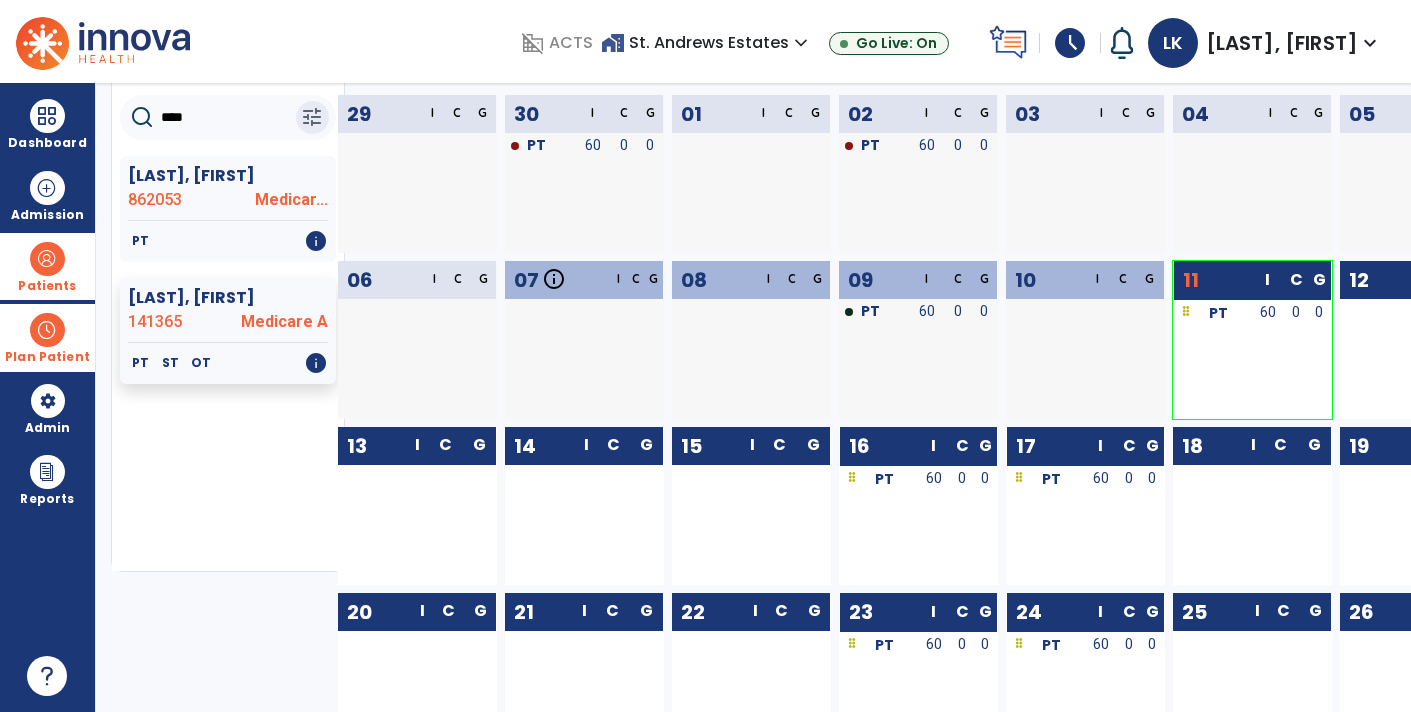 scroll, scrollTop: 0, scrollLeft: 0, axis: both 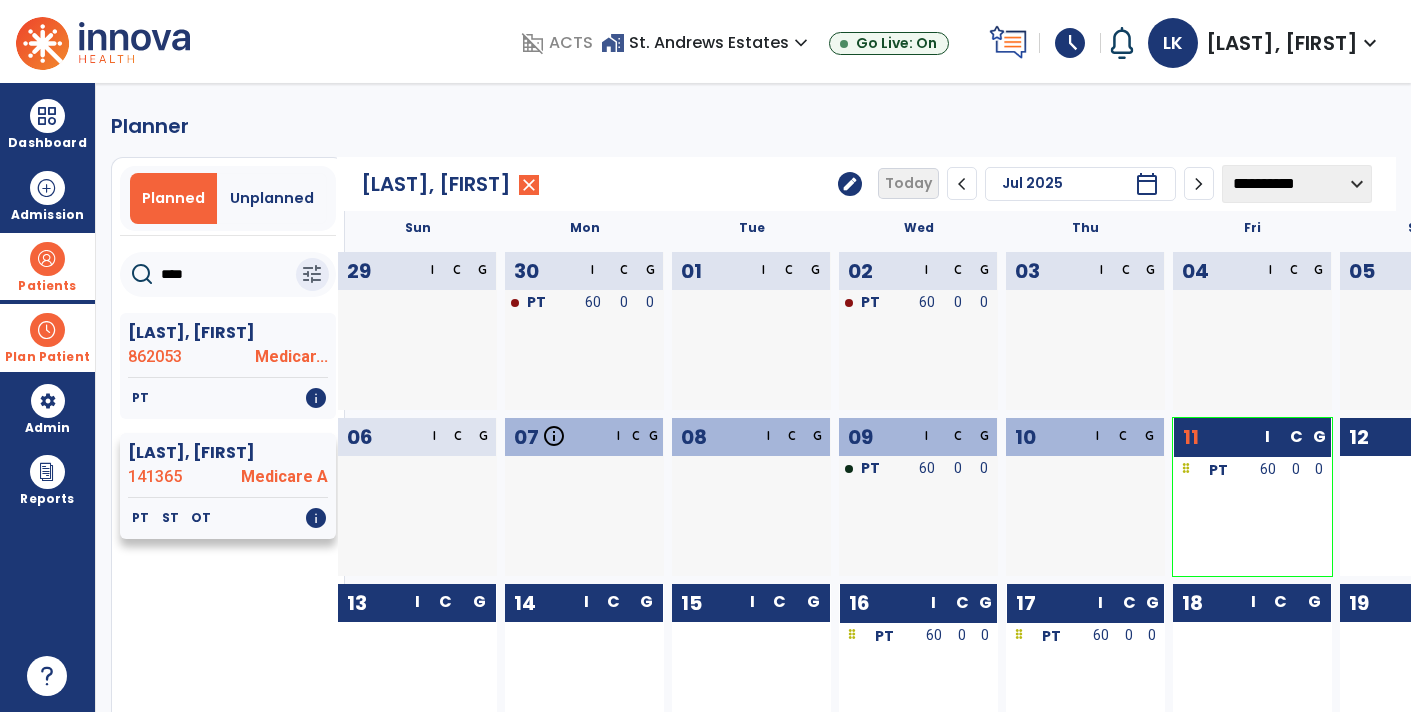 click on "[LAST], [FIRST]" 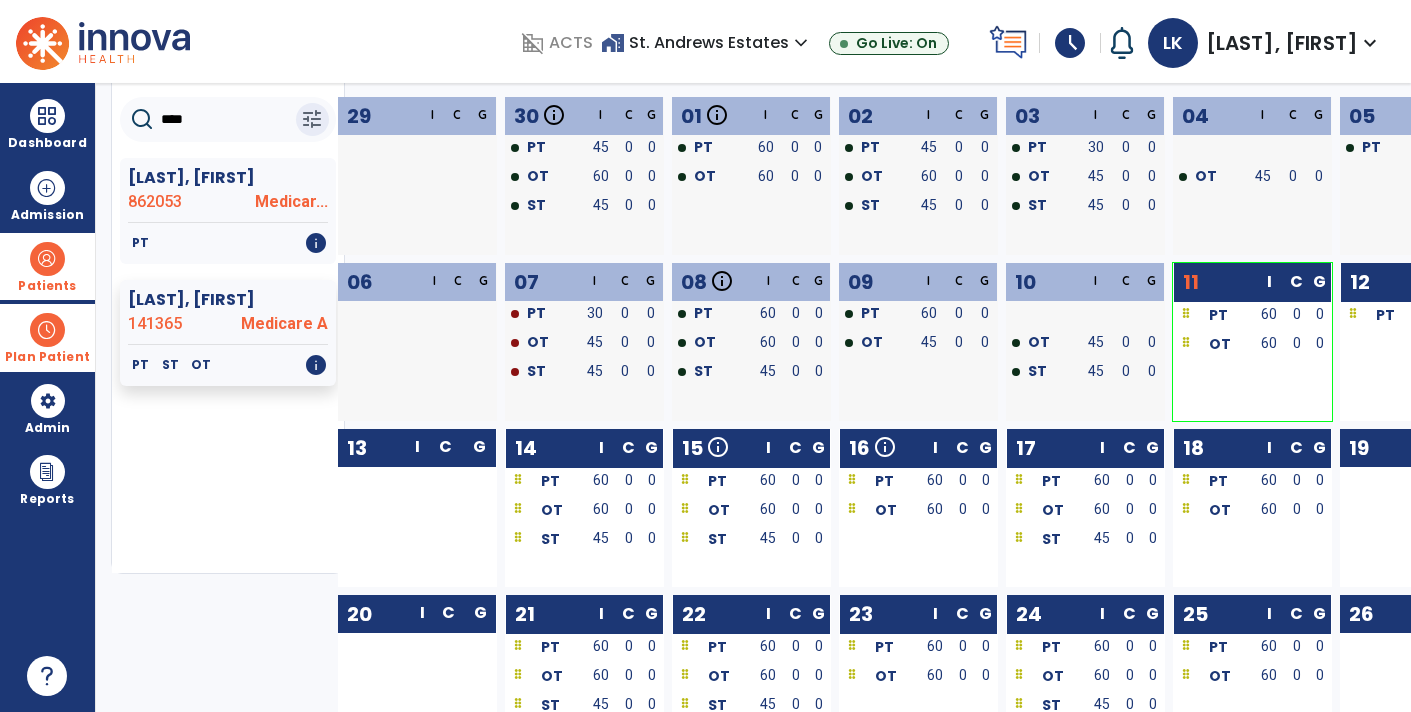 scroll, scrollTop: 155, scrollLeft: 0, axis: vertical 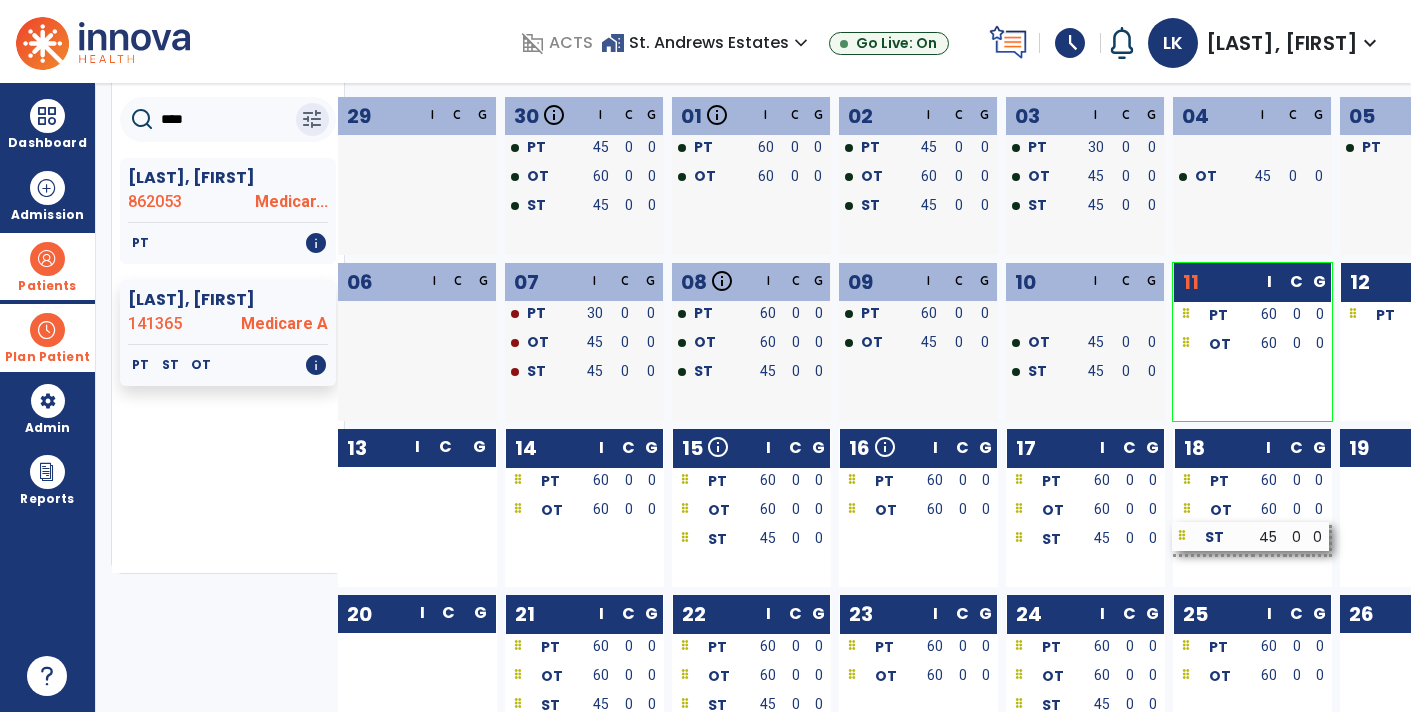 drag, startPoint x: 619, startPoint y: 543, endPoint x: 1286, endPoint y: 542, distance: 667.00073 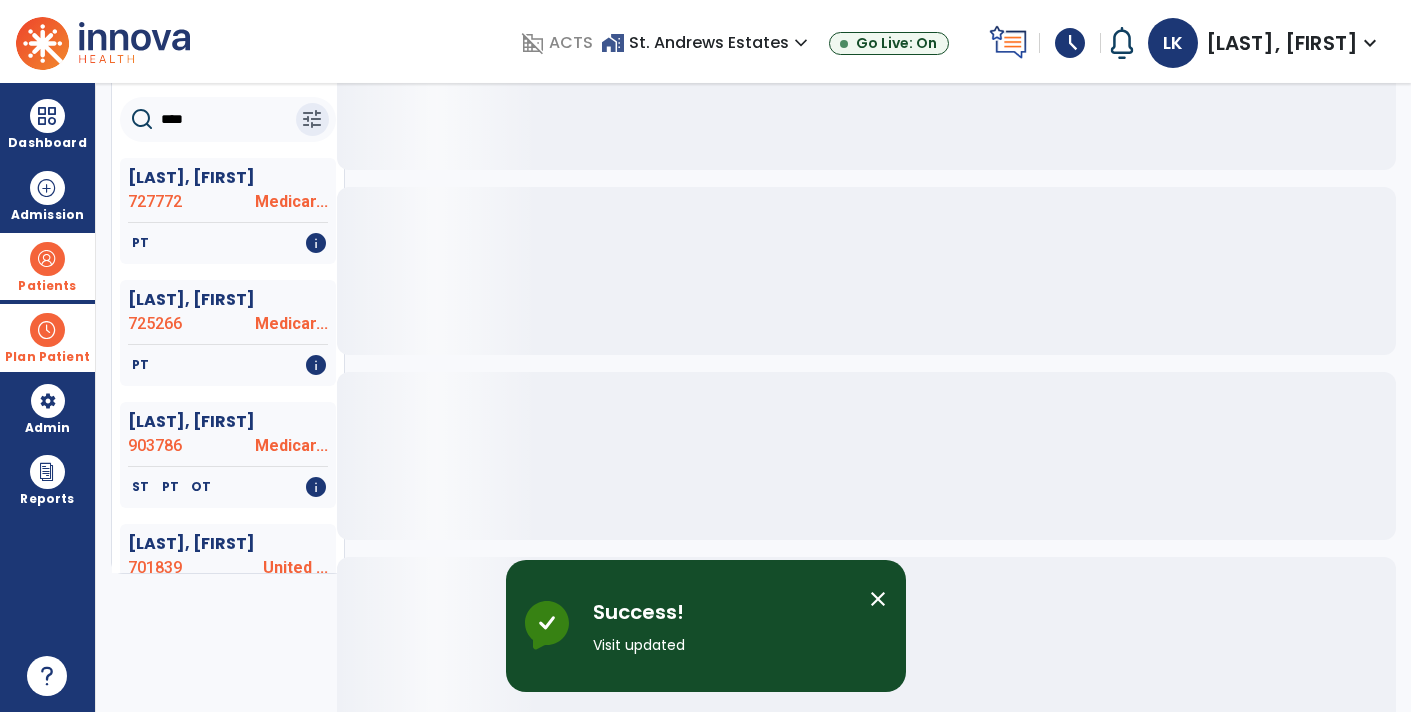 scroll, scrollTop: 0, scrollLeft: 0, axis: both 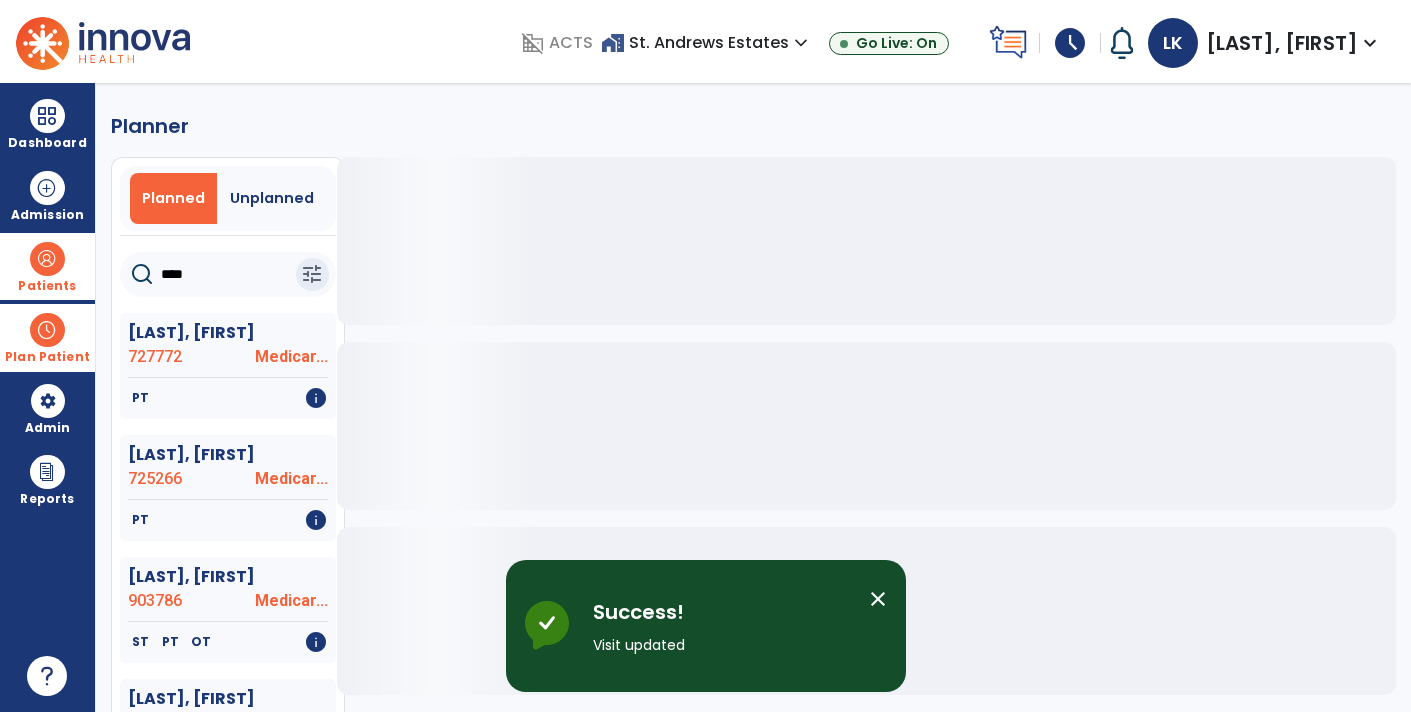 click on "****" 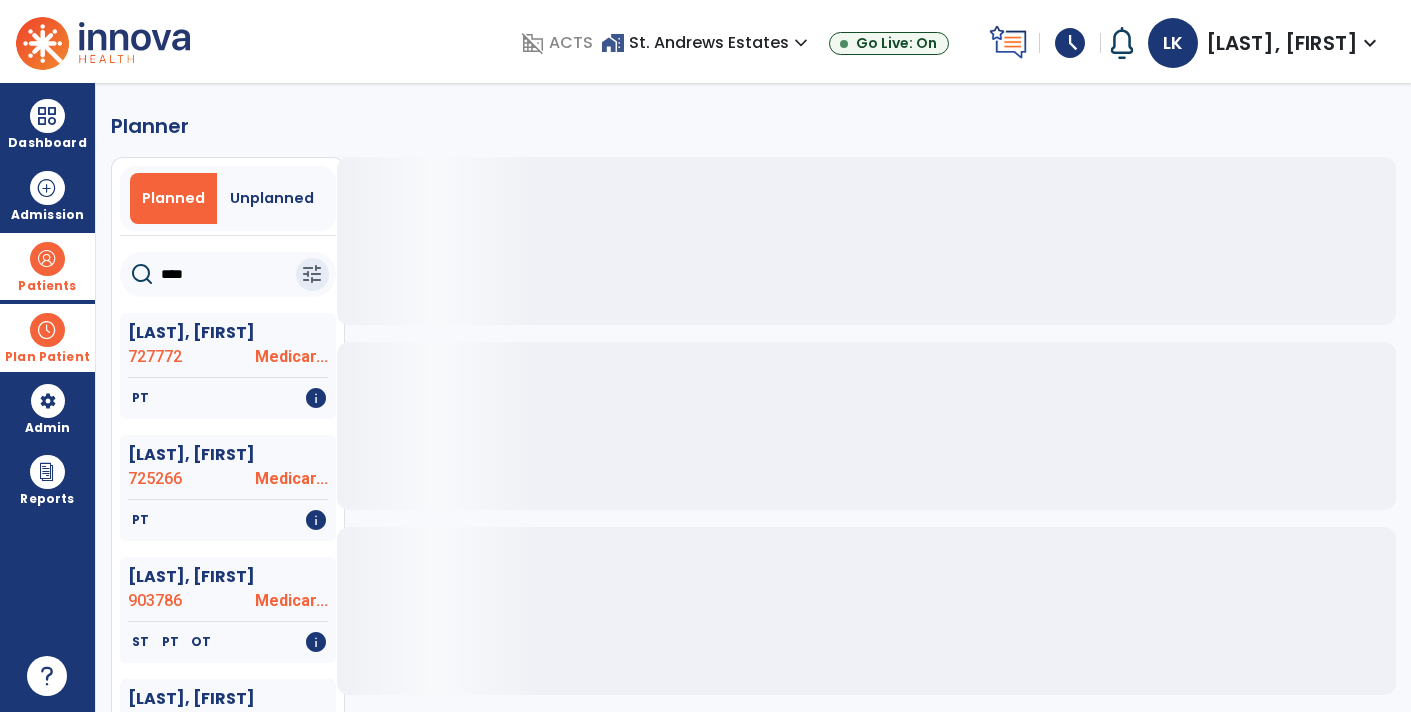 click on "****" 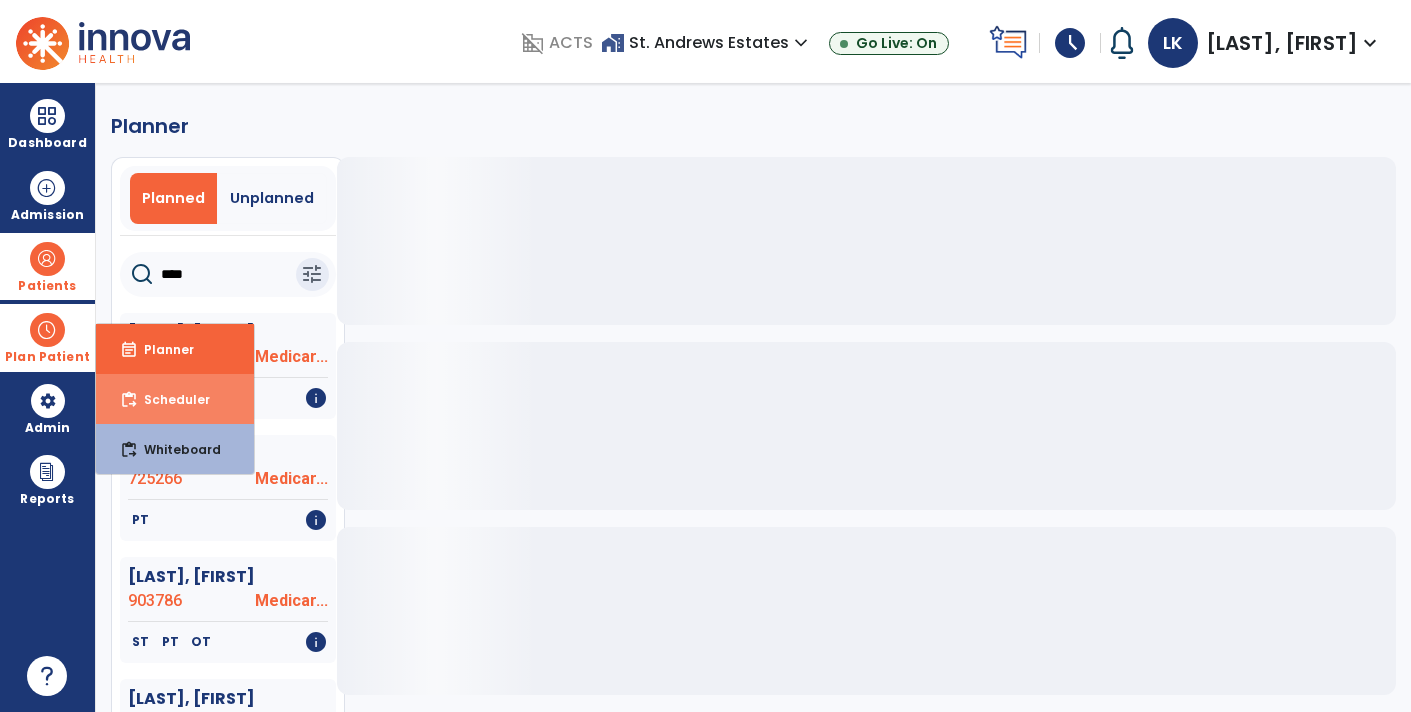 click on "Scheduler" at bounding box center [169, 399] 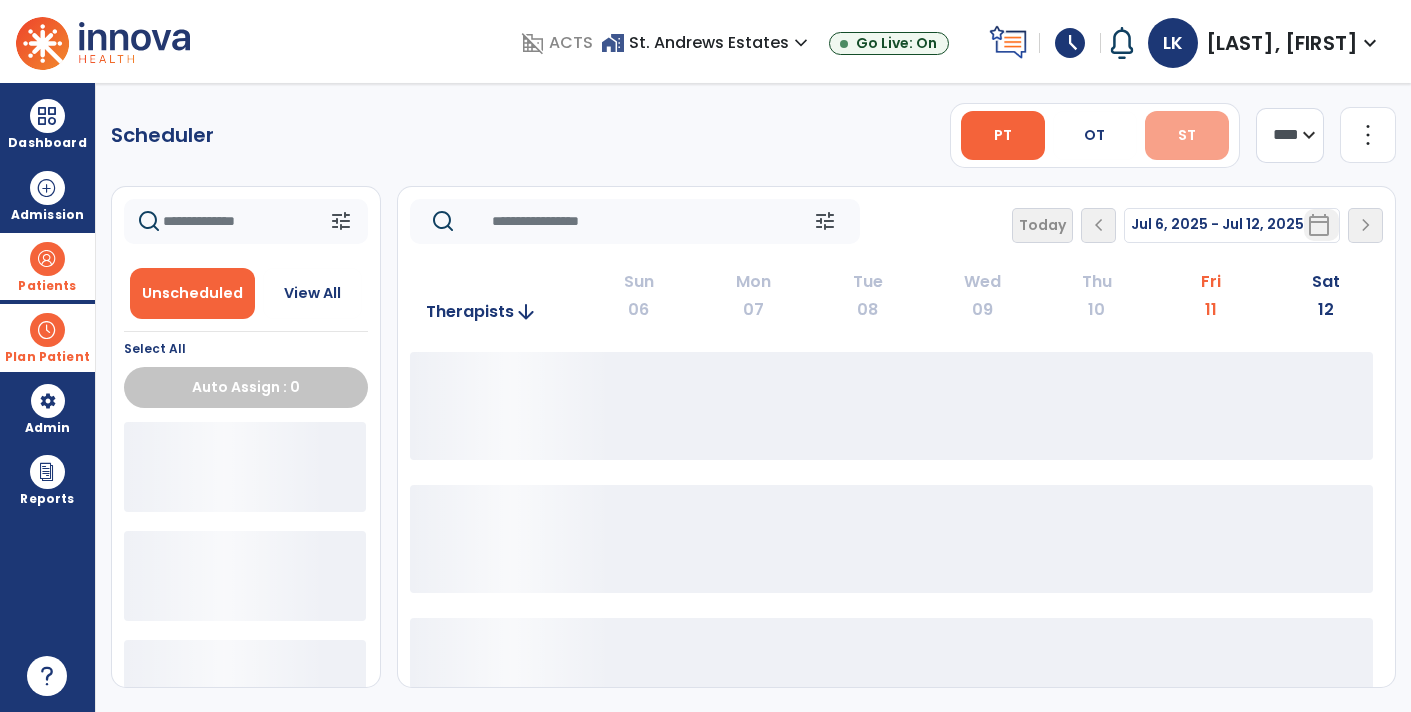 click on "ST" at bounding box center [1187, 135] 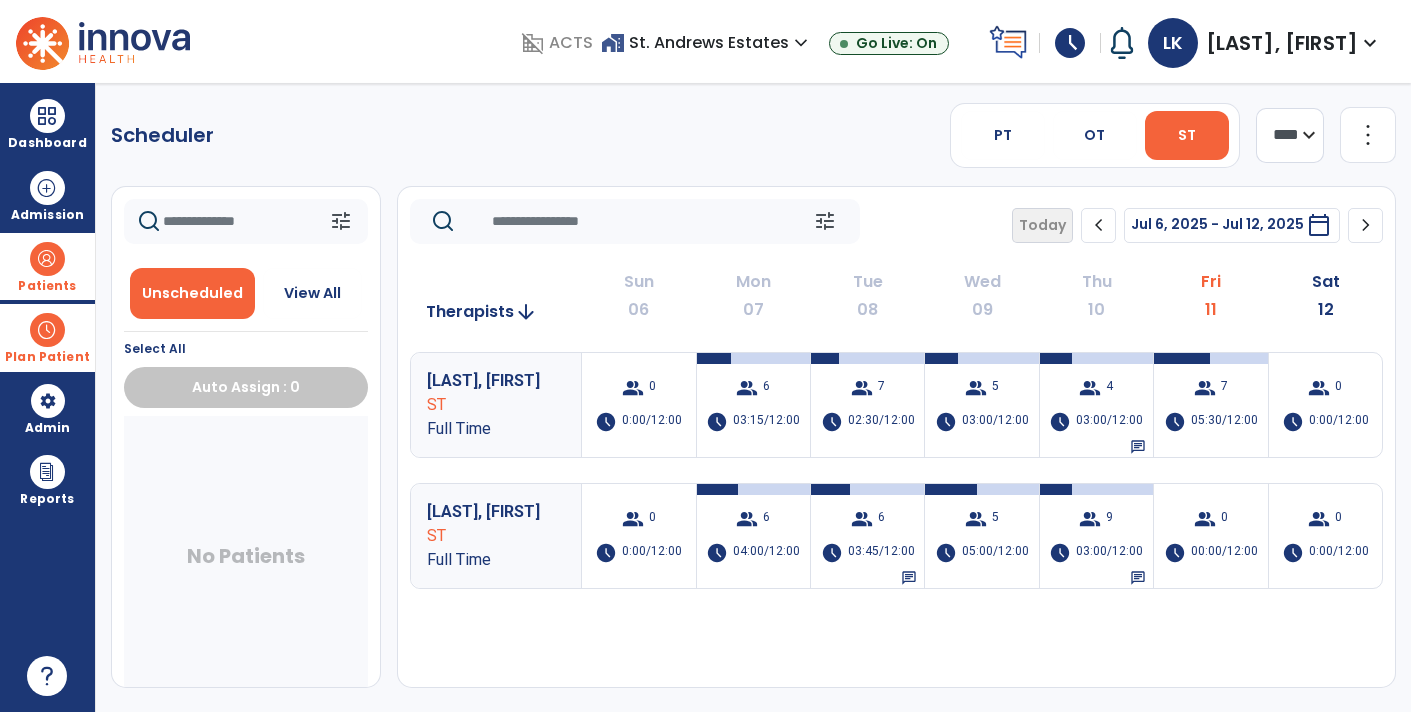 click on "chevron_right" 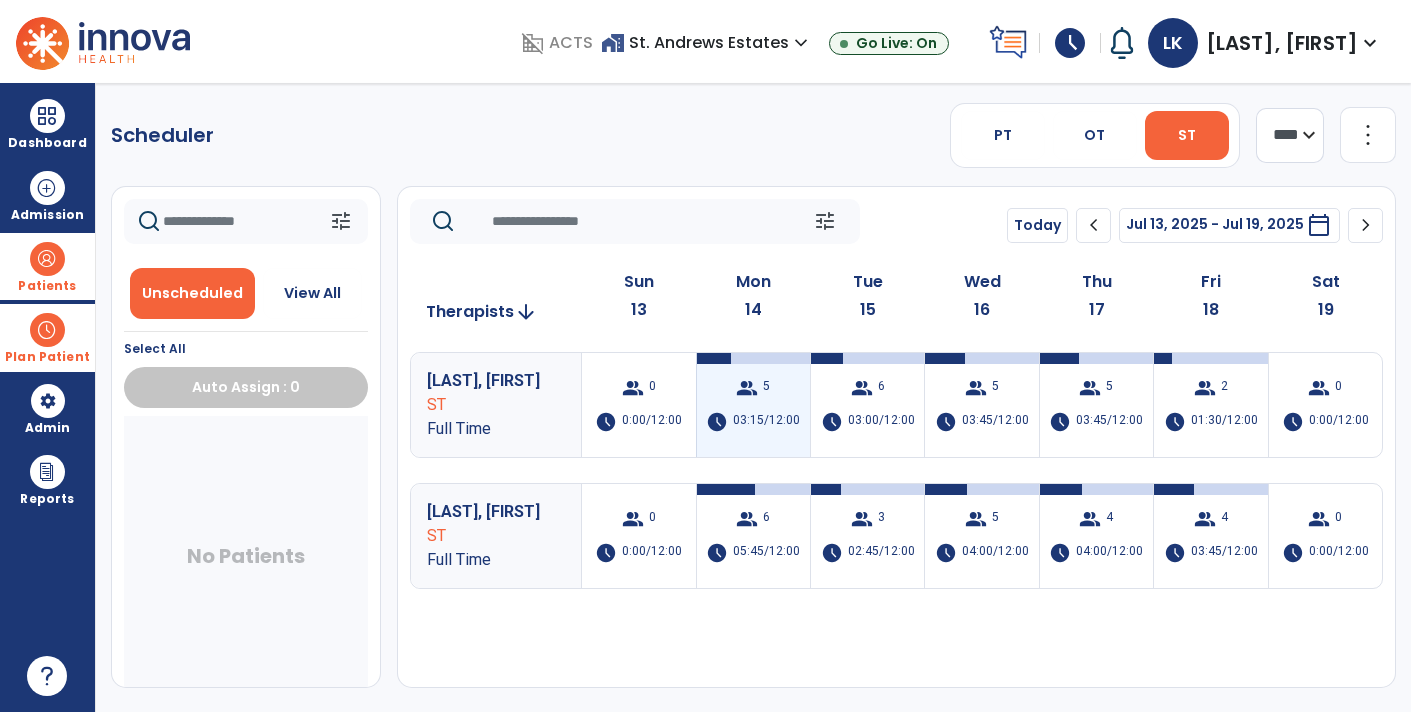 click on "03:15/12:00" at bounding box center (766, 422) 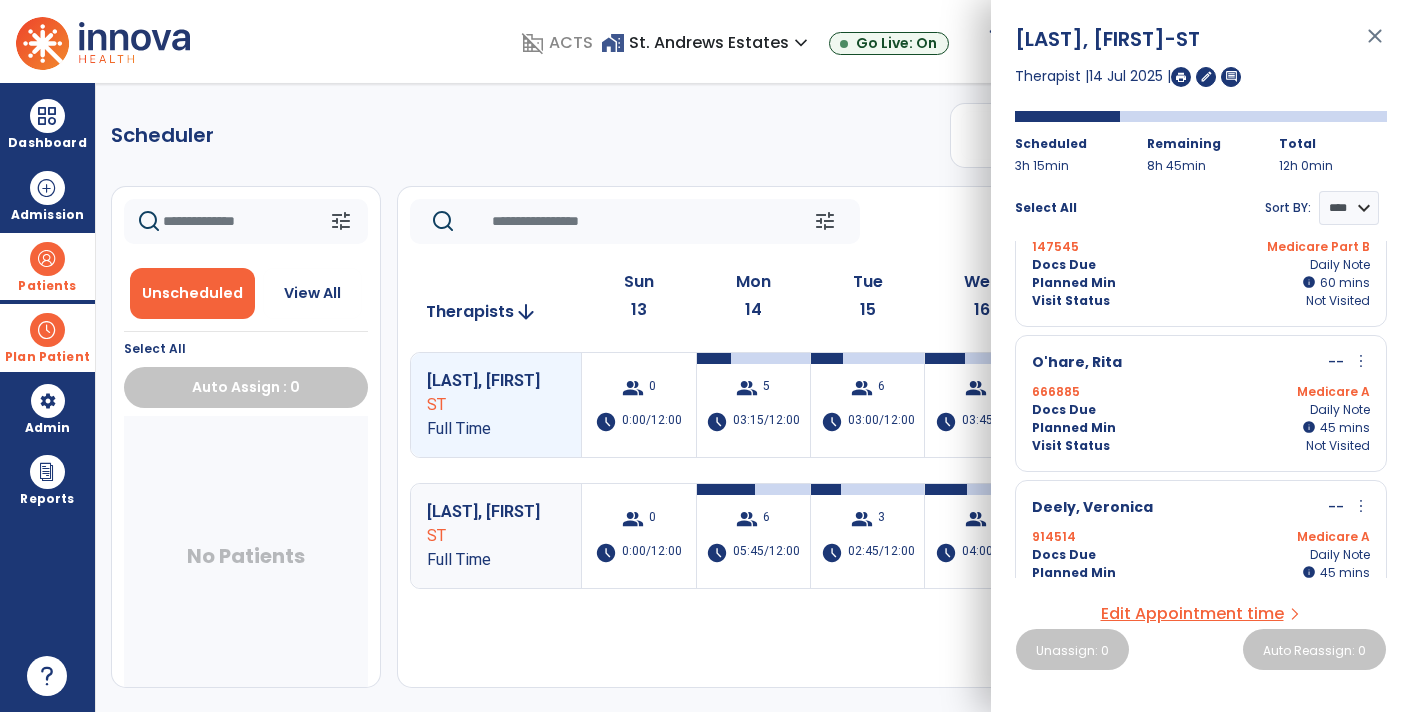 scroll, scrollTop: 380, scrollLeft: 0, axis: vertical 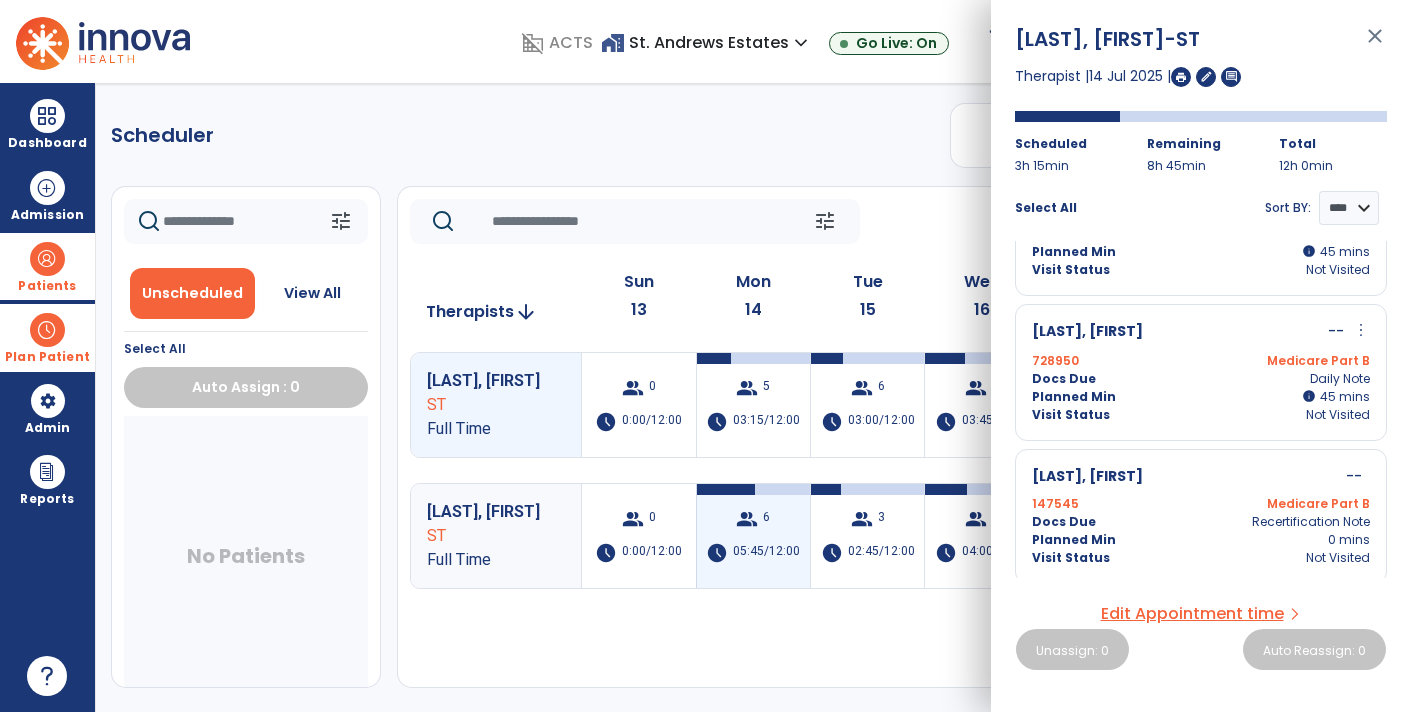 click on "group  6  schedule  05:45/12:00" at bounding box center (753, 536) 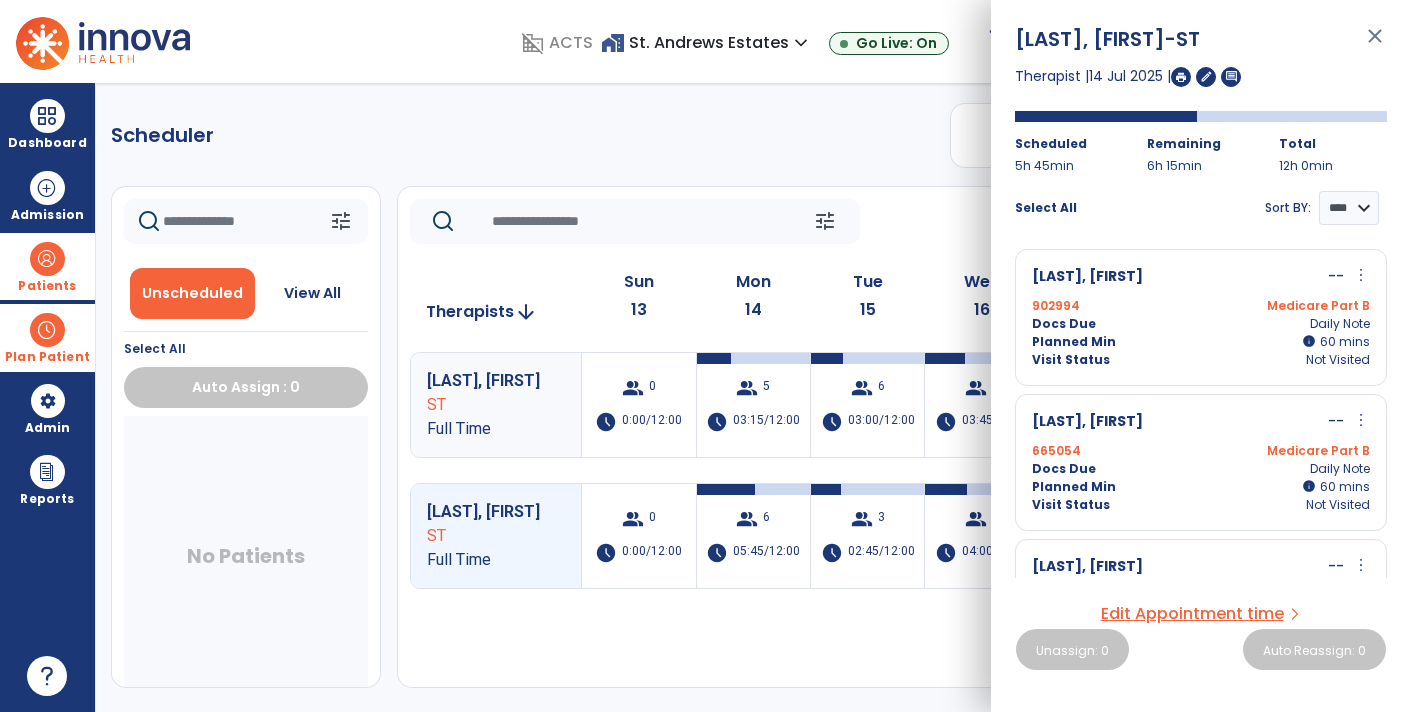 click on "Scheduler   PT   OT   ST  **** *** more_vert  Manage Labor   View All Therapists   Print" 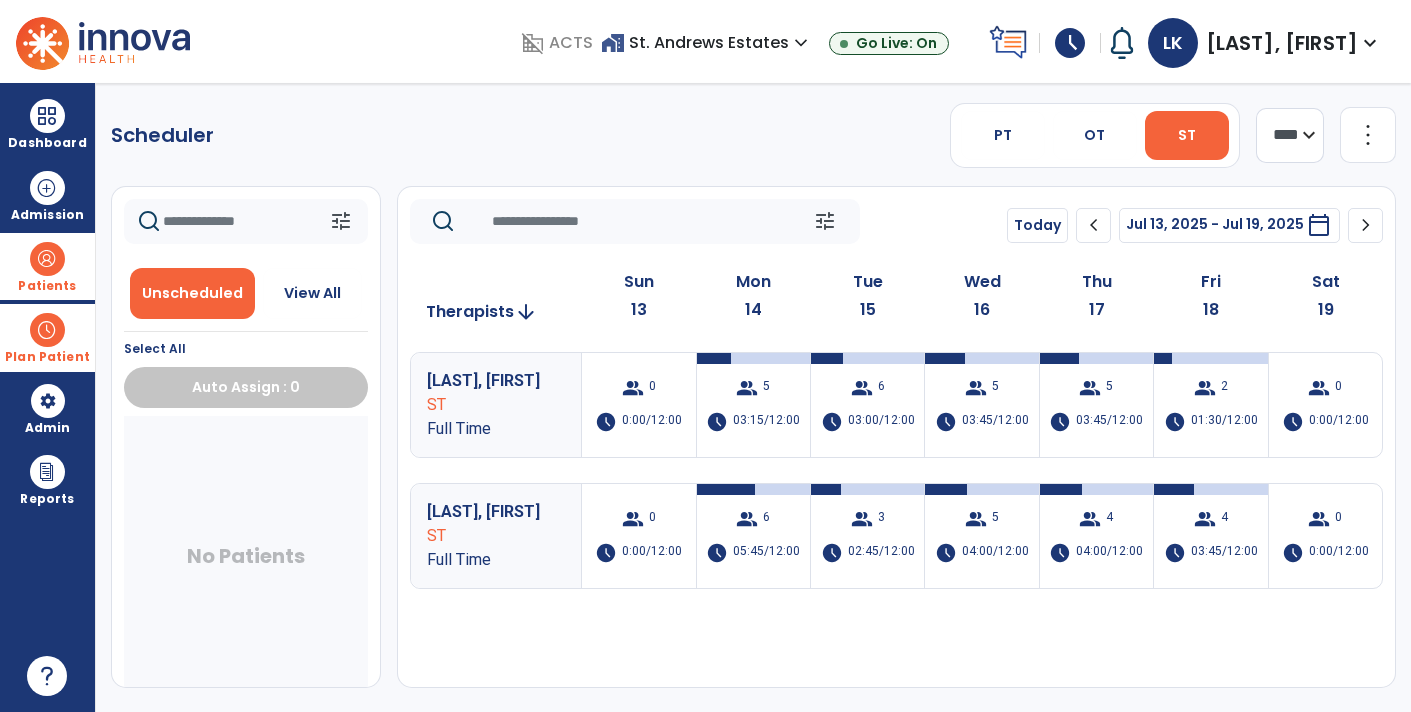click on "Plan Patient" at bounding box center (47, 357) 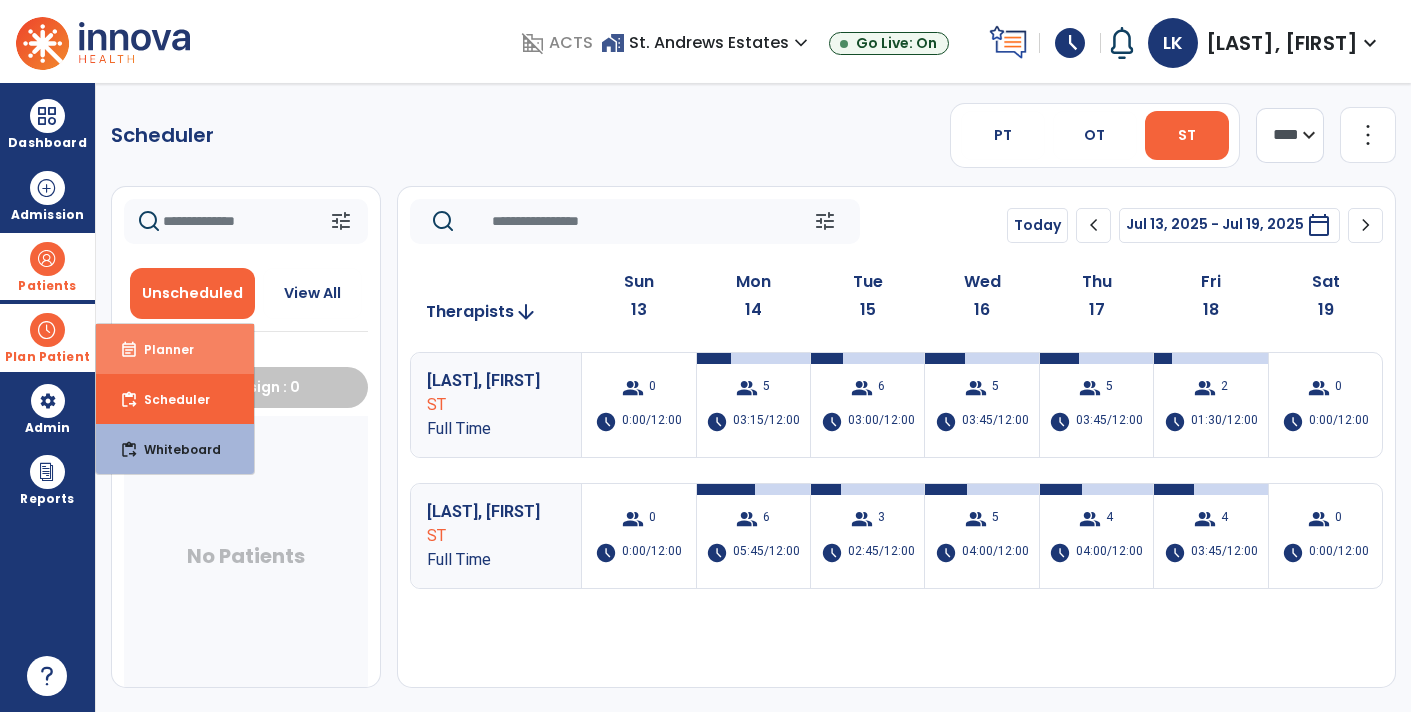 click on "event_note  Planner" at bounding box center (175, 349) 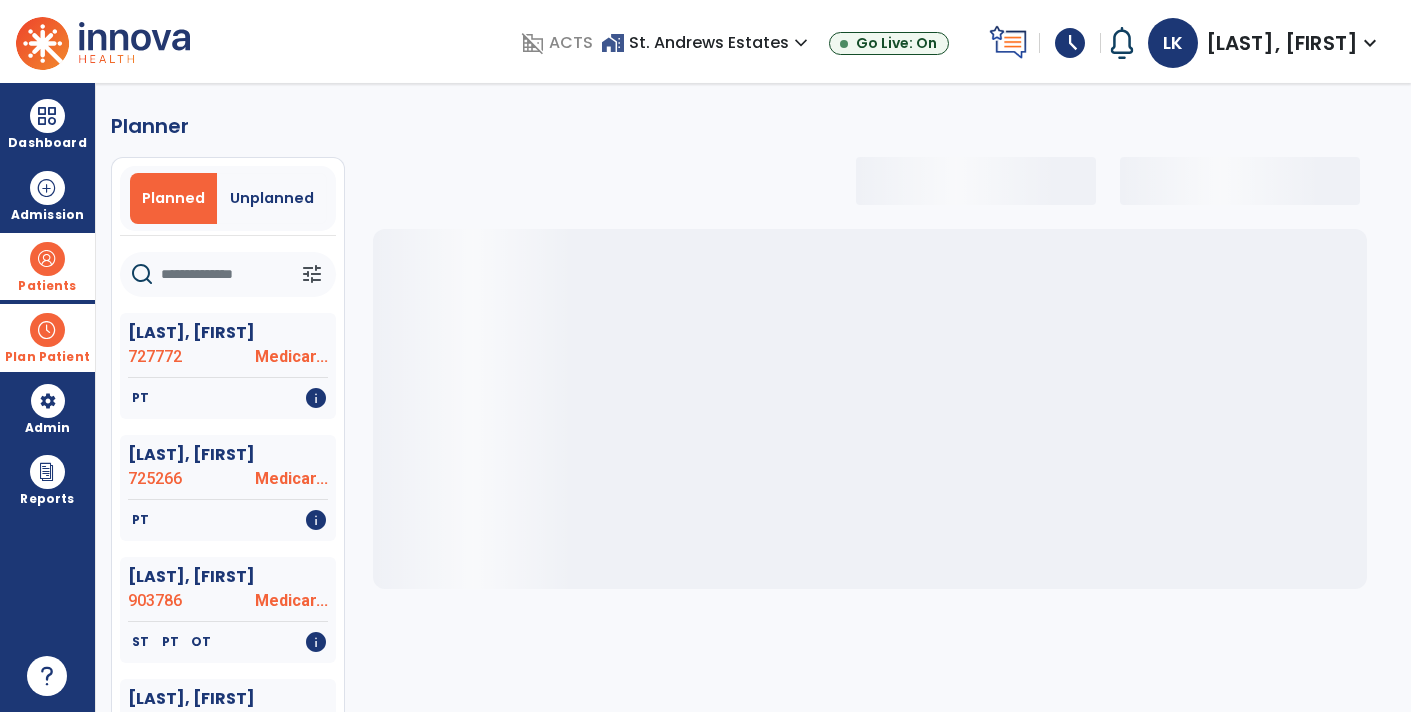 click 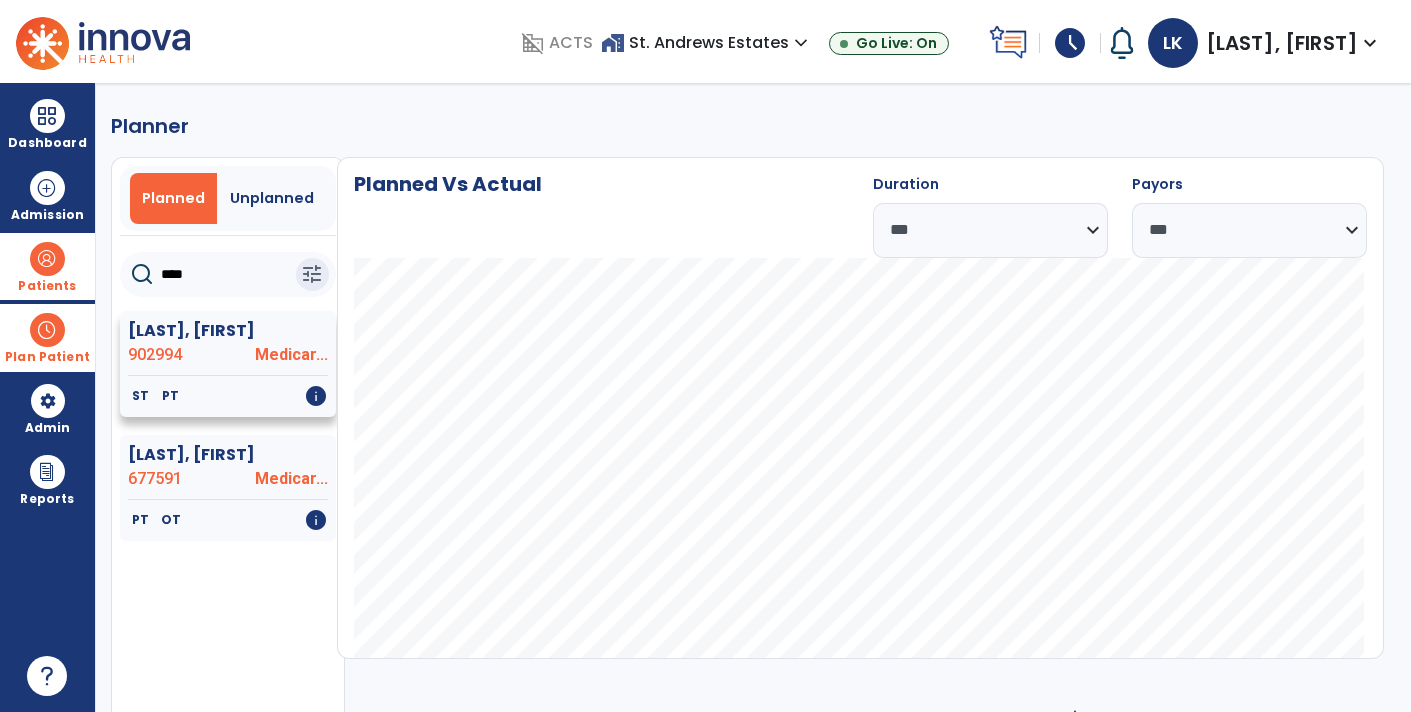 type on "****" 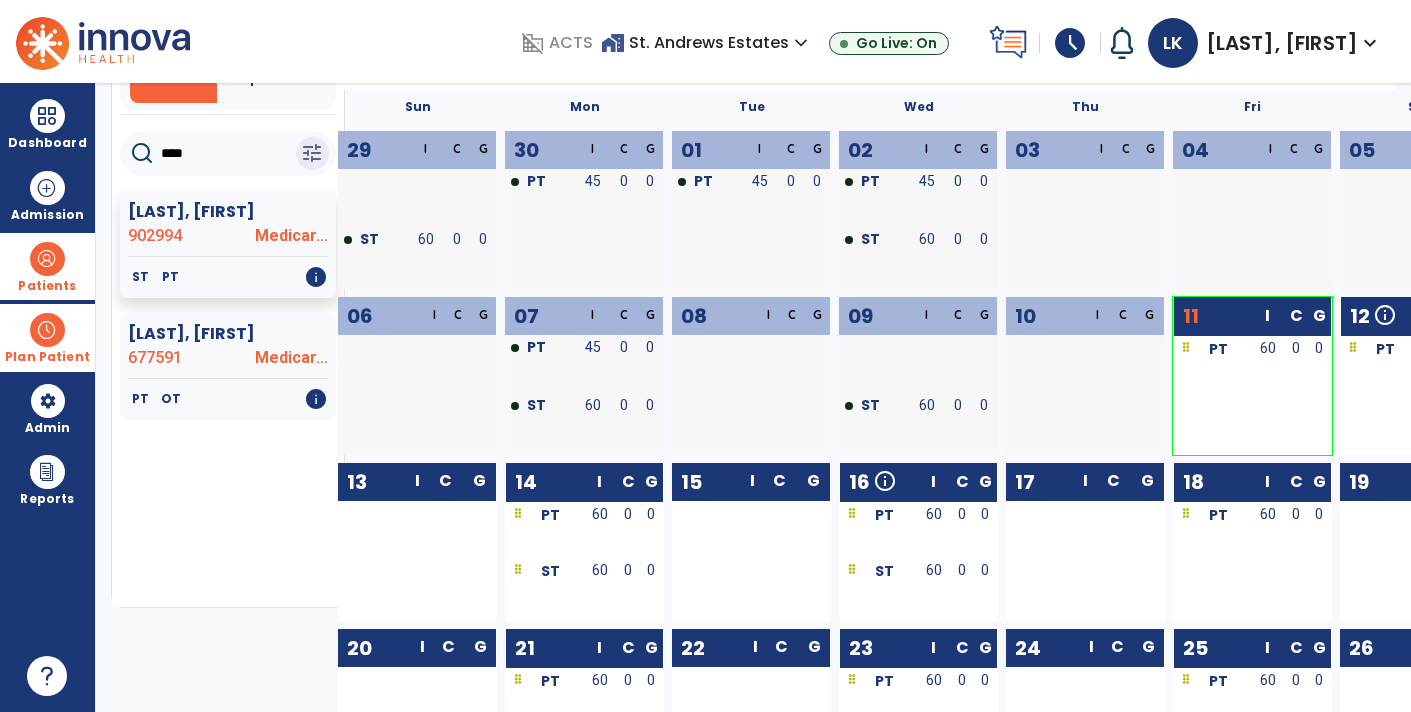 scroll, scrollTop: 142, scrollLeft: 0, axis: vertical 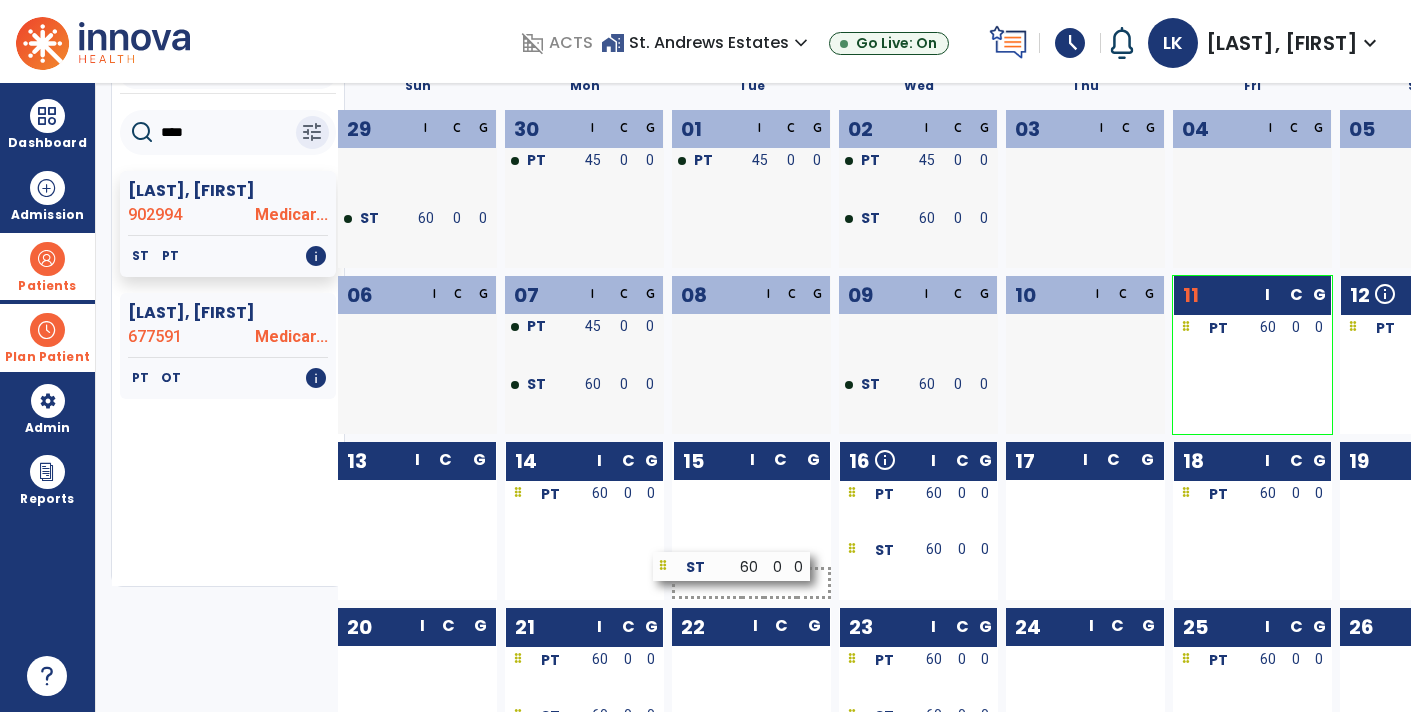 drag, startPoint x: 625, startPoint y: 556, endPoint x: 777, endPoint y: 574, distance: 153.06207 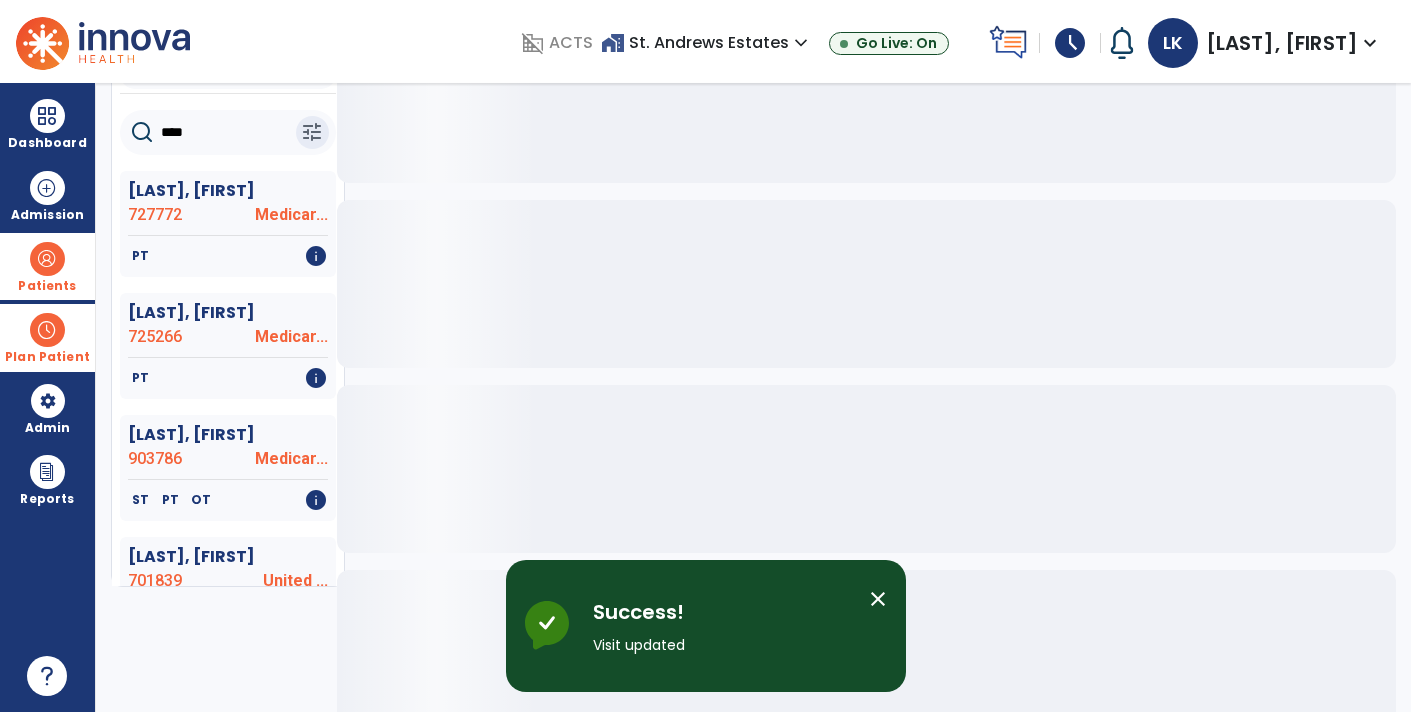 scroll, scrollTop: 0, scrollLeft: 0, axis: both 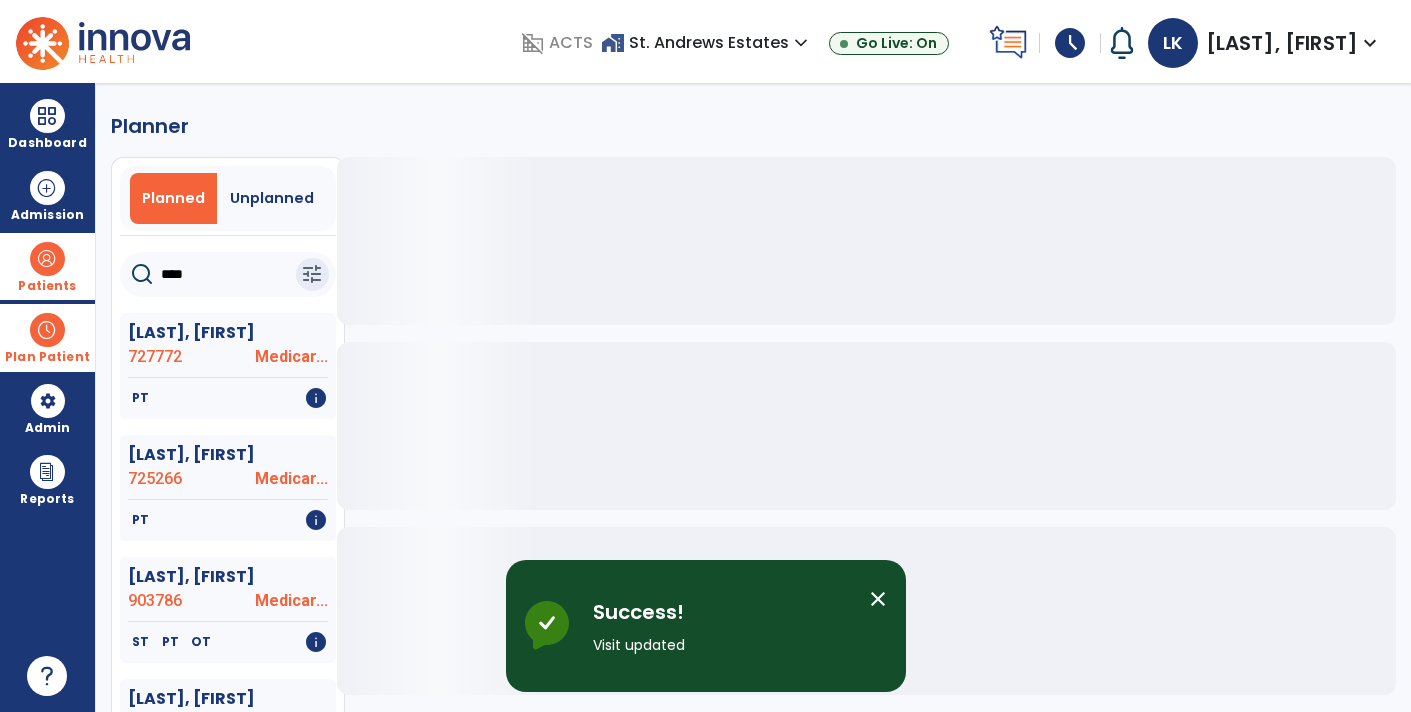 click on "Plan Patient" at bounding box center [47, 357] 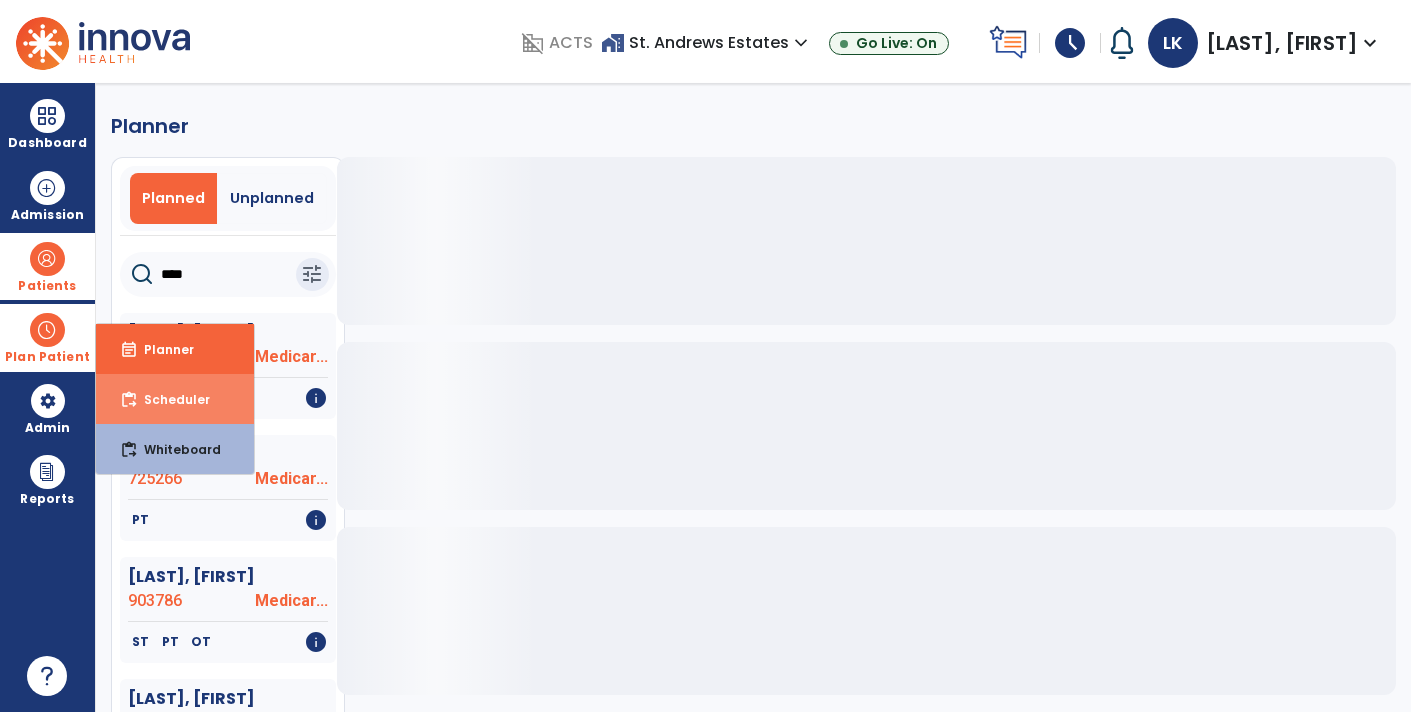 click on "content_paste_go  Scheduler" at bounding box center (175, 399) 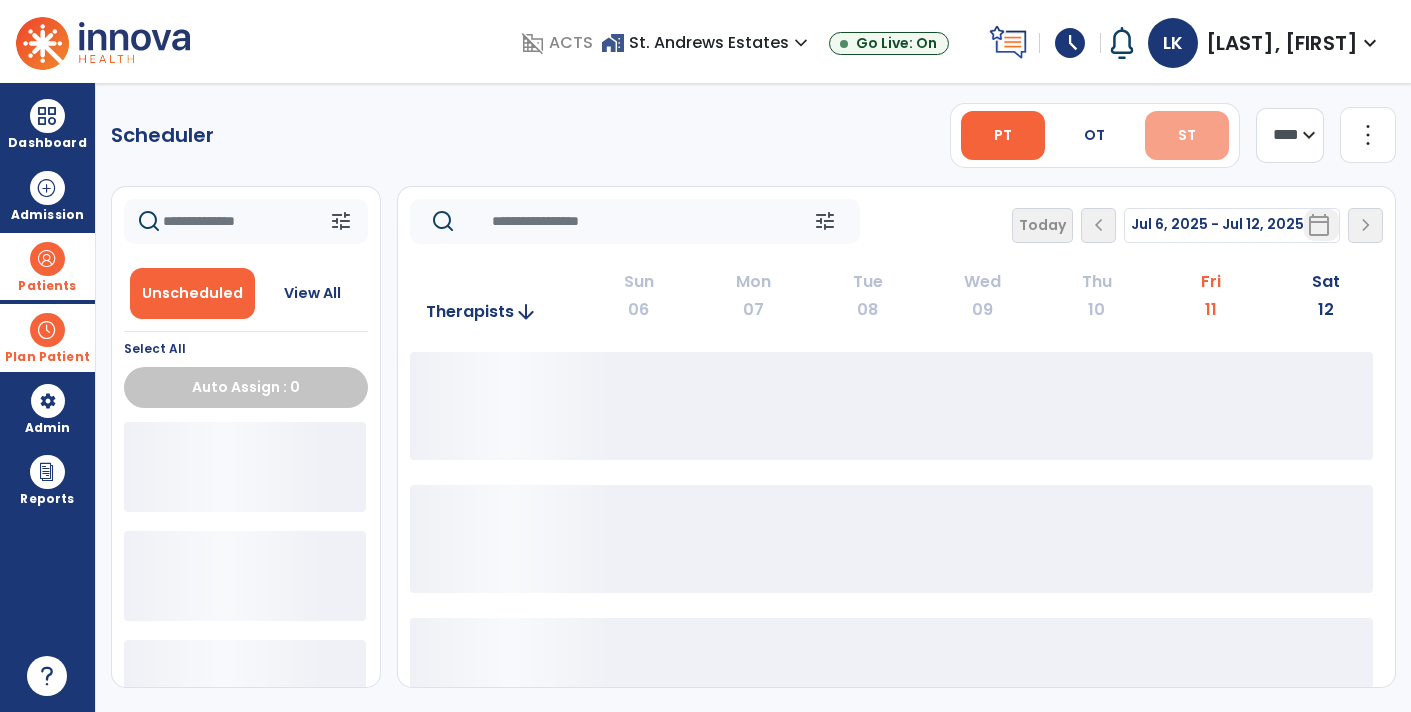 click on "ST" at bounding box center (1187, 135) 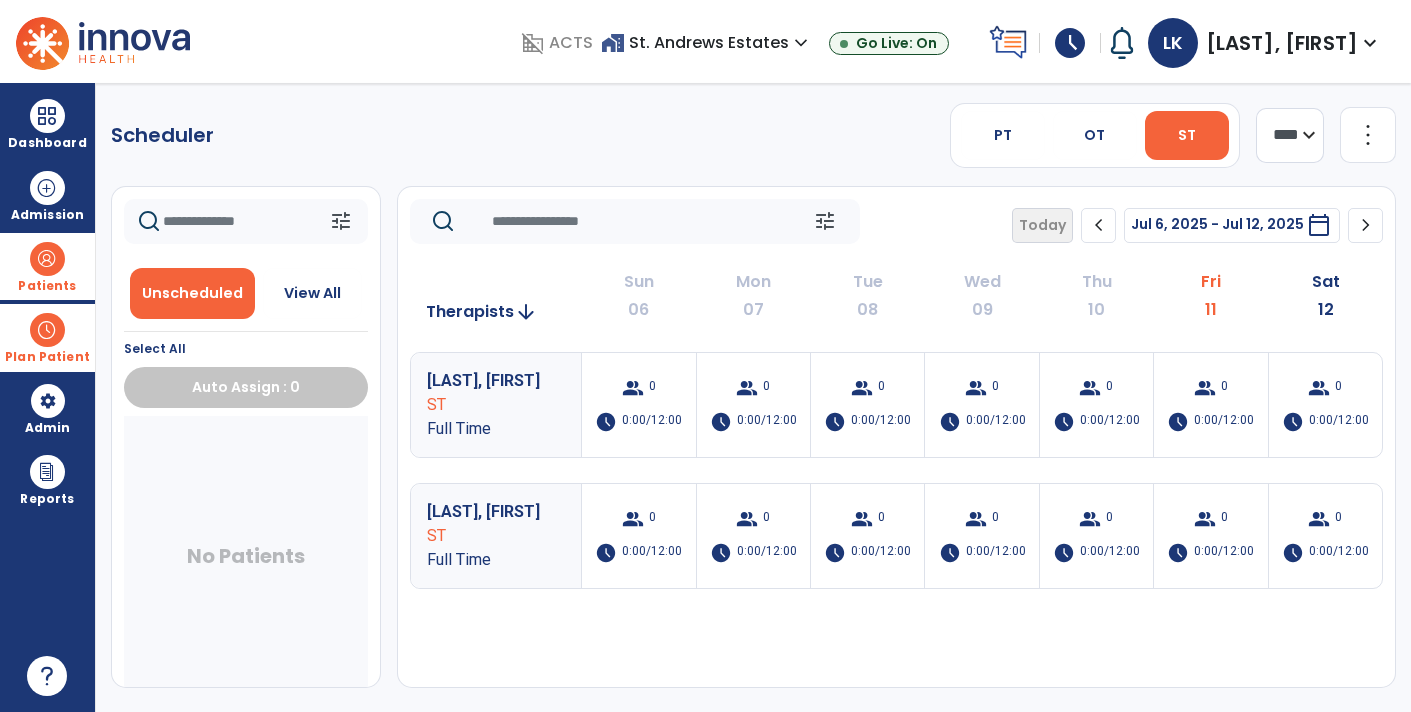 click on "chevron_right" 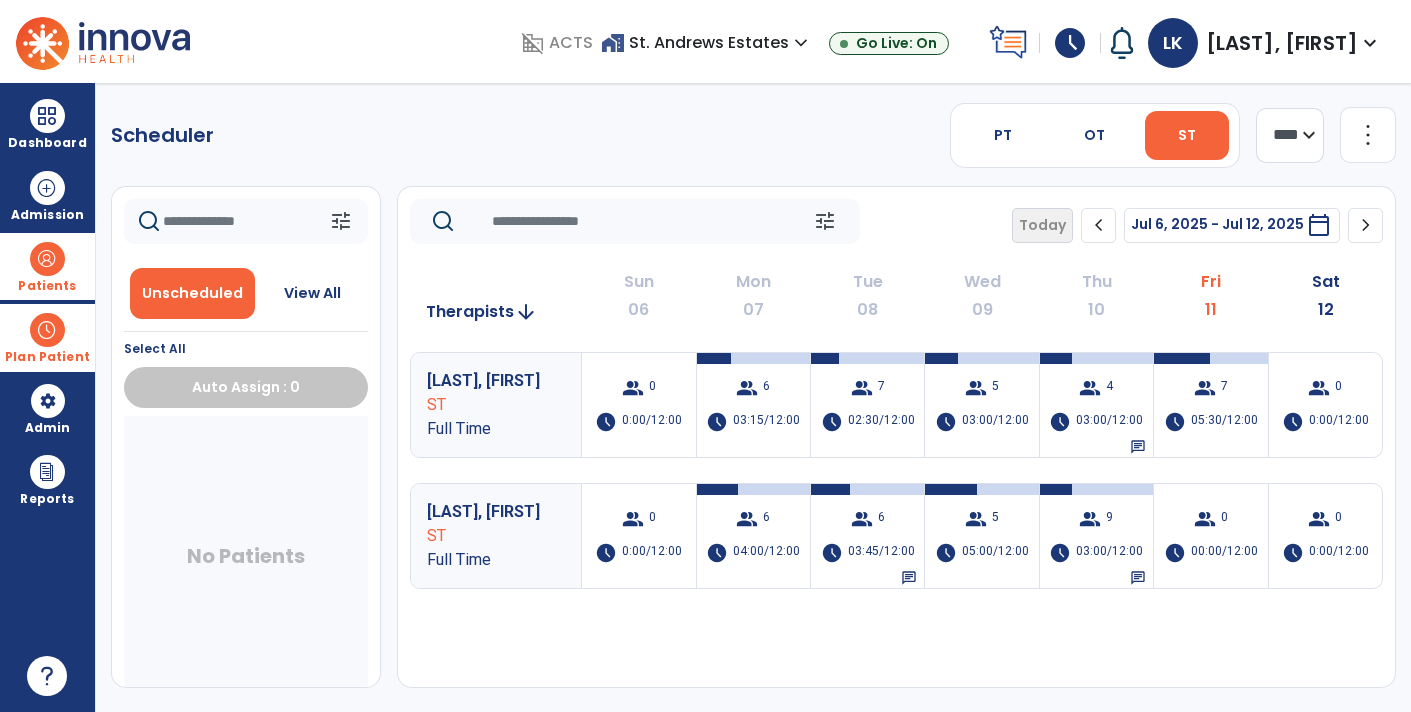 click on "[LAST], [FIRST] ST Full Time  group  0  schedule  0:00/12:00  group  6  schedule  03:15/12:00   group  6  schedule  03:45/12:00   chat   group  5  schedule  05:00/12:00   group  9  schedule  03:00/12:00   chat   group  0  schedule  00:00/12:00   group  0  schedule  0:00/12:00 [LAST], [FIRST] ST Full Time  group  0  schedule  0:00/12:00  group  6  schedule  04:00/12:00   group  6  schedule  03:45/12:00   chat   group  5  schedule  05:00/12:00   group  9  schedule  03:00/12:00   chat   group  0  schedule  00:00/12:00   group  0  schedule  0:00/12:00" 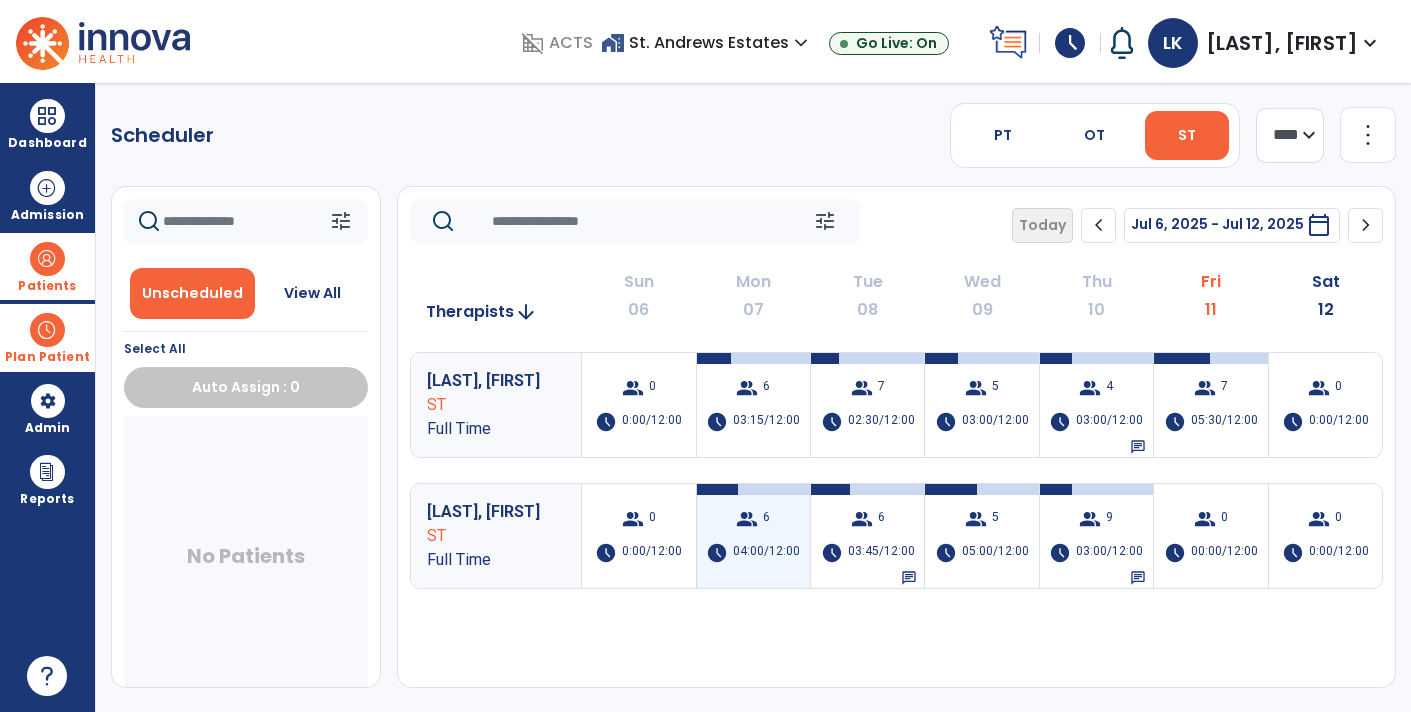 click on "group  6  schedule  04:00/12:00" at bounding box center (753, 536) 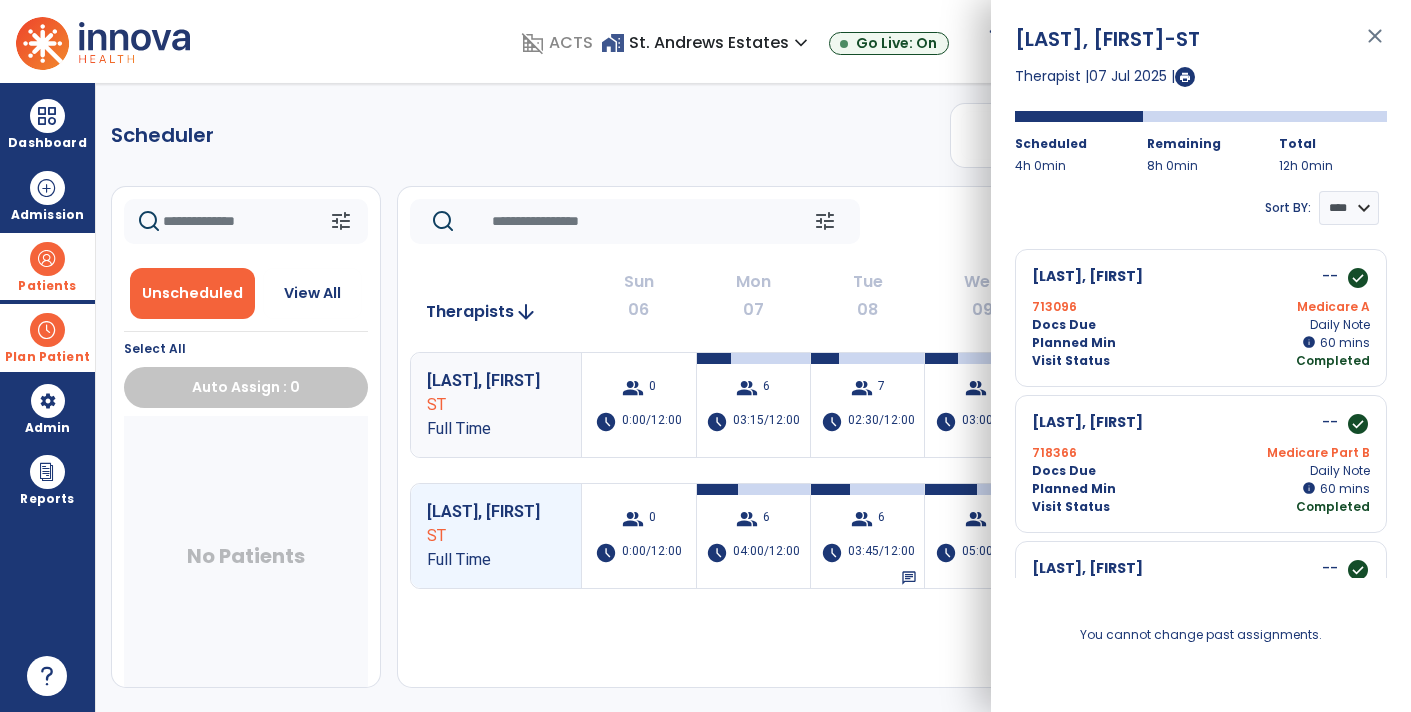 scroll, scrollTop: 532, scrollLeft: 0, axis: vertical 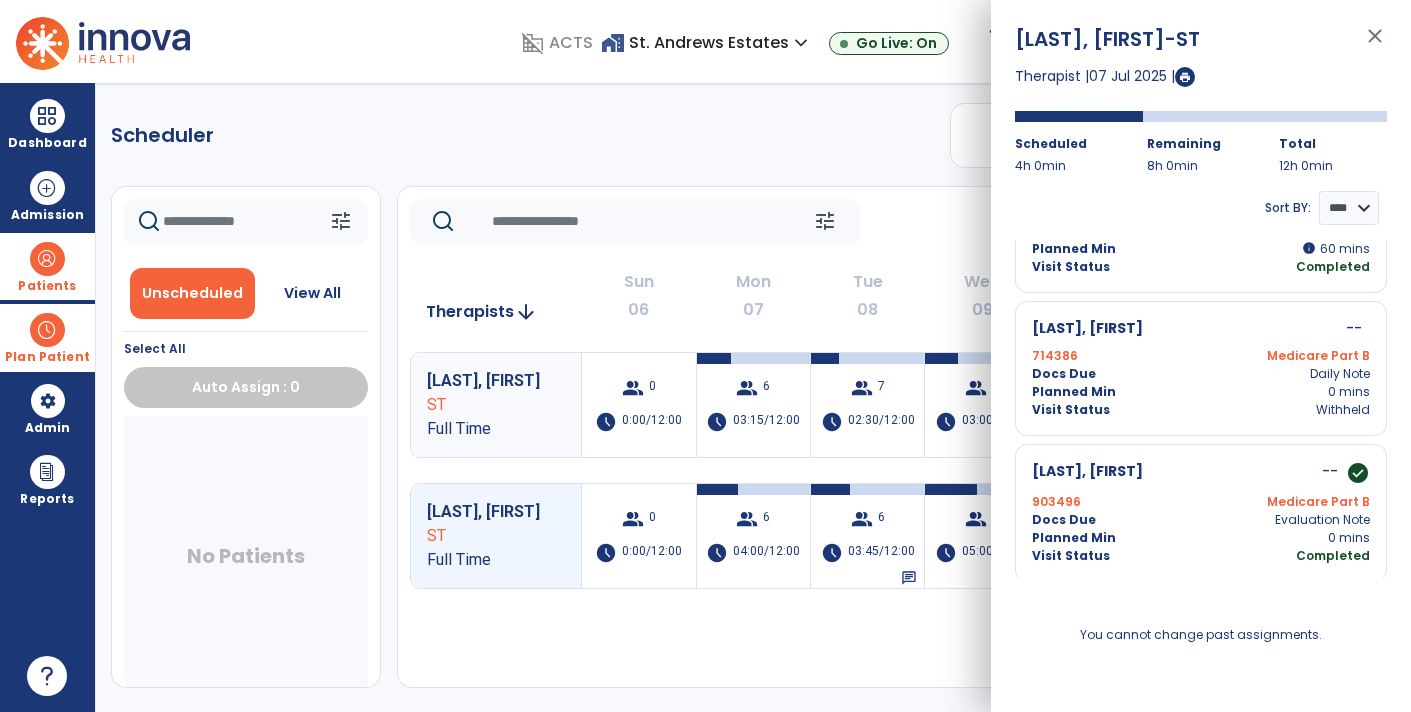 click on "Scheduler   PT   OT   ST  **** *** more_vert  Manage Labor   View All Therapists   Print" 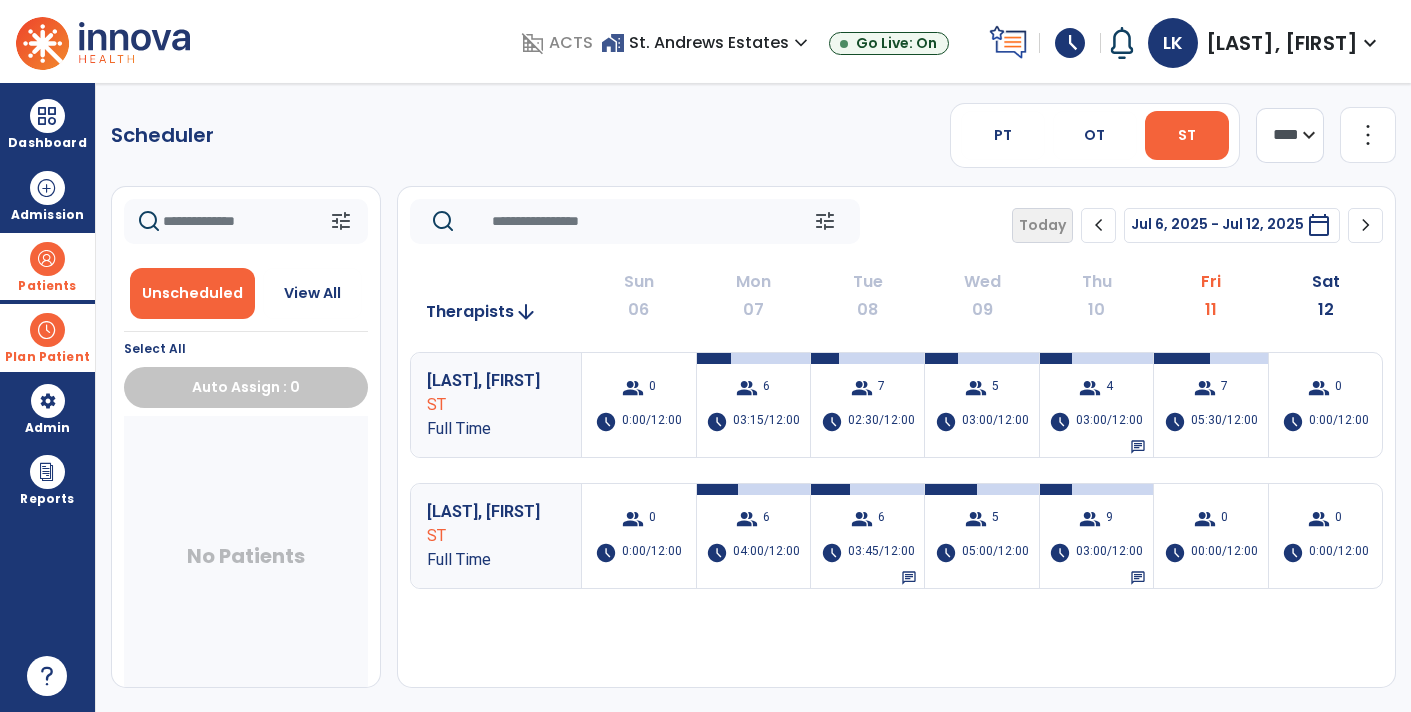 click on "chevron_right" 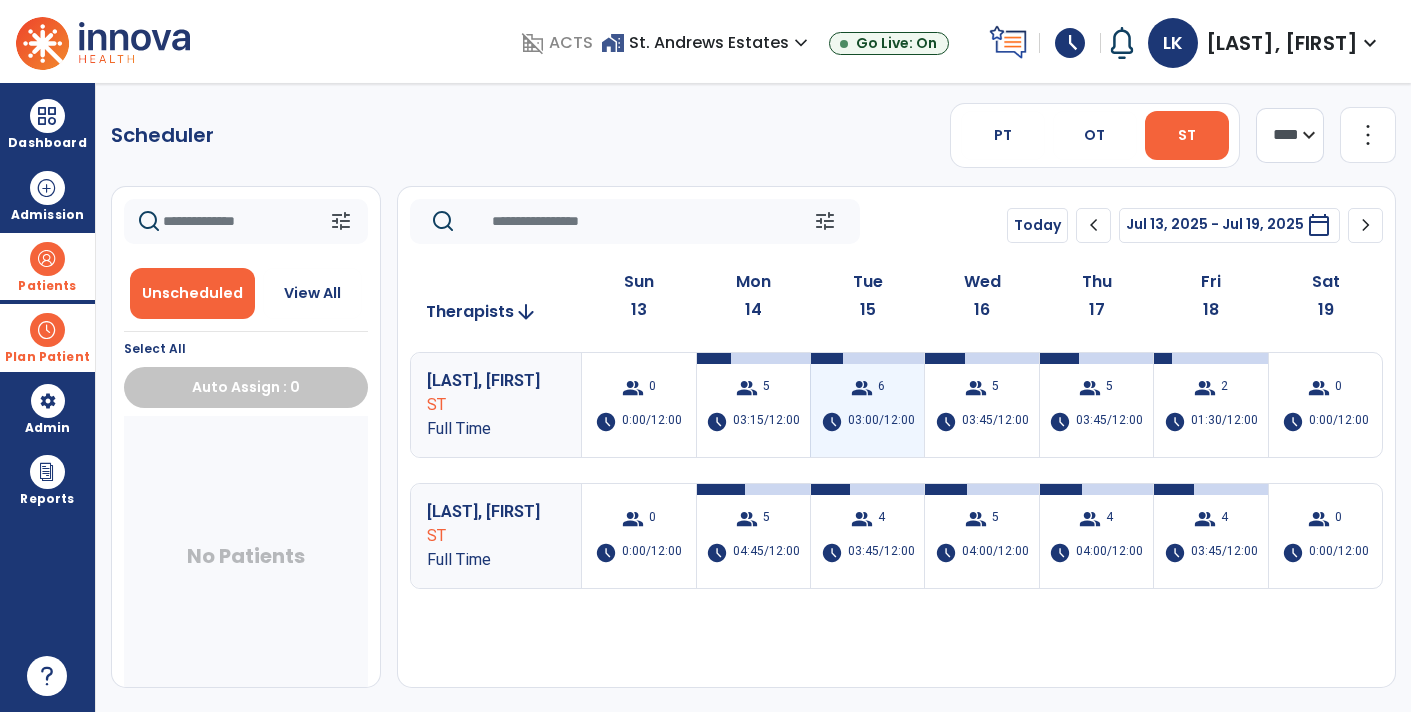 click on "group  6  schedule  03:00/12:00" at bounding box center (867, 405) 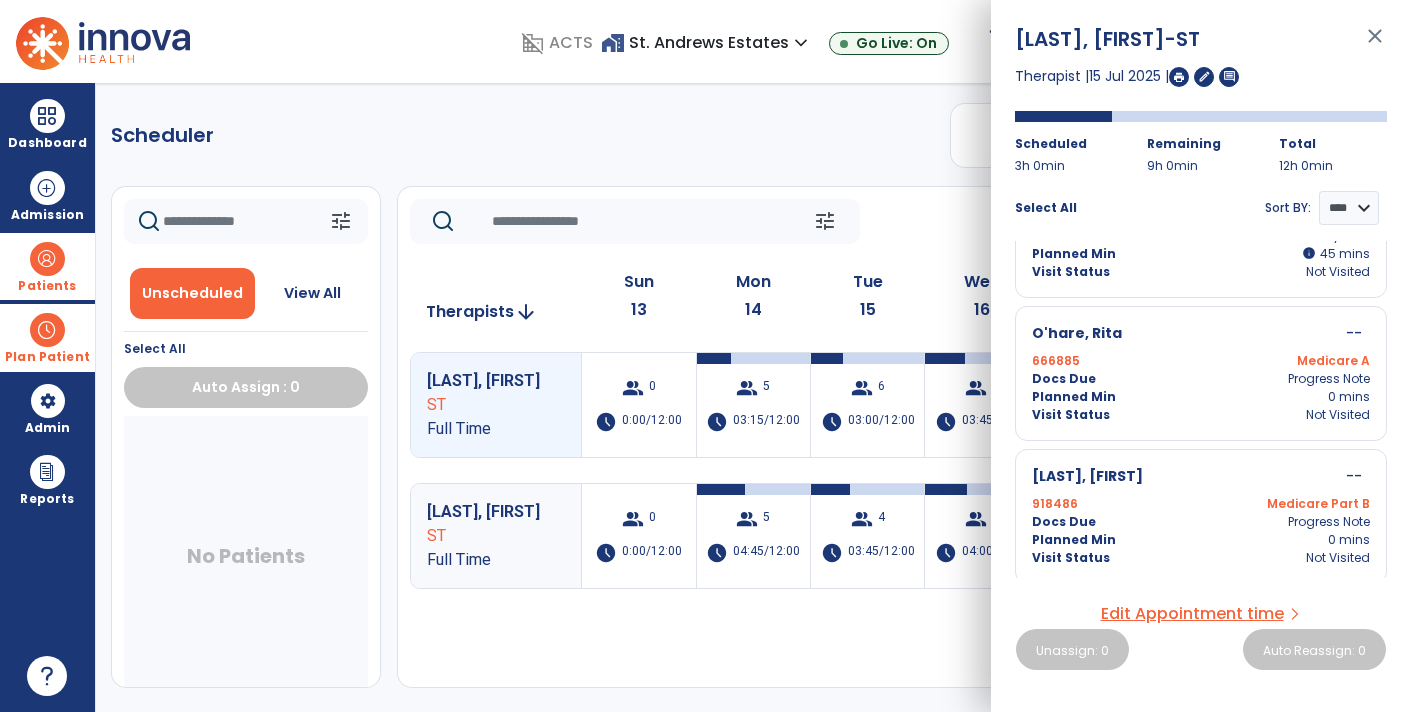 scroll, scrollTop: 504, scrollLeft: 0, axis: vertical 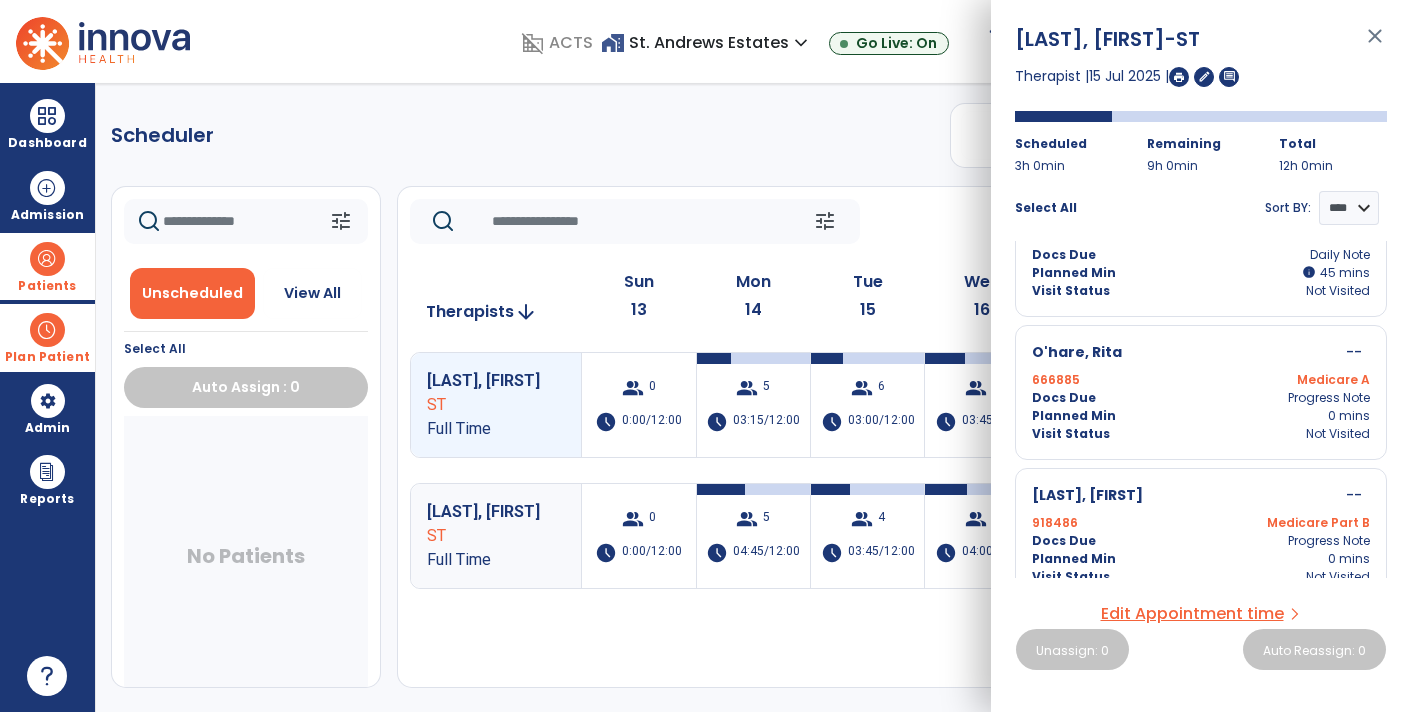 click on "Scheduler   PT   OT   ST  **** *** more_vert  Manage Labor   View All Therapists   Print" 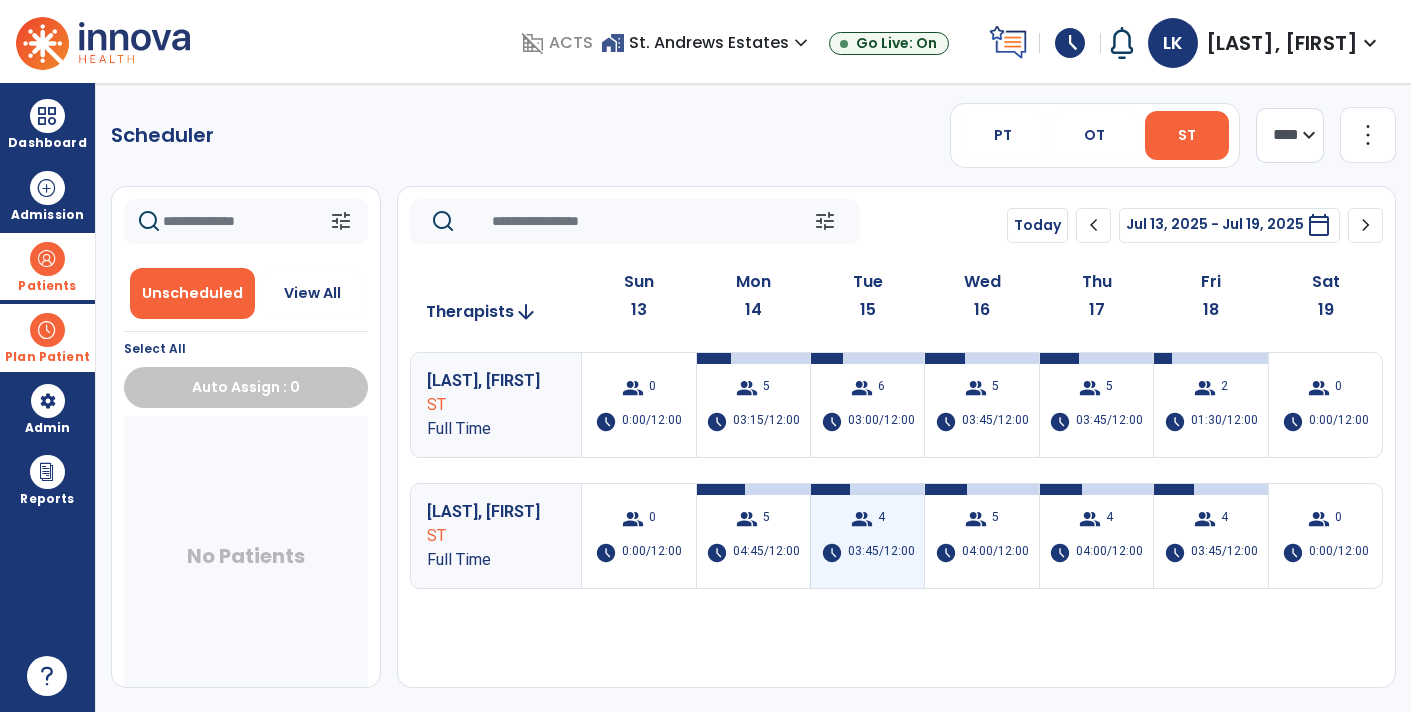 click on "group  4  schedule  03:45/12:00" at bounding box center (867, 536) 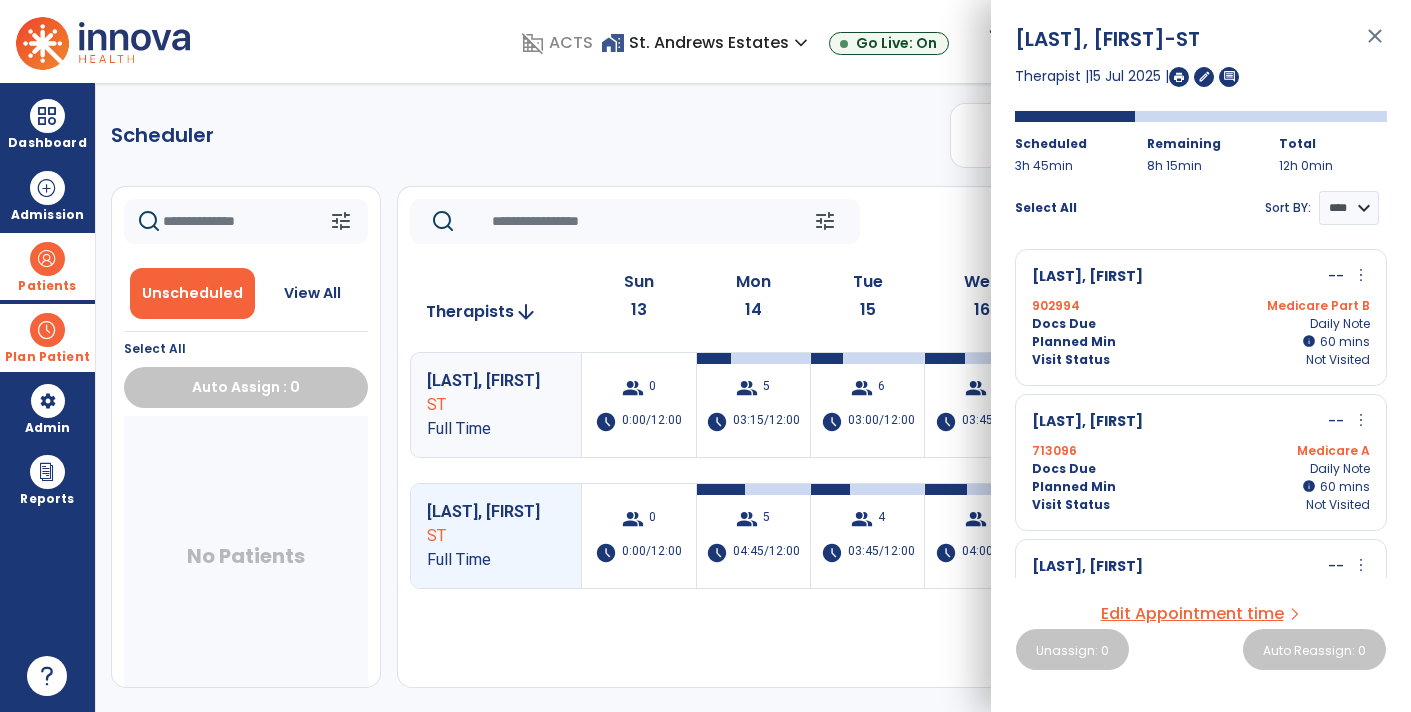 scroll, scrollTop: 16, scrollLeft: 0, axis: vertical 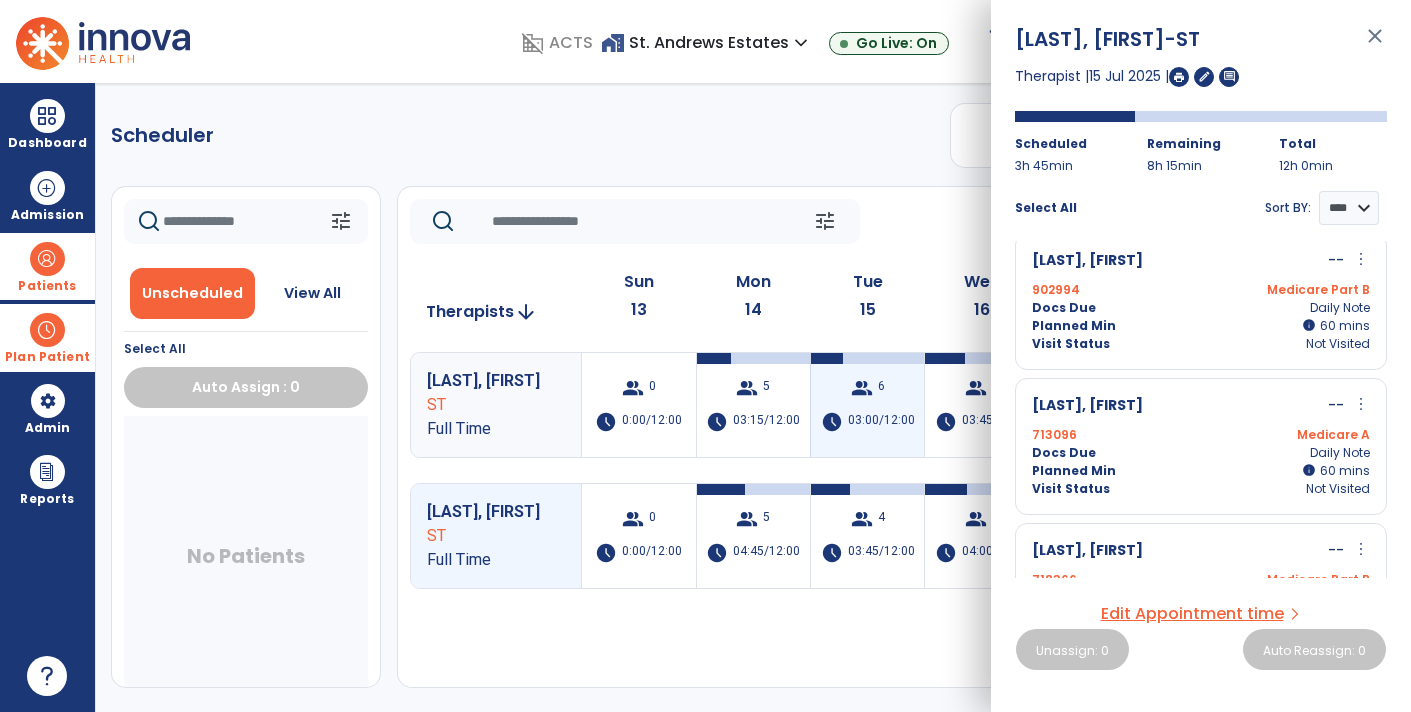 click on "03:00/12:00" at bounding box center [881, 422] 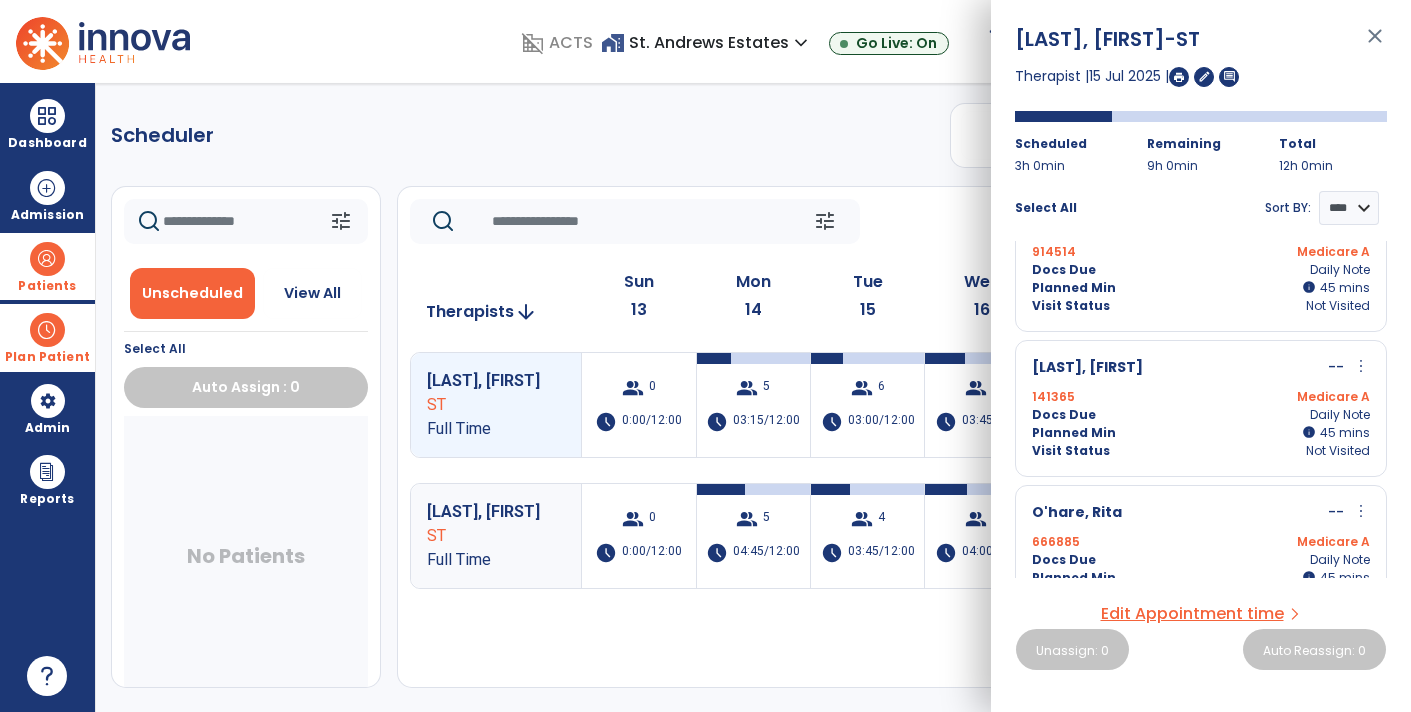 scroll, scrollTop: 227, scrollLeft: 0, axis: vertical 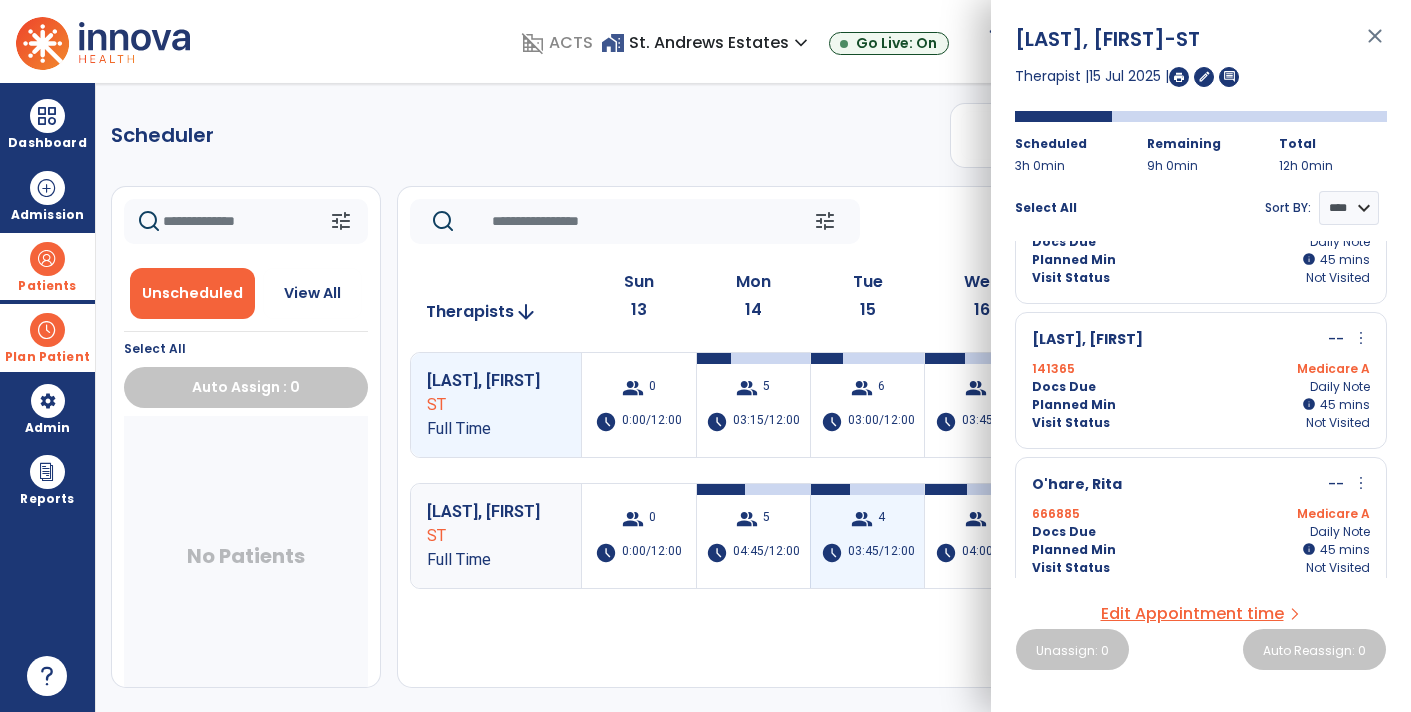 click on "03:45/12:00" at bounding box center [881, 553] 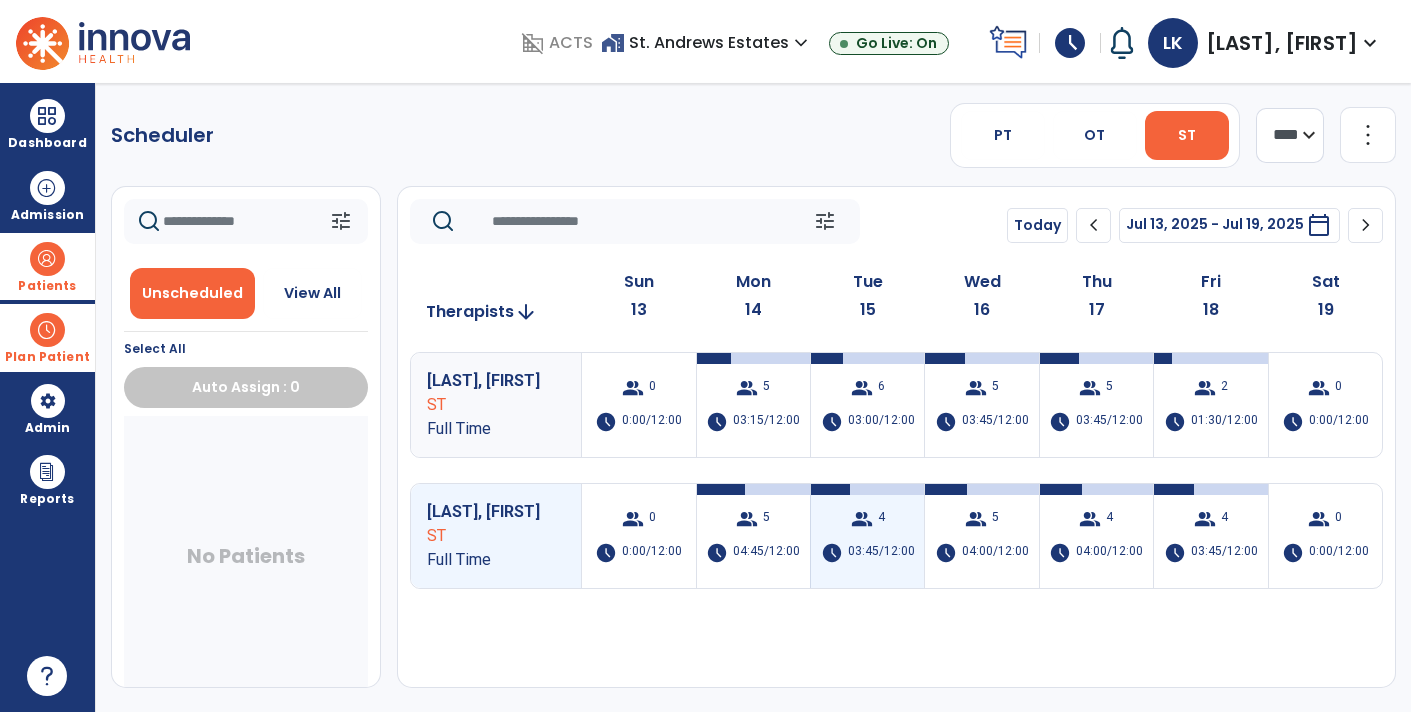 click on "03:45/12:00" at bounding box center (881, 553) 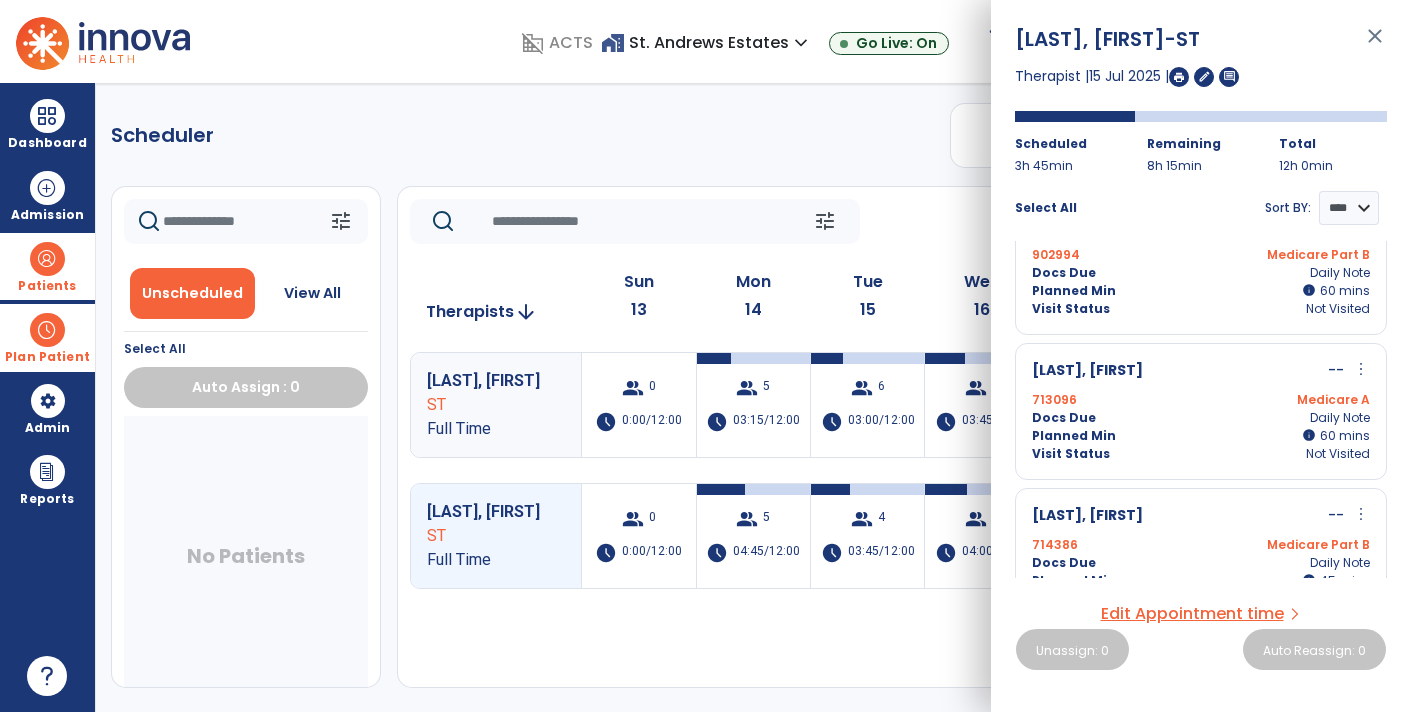scroll, scrollTop: 238, scrollLeft: 0, axis: vertical 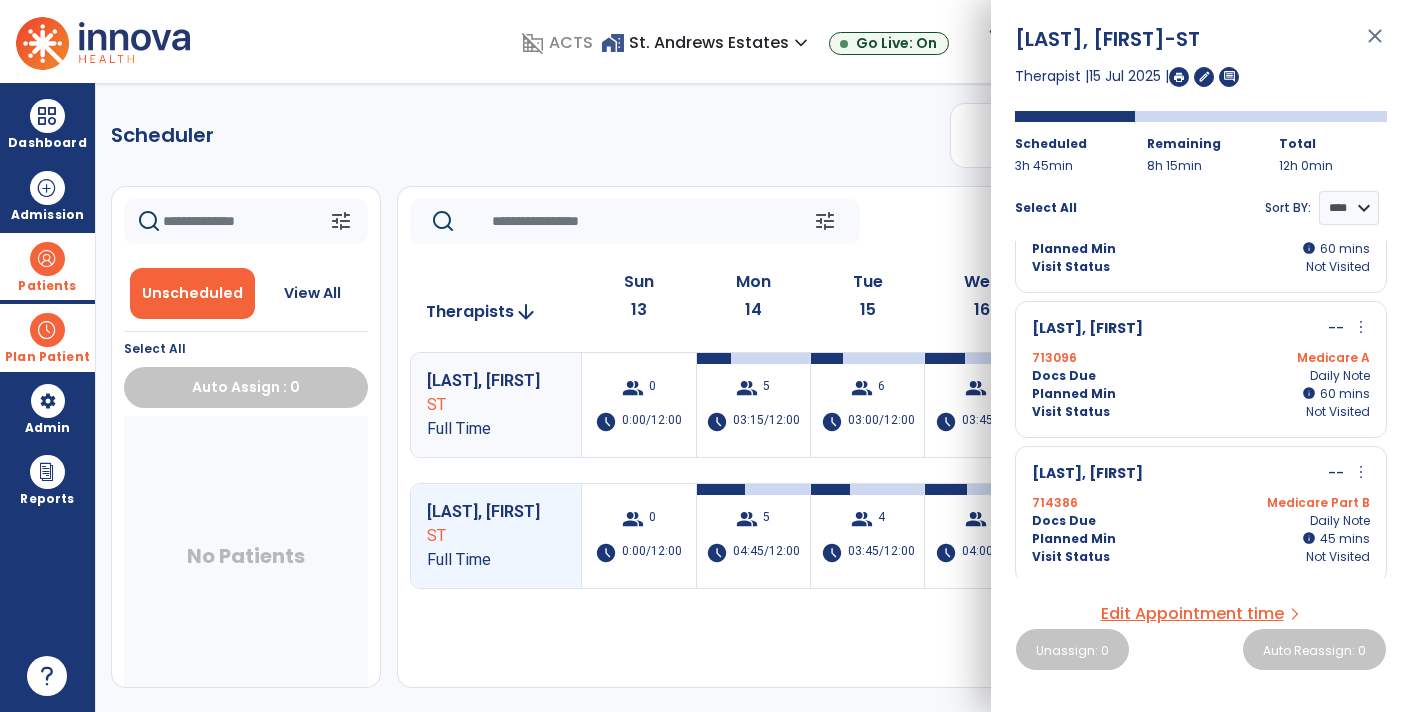 click on "Scheduler   PT   OT   ST  **** *** more_vert  Manage Labor   View All Therapists   Print" 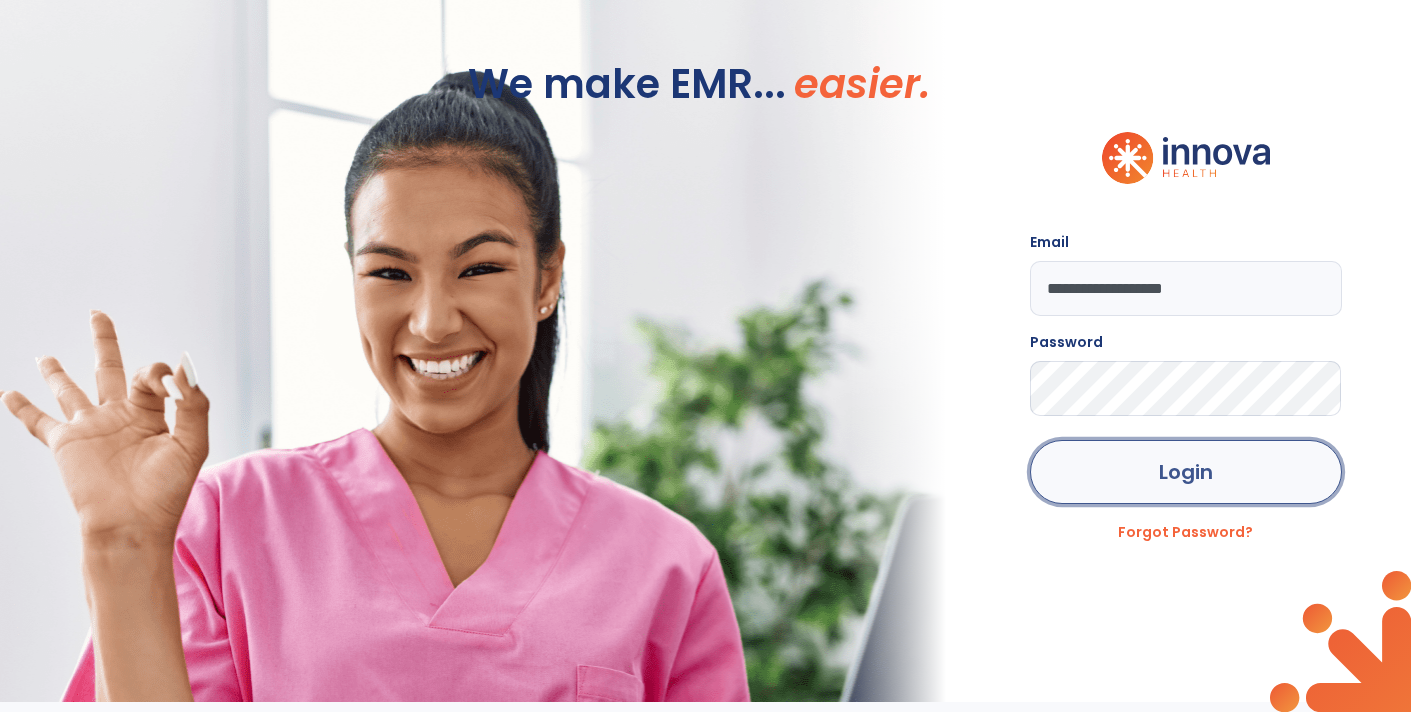 click on "Login" 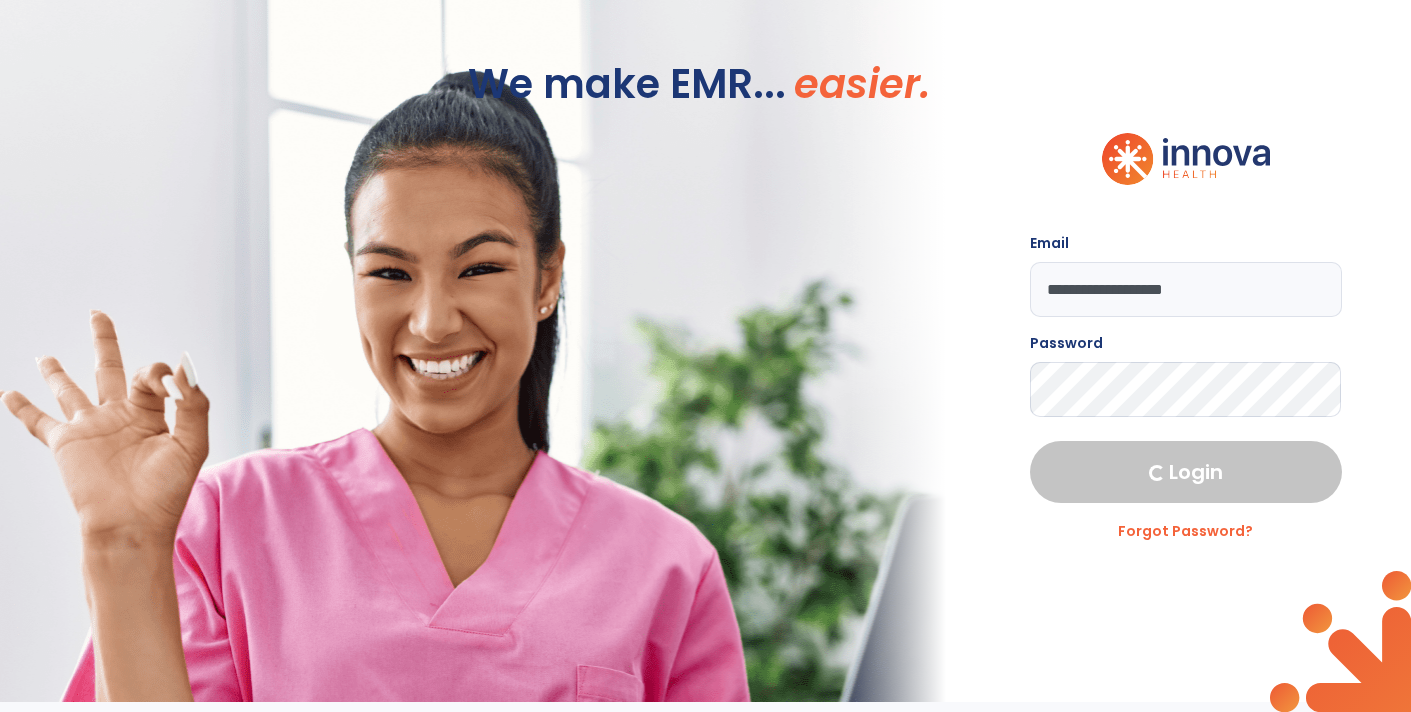 select on "****" 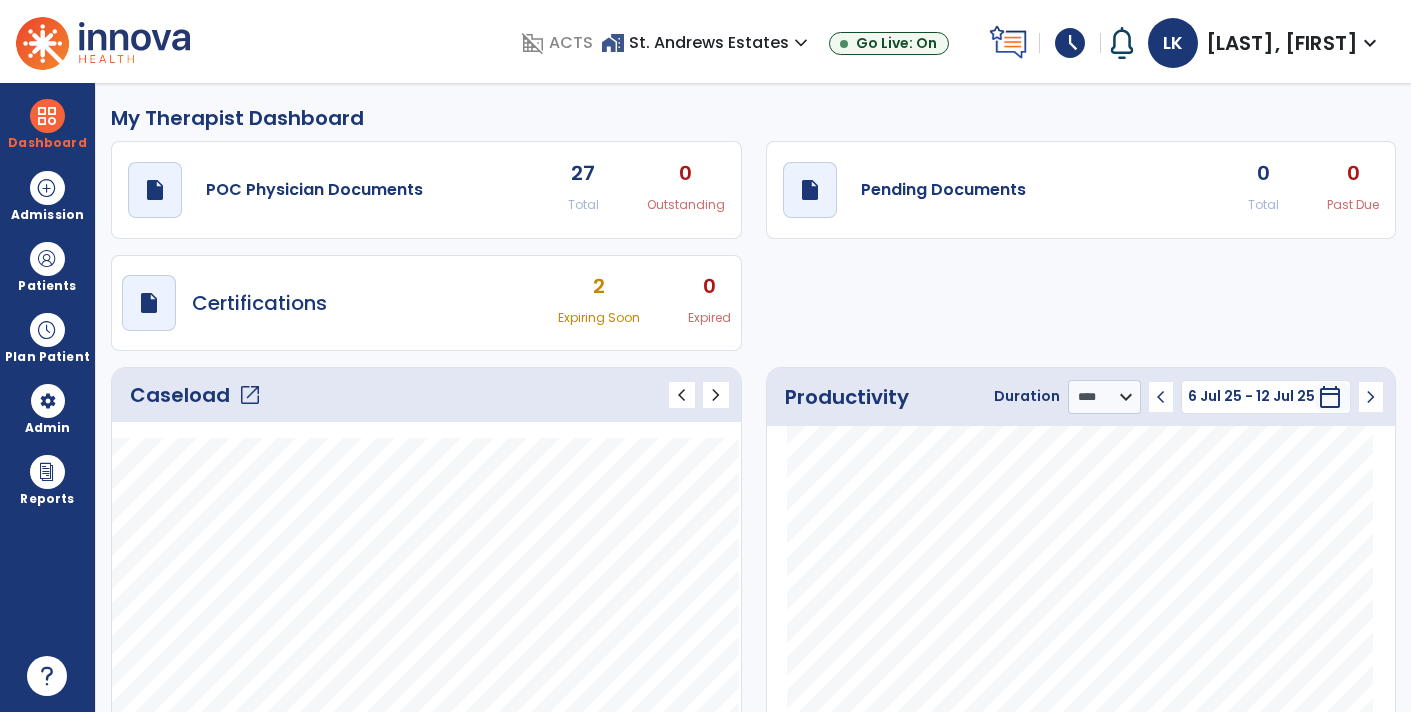 click on "draft   open_in_new  POC Physician Documents 27 Total 0 Outstanding  draft   open_in_new  Pending Documents 0 Total 0 Past Due  draft   open_in_new  Certifications 2 Expiring Soon 0 Expired" 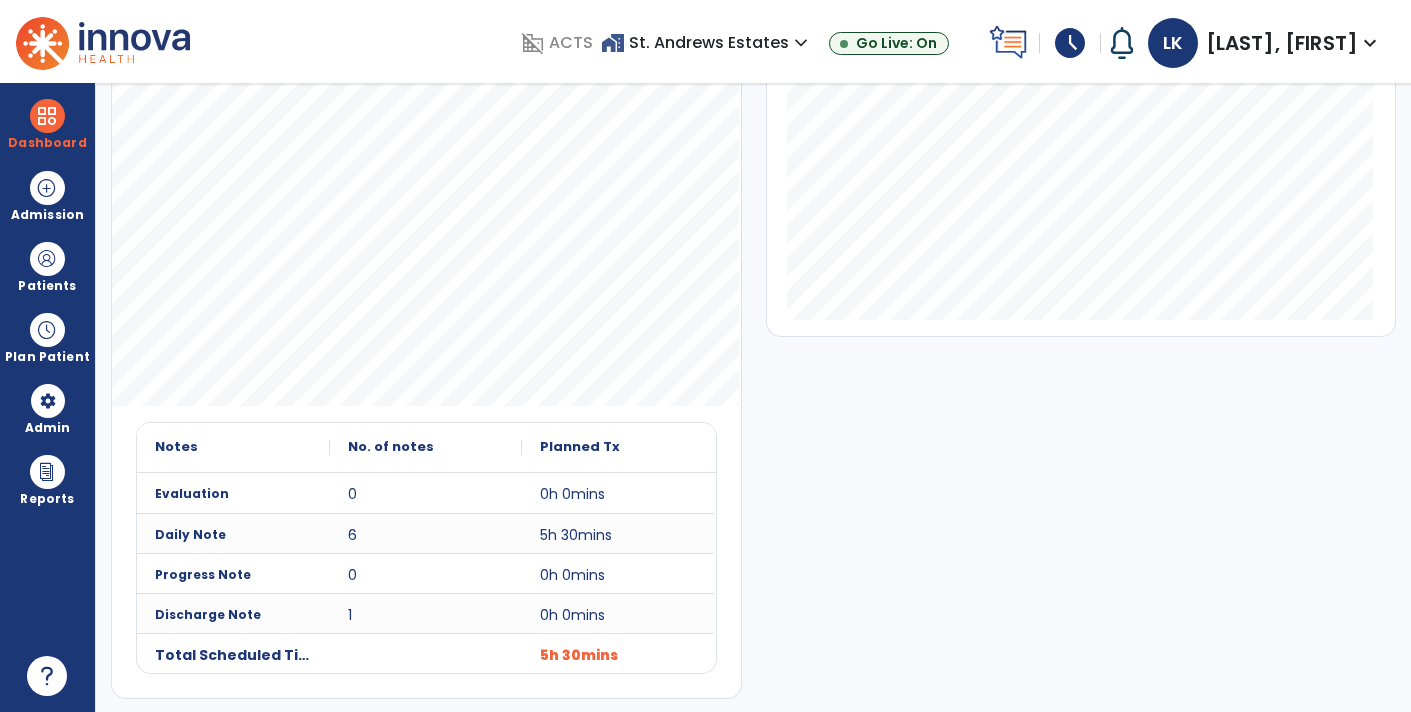 scroll, scrollTop: 0, scrollLeft: 0, axis: both 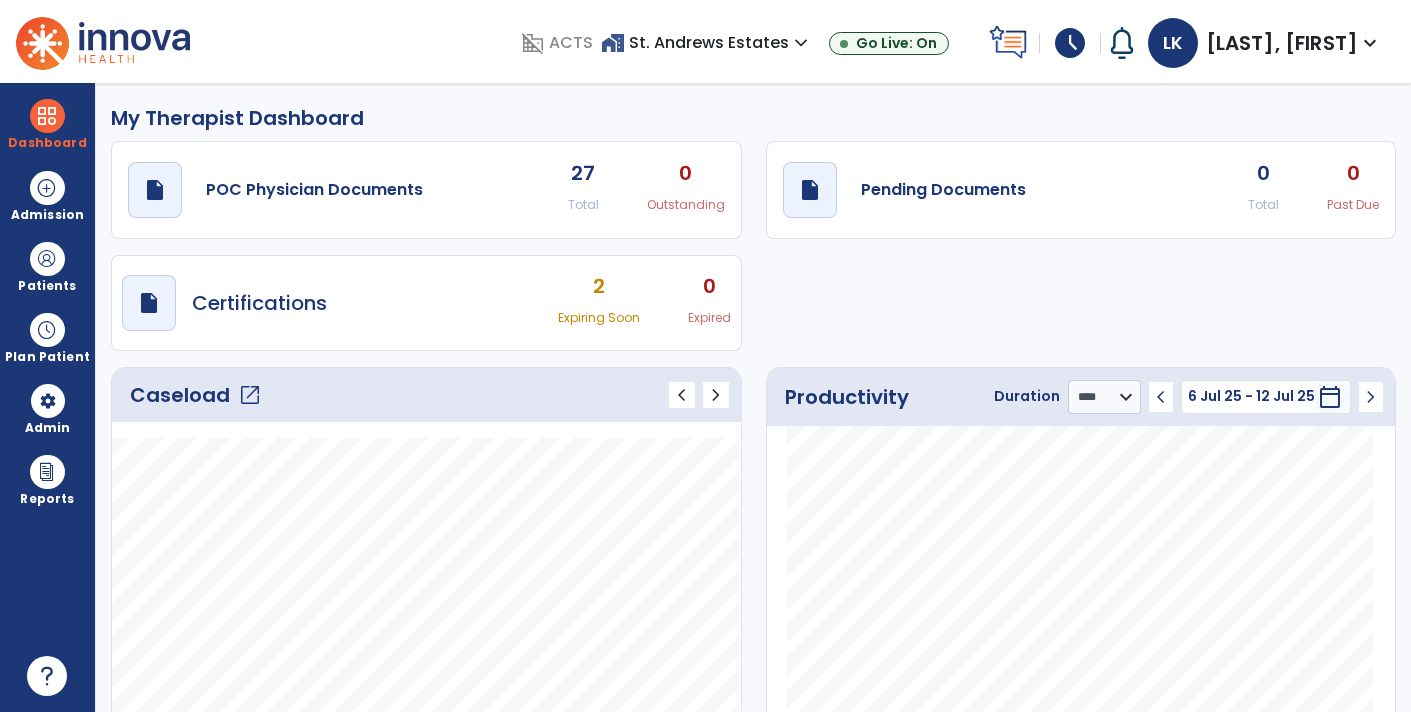 click on "draft   open_in_new  POC Physician Documents 27 Total 0 Outstanding  draft   open_in_new  Pending Documents 0 Total 0 Past Due  draft   open_in_new  Certifications 2 Expiring Soon 0 Expired" 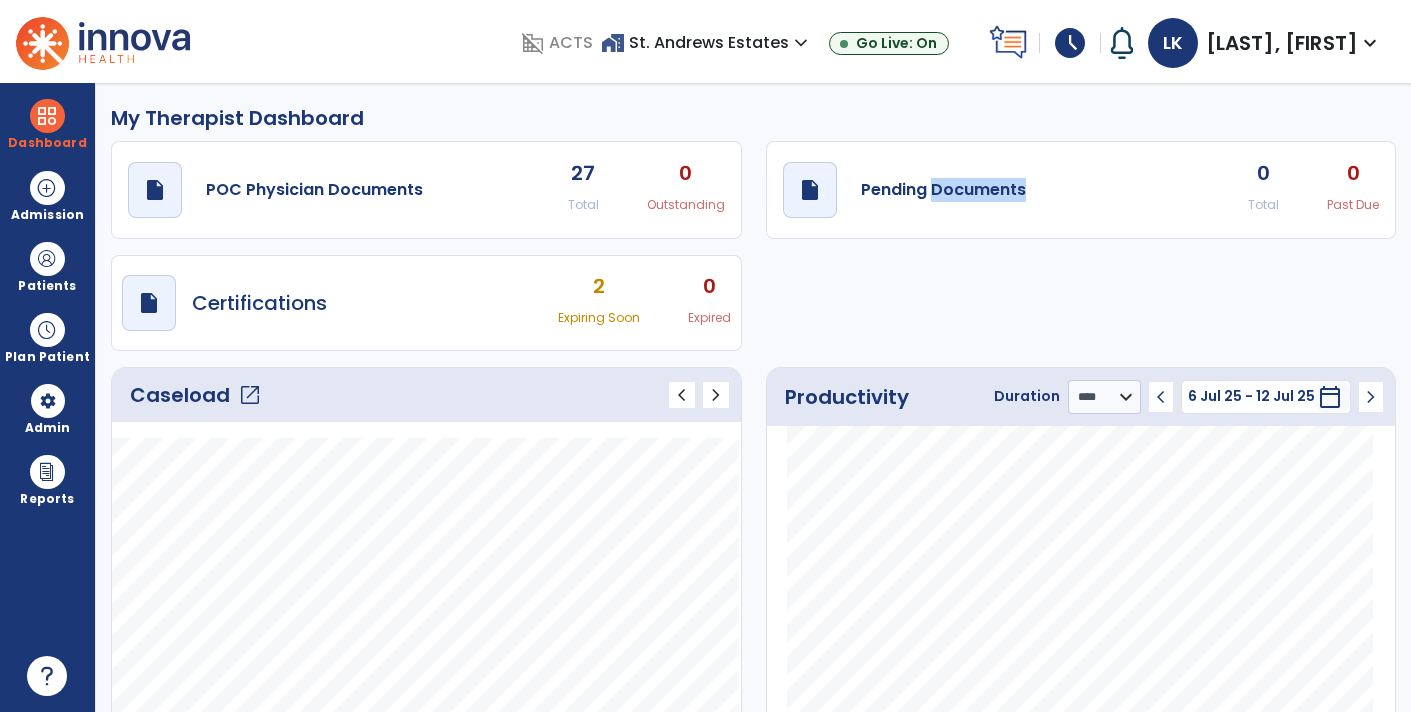 click on "draft   open_in_new  POC Physician Documents 27 Total 0 Outstanding  draft   open_in_new  Pending Documents 0 Total 0 Past Due  draft   open_in_new  Certifications 2 Expiring Soon 0 Expired" 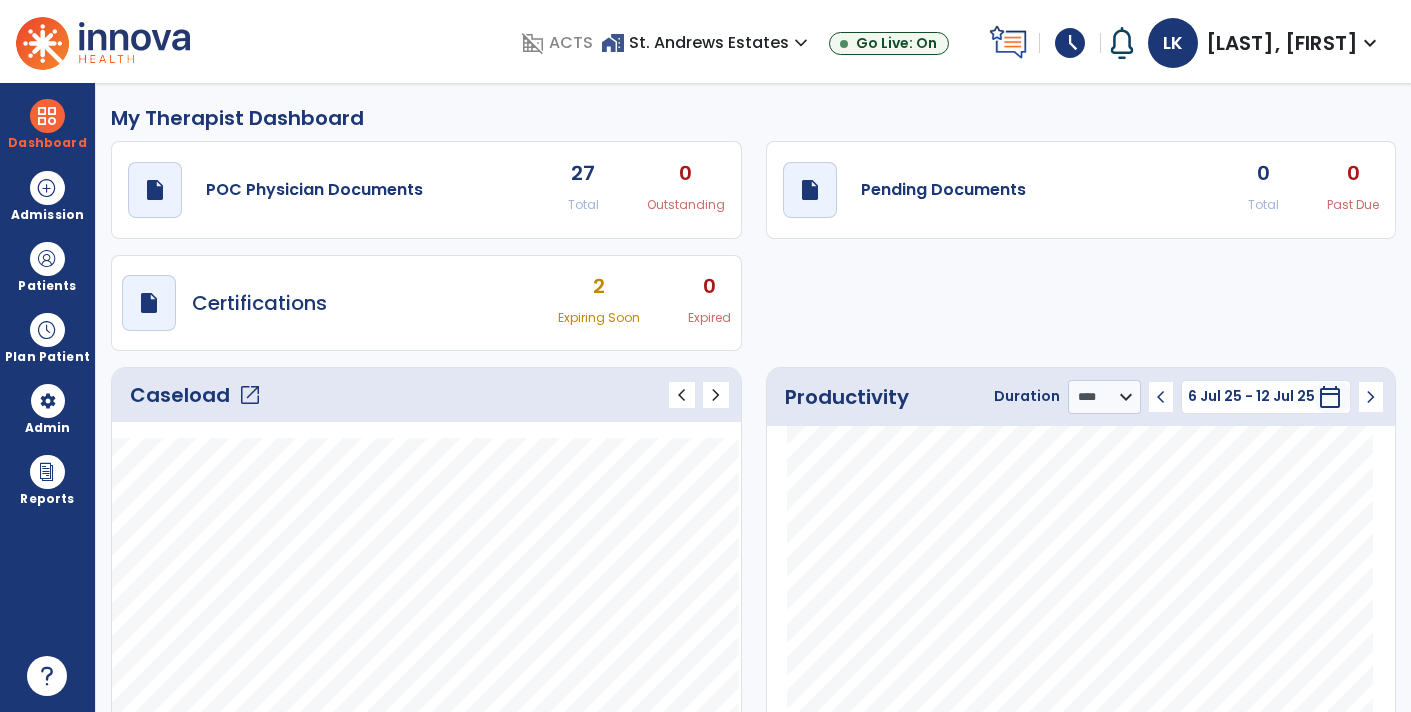 click on "2" at bounding box center (599, 286) 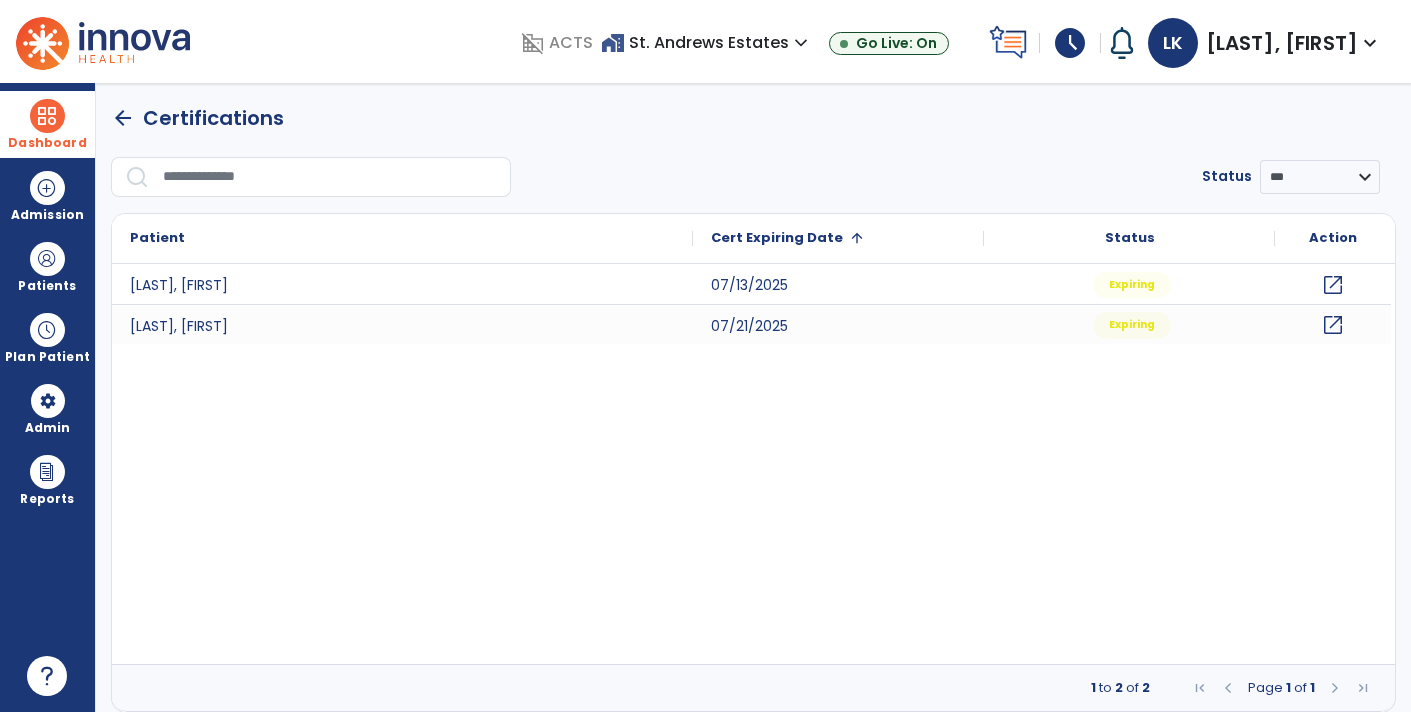 click on "Dashboard" at bounding box center (47, 124) 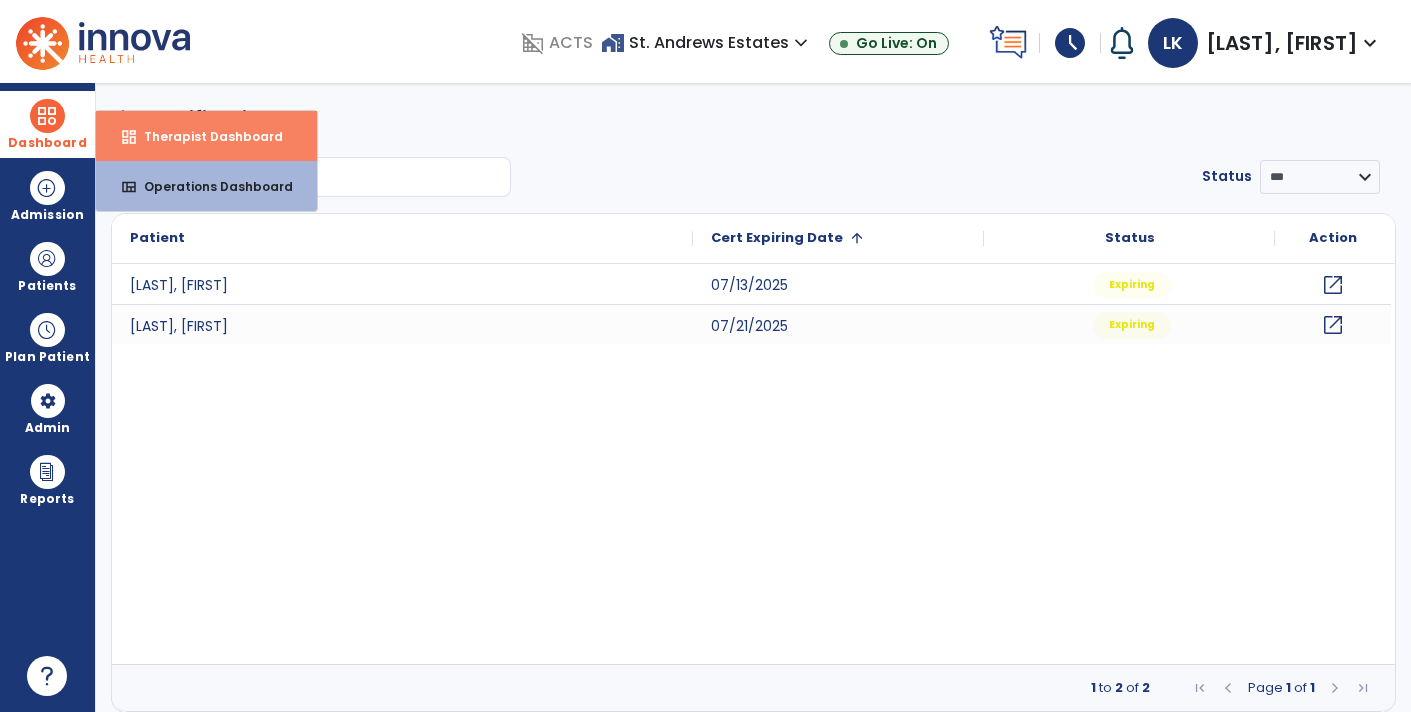 click on "Therapist Dashboard" at bounding box center (205, 136) 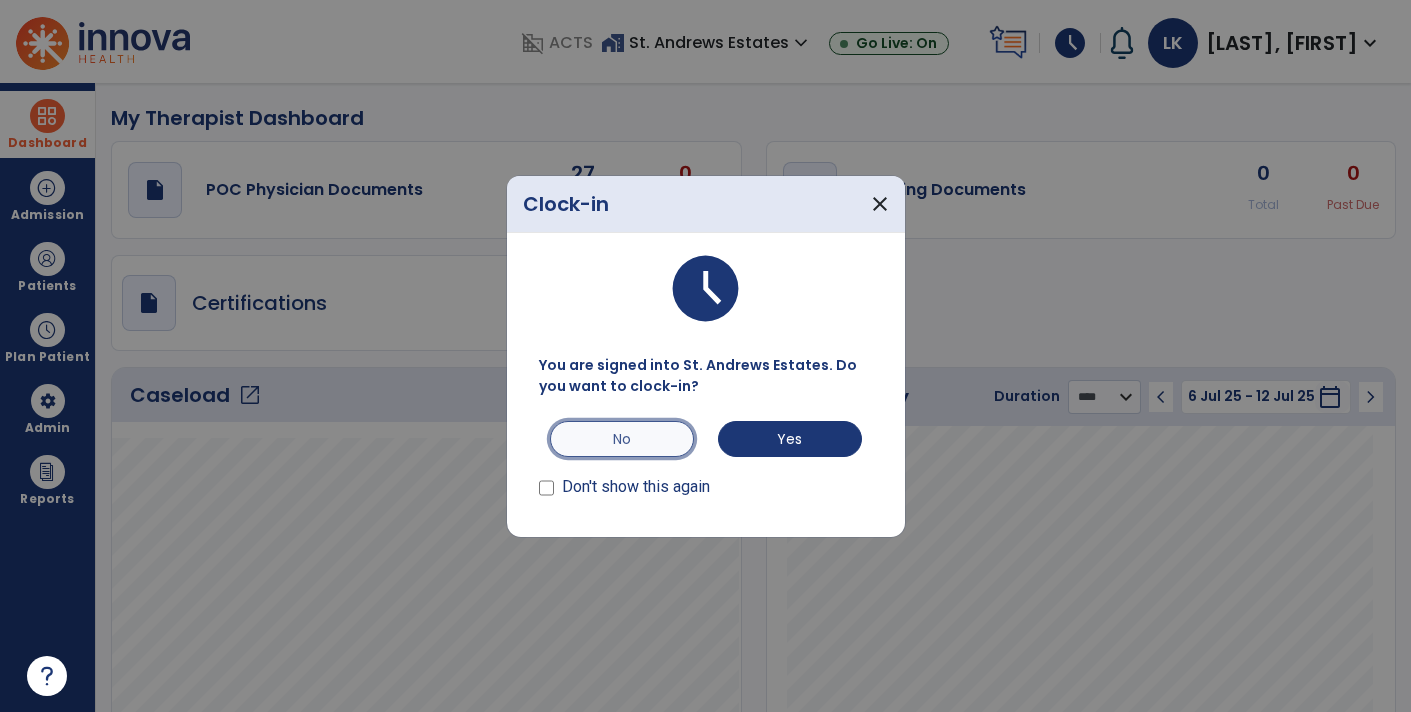 click on "No" at bounding box center [622, 439] 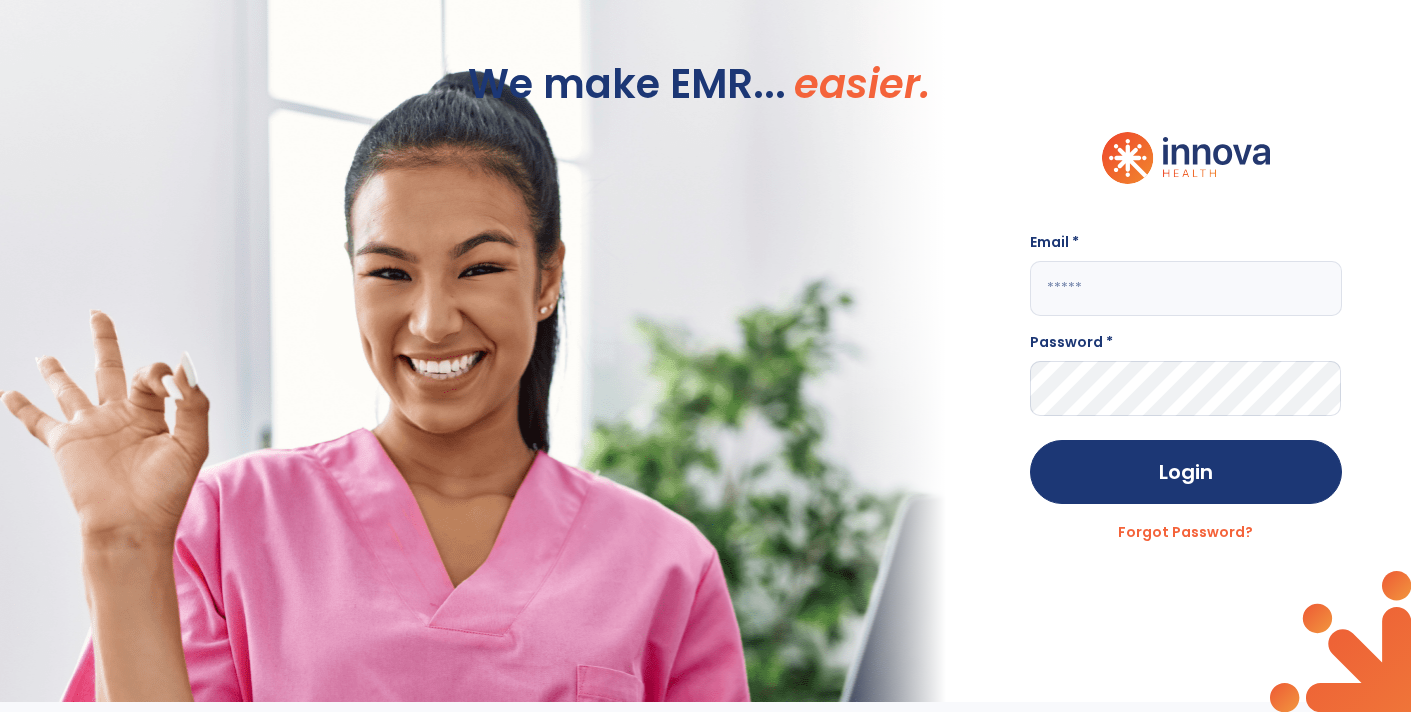 type on "**********" 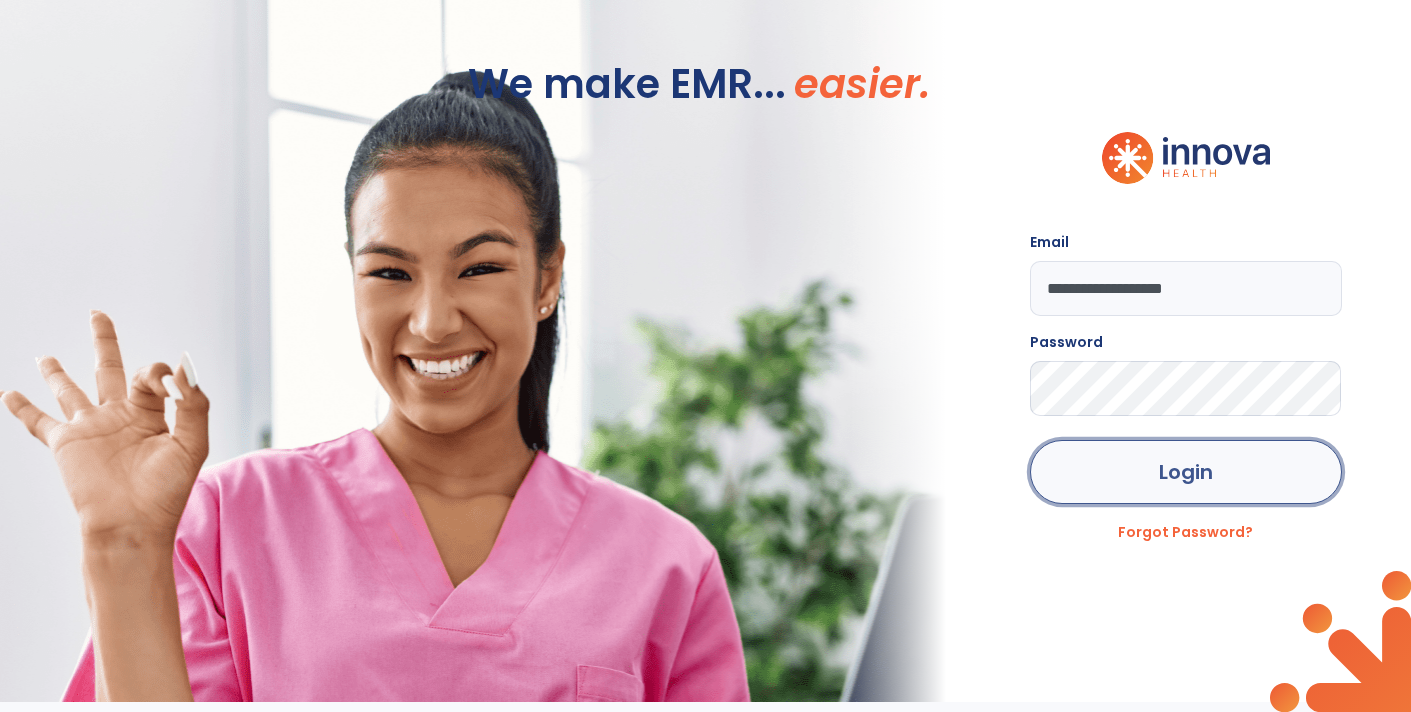 click on "Login" 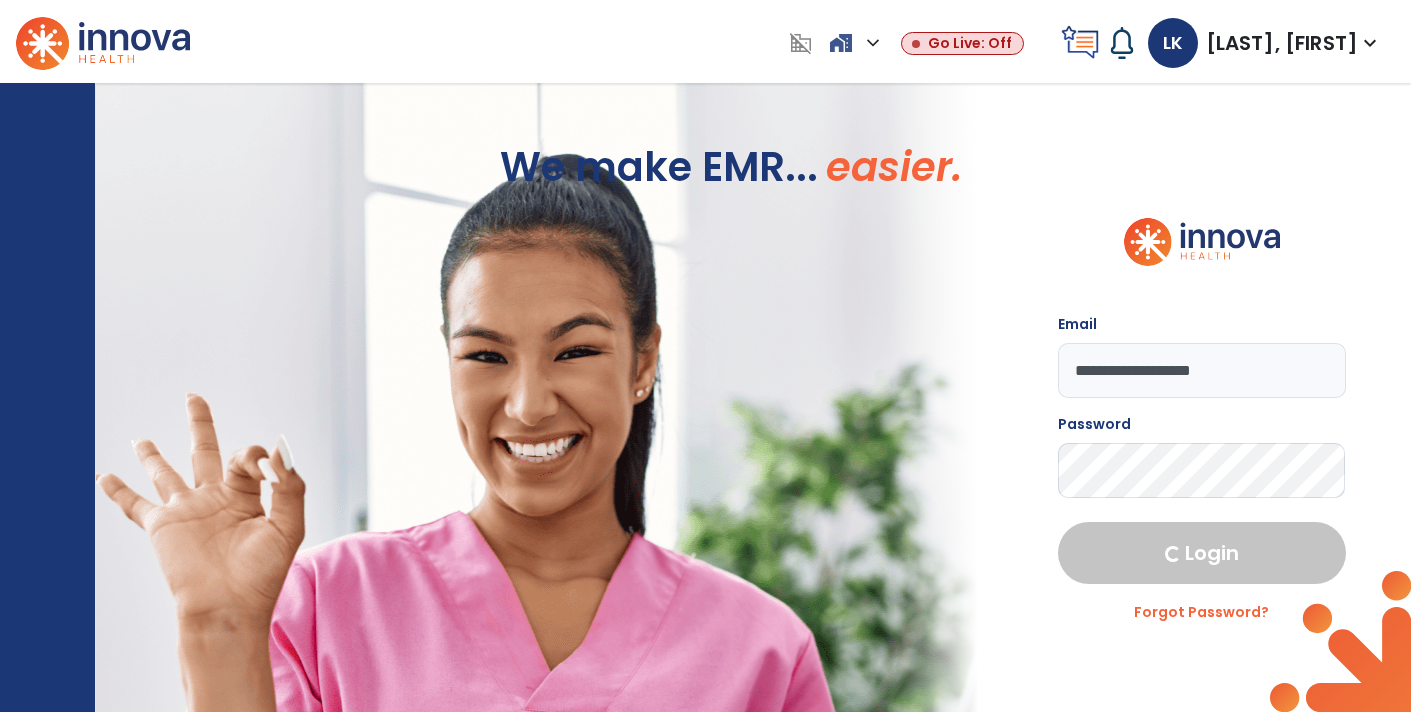 select on "****" 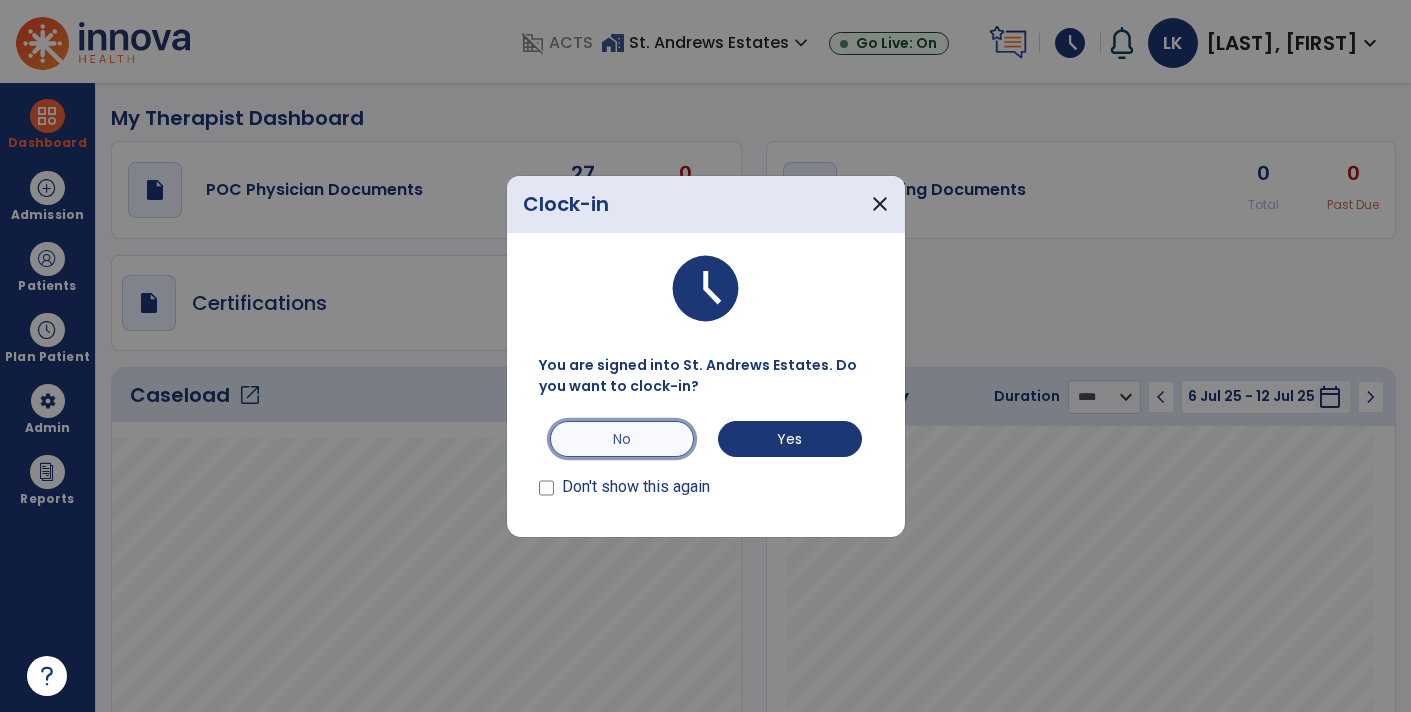 click on "No" at bounding box center (622, 439) 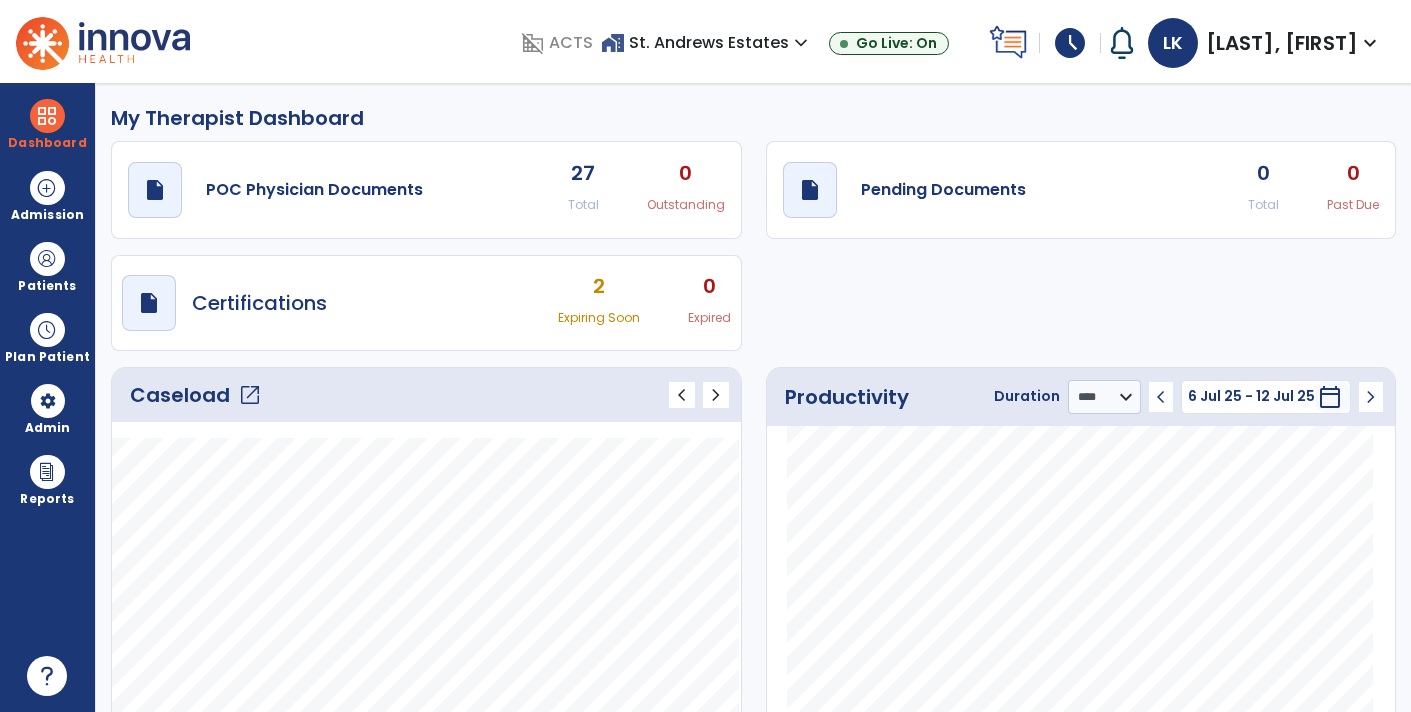 click on "schedule" at bounding box center (1070, 43) 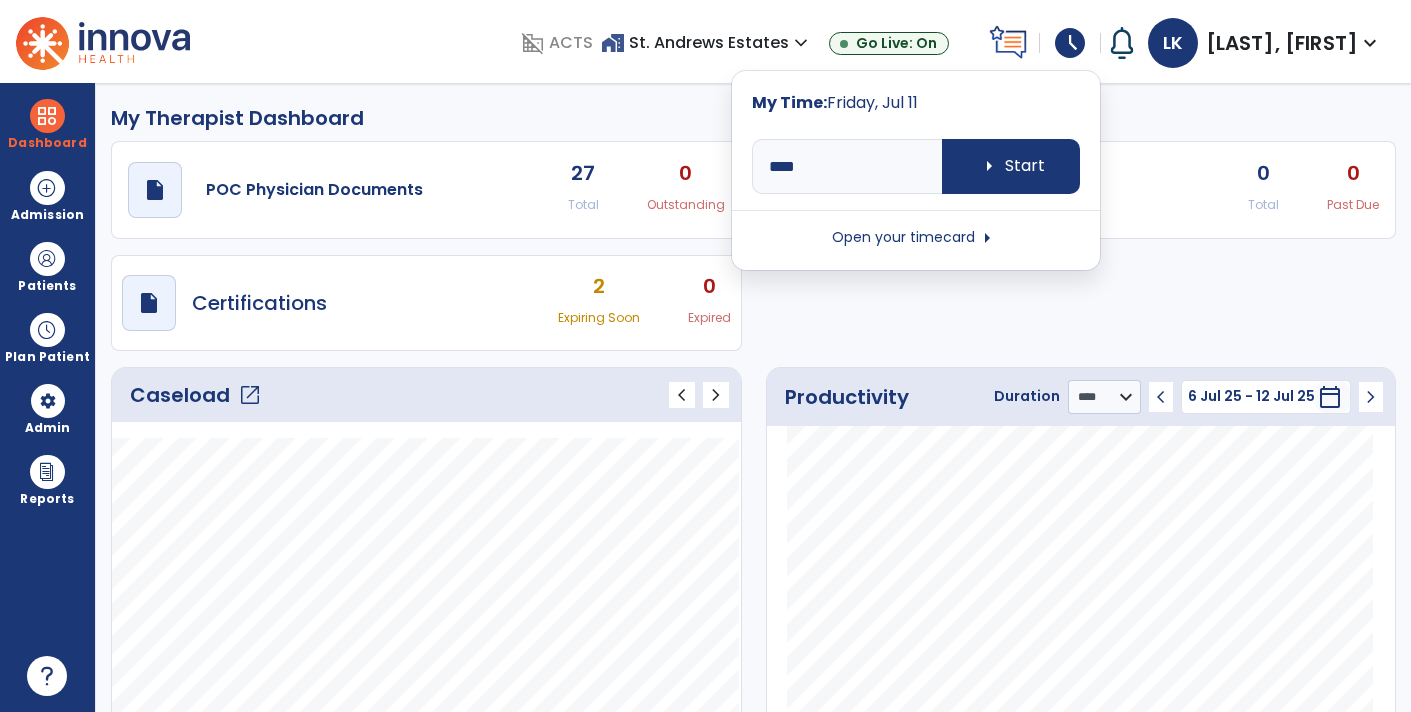 click on "Open your timecard  arrow_right" at bounding box center [916, 238] 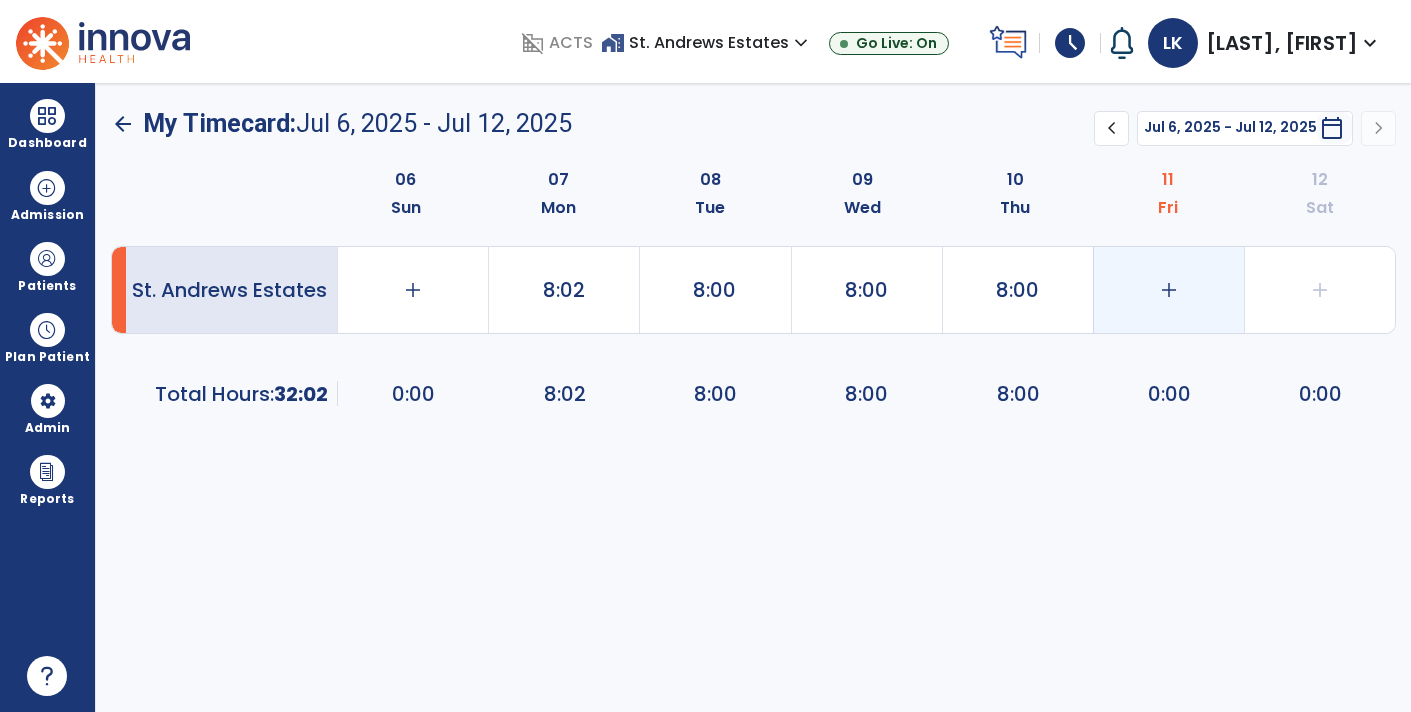 click on "add" 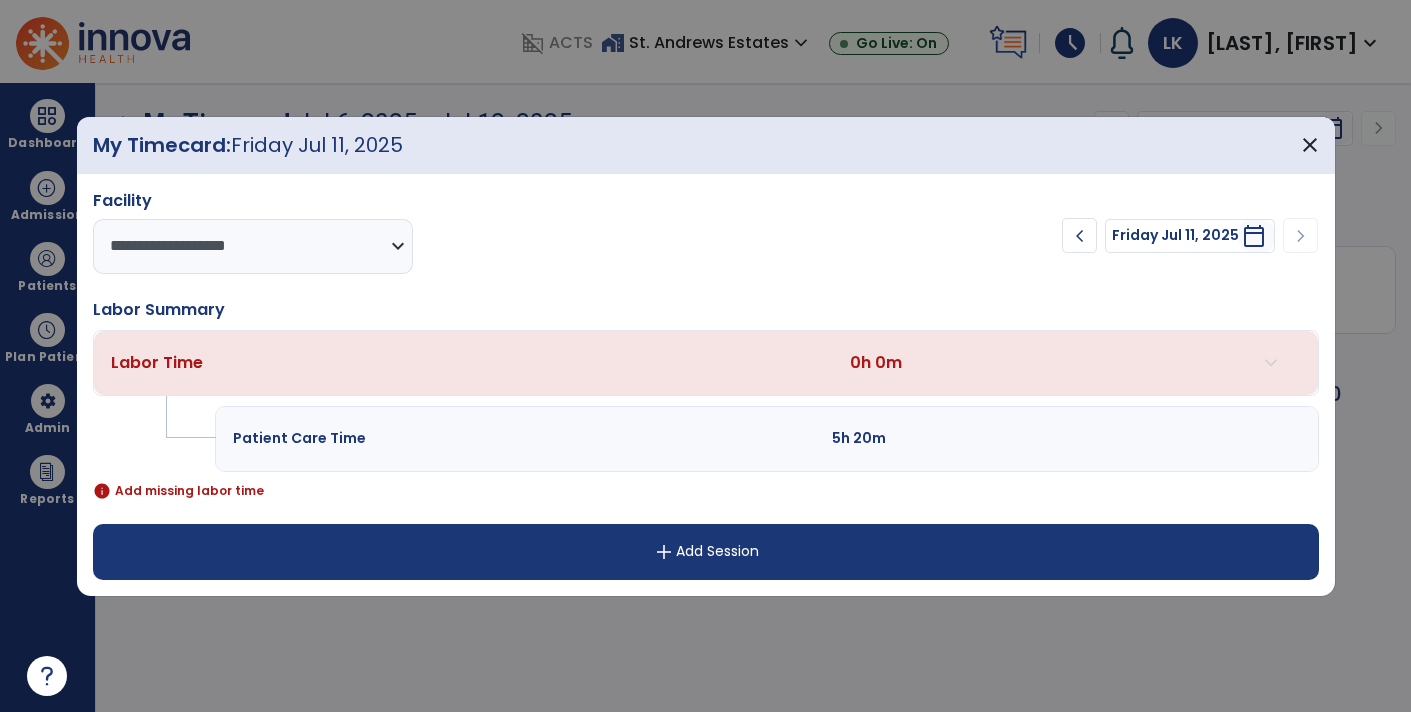 click on "add  Add Session" at bounding box center (706, 552) 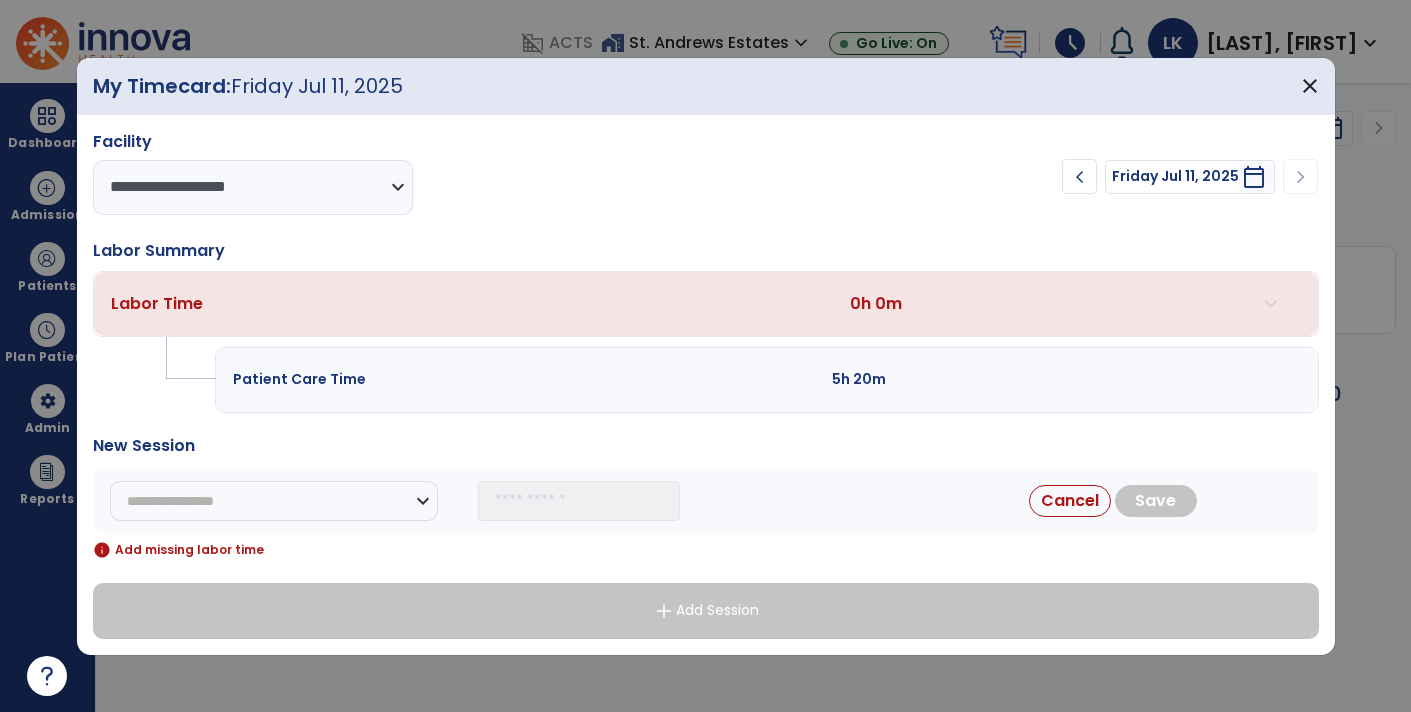 click on "**********" at bounding box center (706, 501) 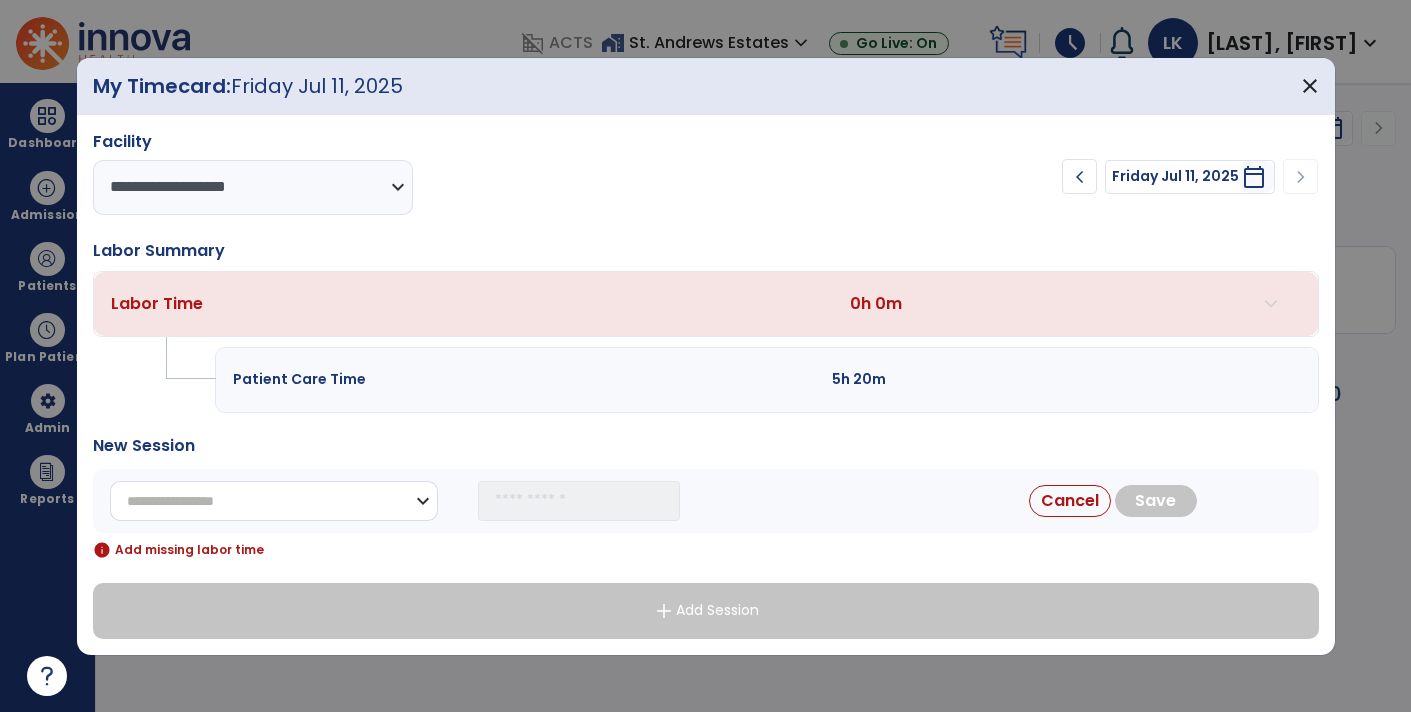 click on "**********" at bounding box center (274, 501) 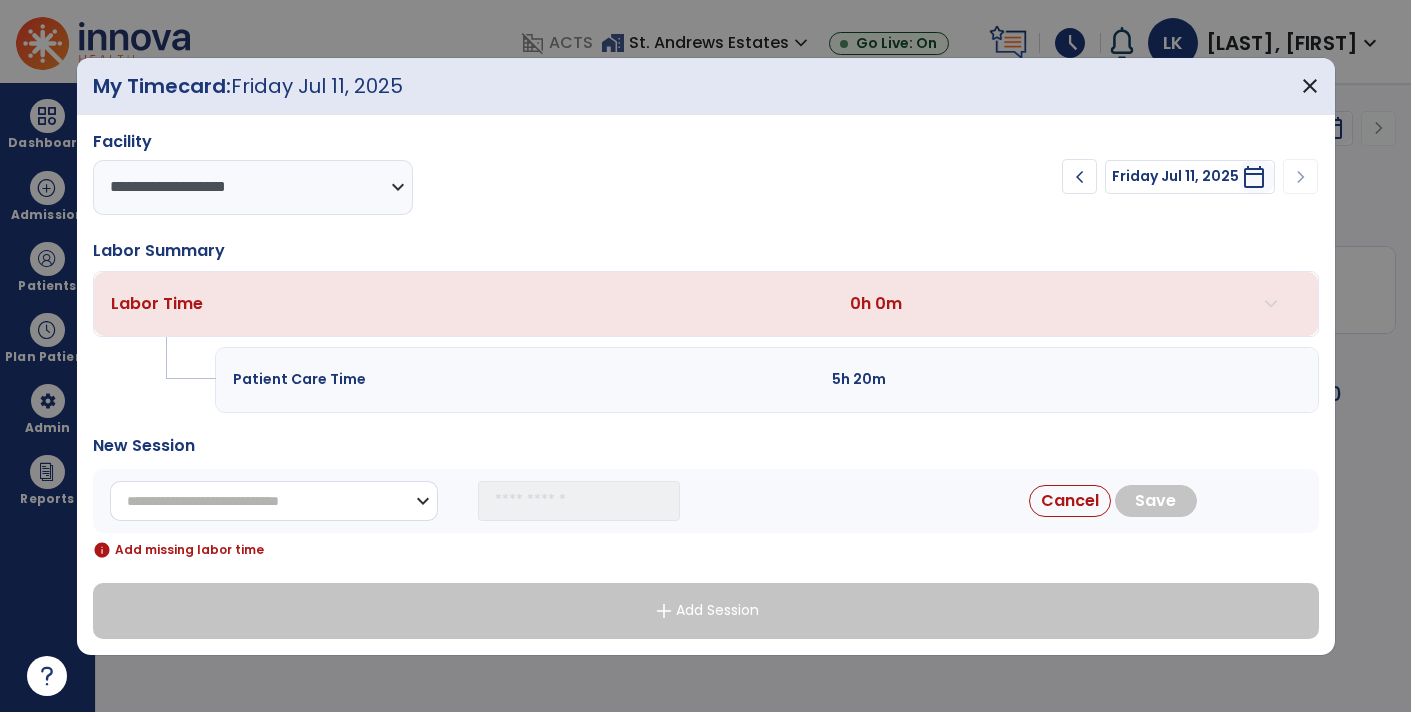 click on "**********" at bounding box center (274, 501) 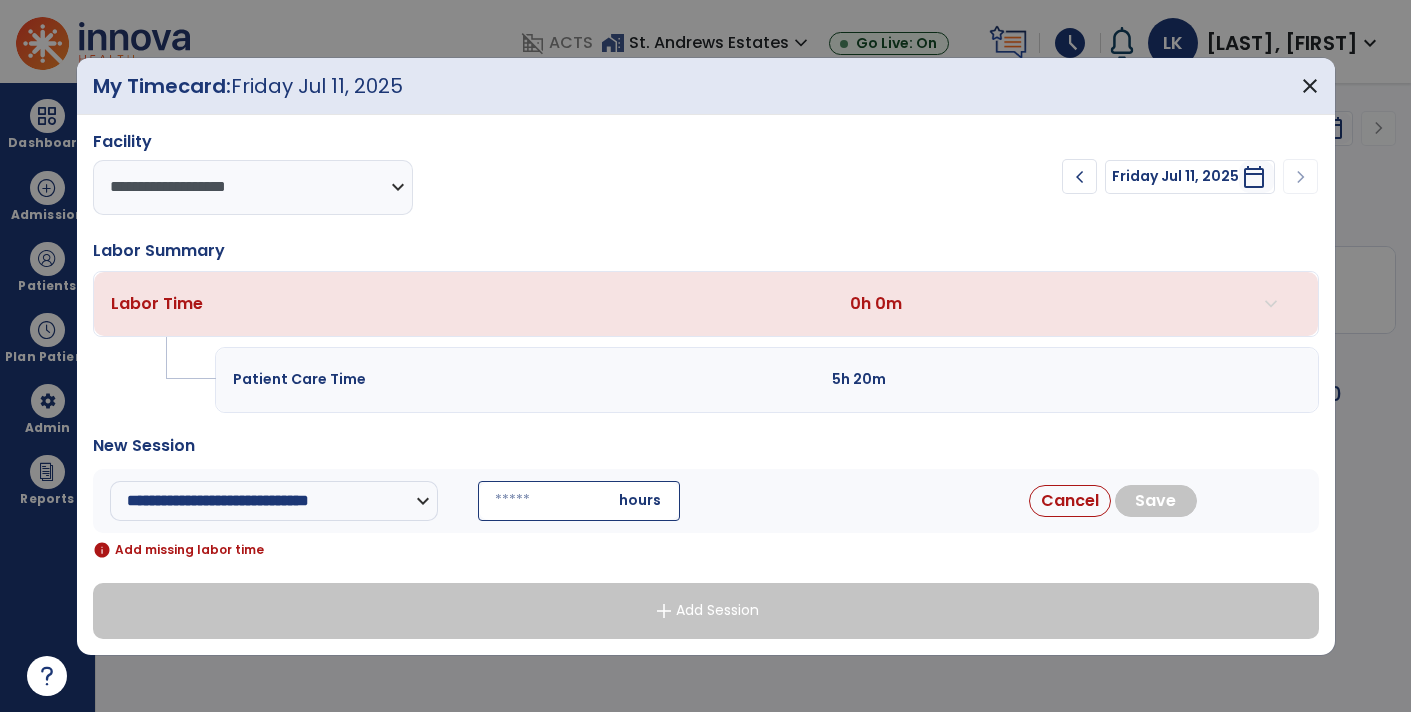 click at bounding box center [579, 501] 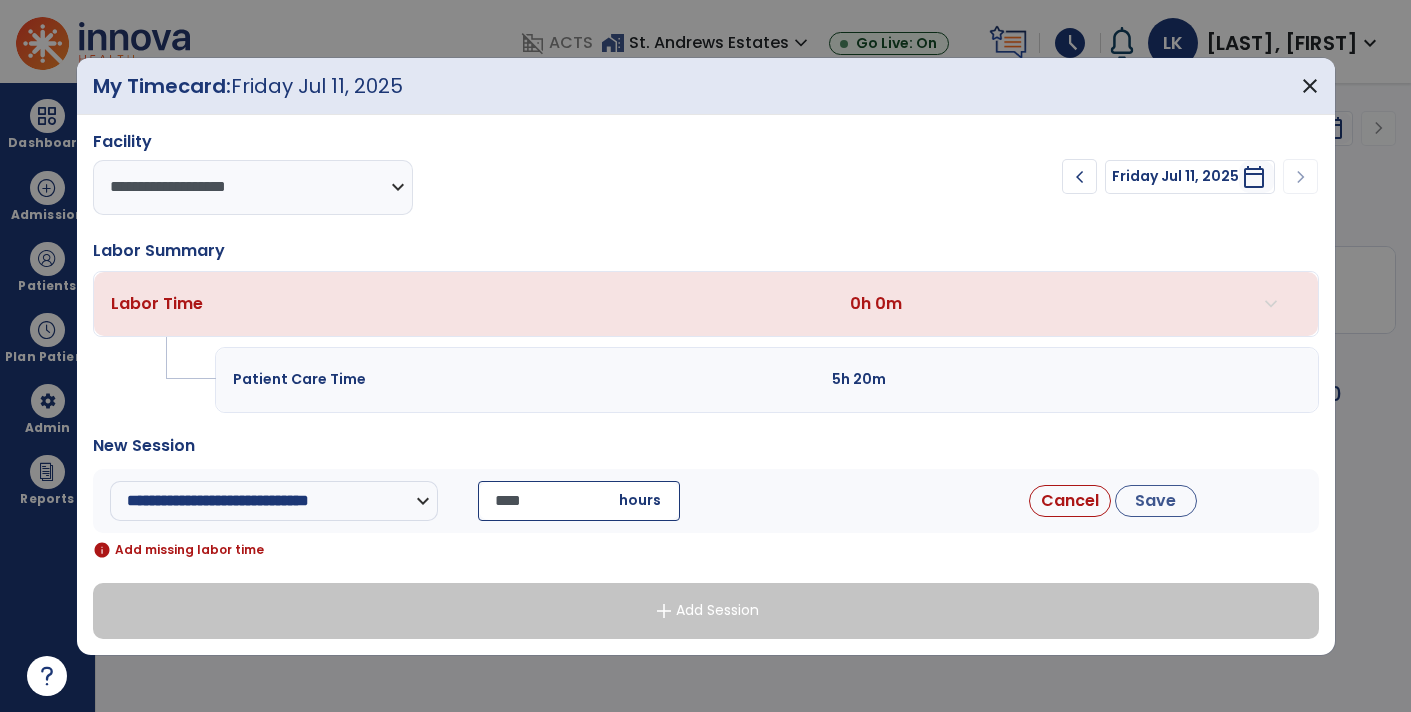 type on "*****" 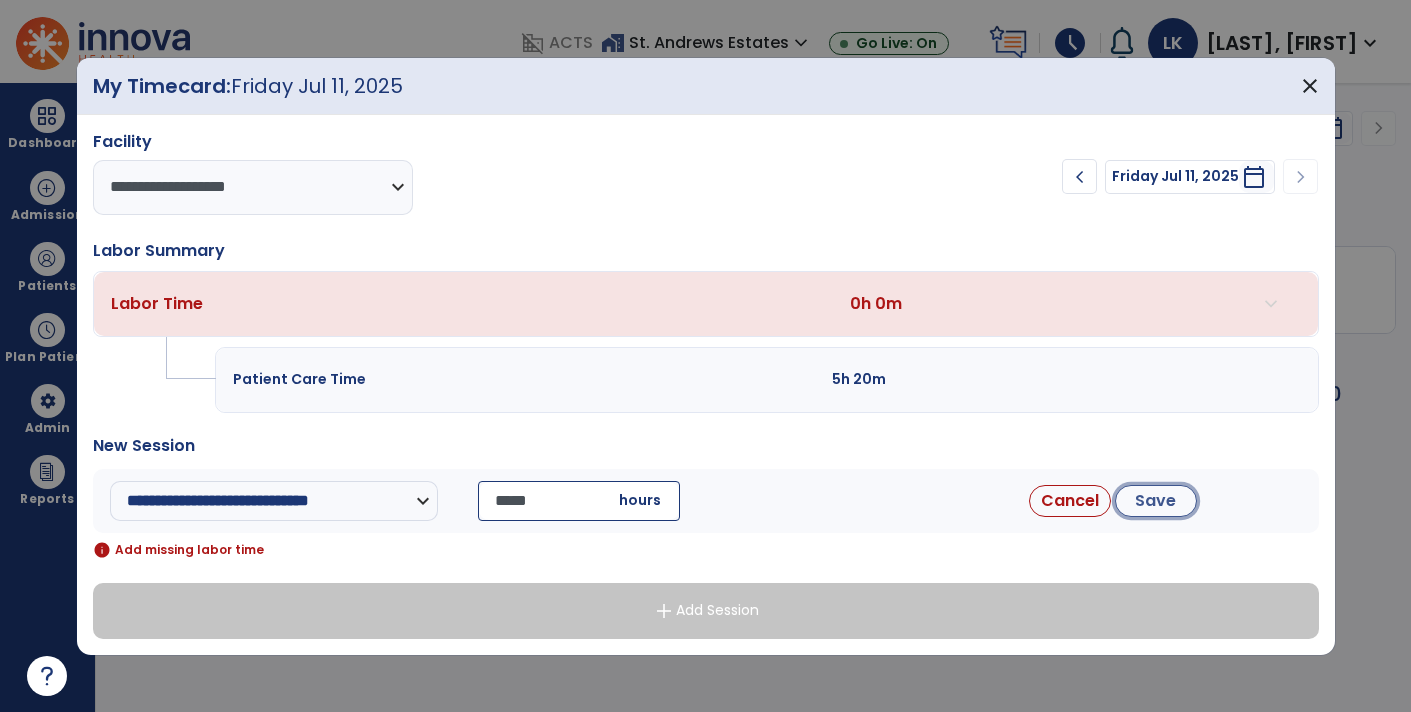 click on "Save" at bounding box center (1156, 501) 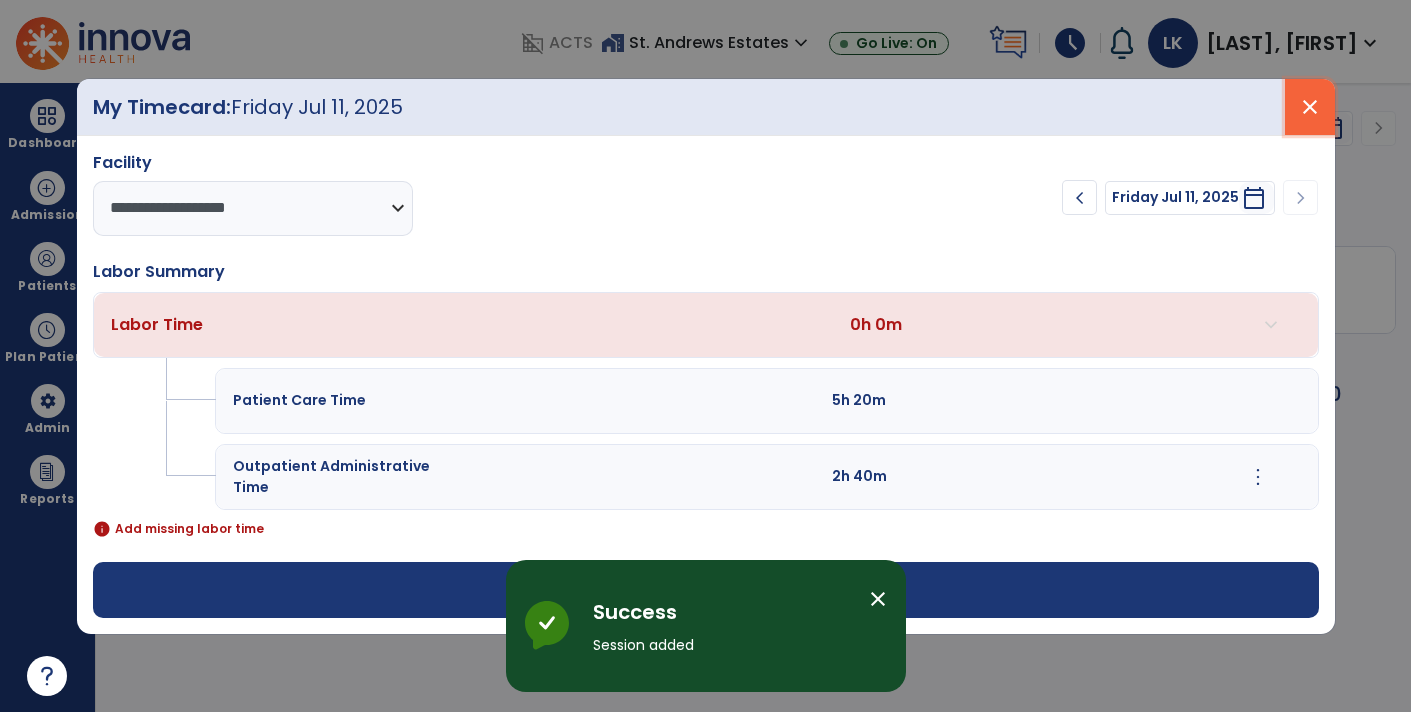 click on "close" at bounding box center [1310, 107] 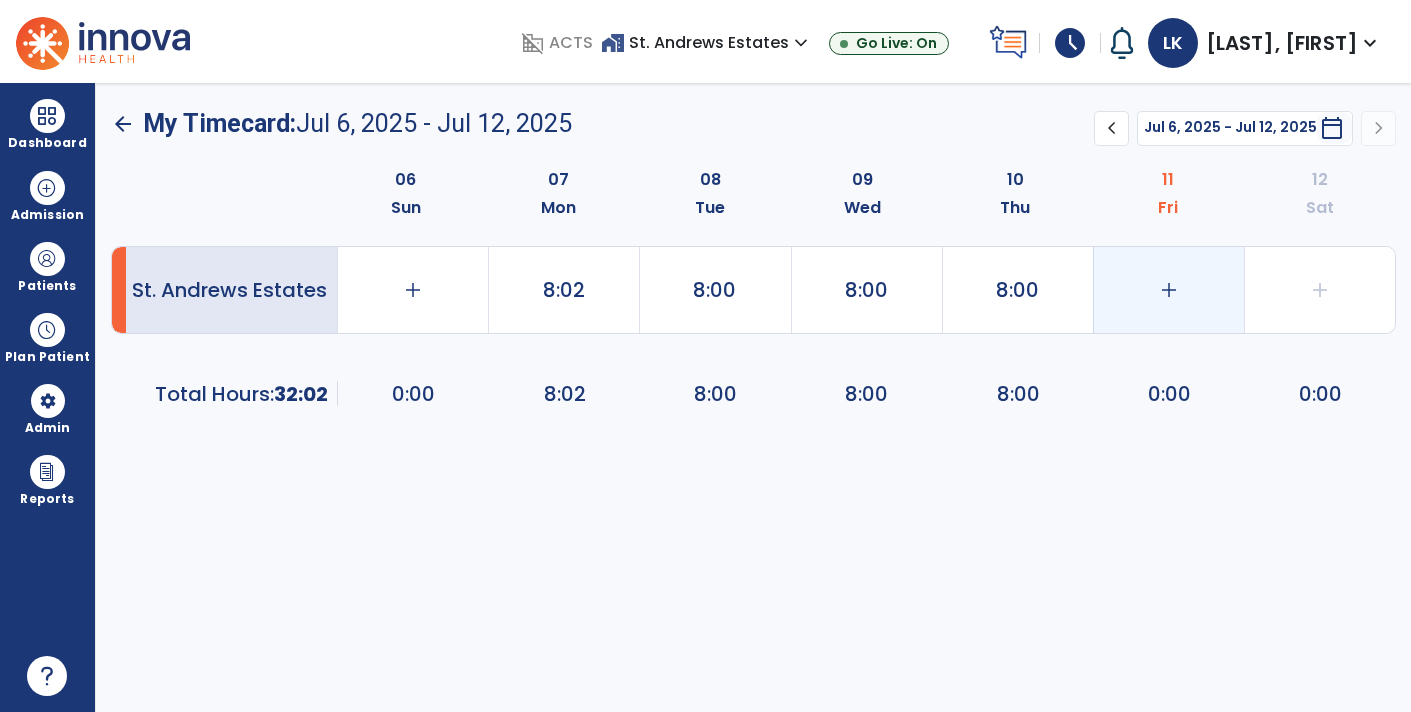 click on "add" 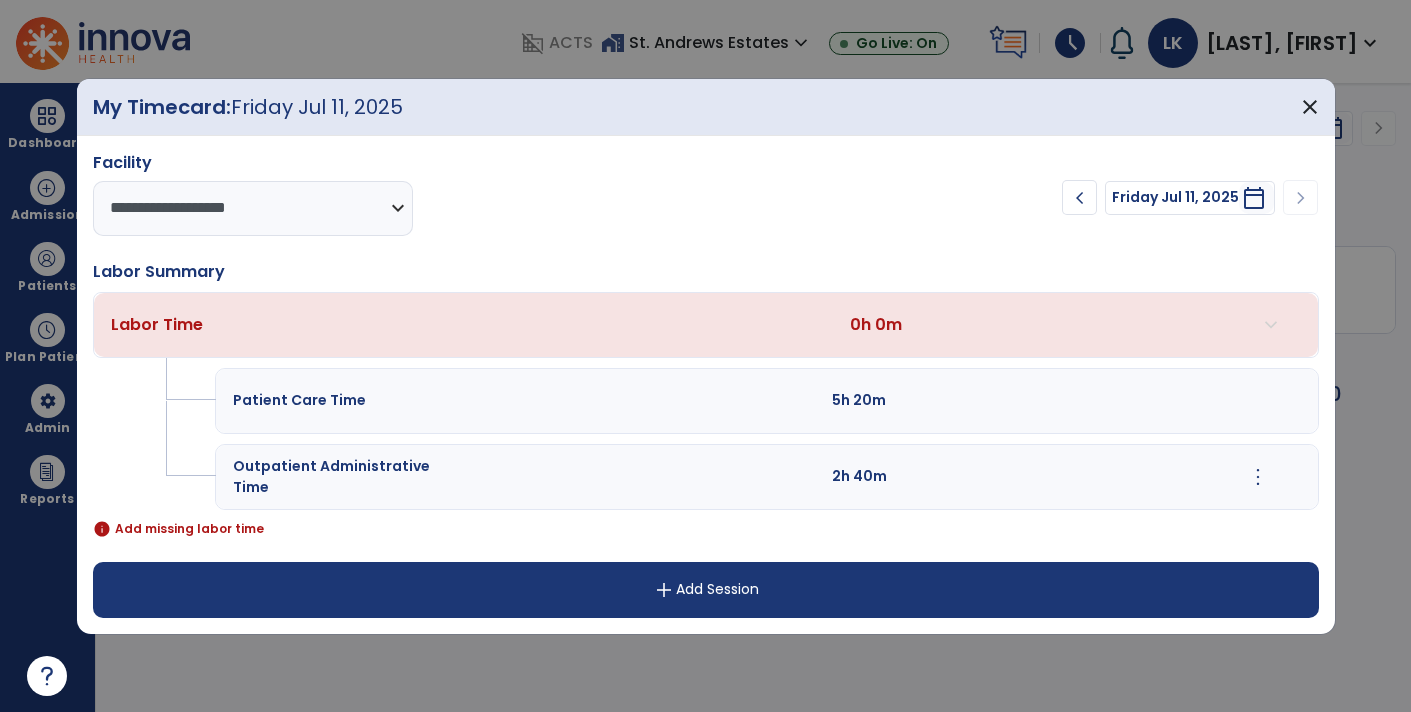 click on "add  Add Session" at bounding box center (706, 590) 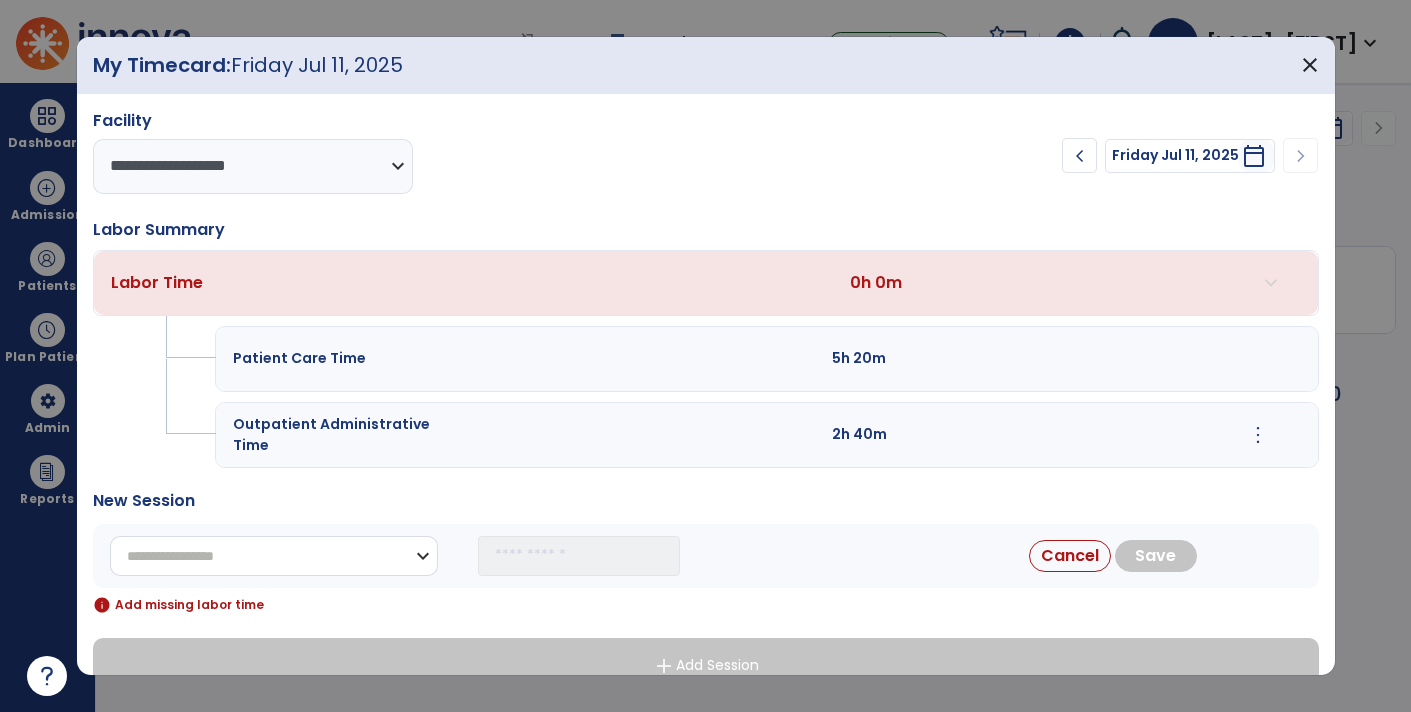 click on "**********" at bounding box center (274, 556) 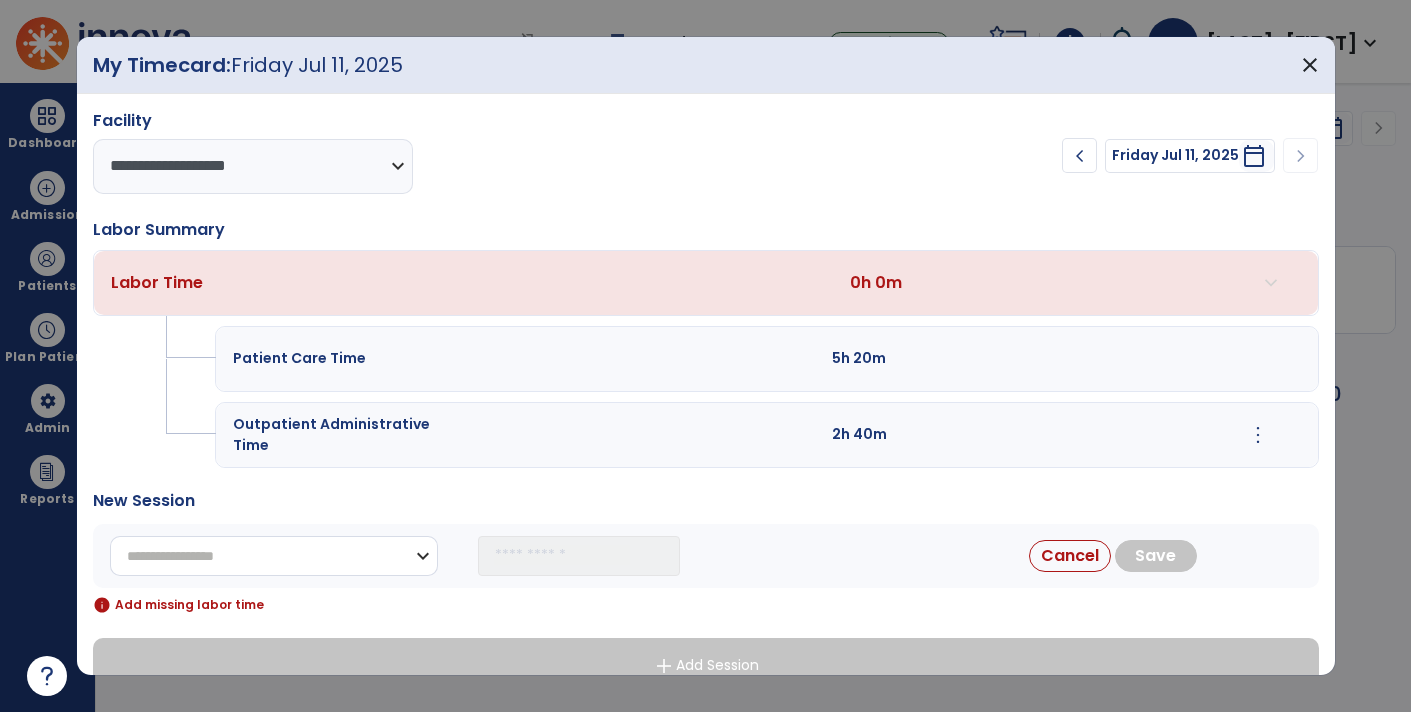 select on "**********" 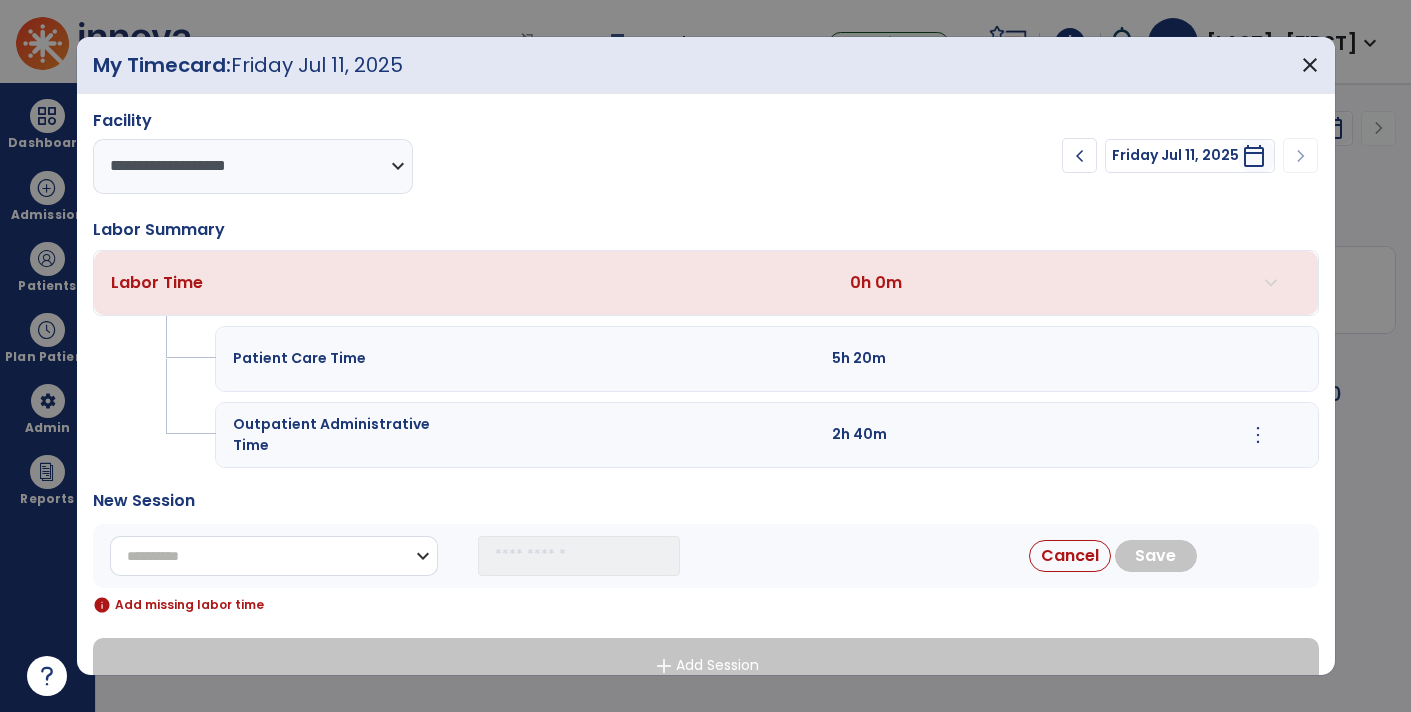 click on "**********" at bounding box center (274, 556) 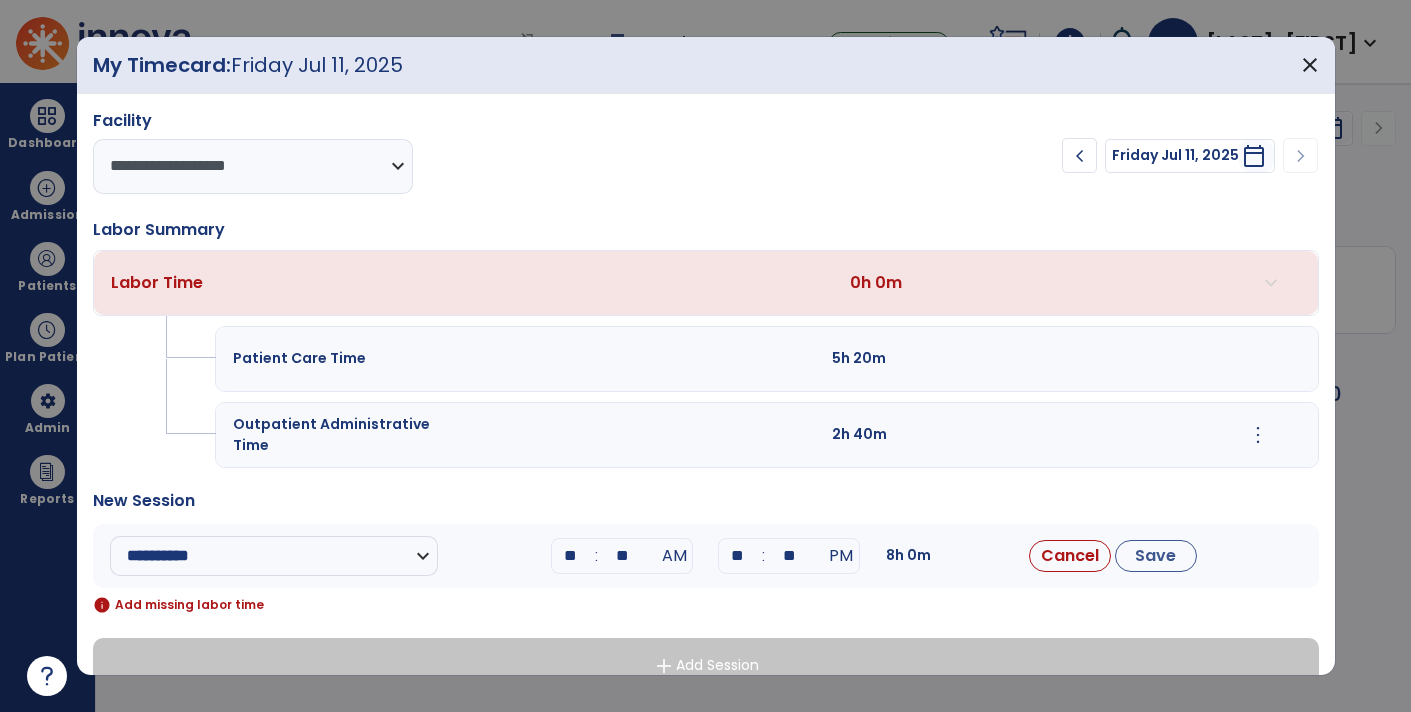click on "**" at bounding box center [570, 556] 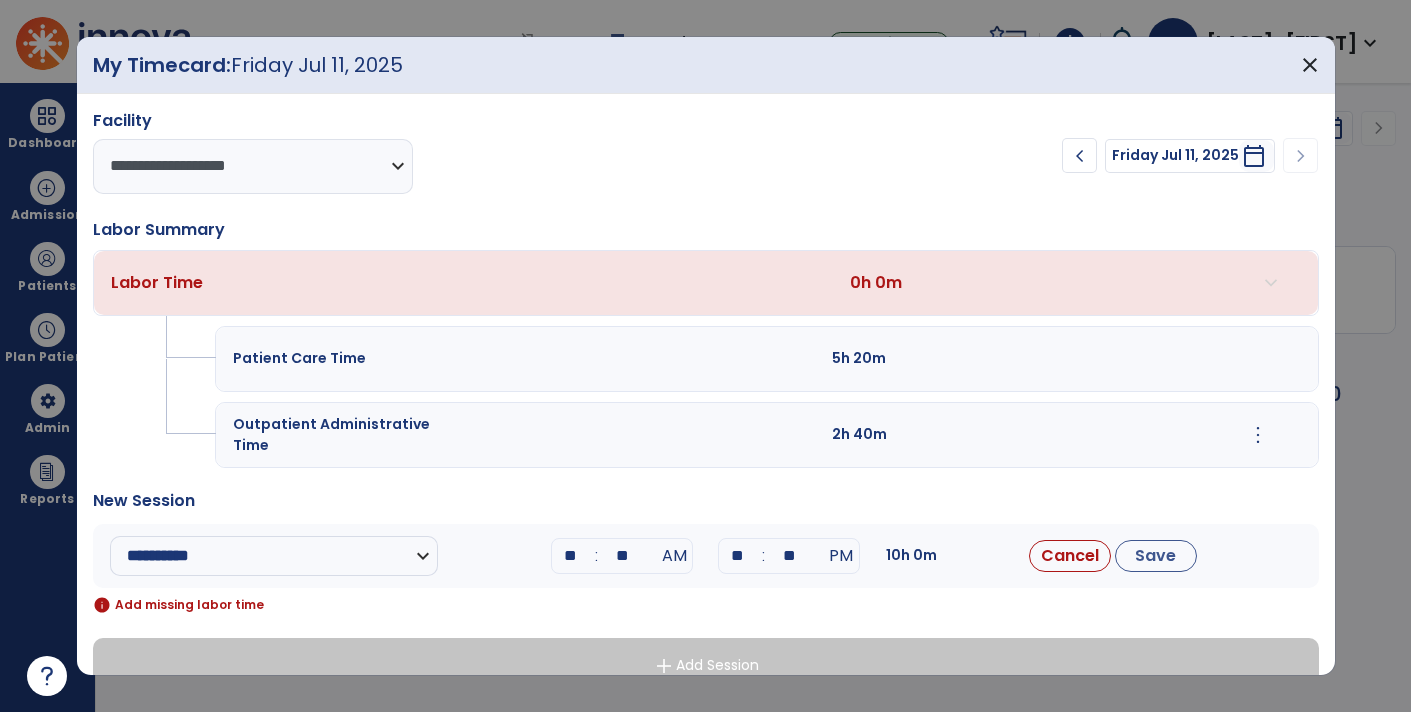 click on "**" at bounding box center [622, 556] 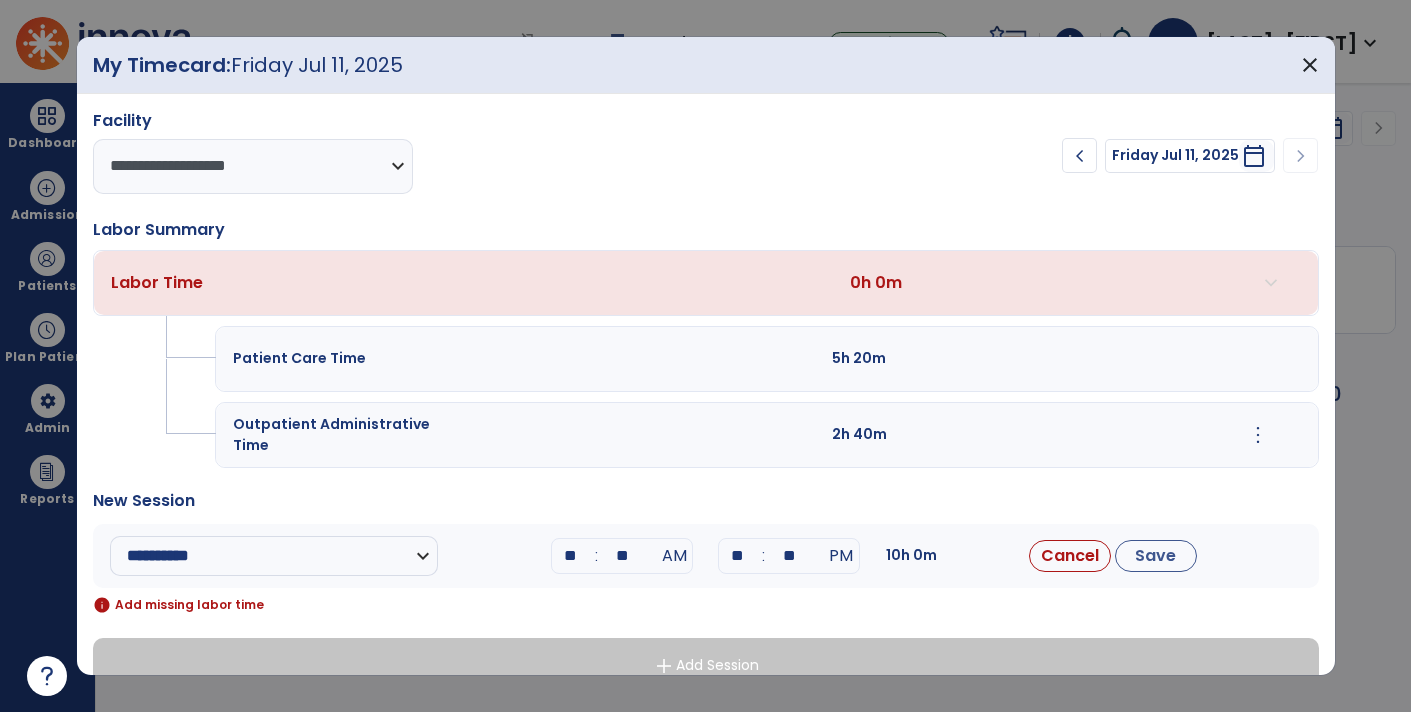 type on "**" 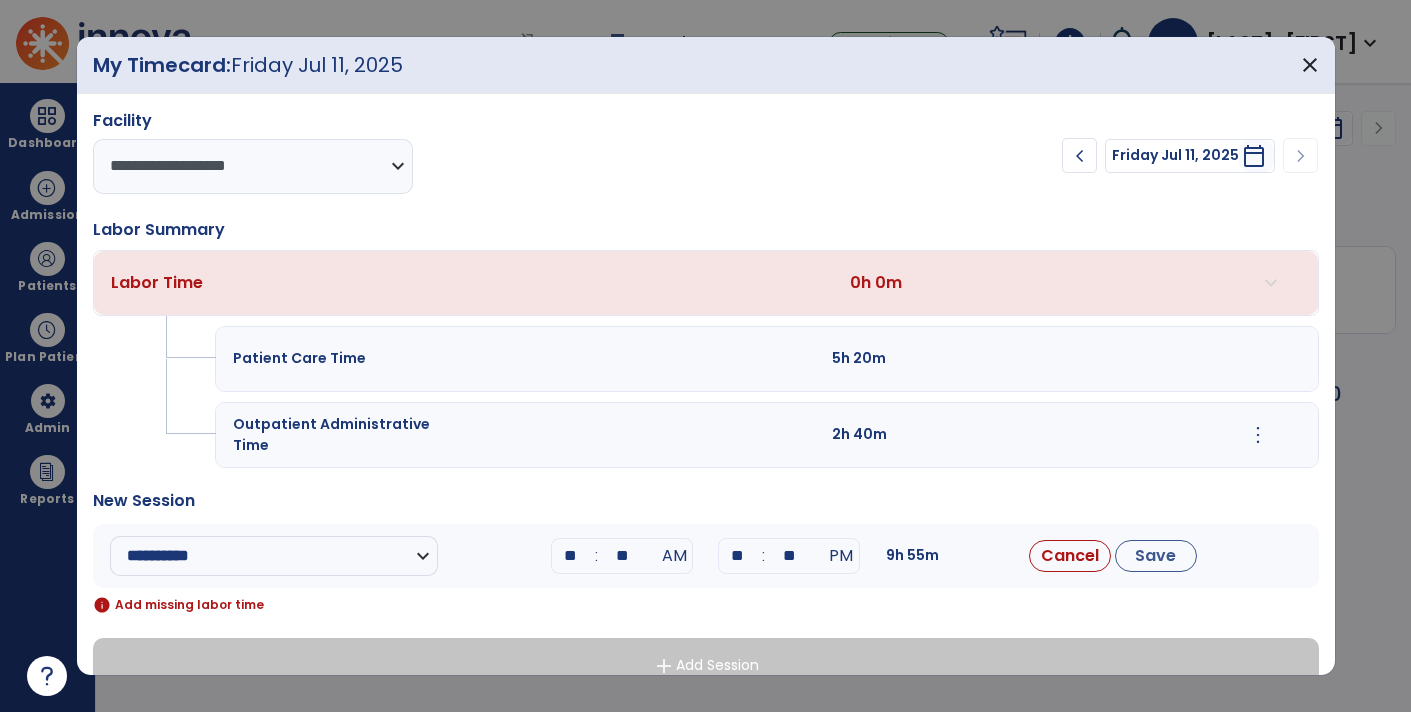 click on "**" at bounding box center [737, 556] 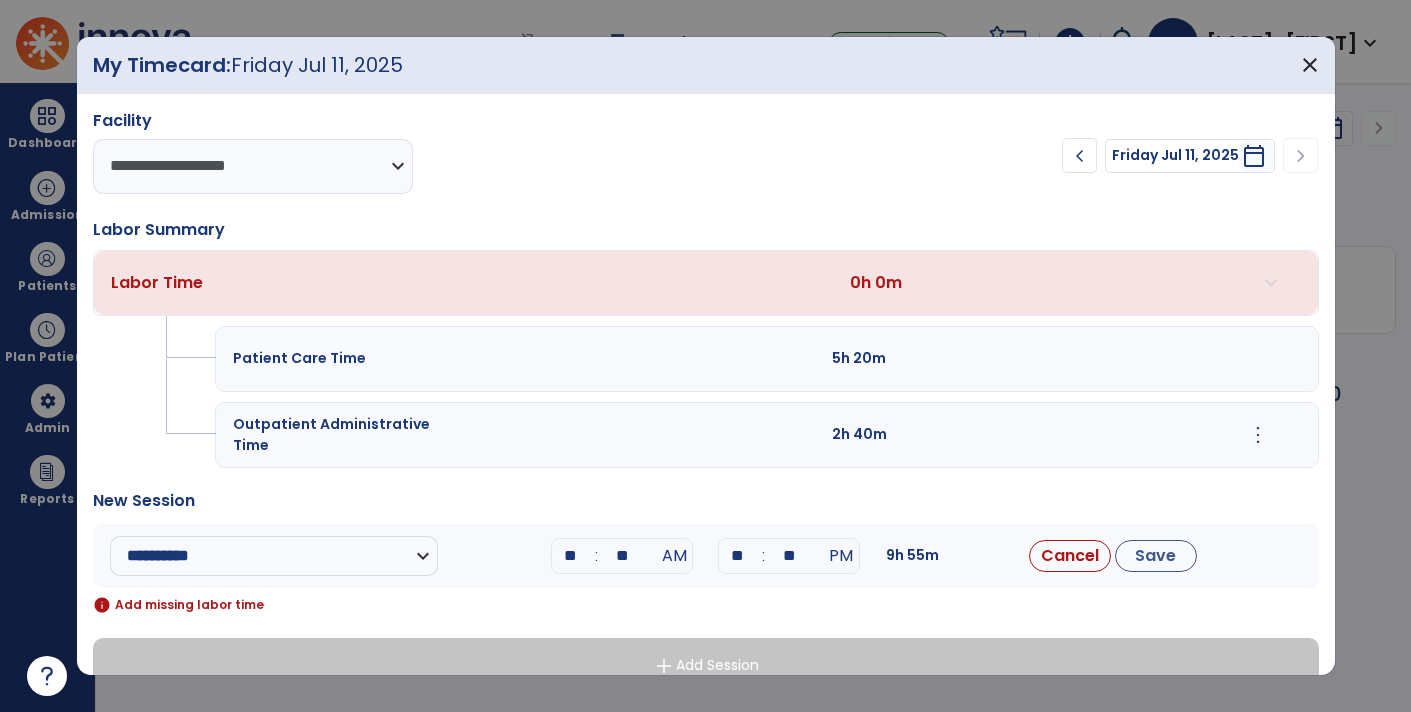 type on "**" 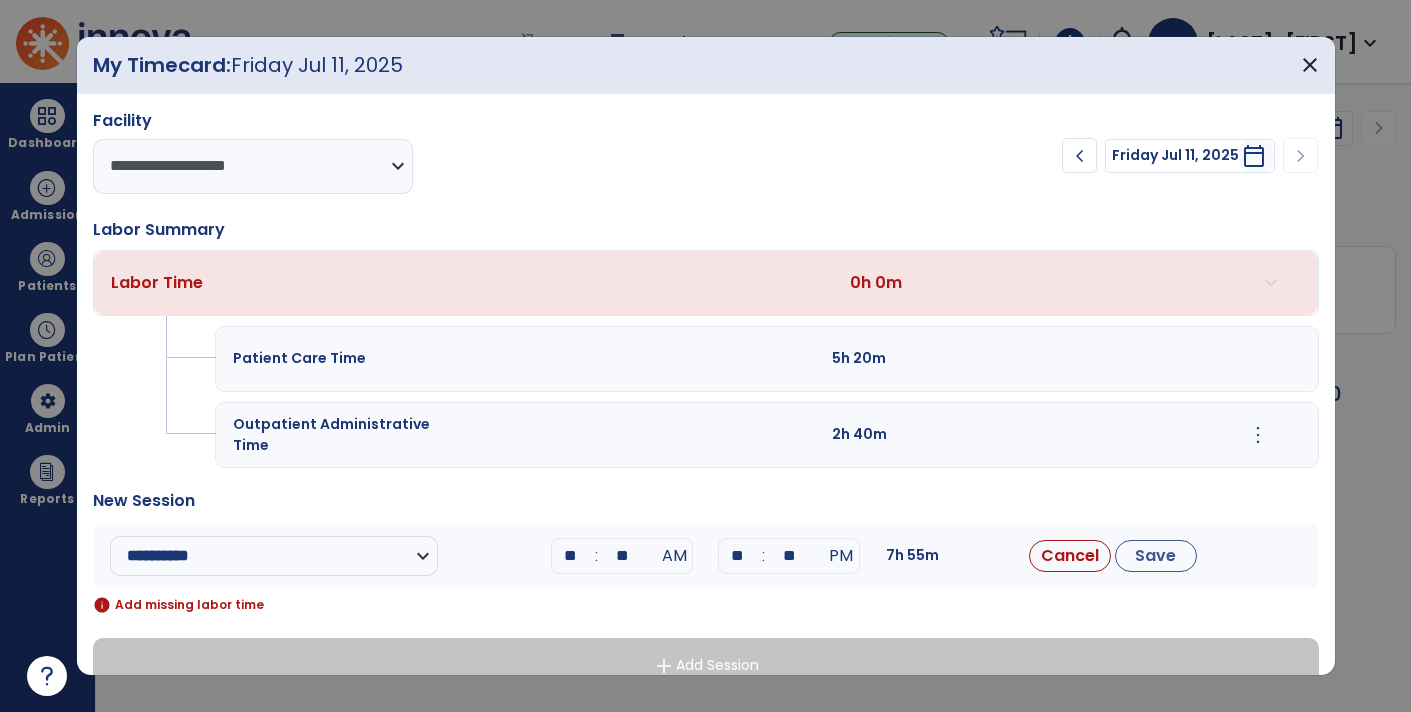 click on "**" at bounding box center [789, 556] 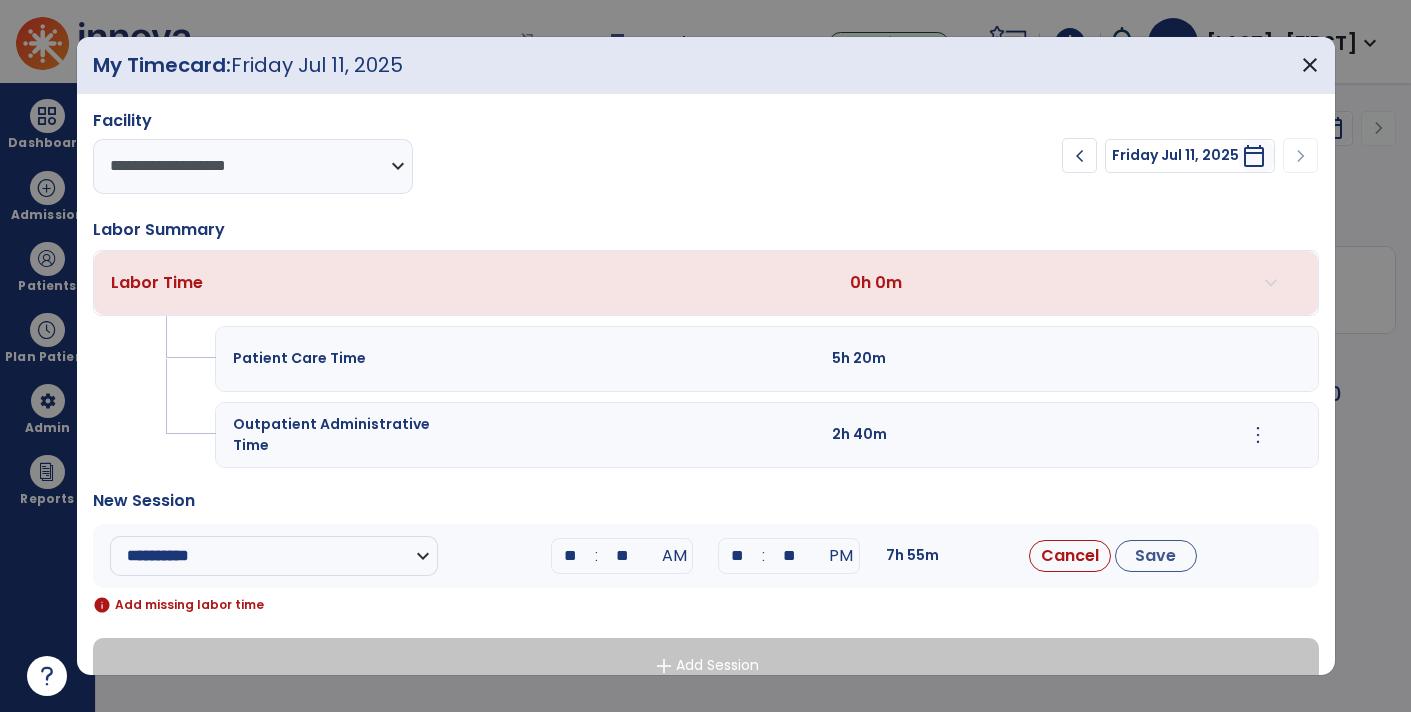 type on "**" 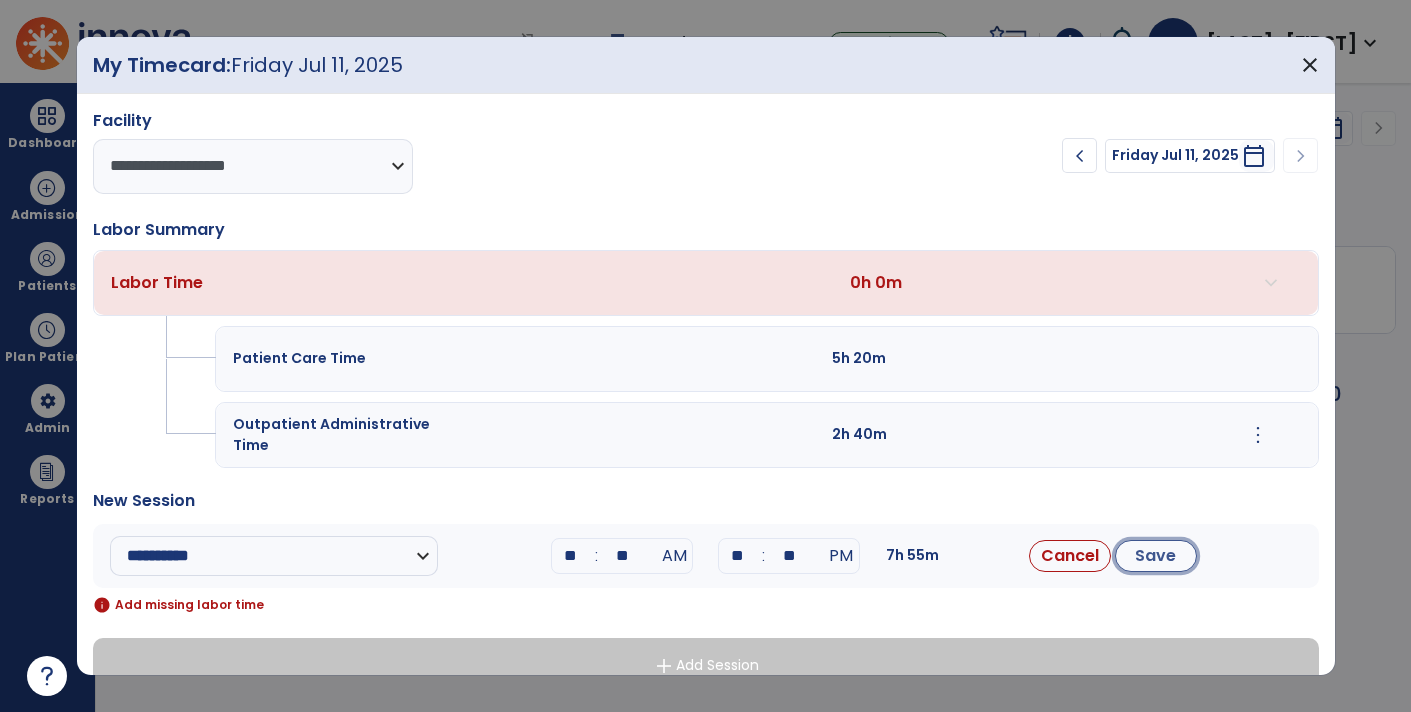 click on "Save" at bounding box center (1156, 556) 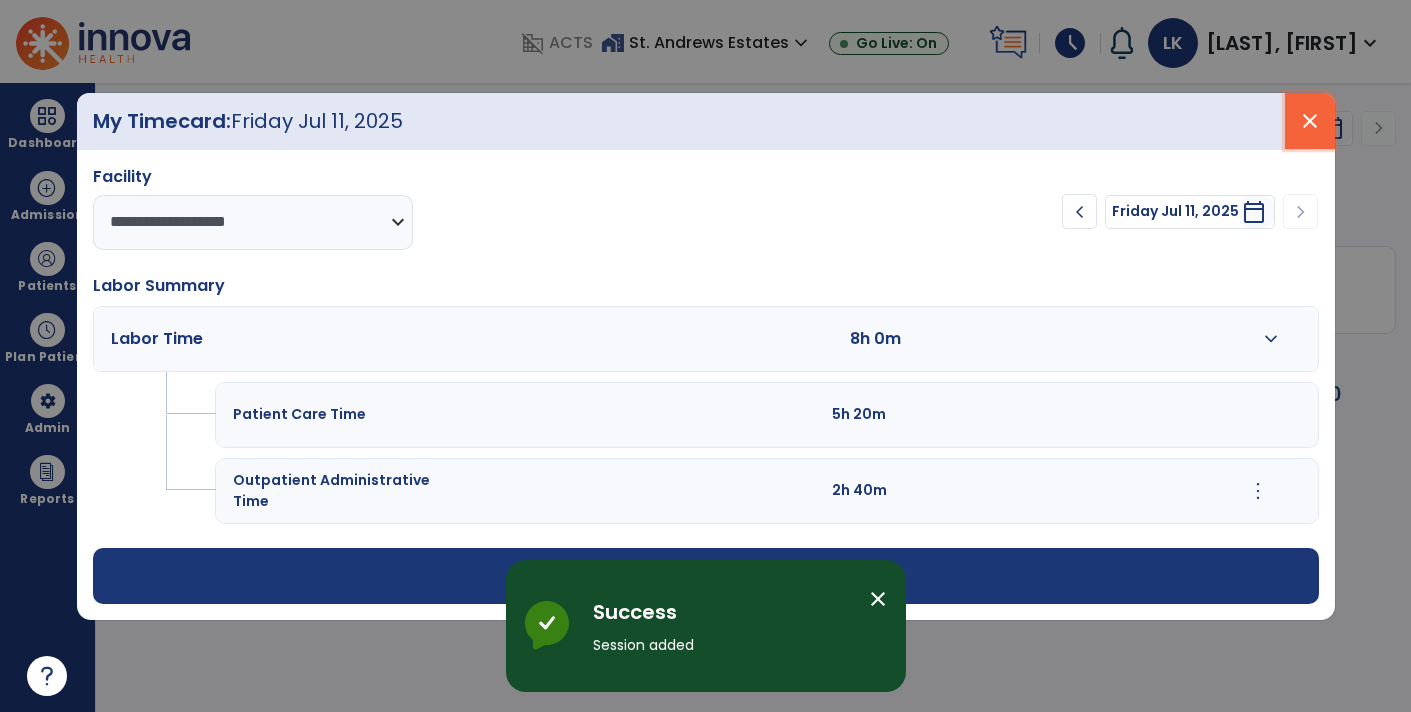 click on "close" at bounding box center [1310, 121] 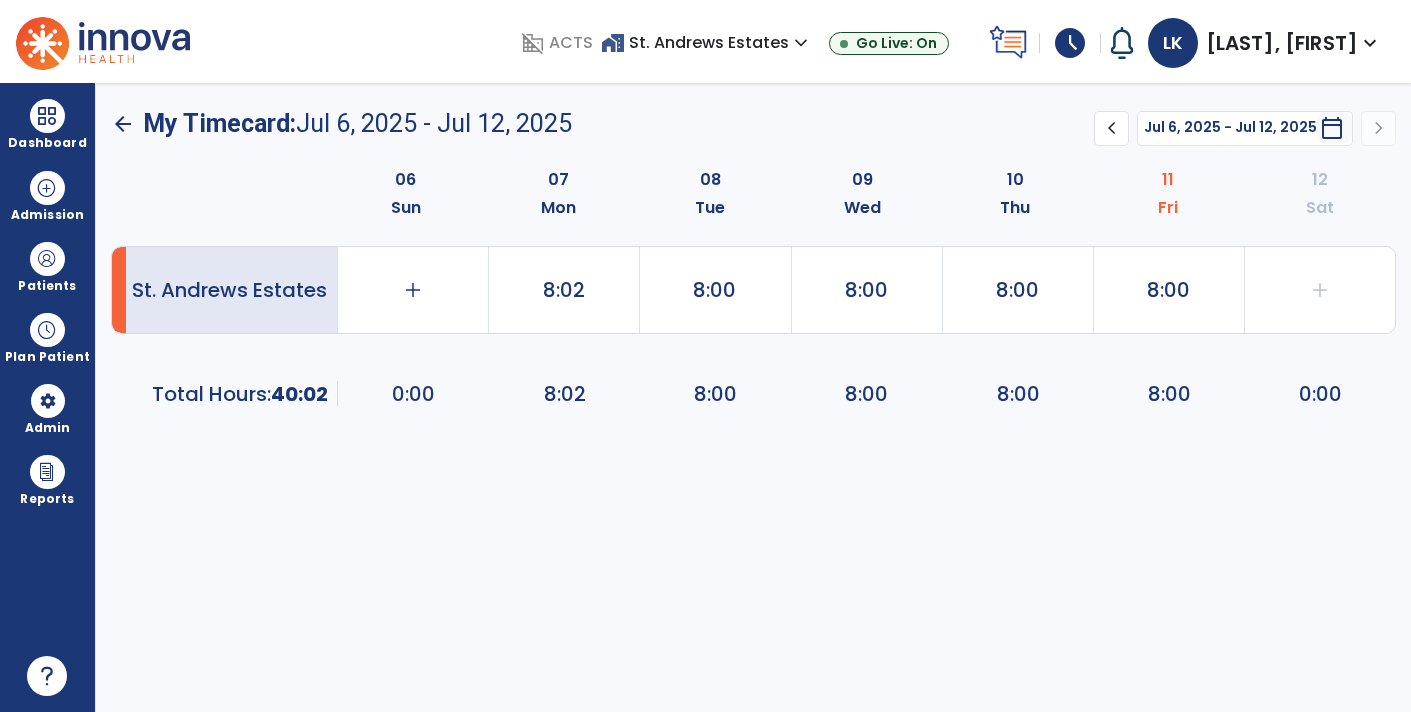 click on "St. Andrews Estates   add   0:00   8:02   8:00   8:00   8:00   8:00   add   0:00   Total Hours:      40:02  0:00   8:02   8:00   8:00   8:00   8:00   0:00" 